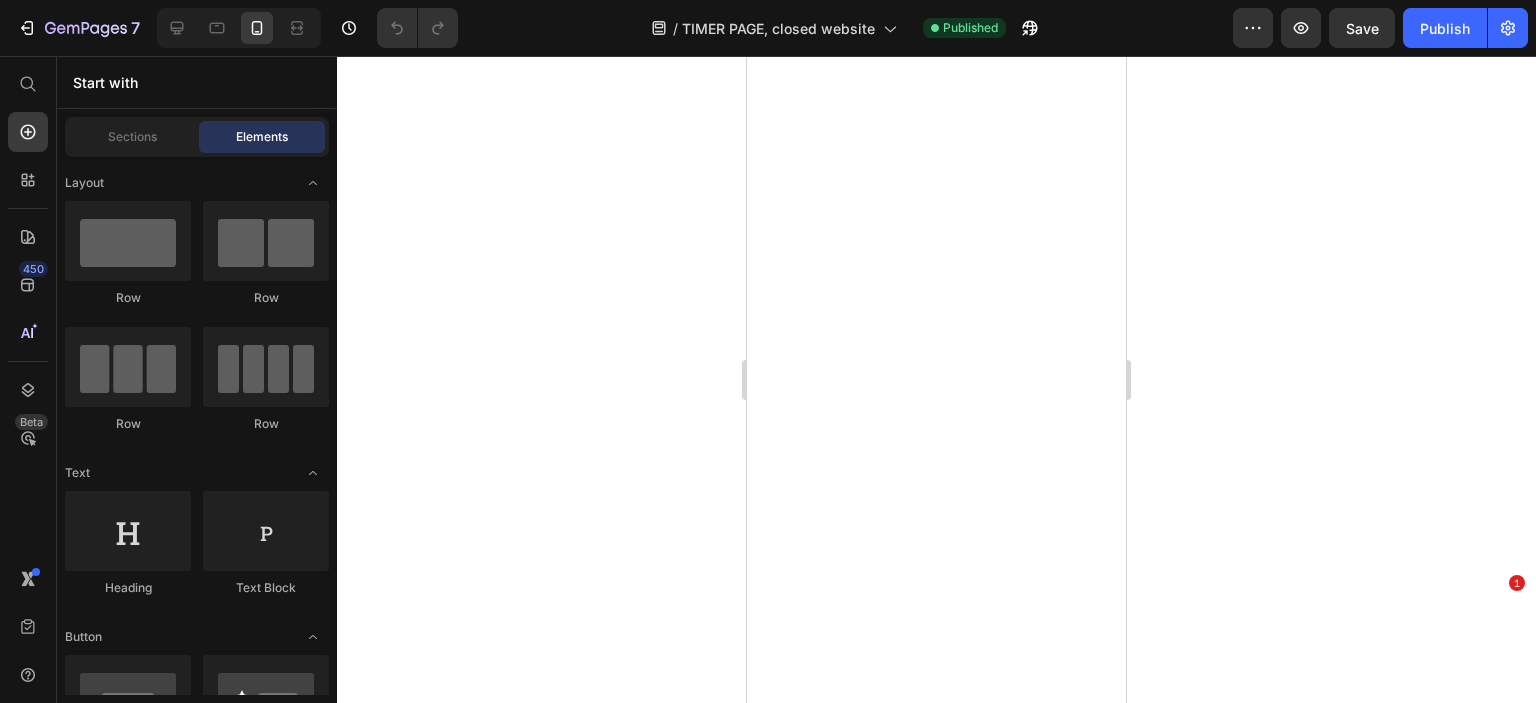 scroll, scrollTop: 0, scrollLeft: 0, axis: both 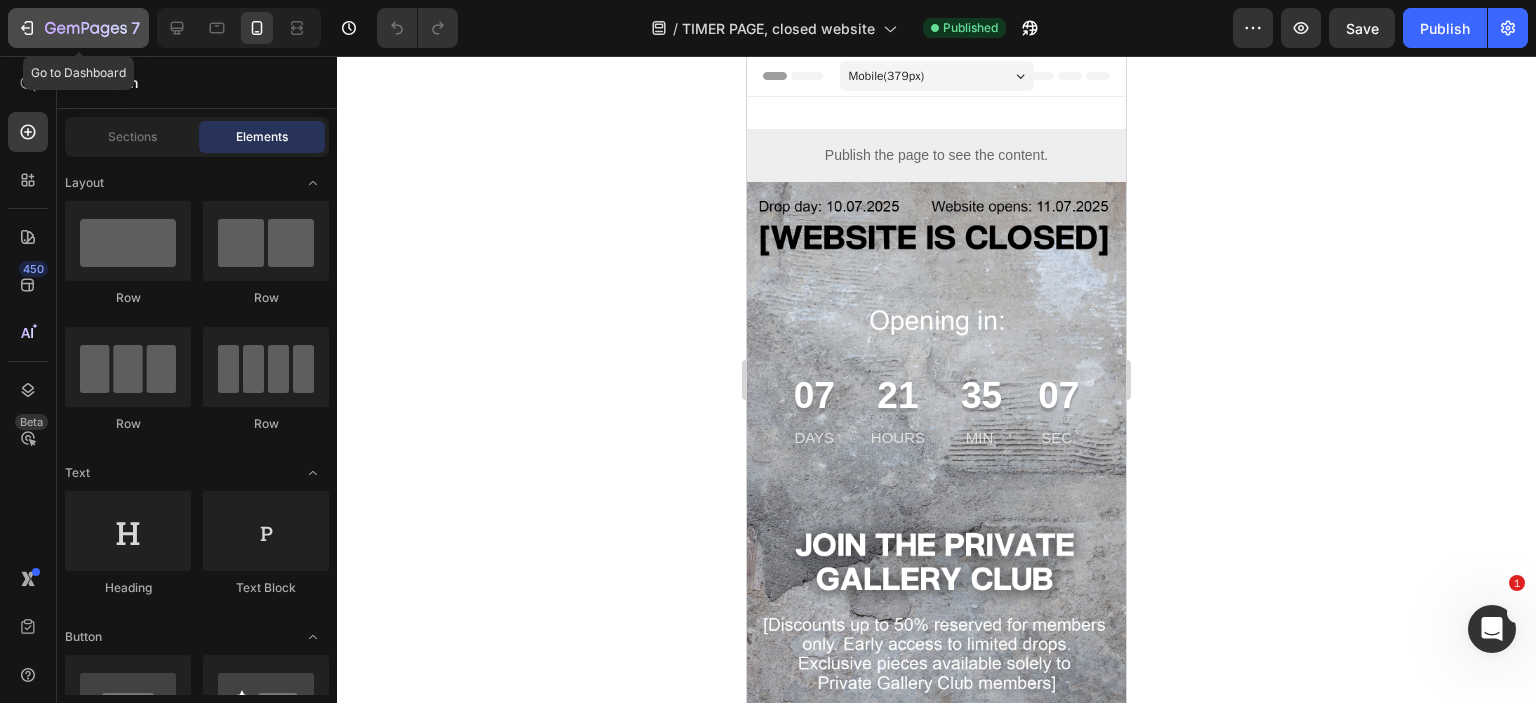 click on "7" 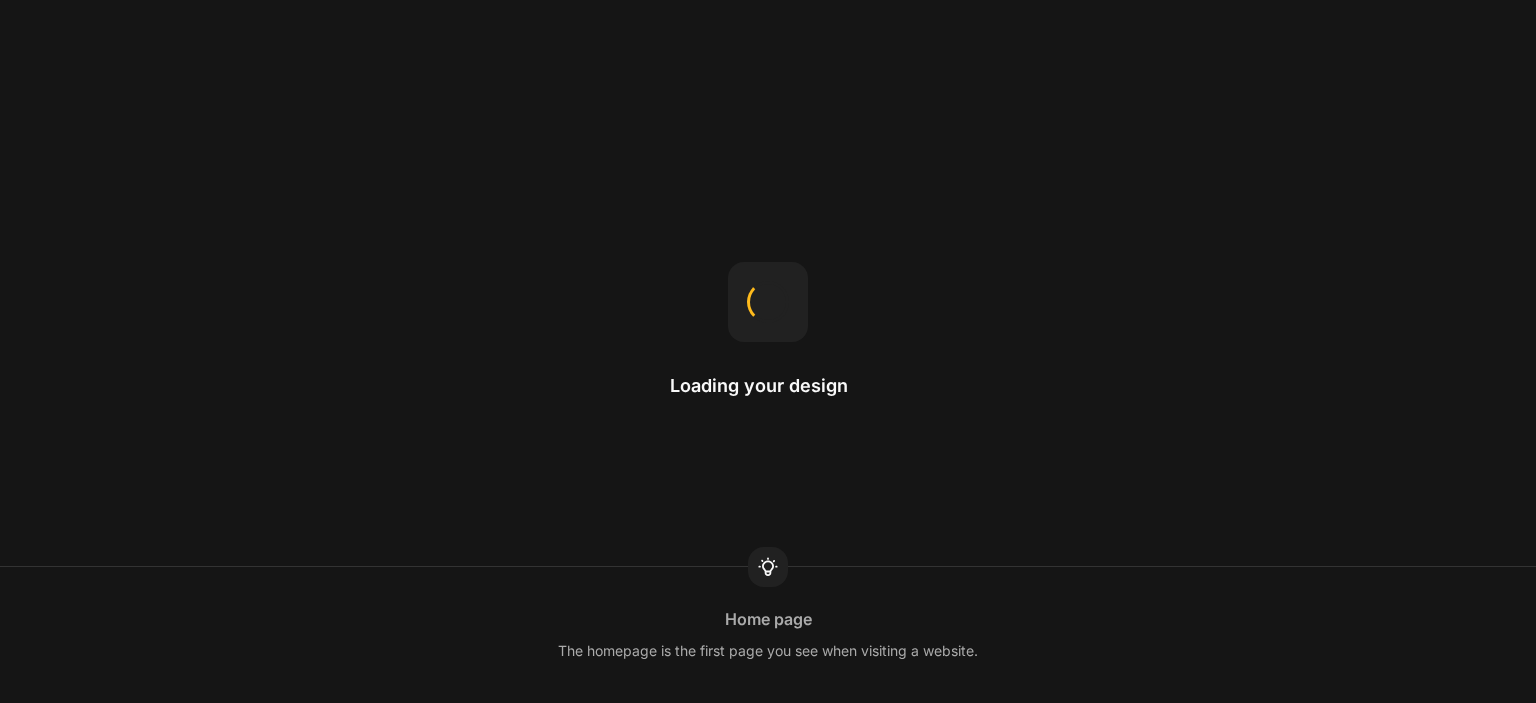 scroll, scrollTop: 0, scrollLeft: 0, axis: both 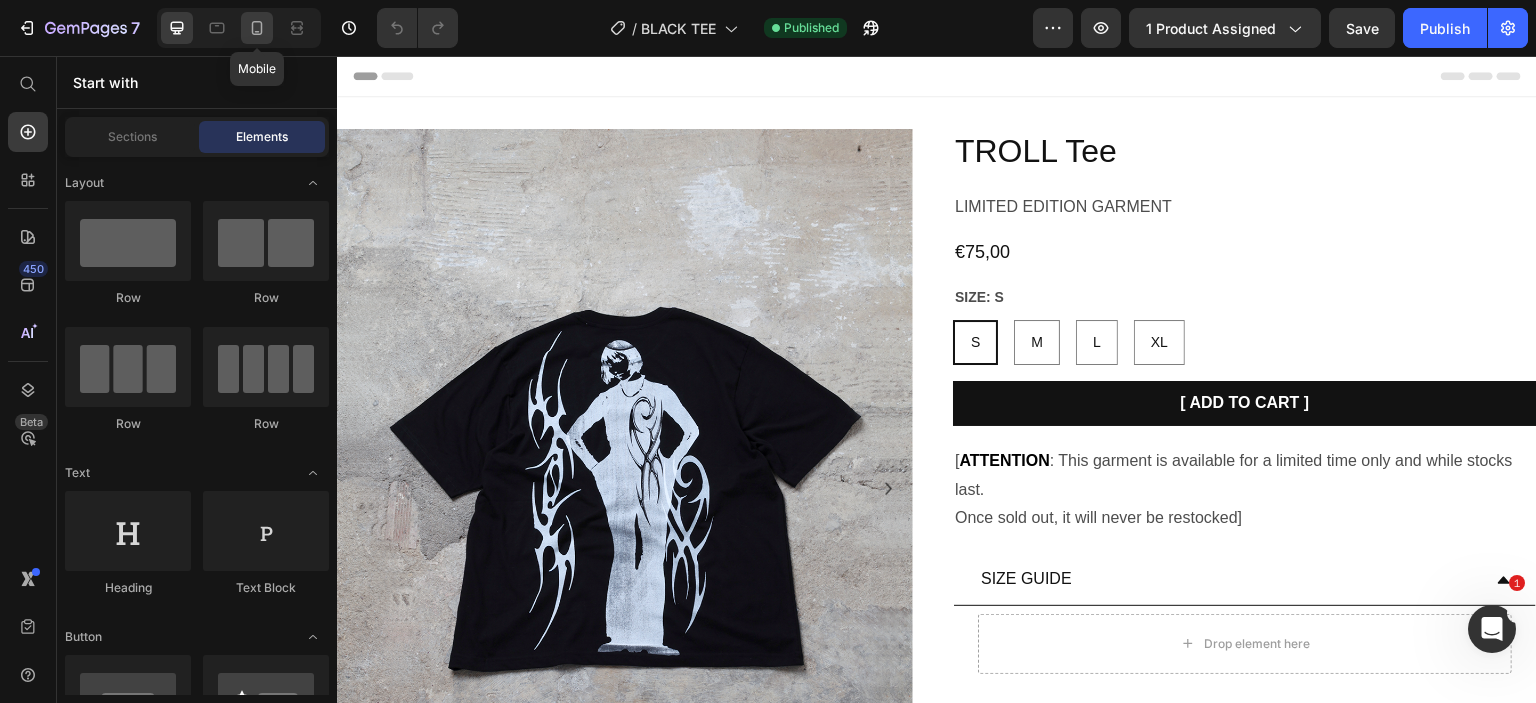 click 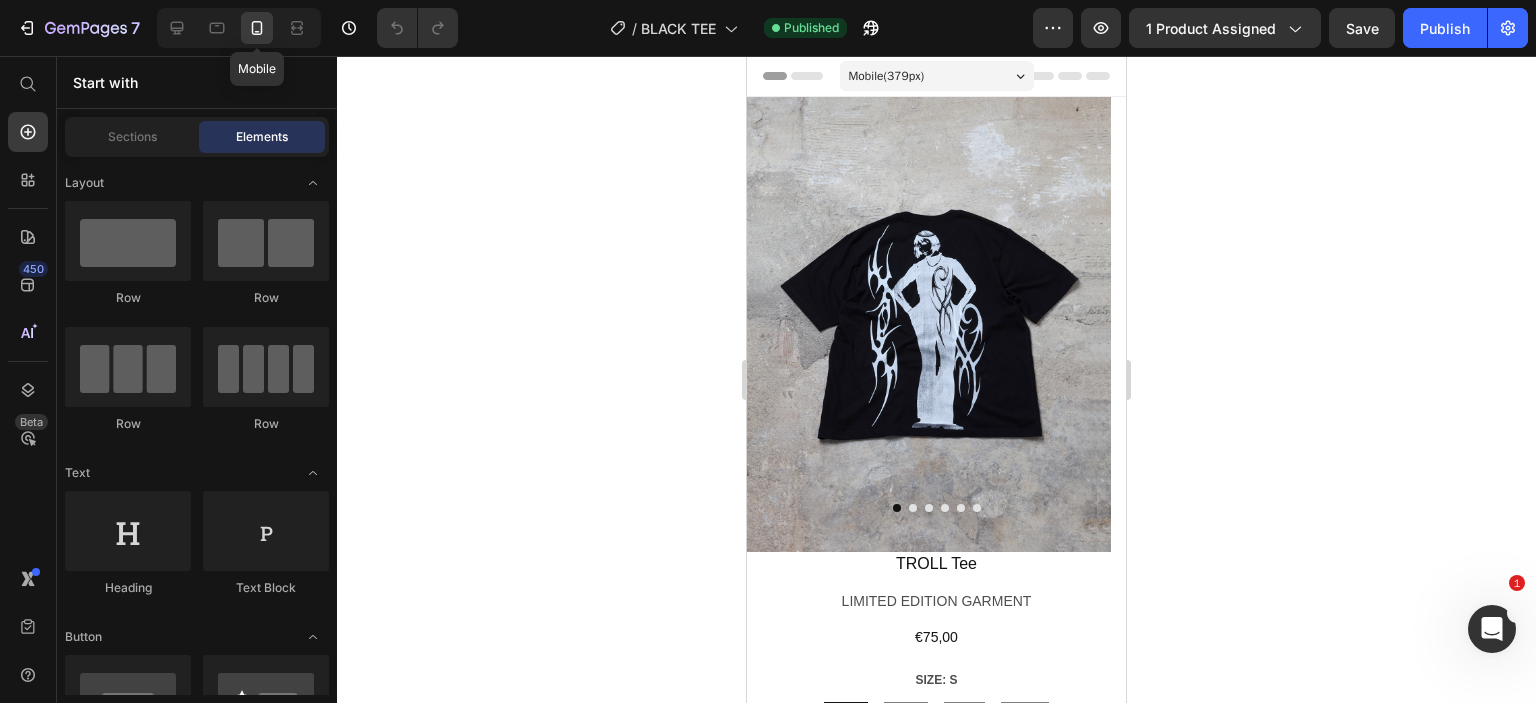 radio on "false" 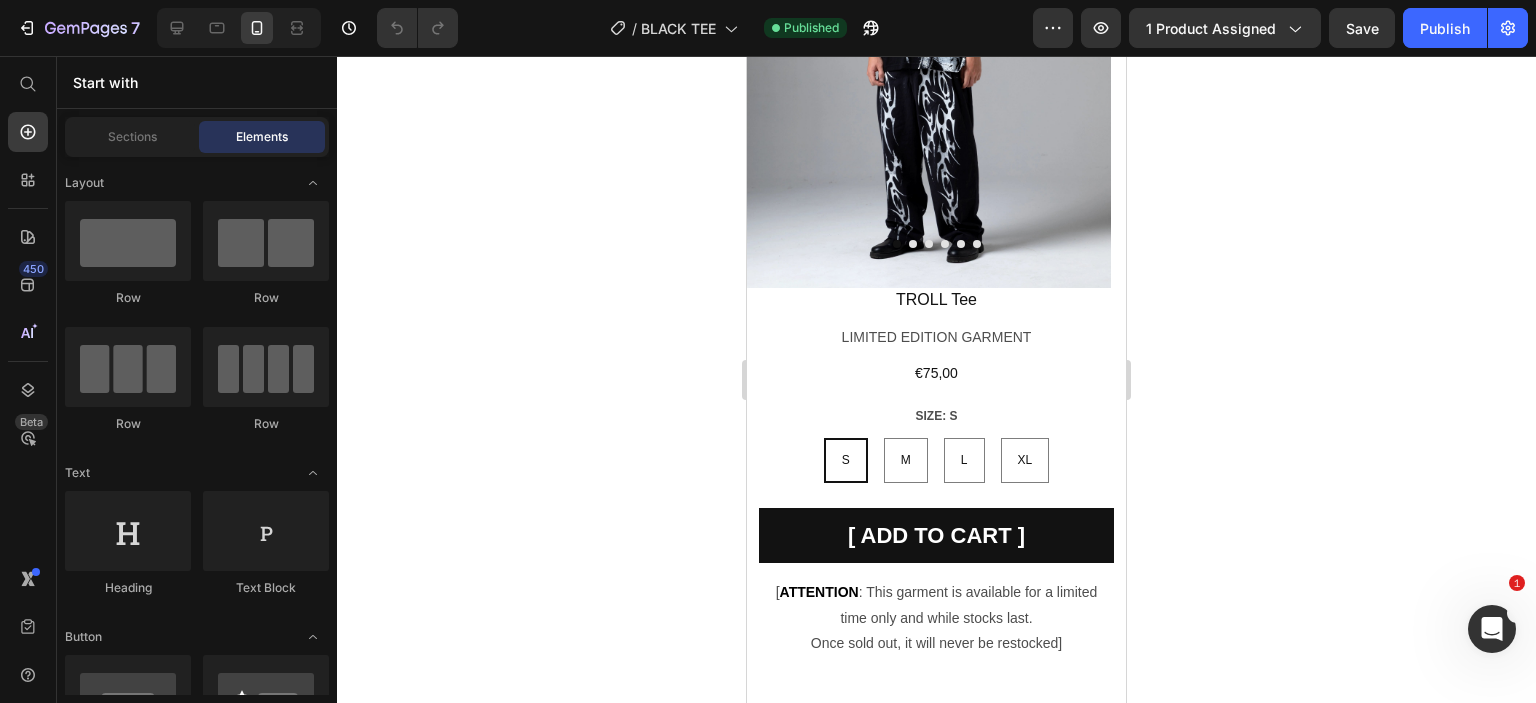 scroll, scrollTop: 0, scrollLeft: 0, axis: both 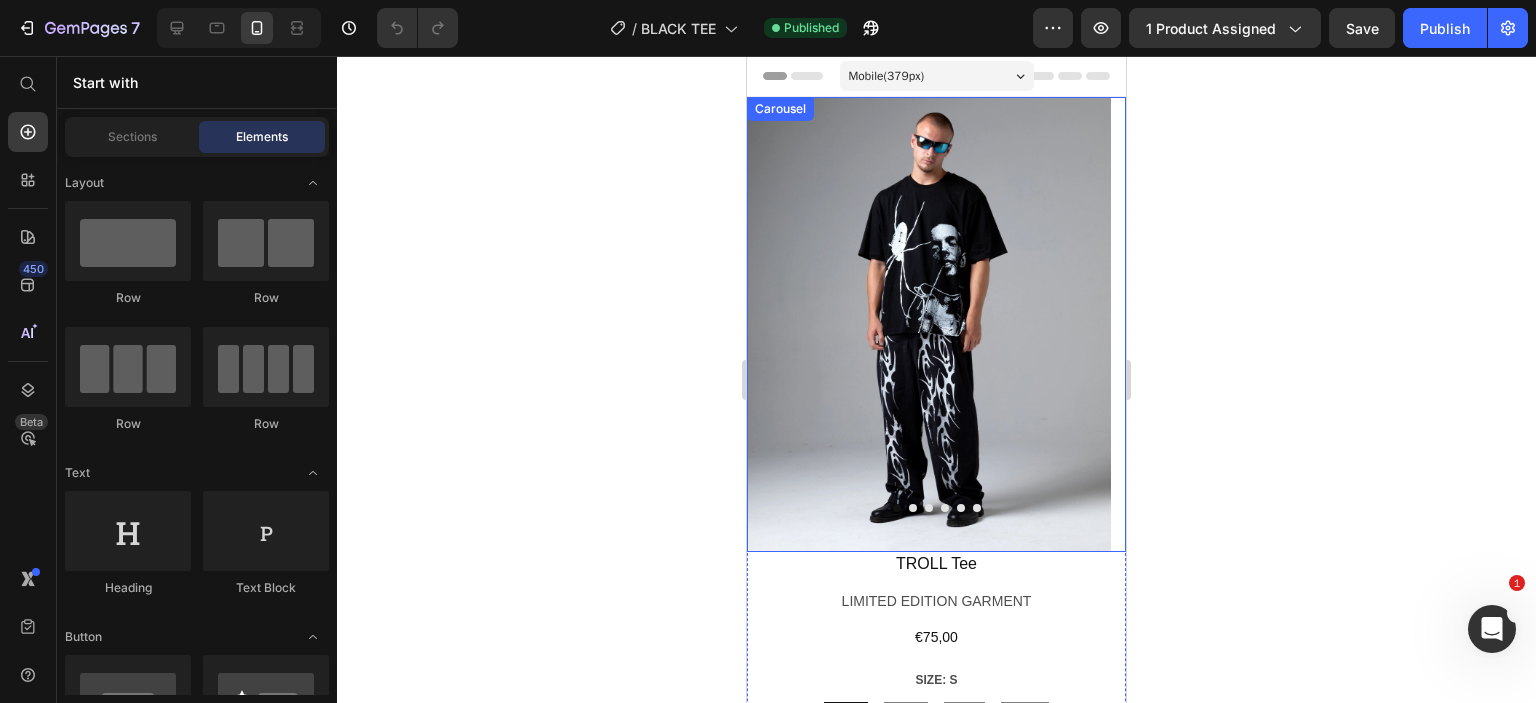 click at bounding box center [913, 508] 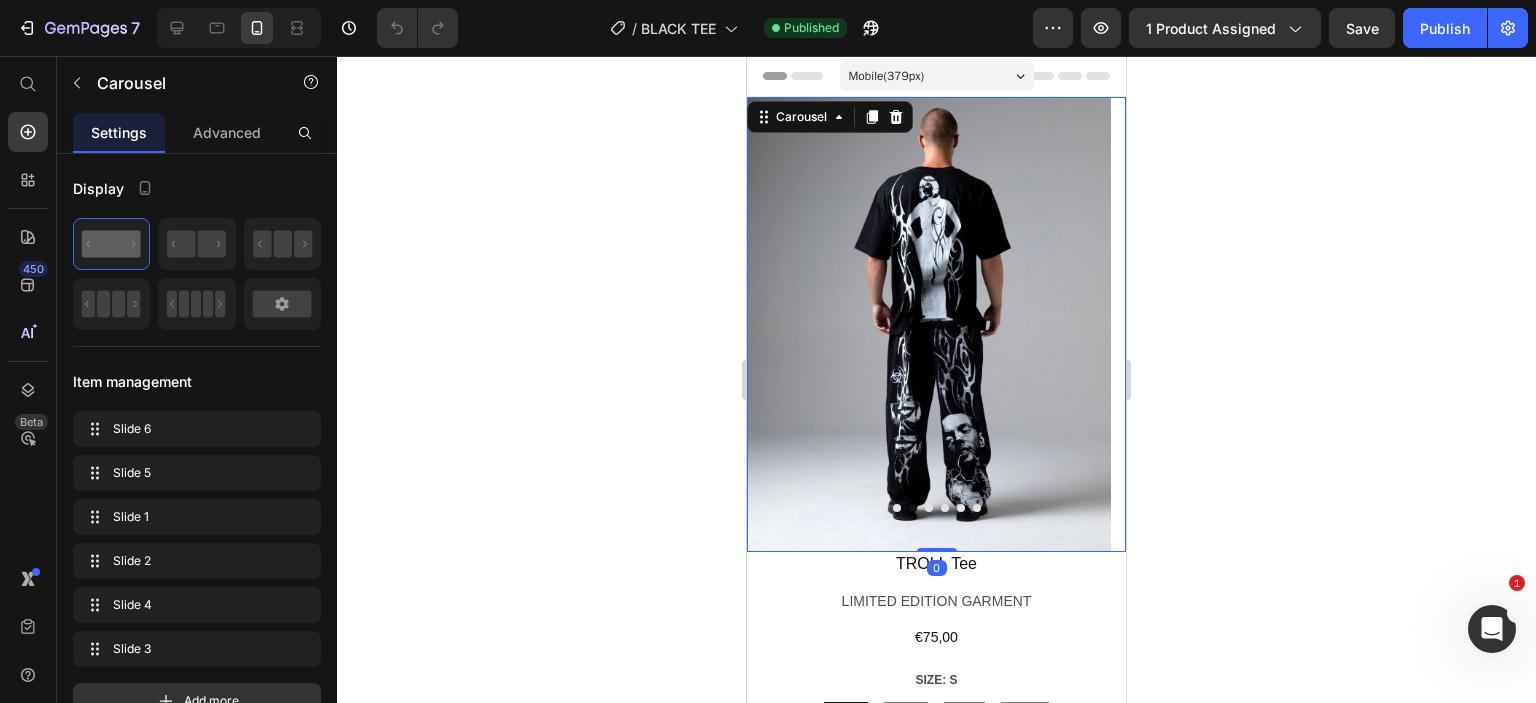 click at bounding box center (897, 508) 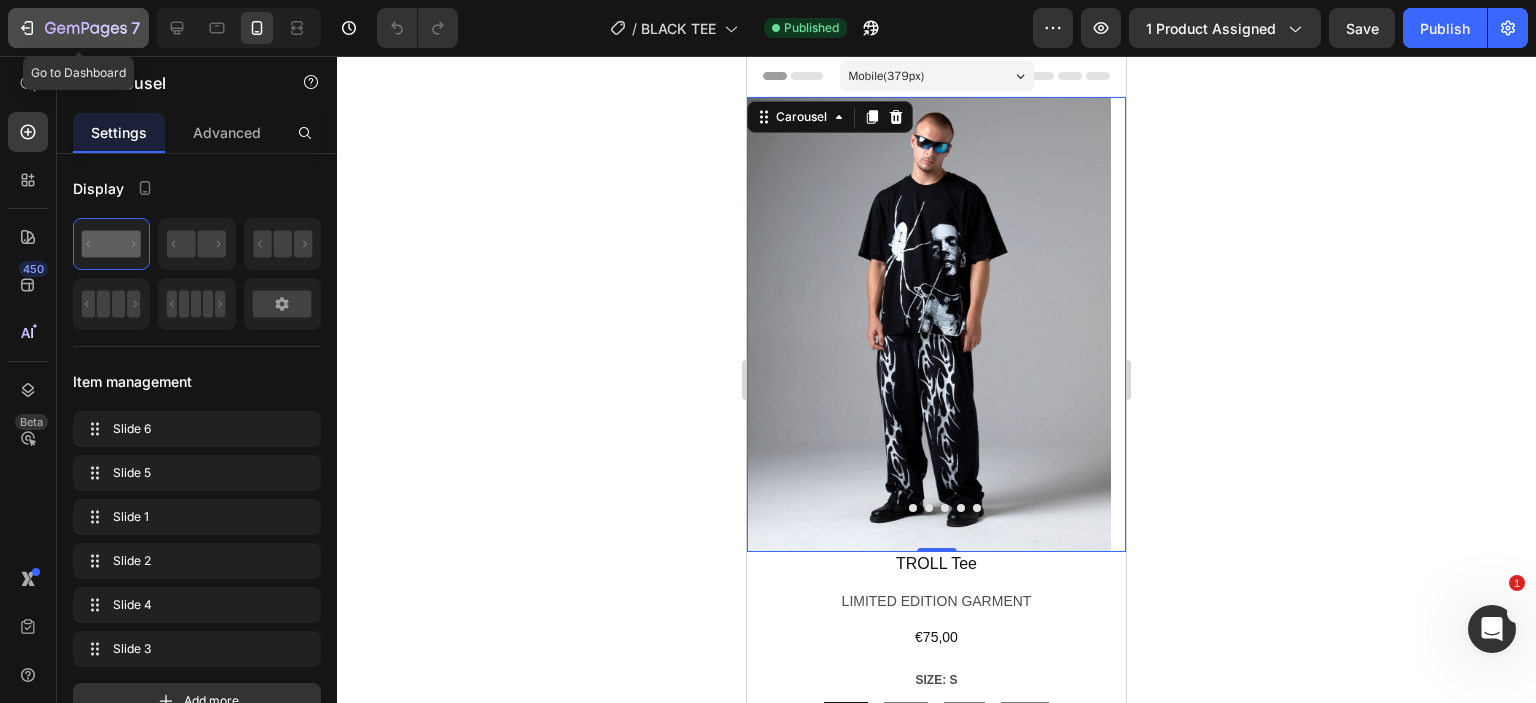 click on "7" at bounding box center [135, 28] 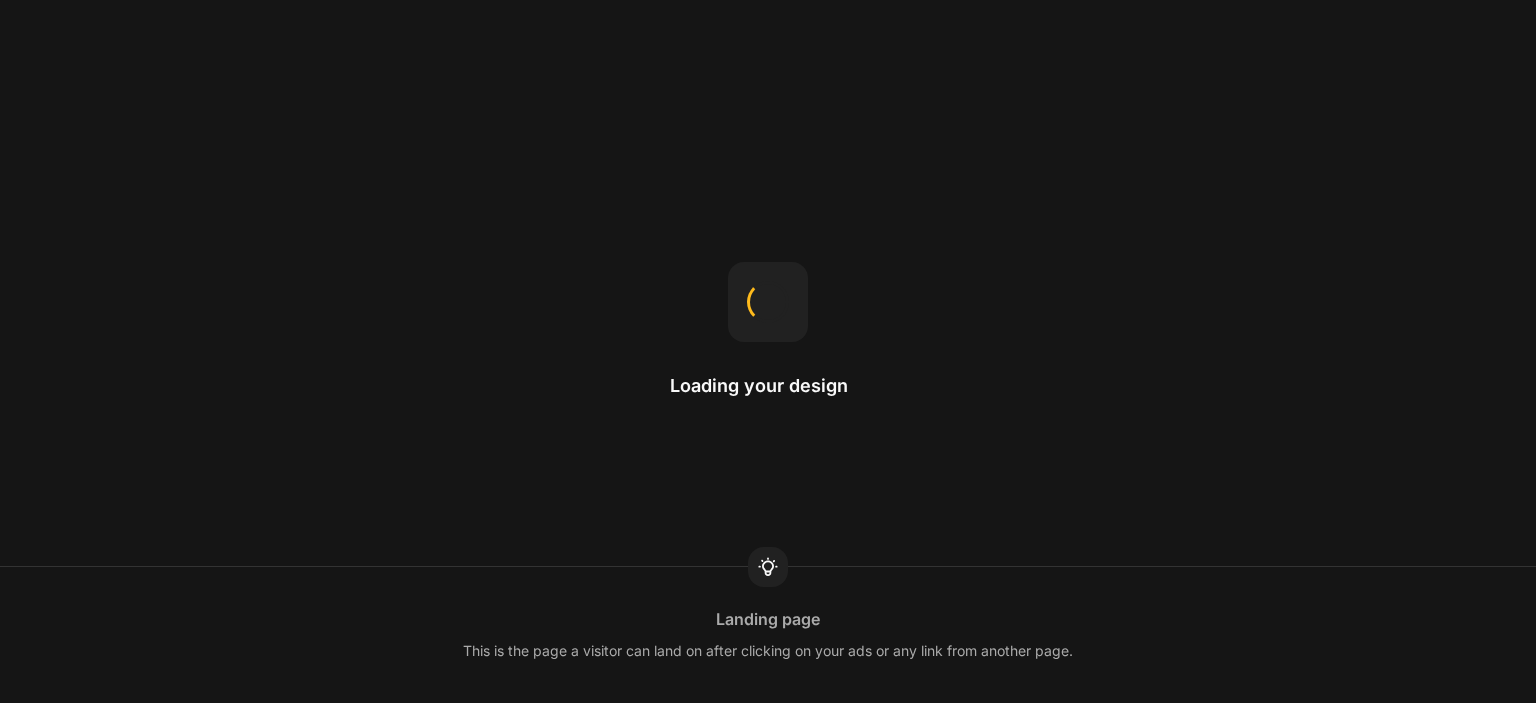 scroll, scrollTop: 0, scrollLeft: 0, axis: both 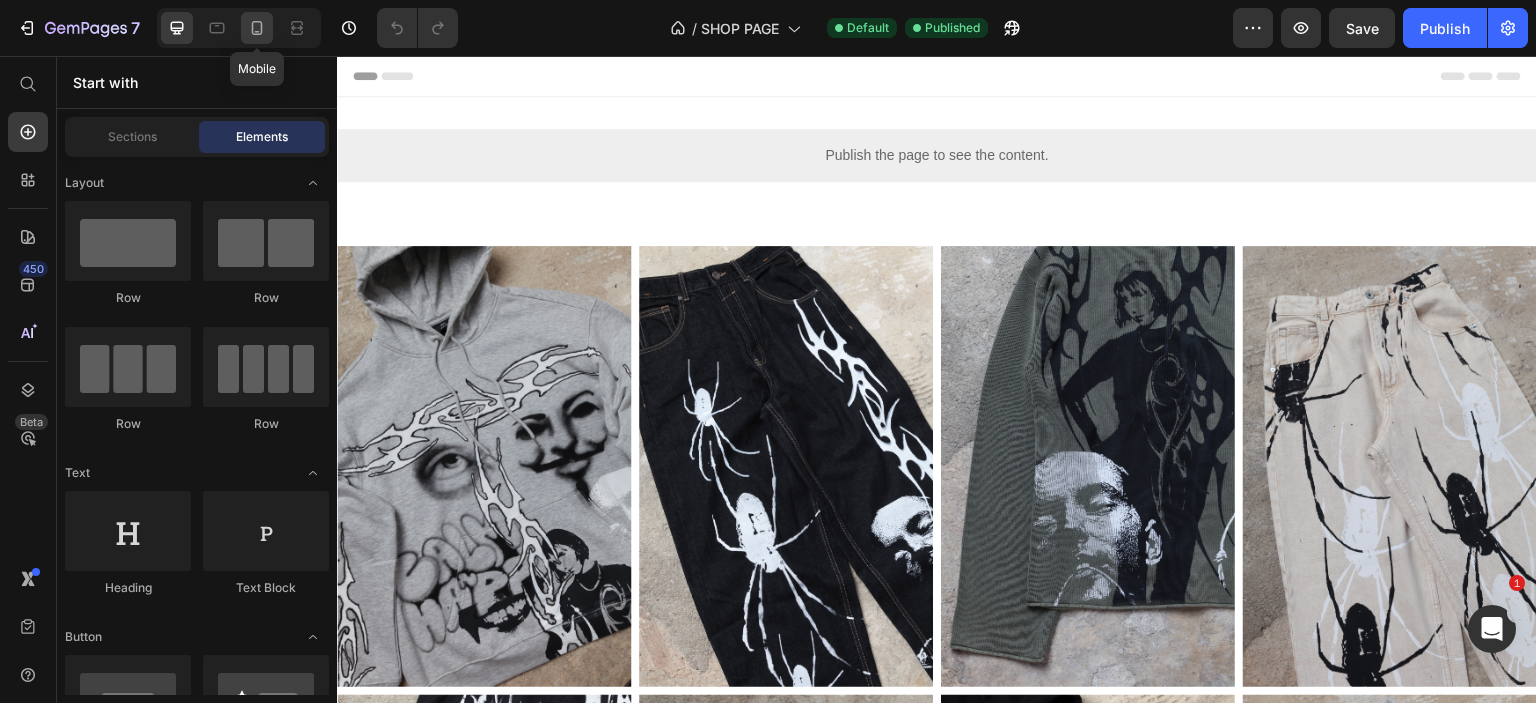 click 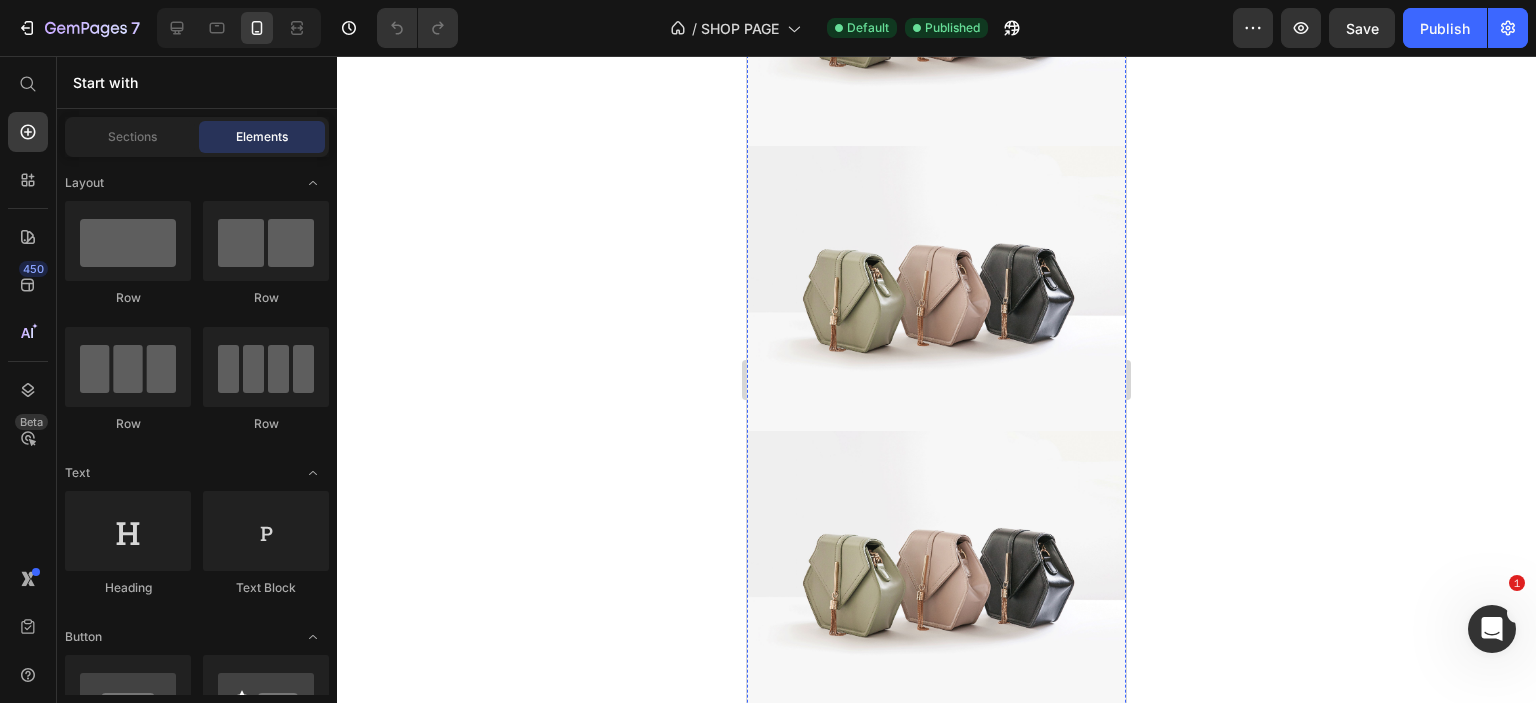 scroll, scrollTop: 1691, scrollLeft: 0, axis: vertical 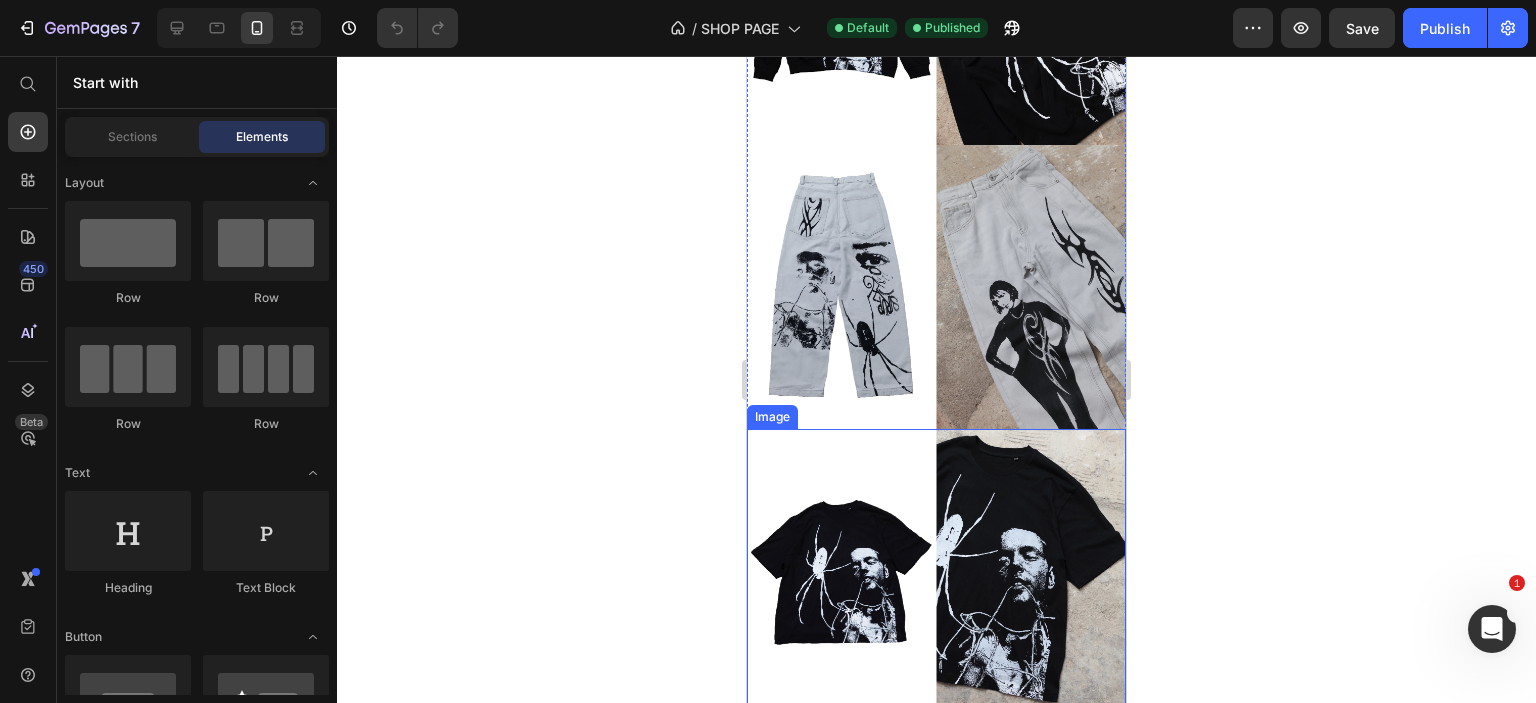 click at bounding box center (936, 571) 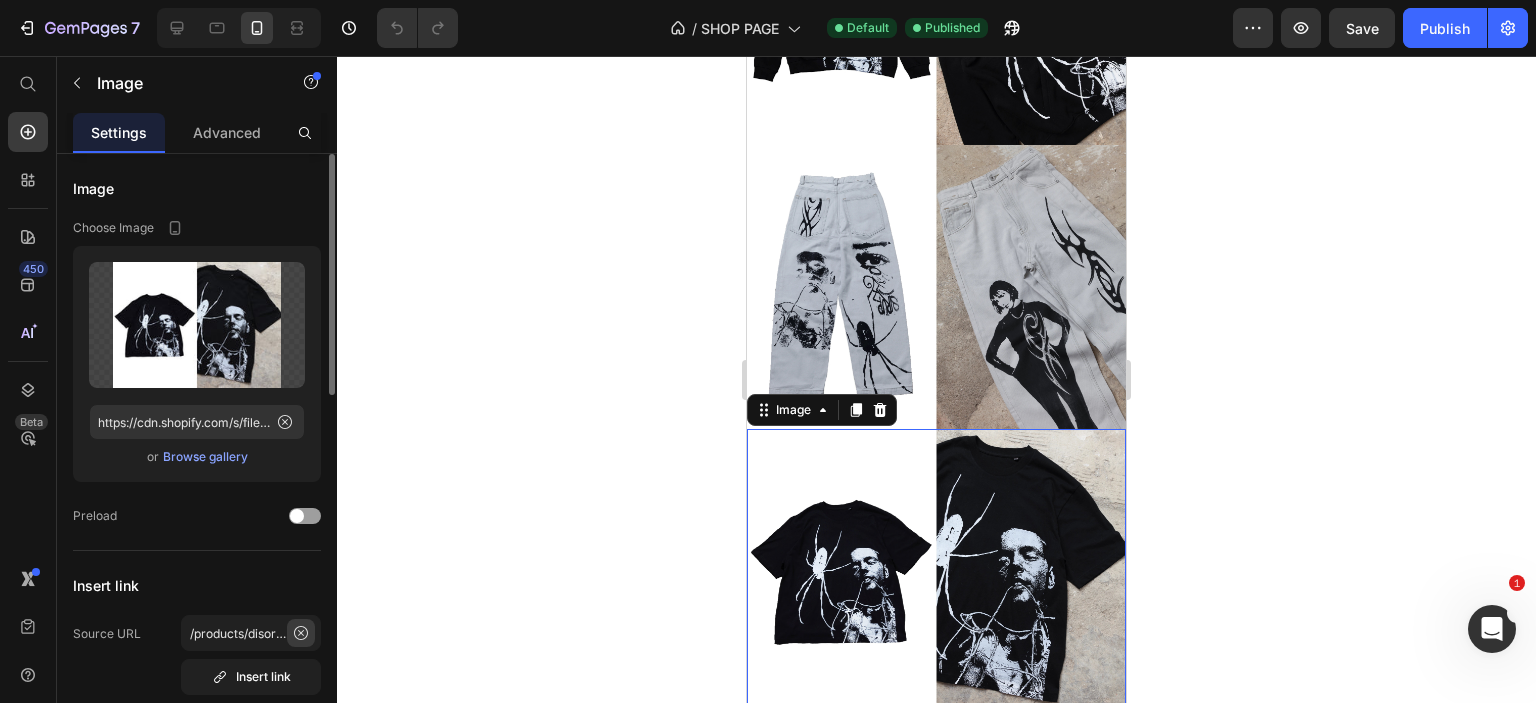 click 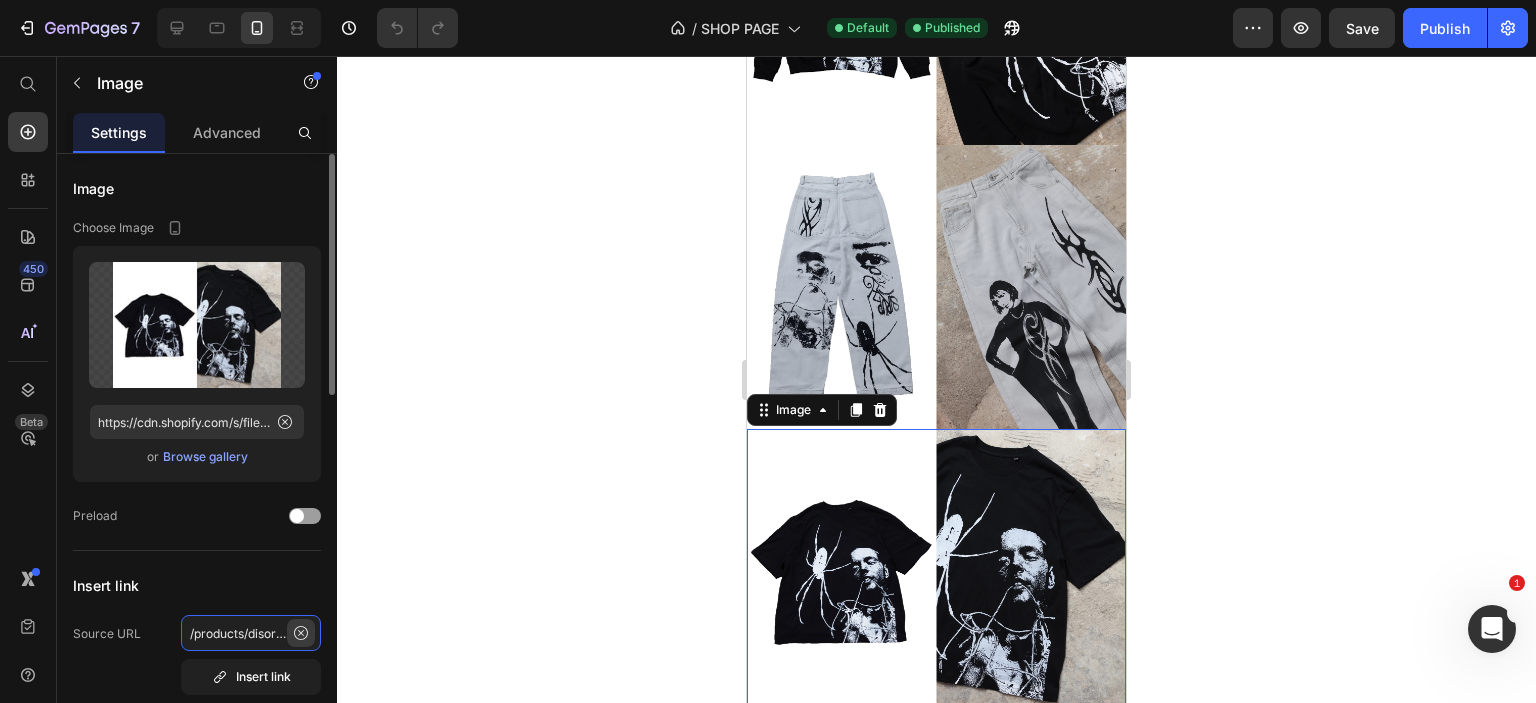 type 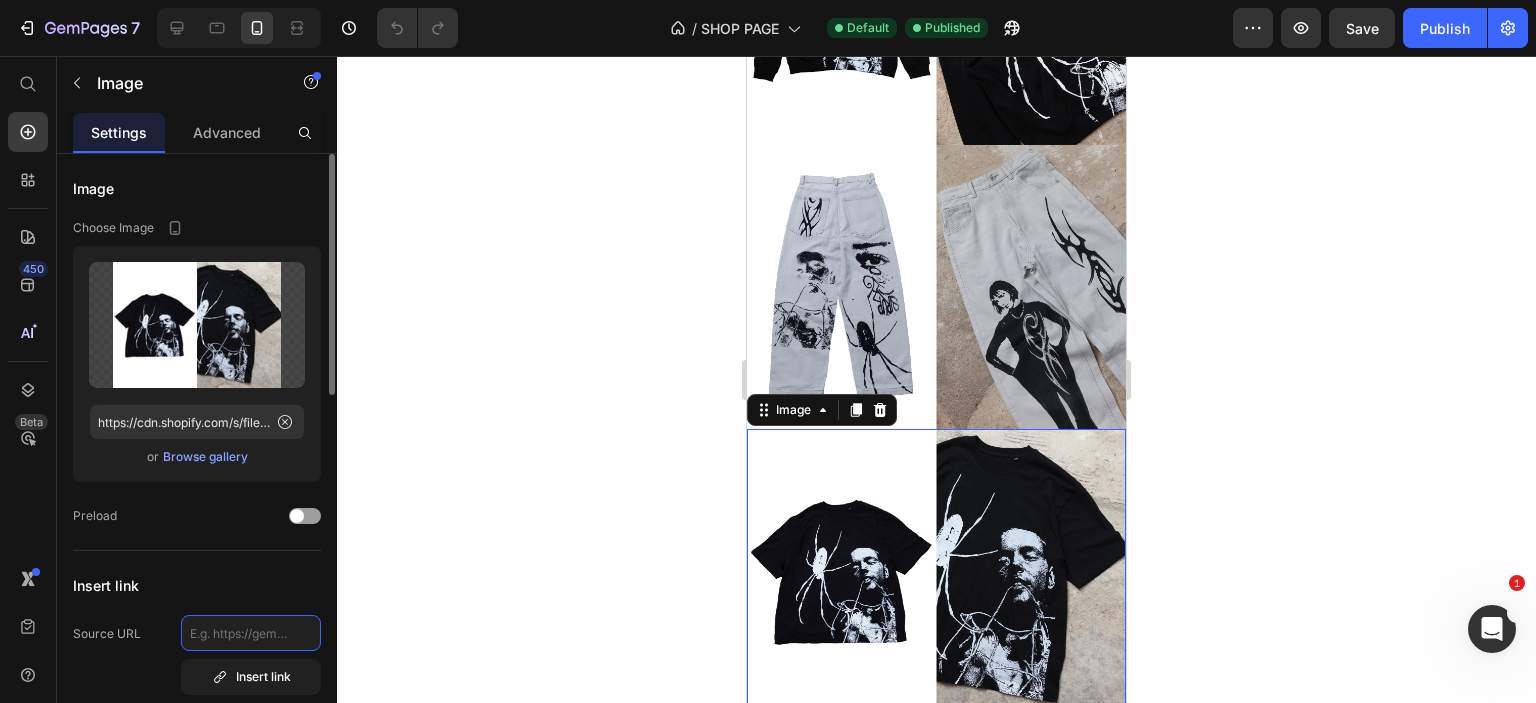 scroll, scrollTop: 0, scrollLeft: 0, axis: both 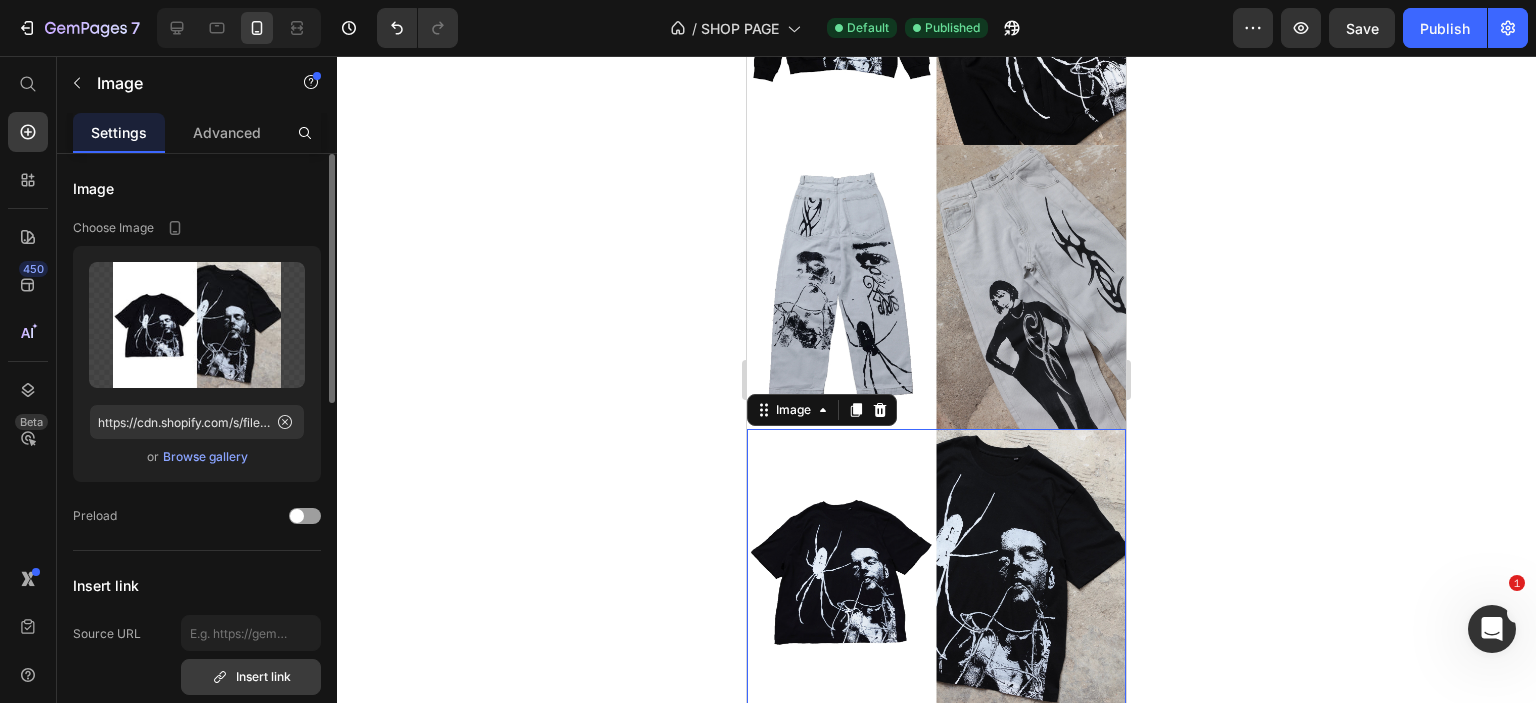 click on "Insert link" at bounding box center [251, 677] 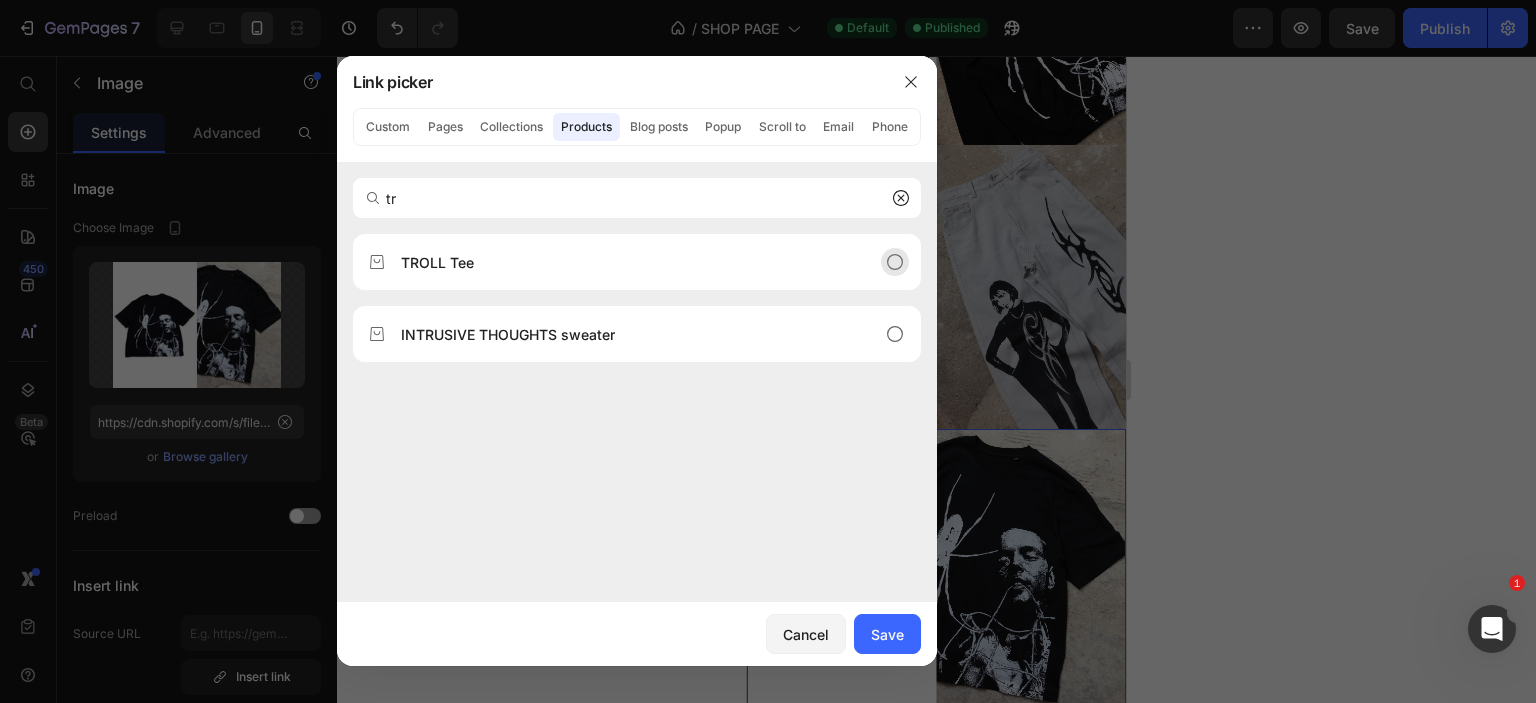 type on "tr" 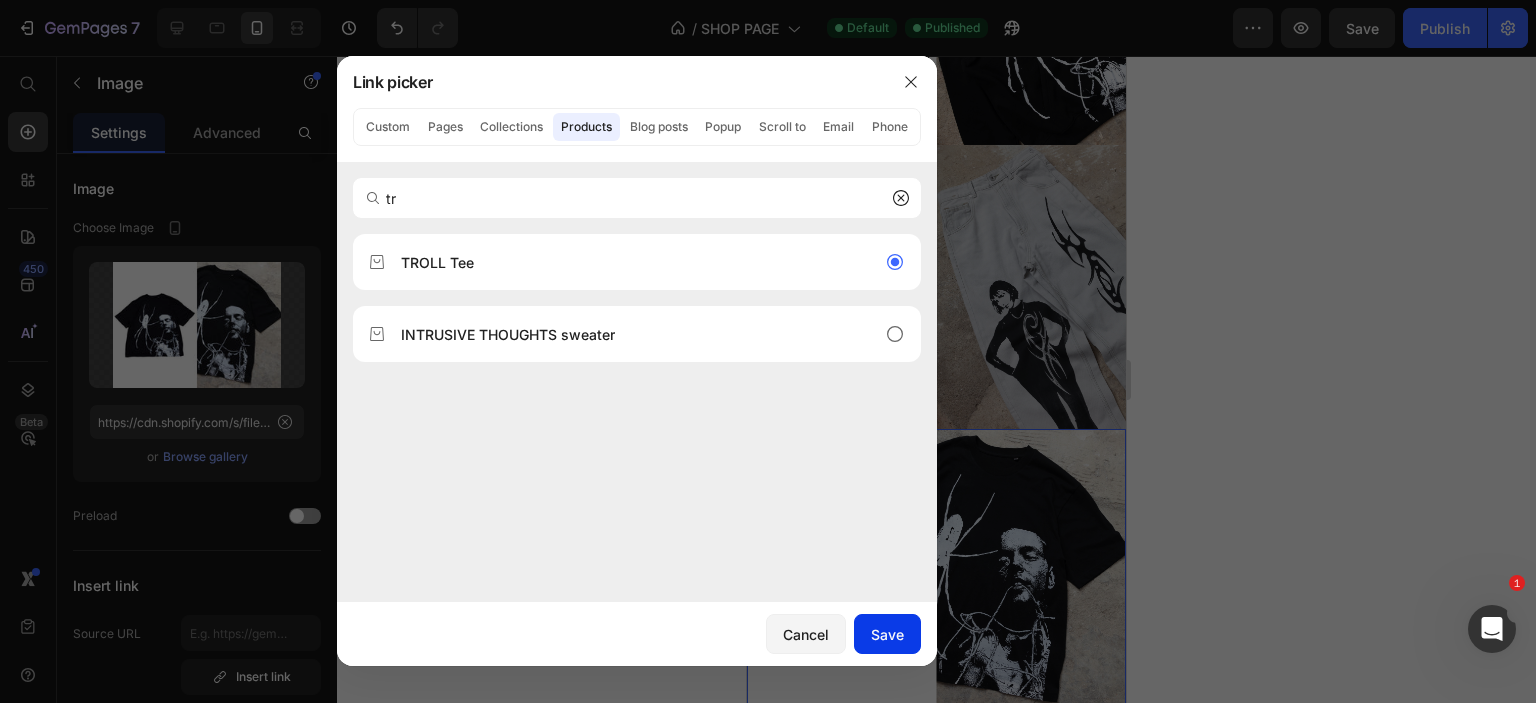 click on "Save" 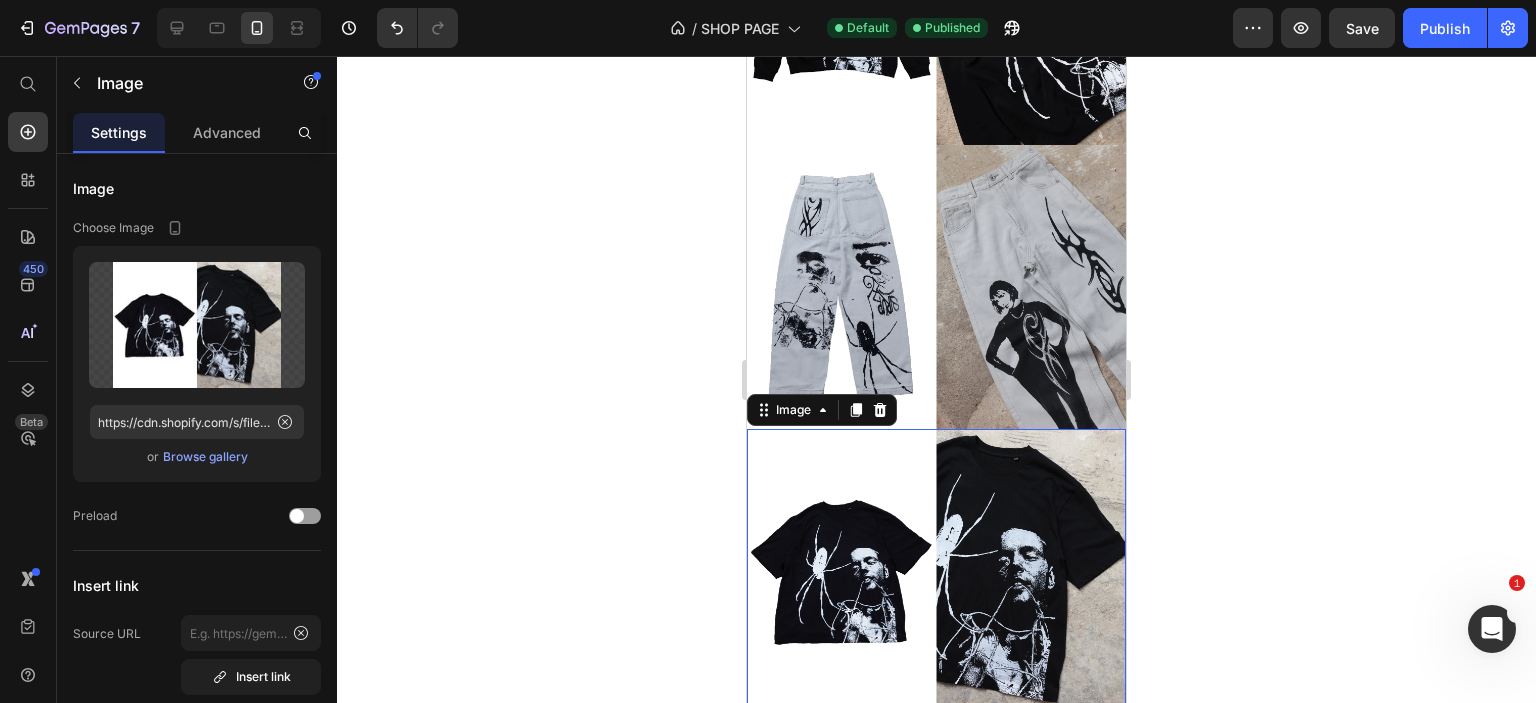 type on "/products/troll-tee" 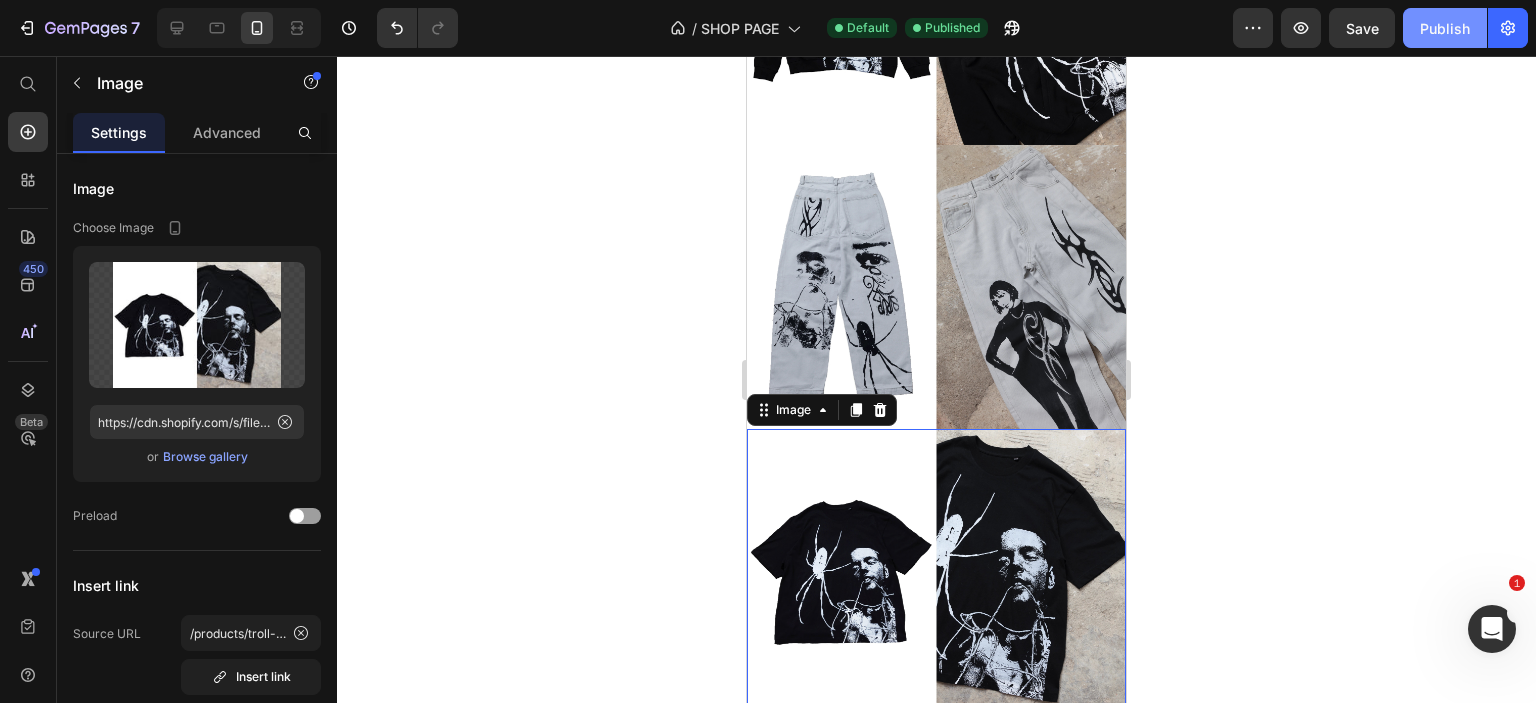 click on "Publish" at bounding box center (1445, 28) 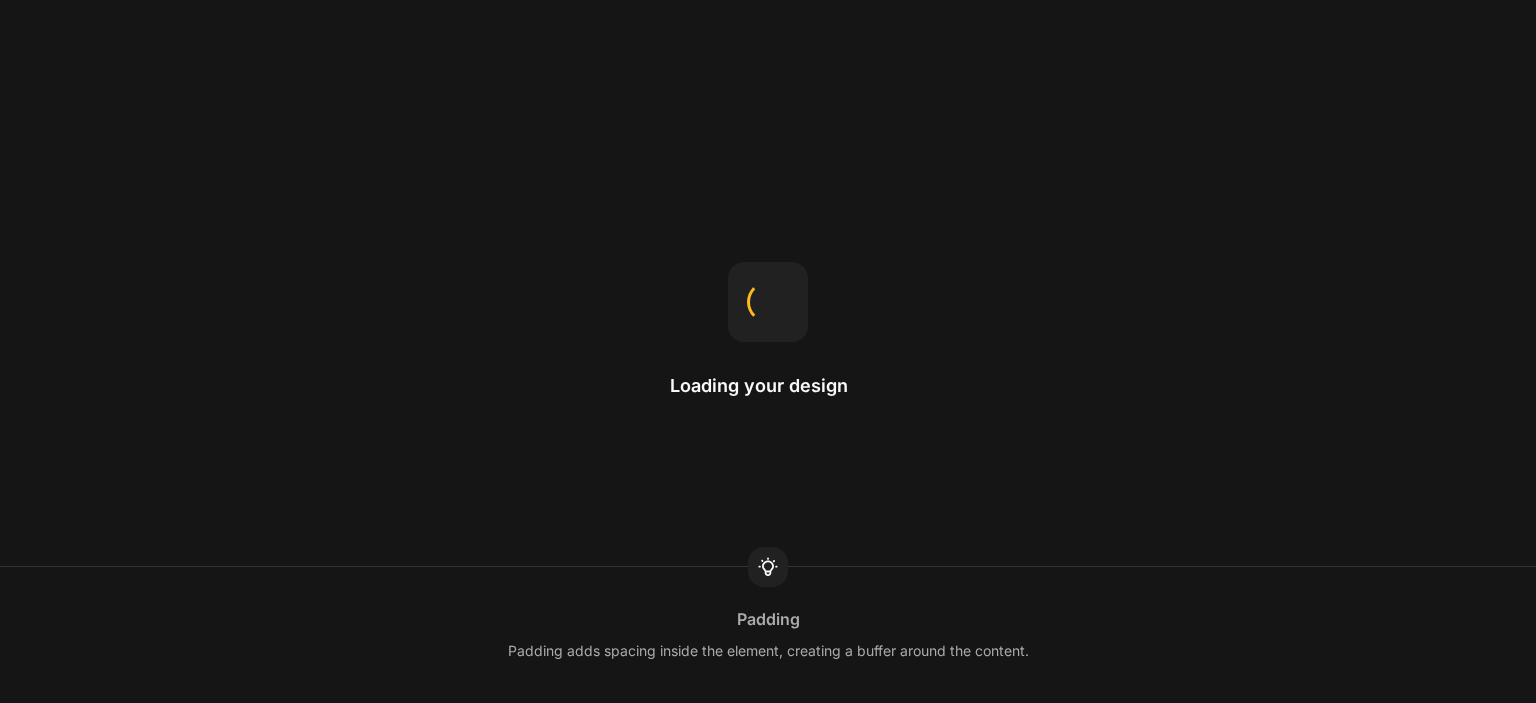 scroll, scrollTop: 0, scrollLeft: 0, axis: both 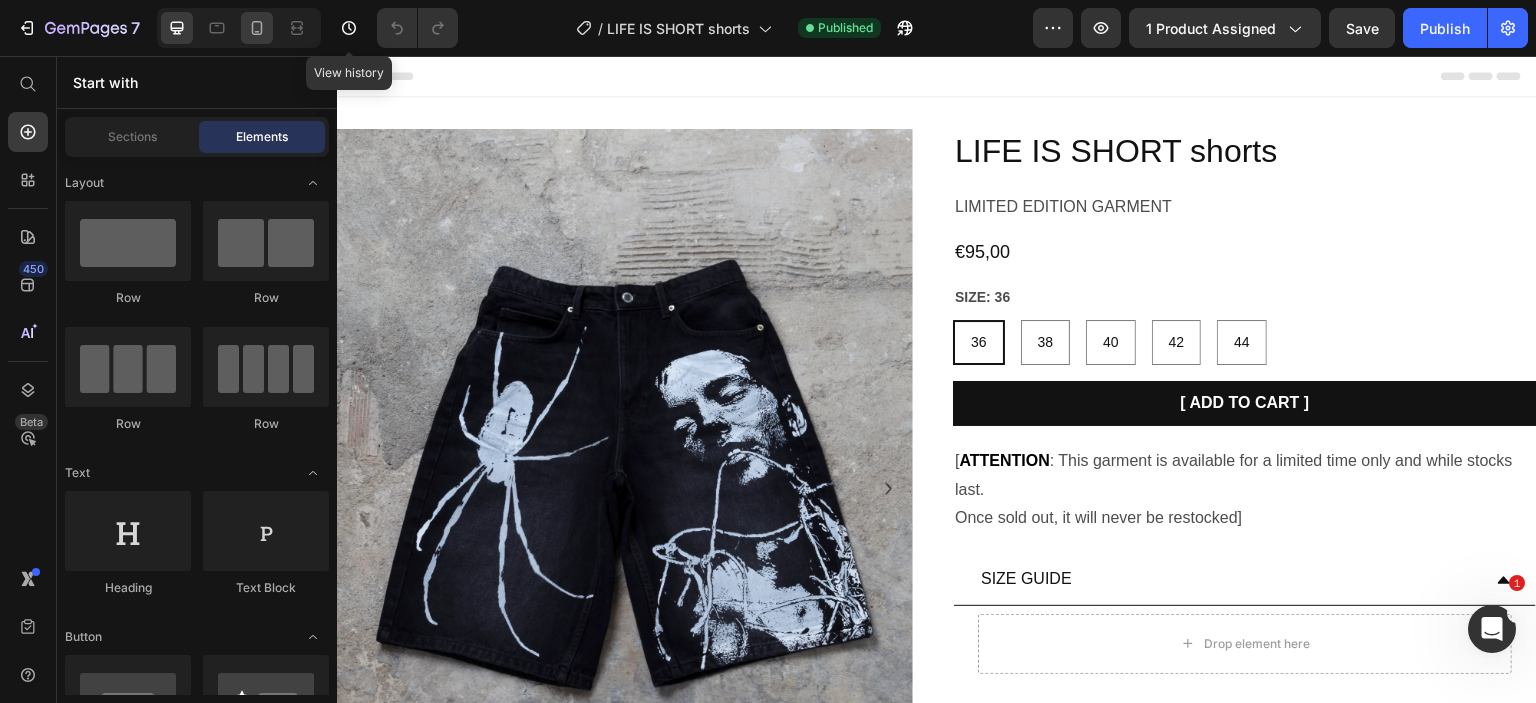 click 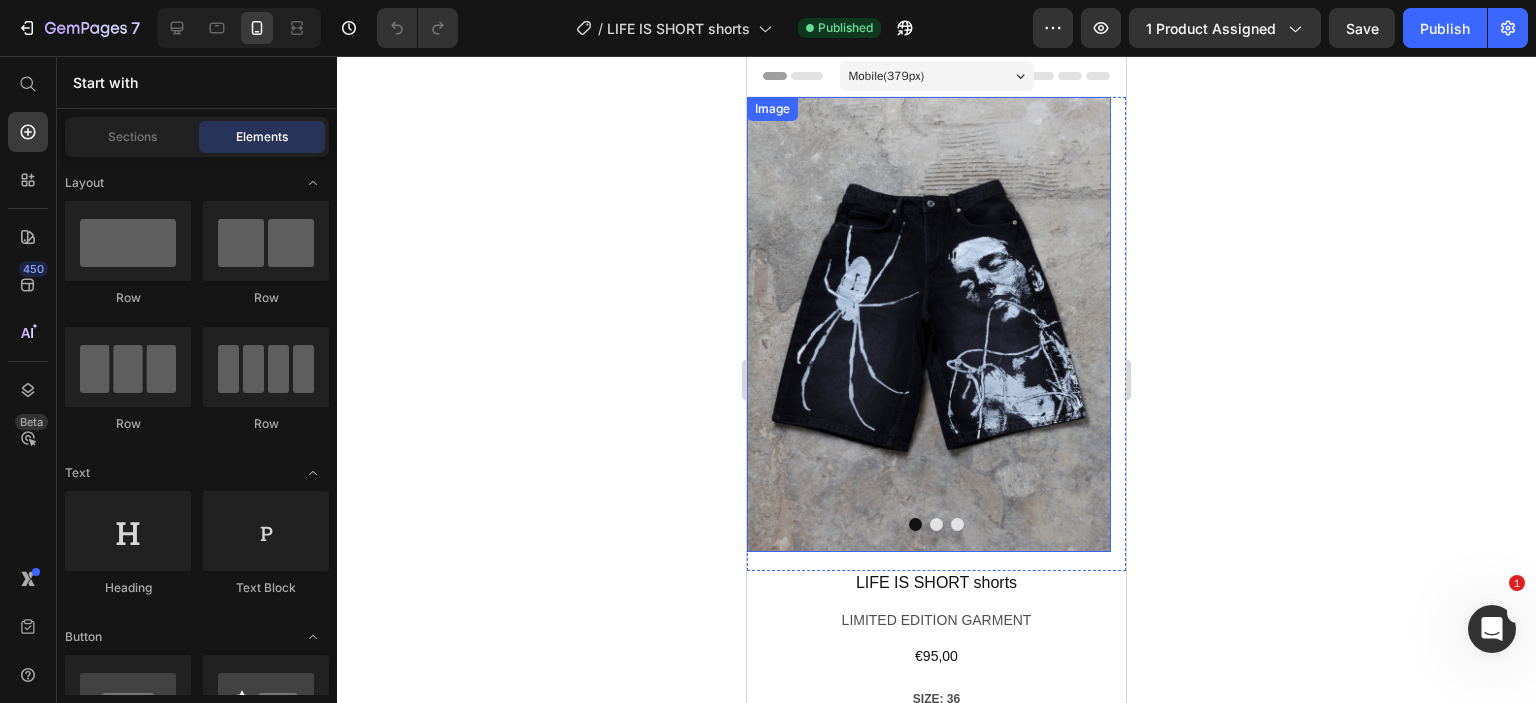 click at bounding box center [929, 324] 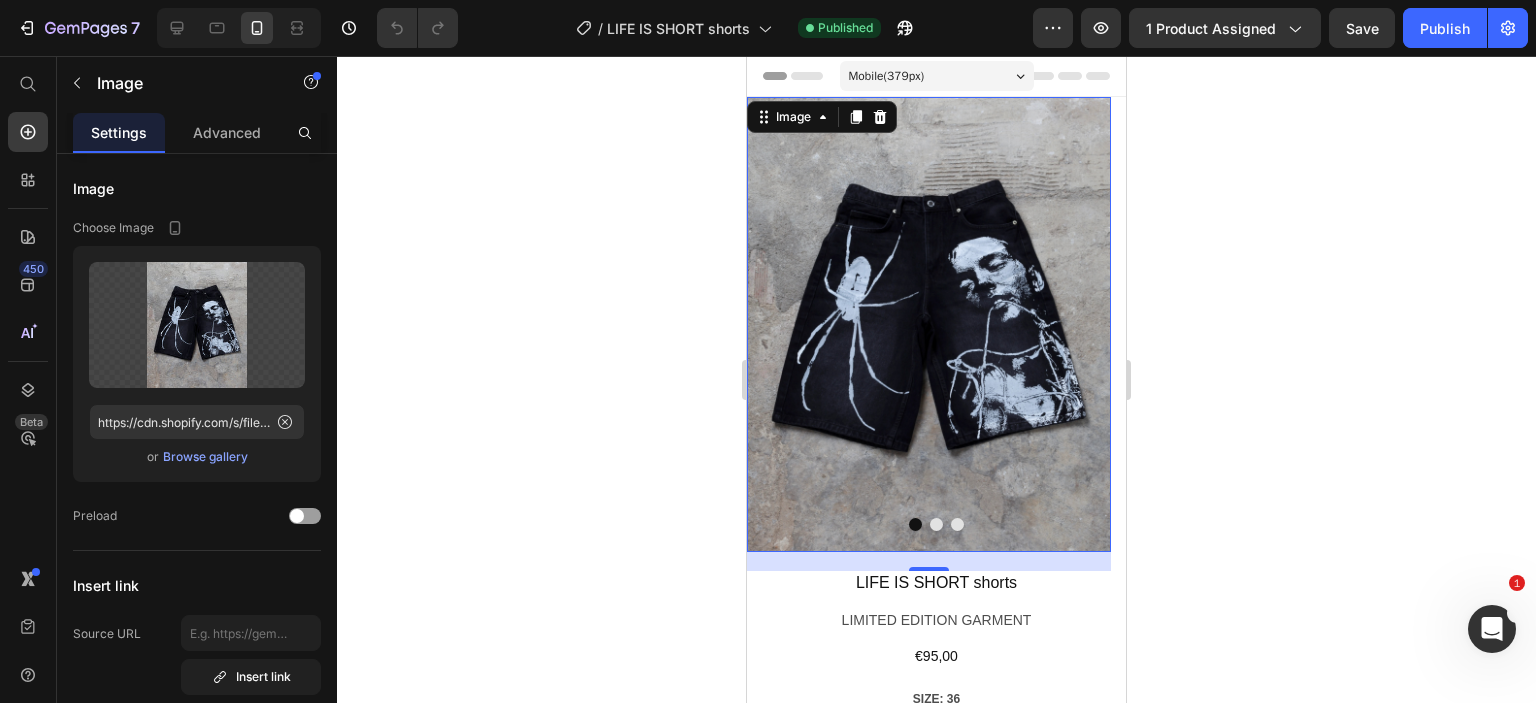 click on "Image" at bounding box center (822, 117) 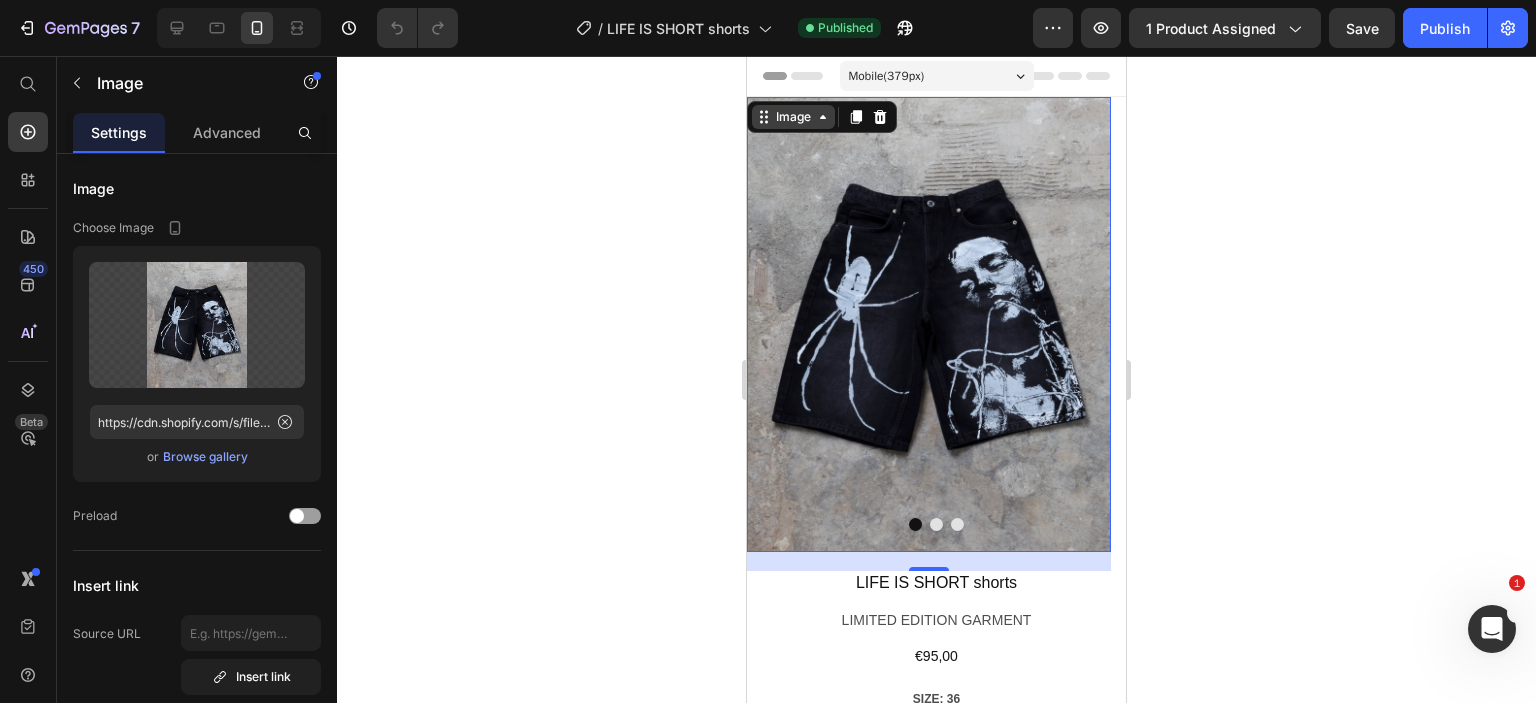 click on "Image" at bounding box center [793, 117] 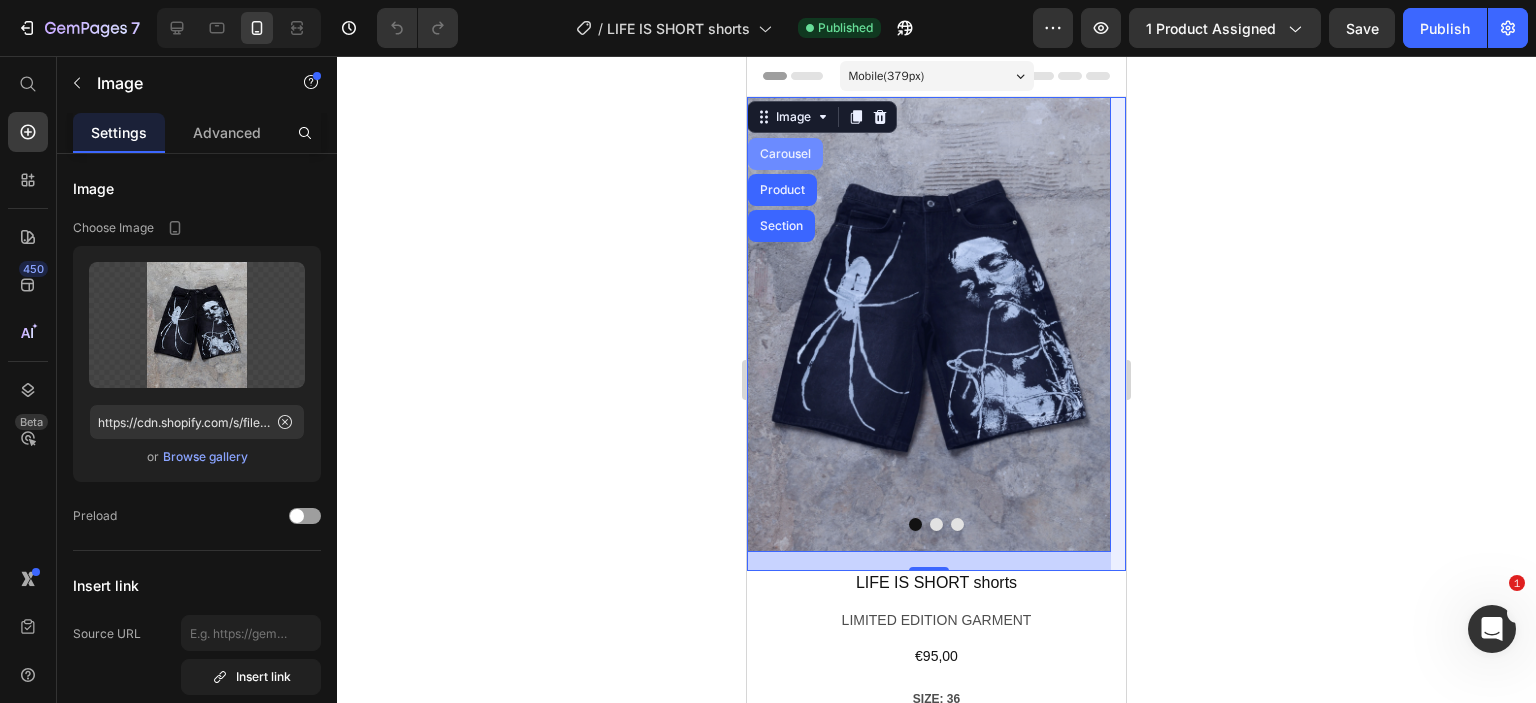 click on "Carousel" at bounding box center [785, 154] 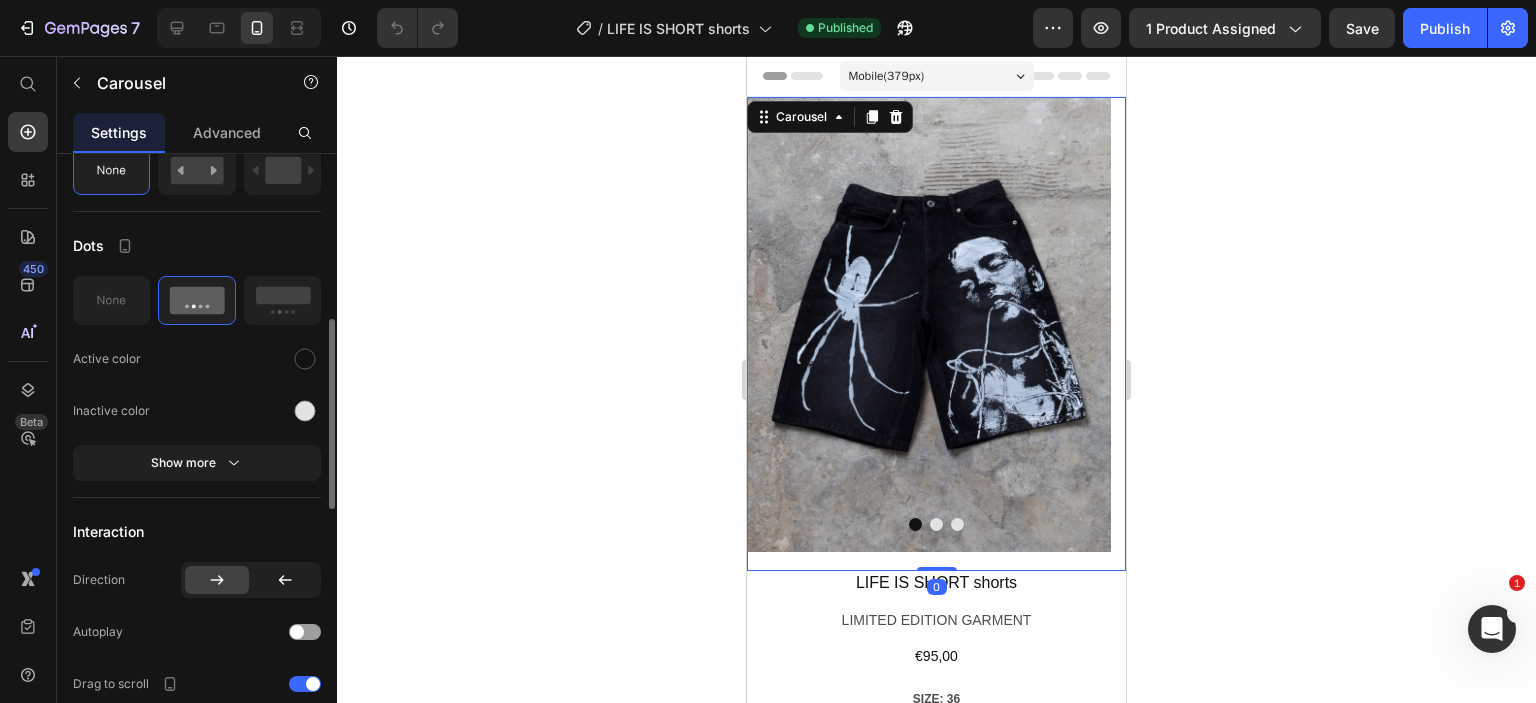 scroll, scrollTop: 523, scrollLeft: 0, axis: vertical 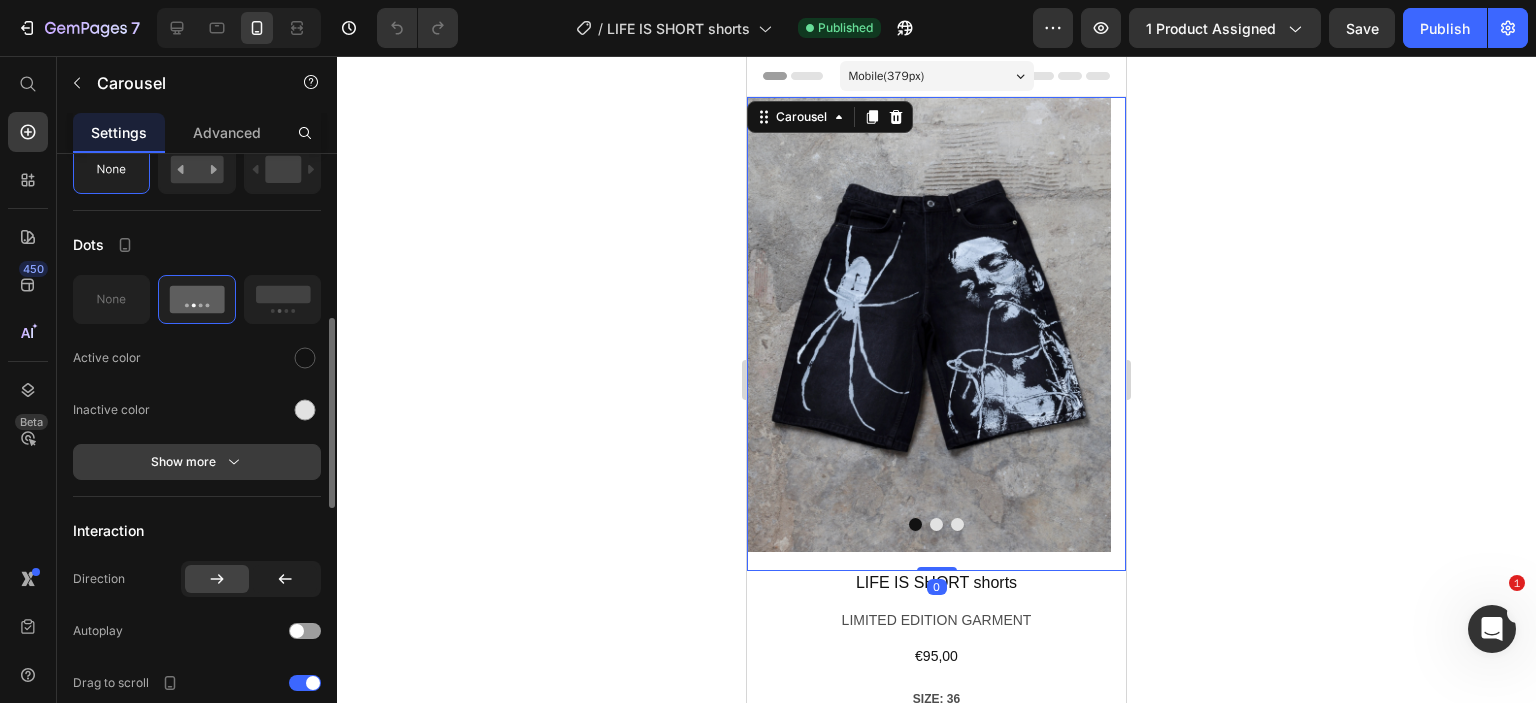 click on "Show more" at bounding box center (197, 462) 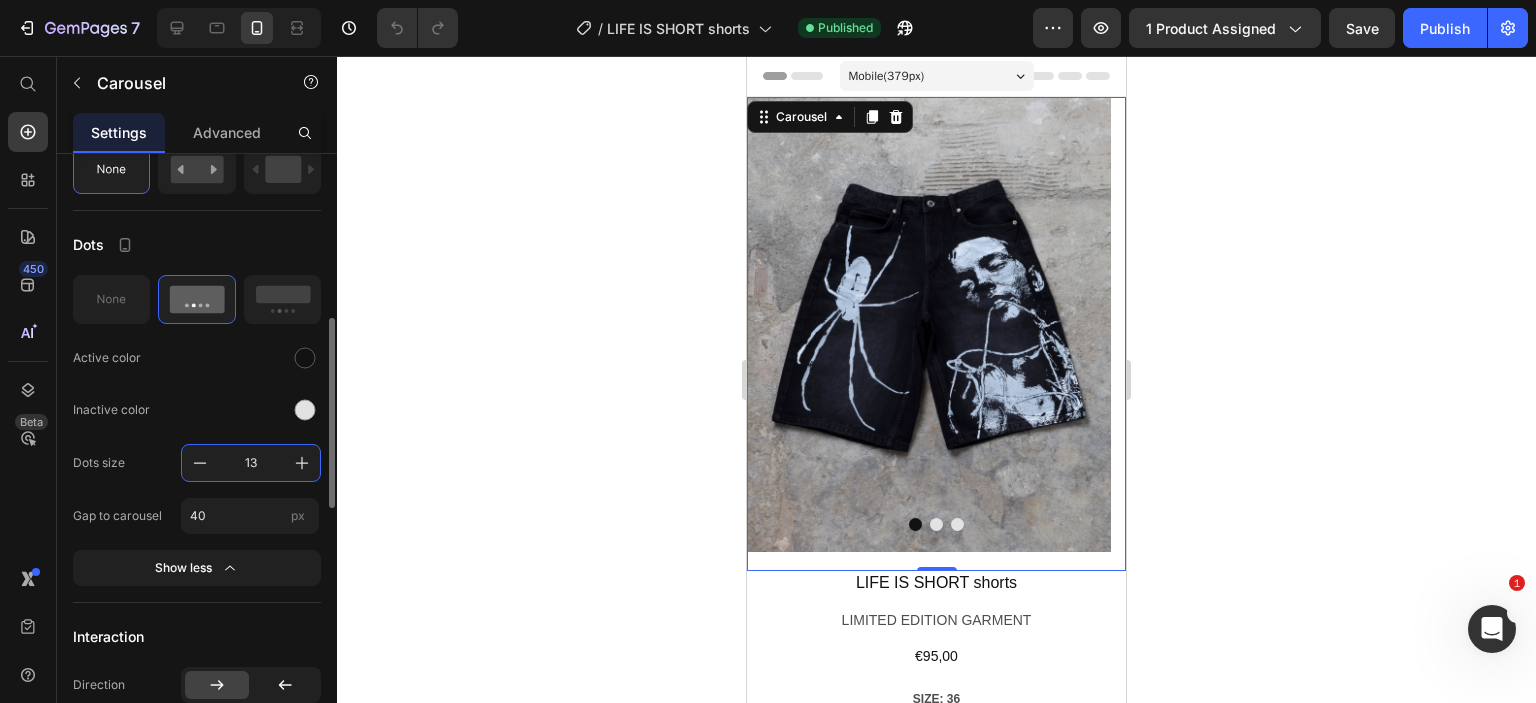 click on "13" at bounding box center [251, 463] 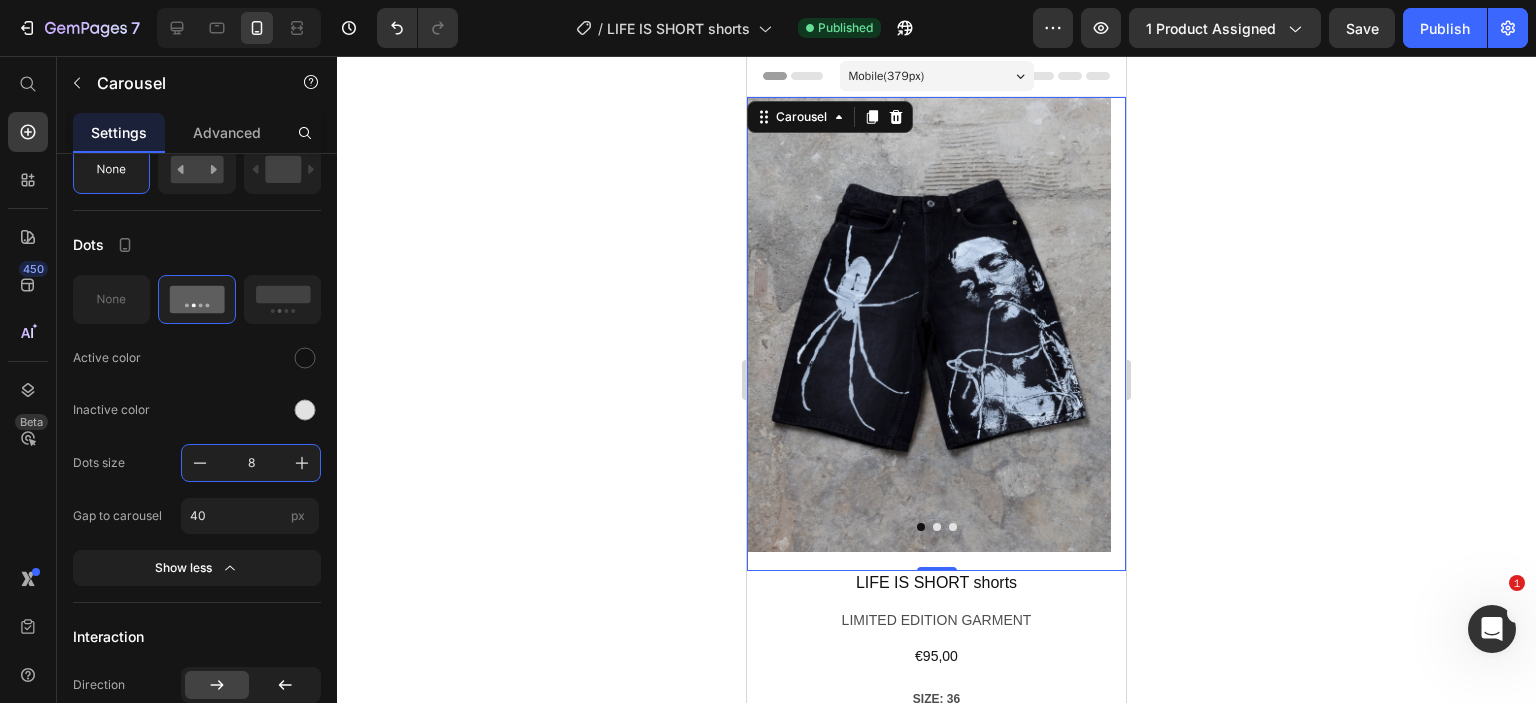 type on "8" 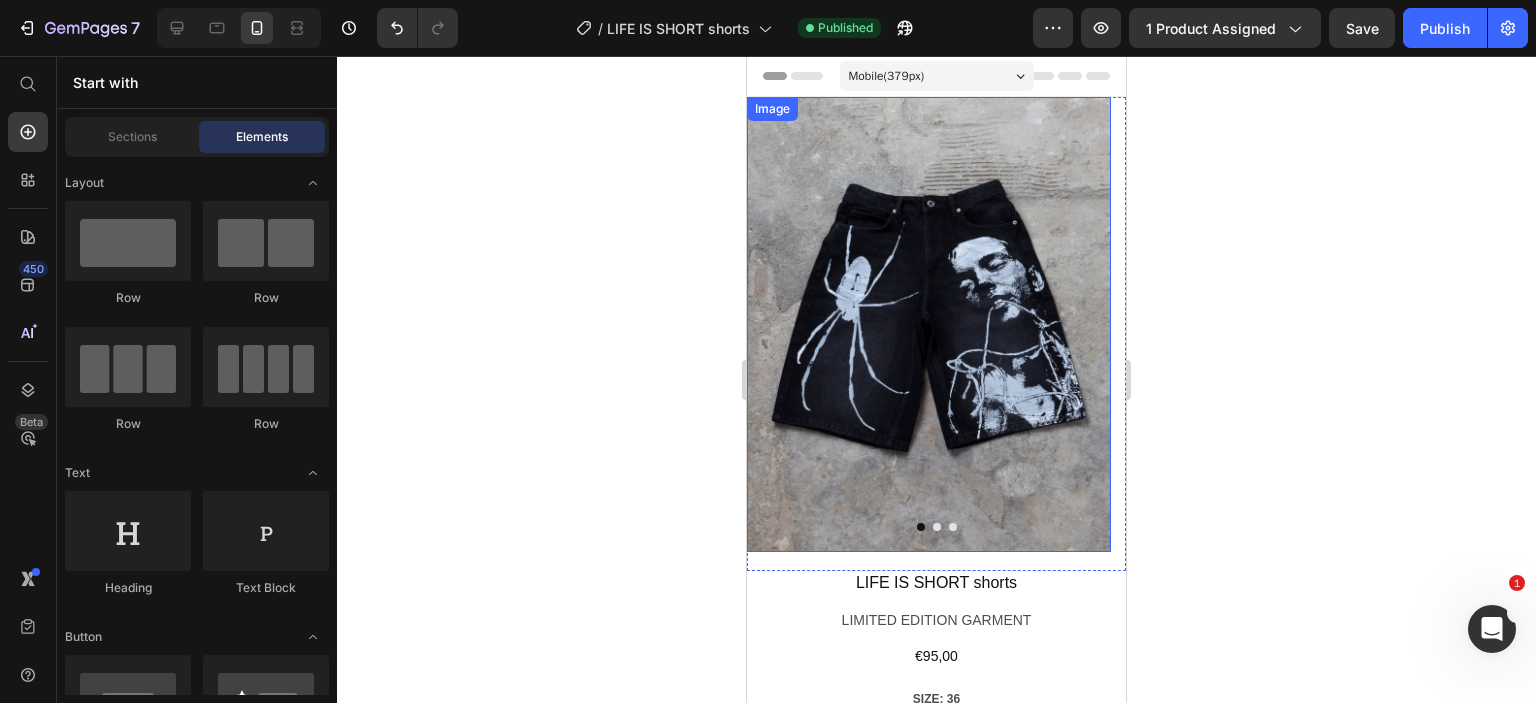 click at bounding box center [929, 324] 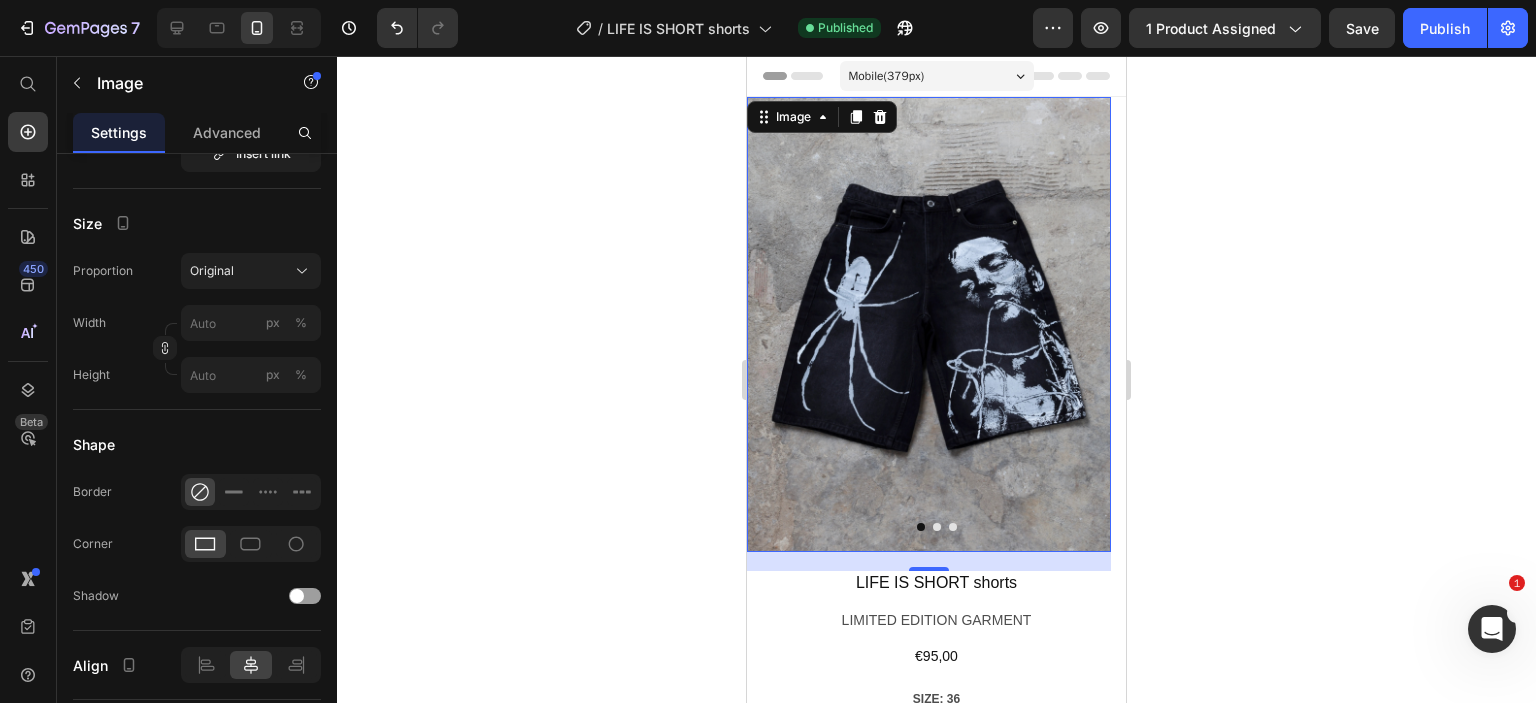 scroll, scrollTop: 0, scrollLeft: 0, axis: both 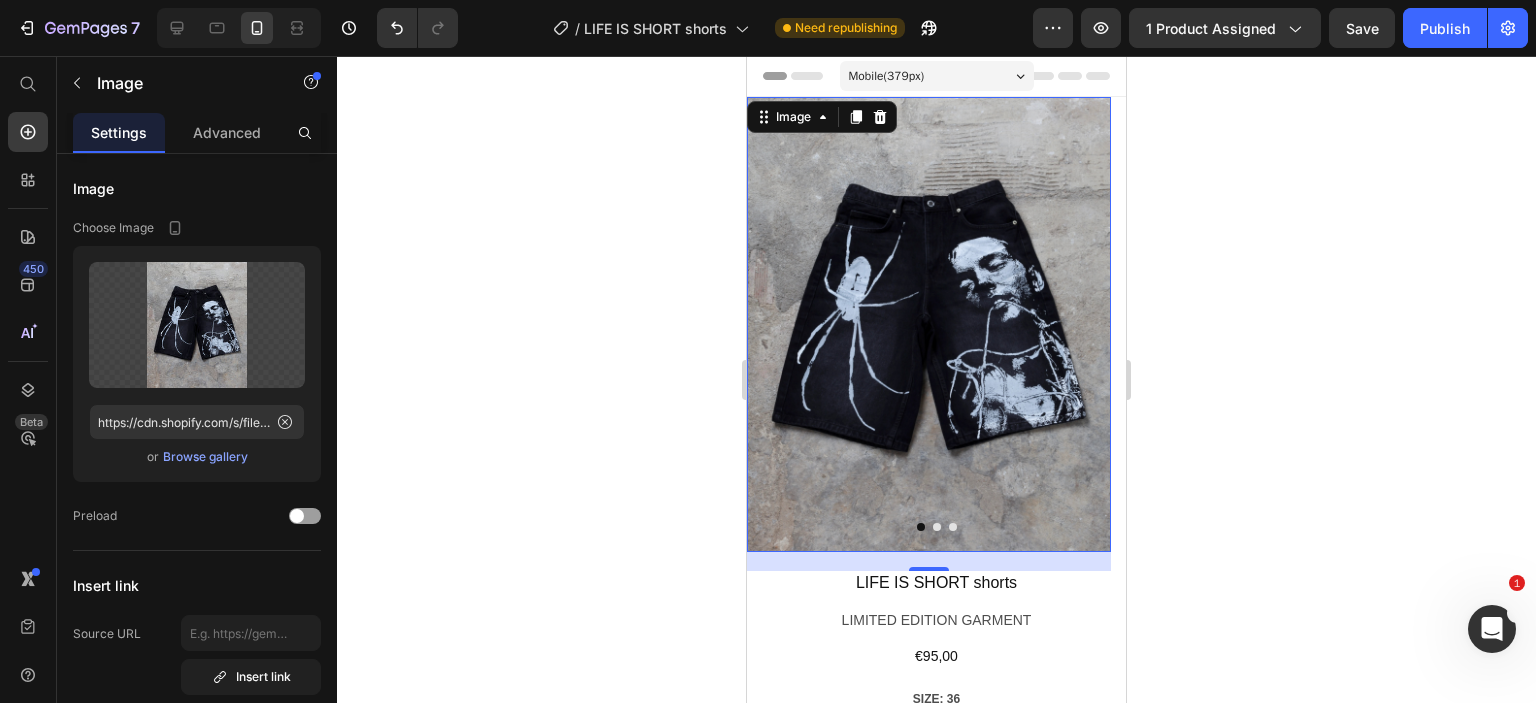 click at bounding box center [929, 324] 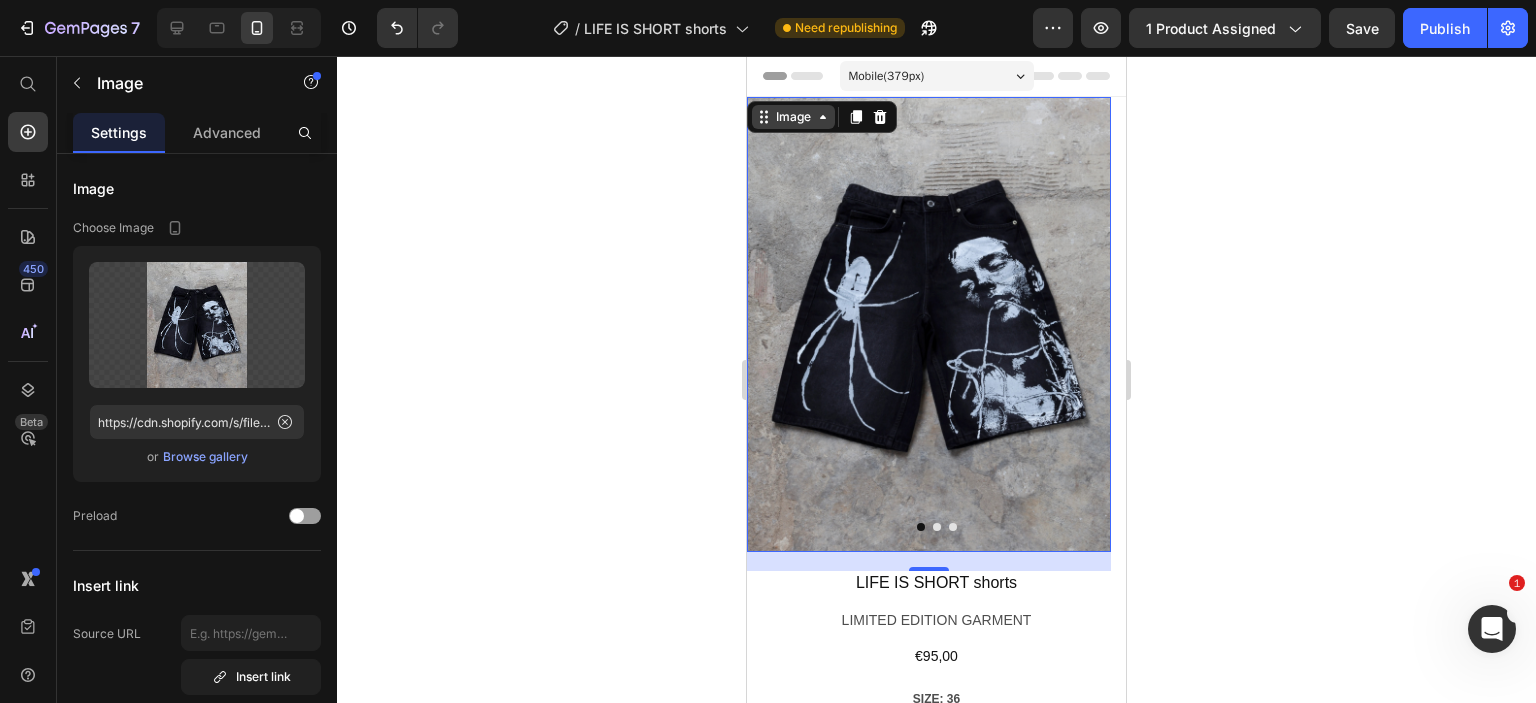 click on "Image" at bounding box center [793, 117] 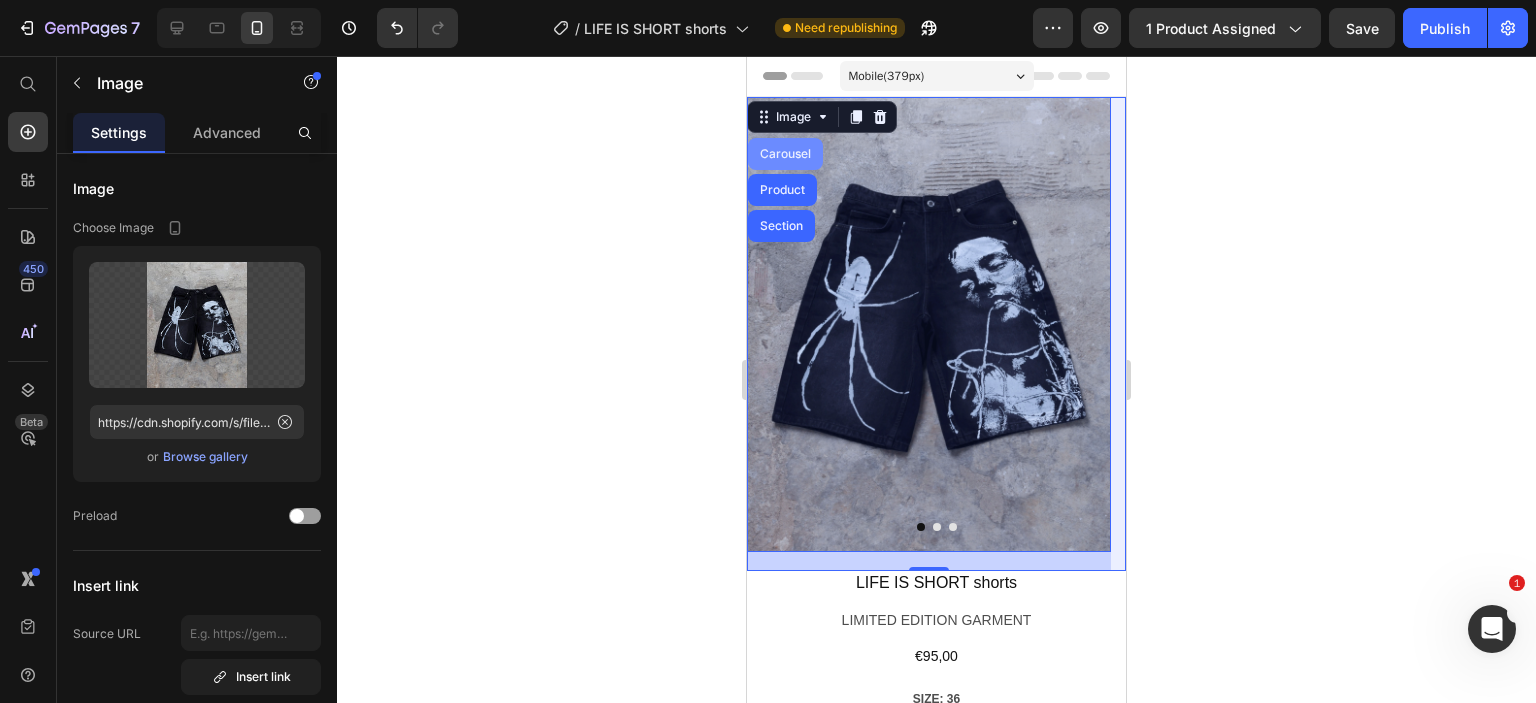 click on "Carousel" at bounding box center (785, 154) 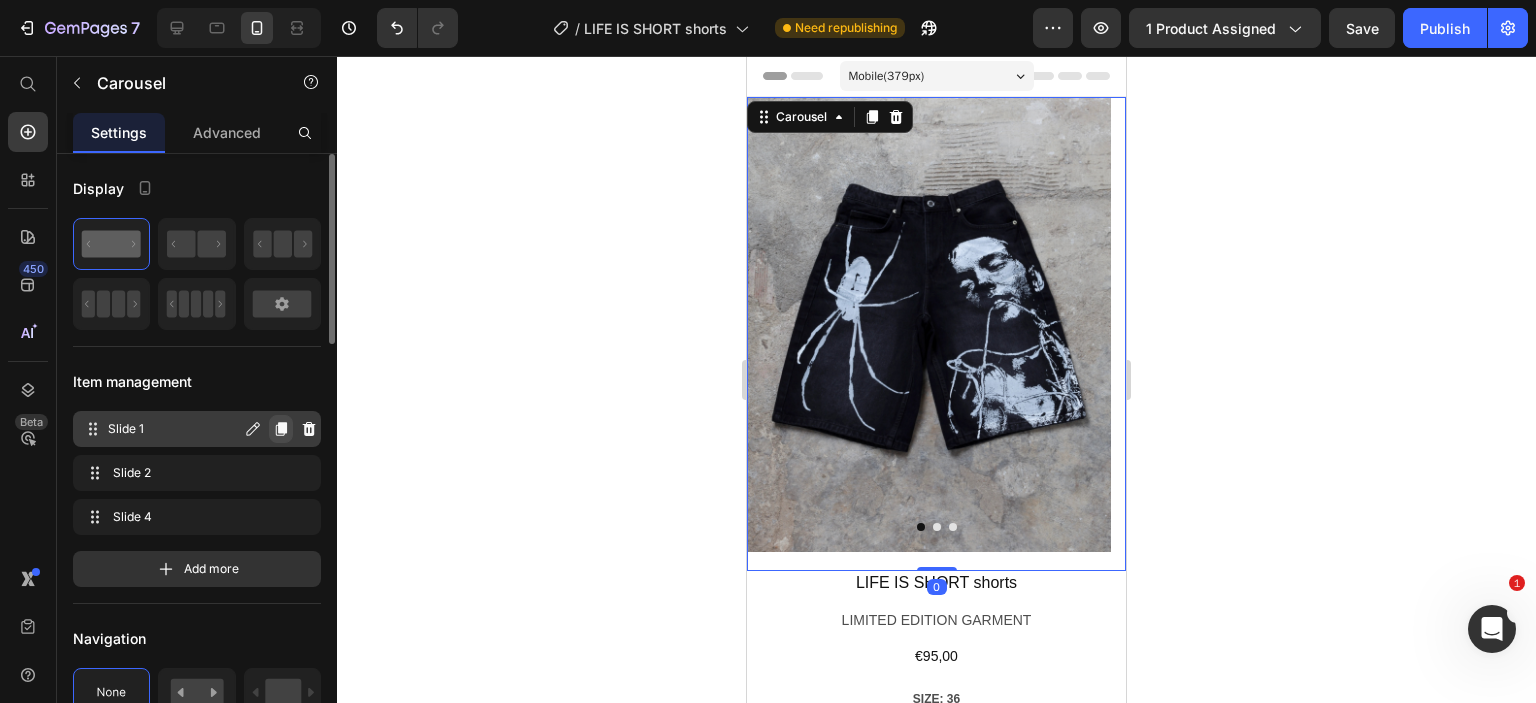 click 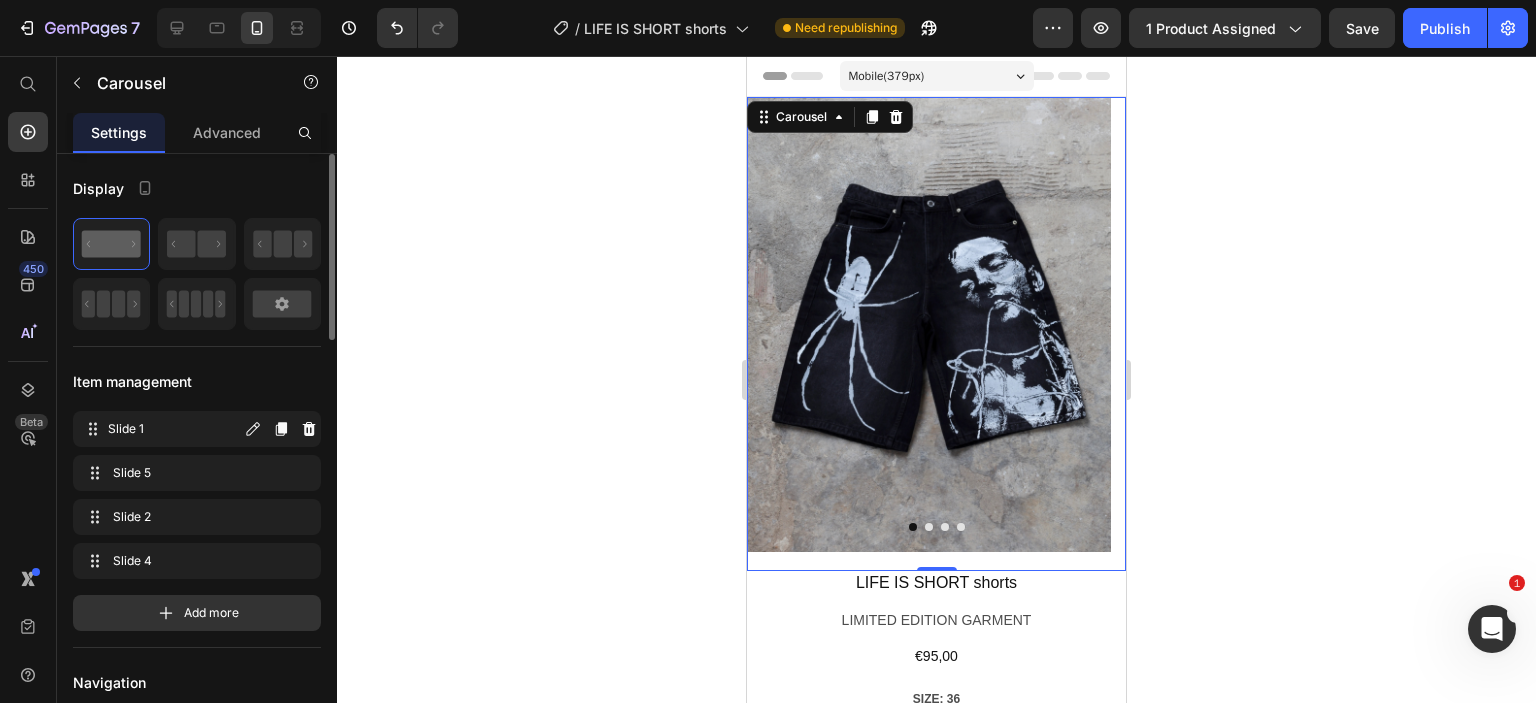 click 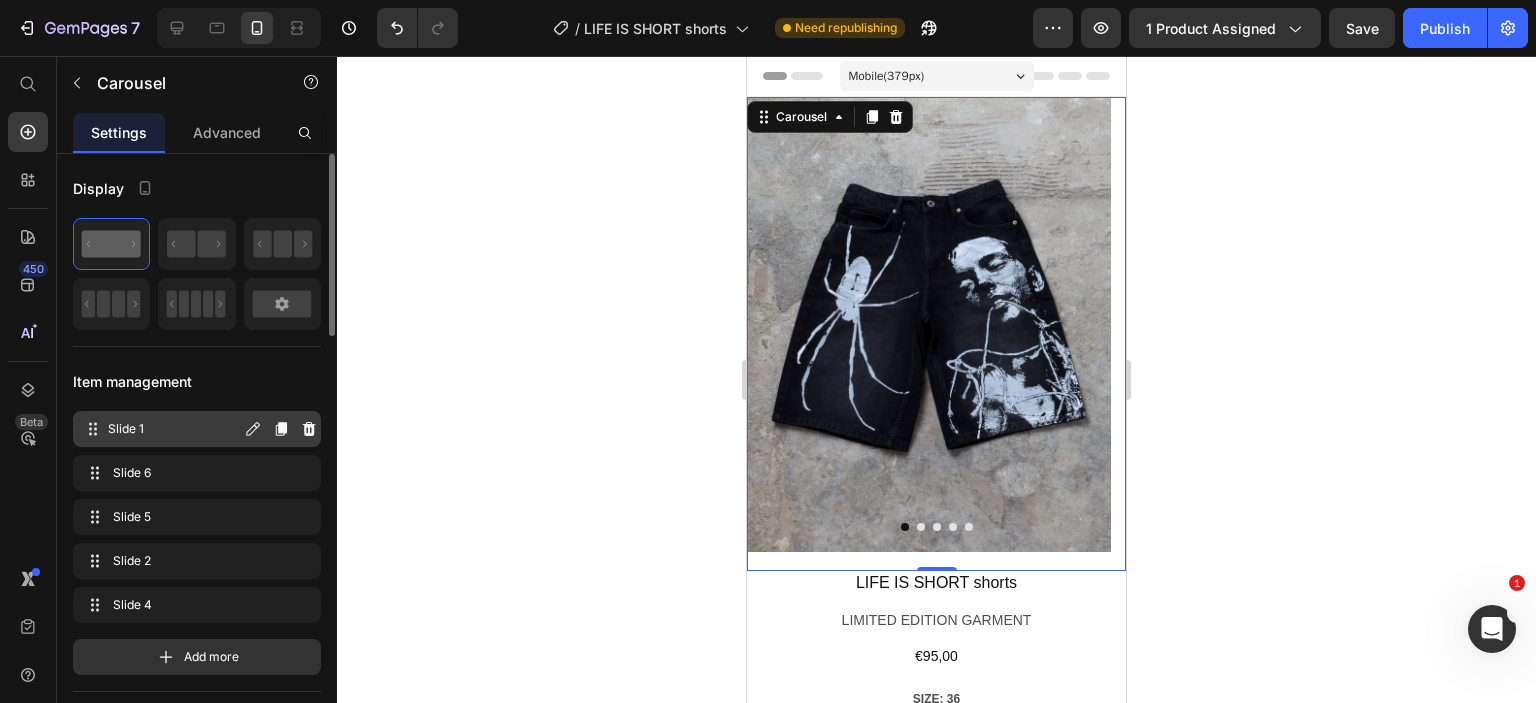 click on "Slide 1" at bounding box center [174, 429] 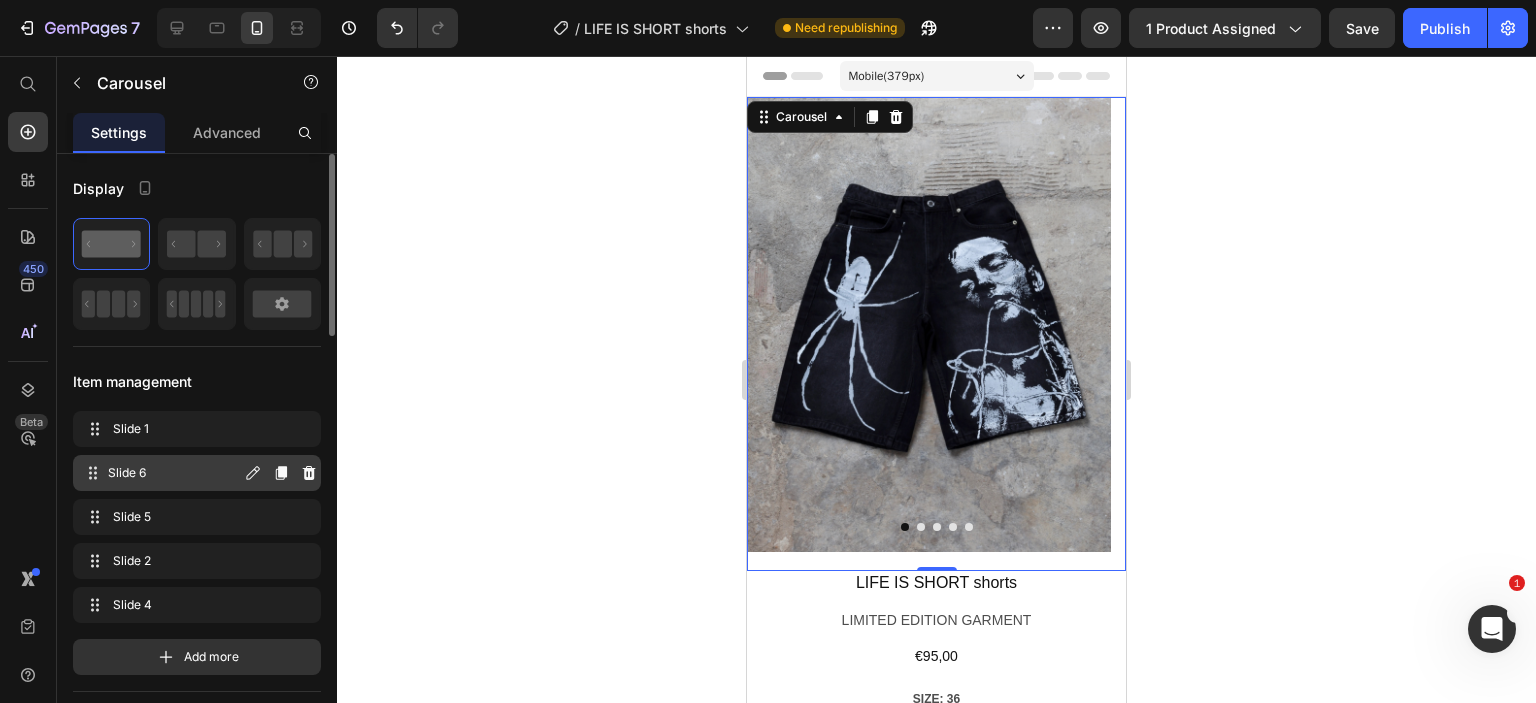 click on "Slide 6 Slide 6" at bounding box center [161, 473] 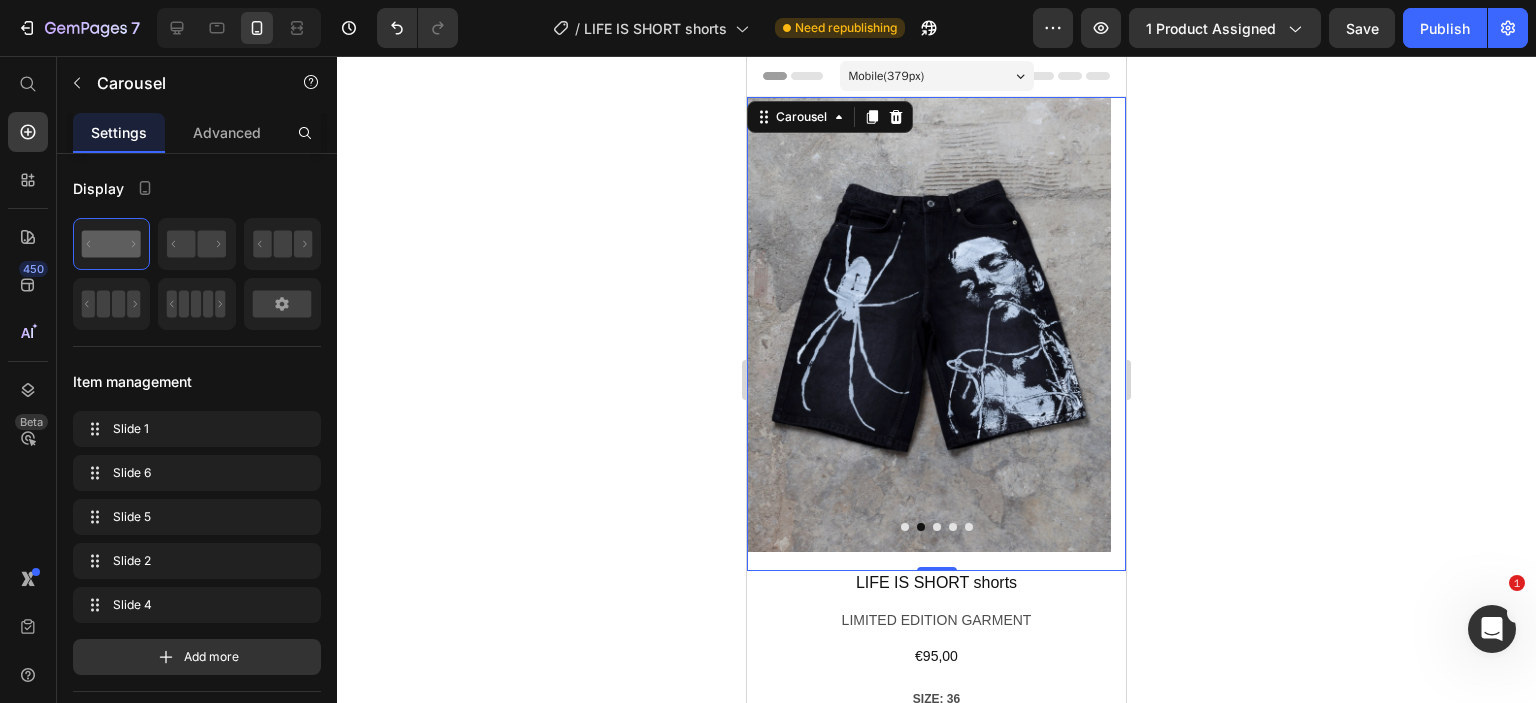 click at bounding box center [929, 324] 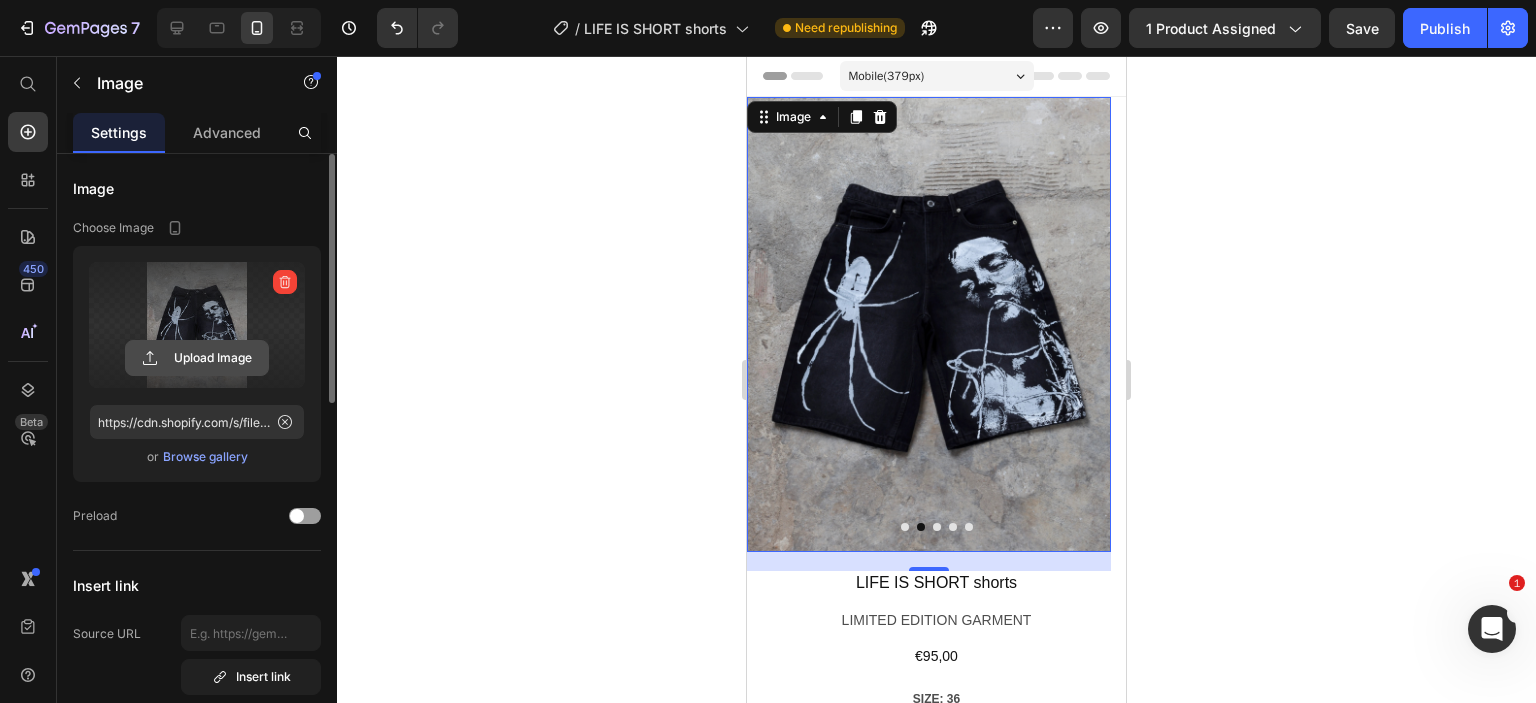 click 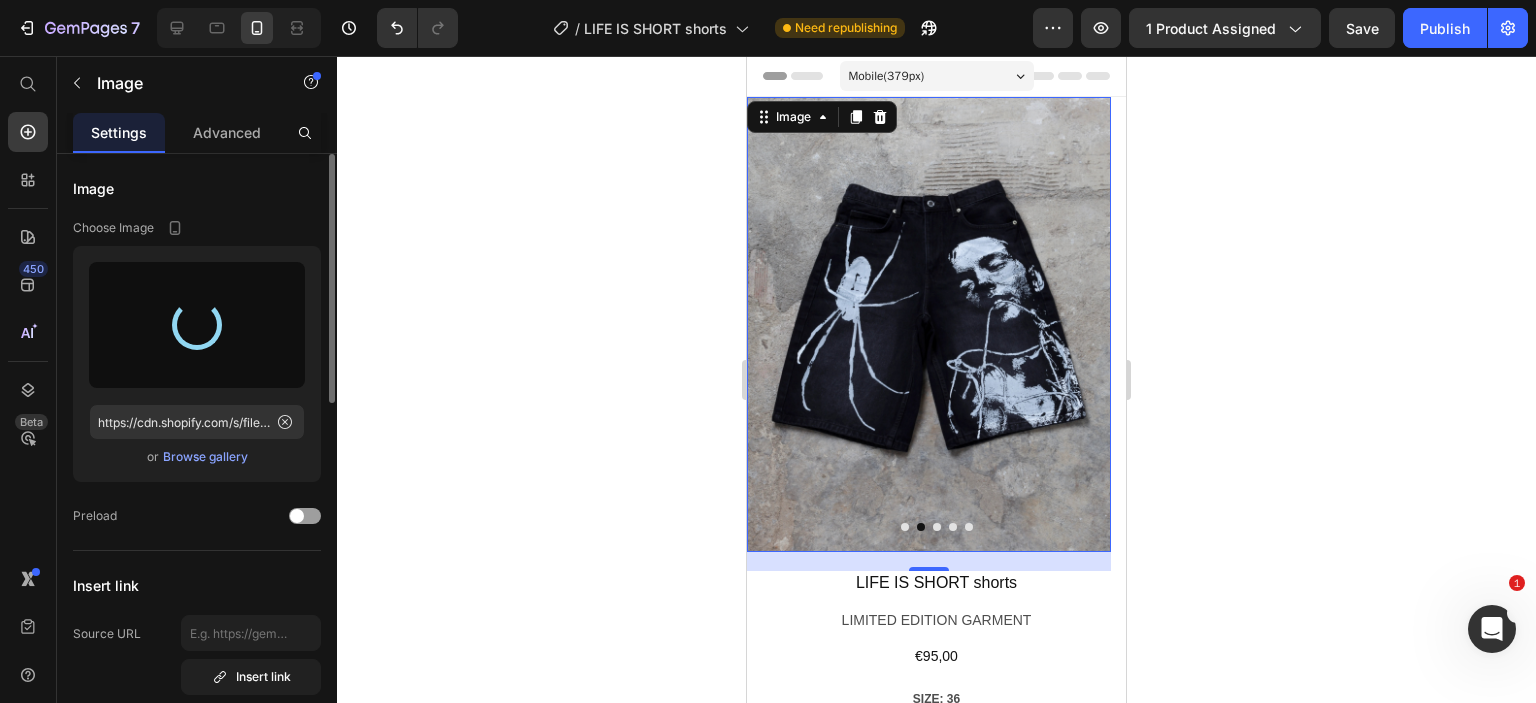 type on "https://cdn.shopify.com/s/files/1/0726/2853/5635/files/gempages_561664639159501666-ea7abc48-2695-4802-a5c2-bdb2f4f77397.webp" 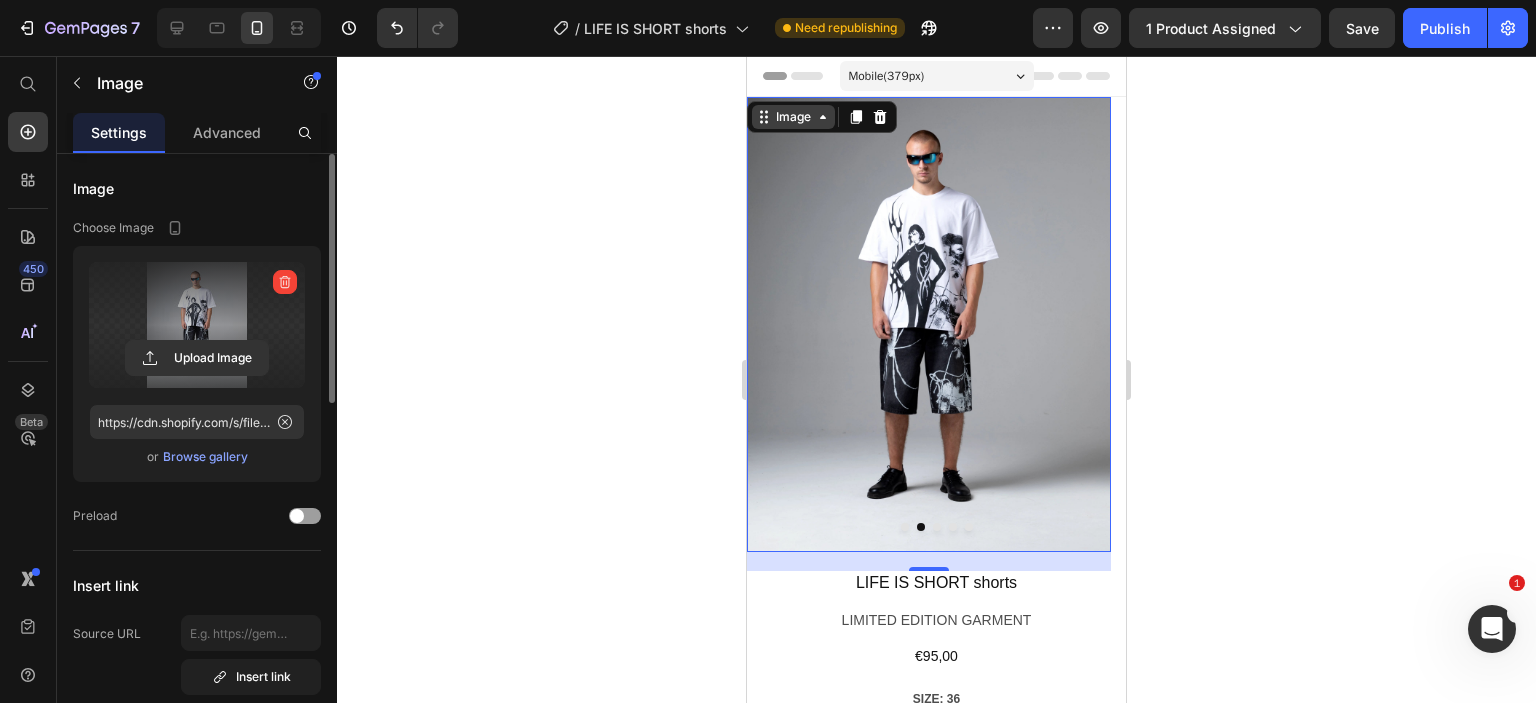 click on "Image" at bounding box center (793, 117) 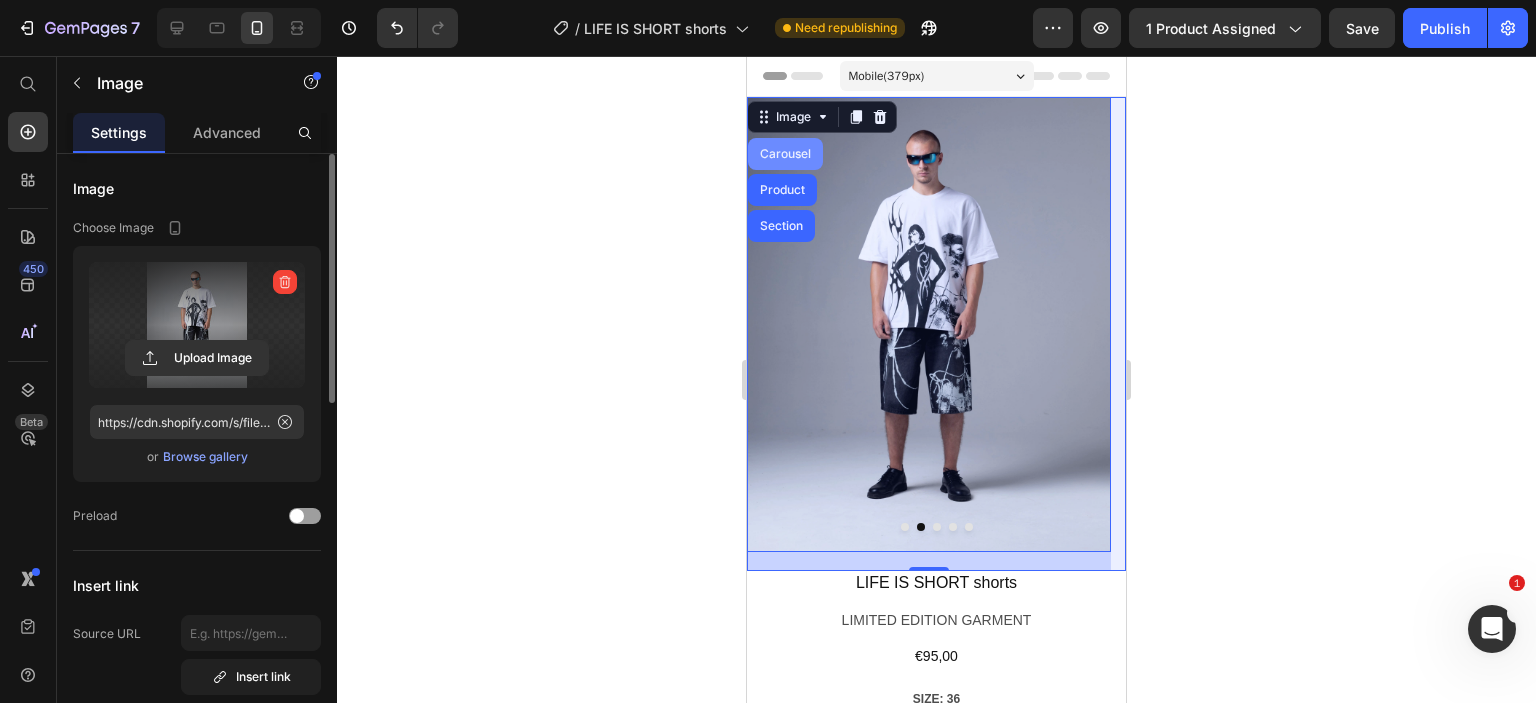 click on "Carousel" at bounding box center [785, 154] 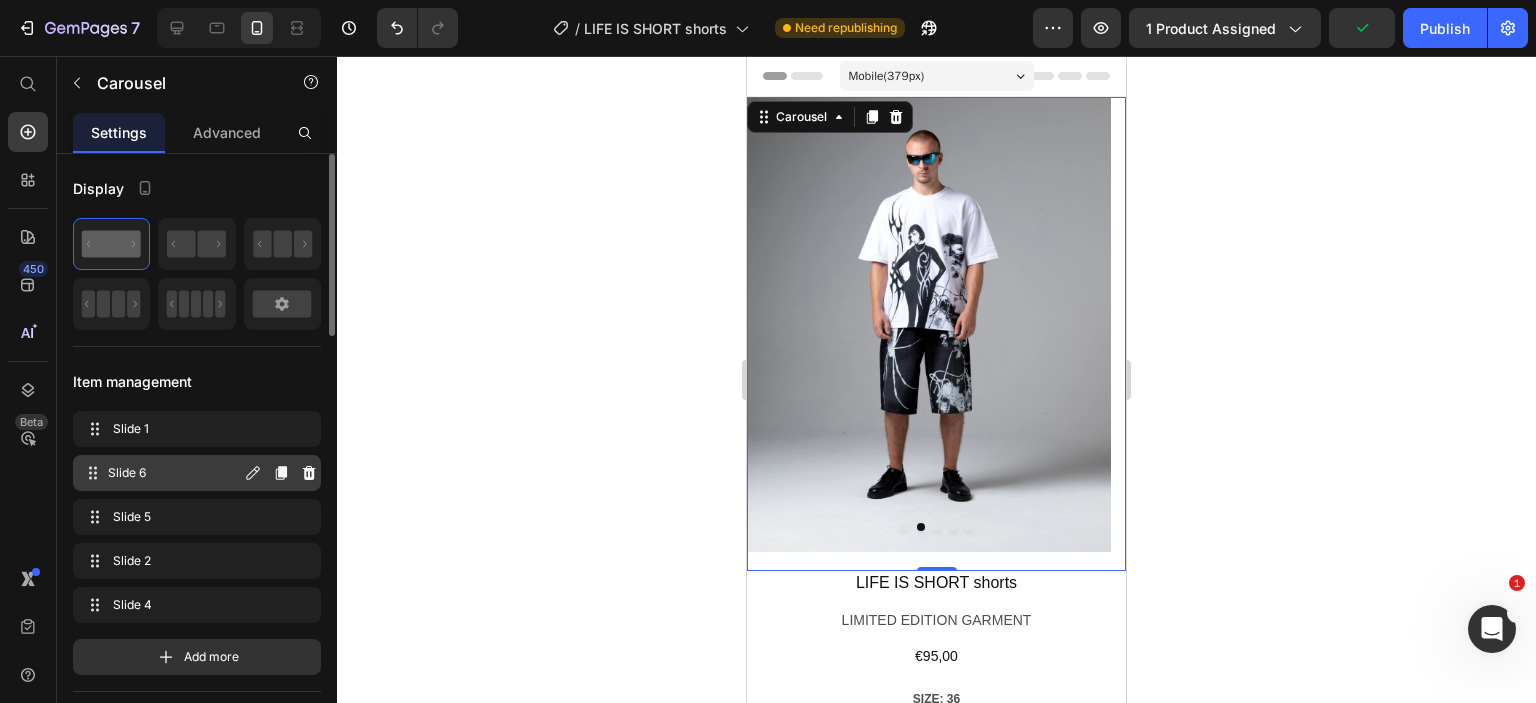 click on "Slide 6" at bounding box center (174, 473) 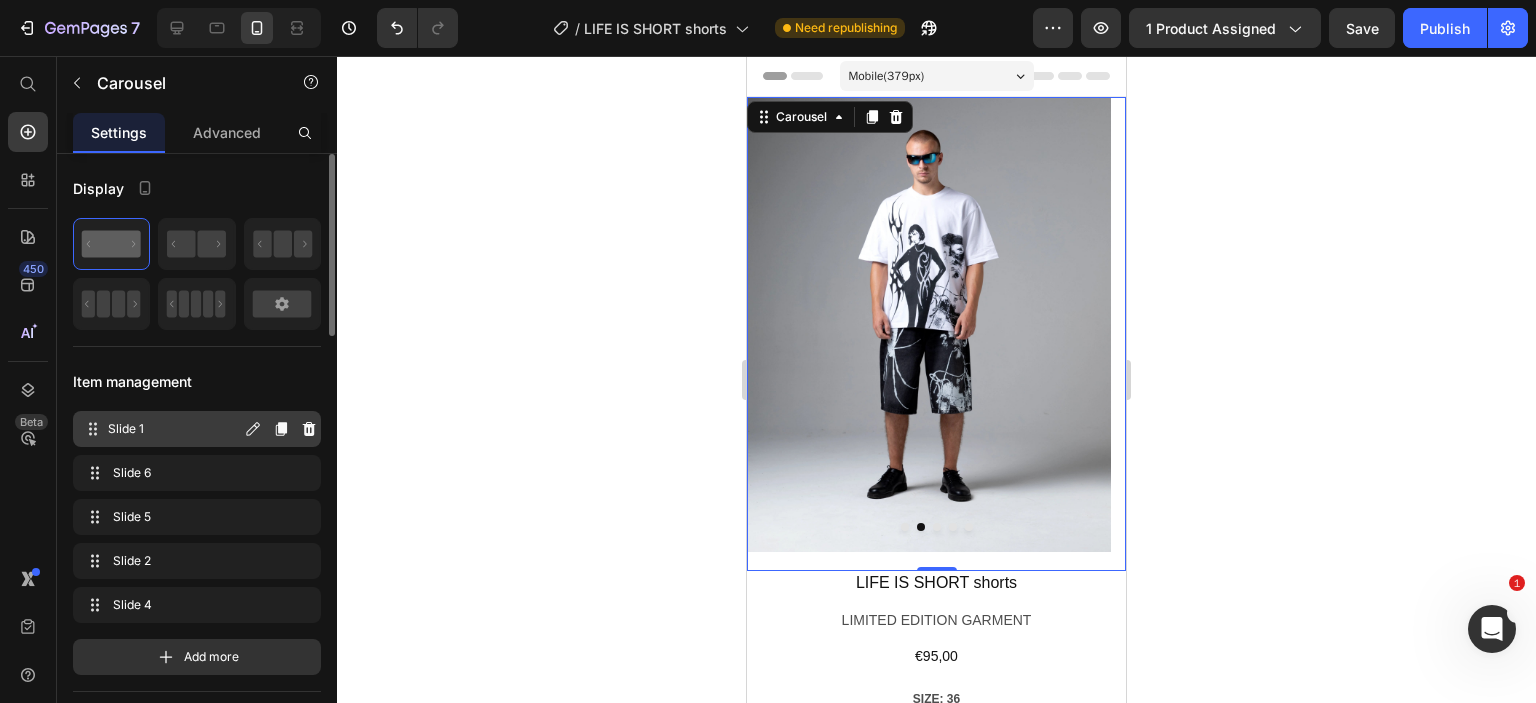 click on "Slide 1" at bounding box center [174, 429] 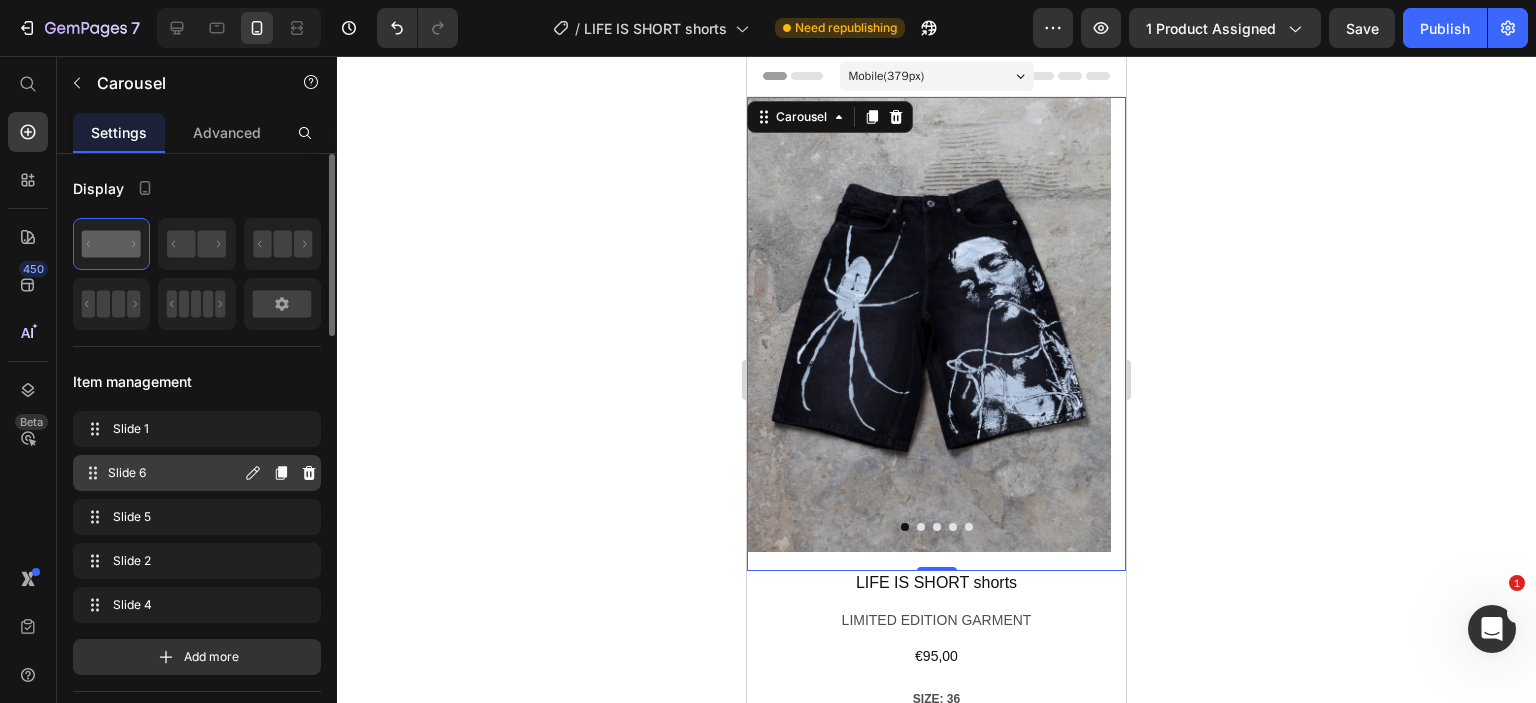 click on "Slide 6" at bounding box center [174, 473] 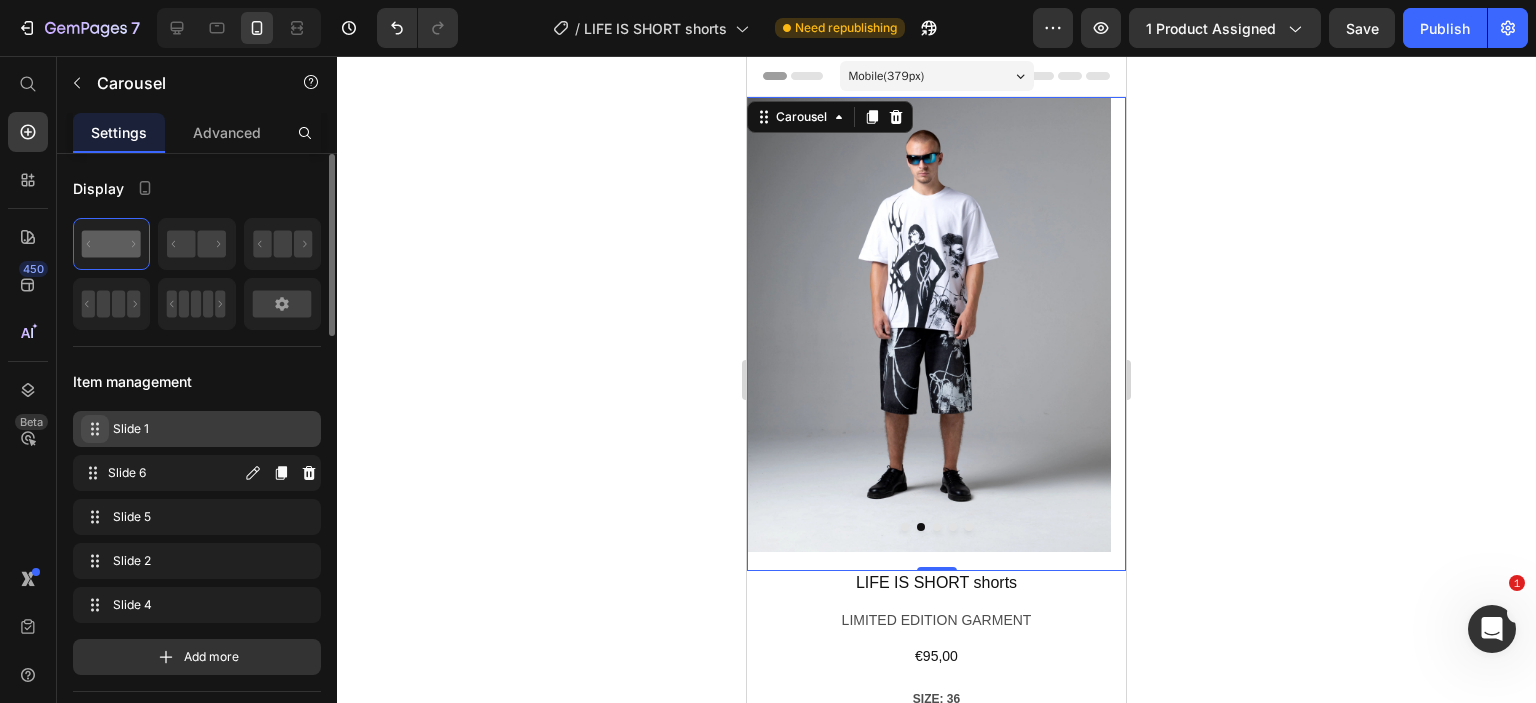 type 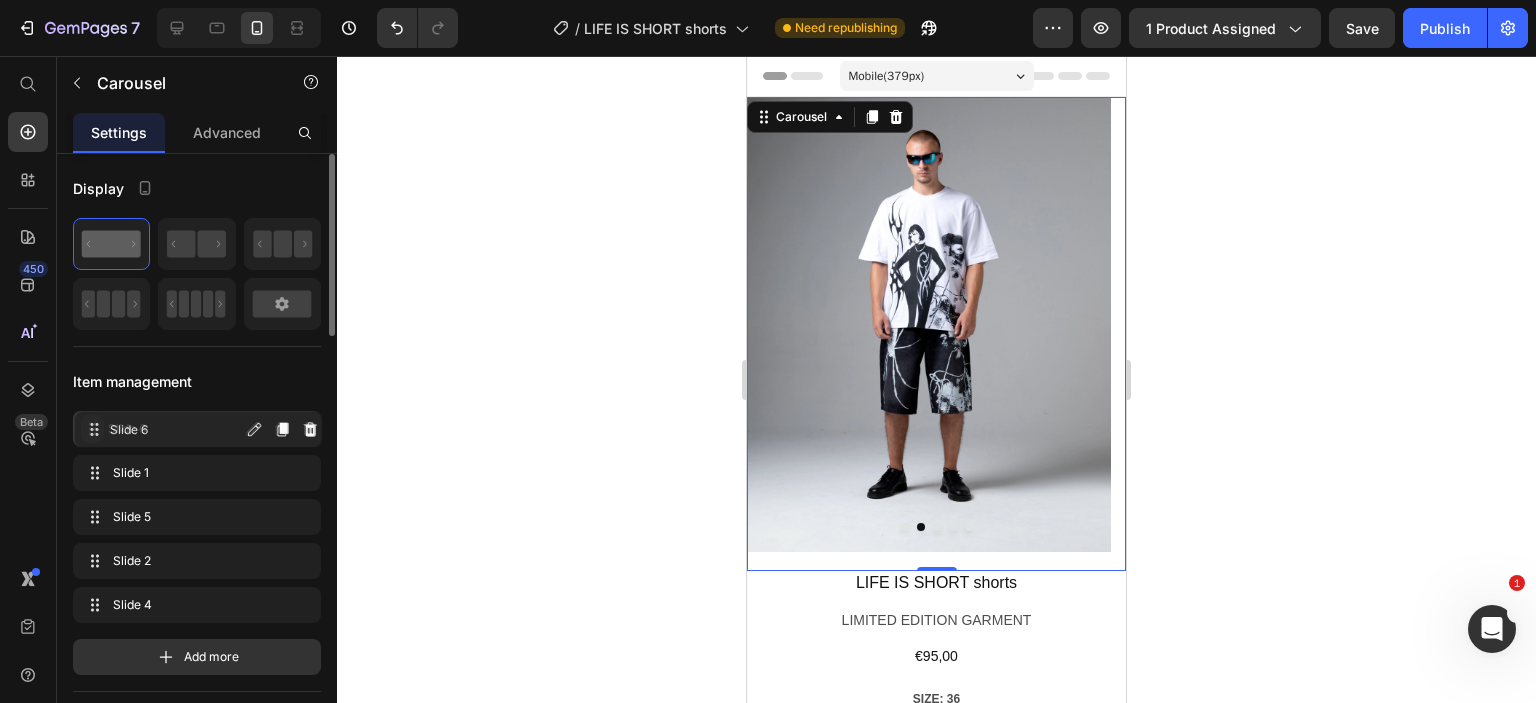 drag, startPoint x: 96, startPoint y: 475, endPoint x: 97, endPoint y: 432, distance: 43.011627 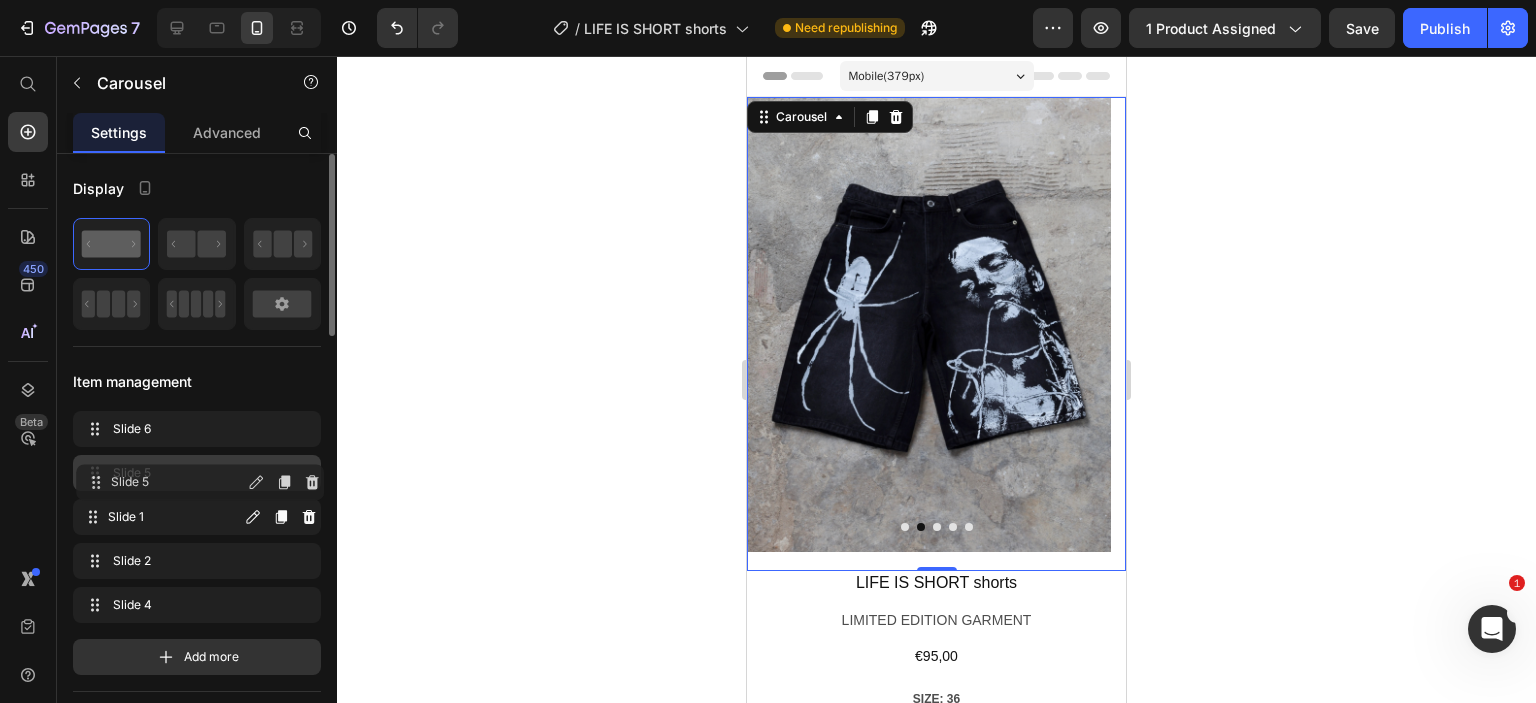drag, startPoint x: 94, startPoint y: 522, endPoint x: 97, endPoint y: 488, distance: 34.132095 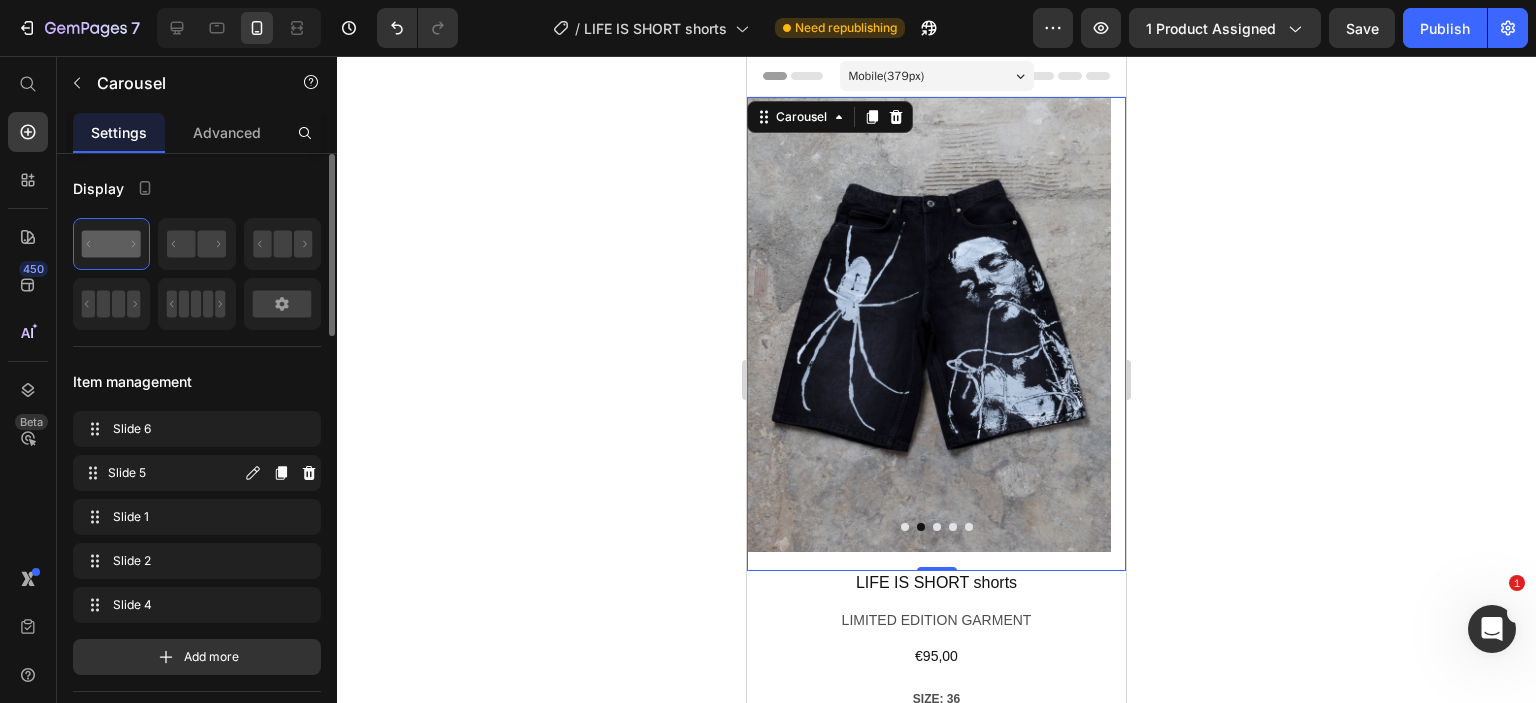 click on "Slide 5" at bounding box center (174, 473) 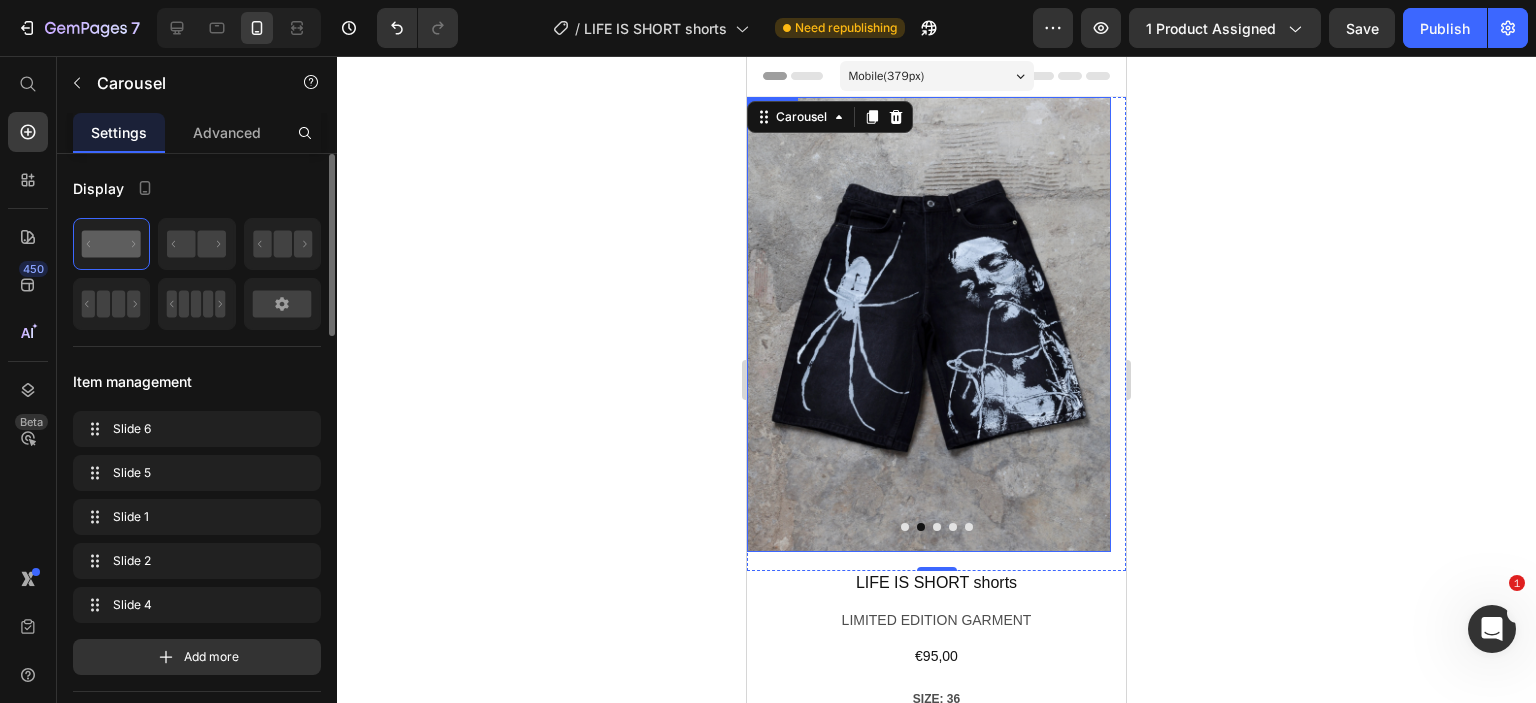 click at bounding box center (929, 324) 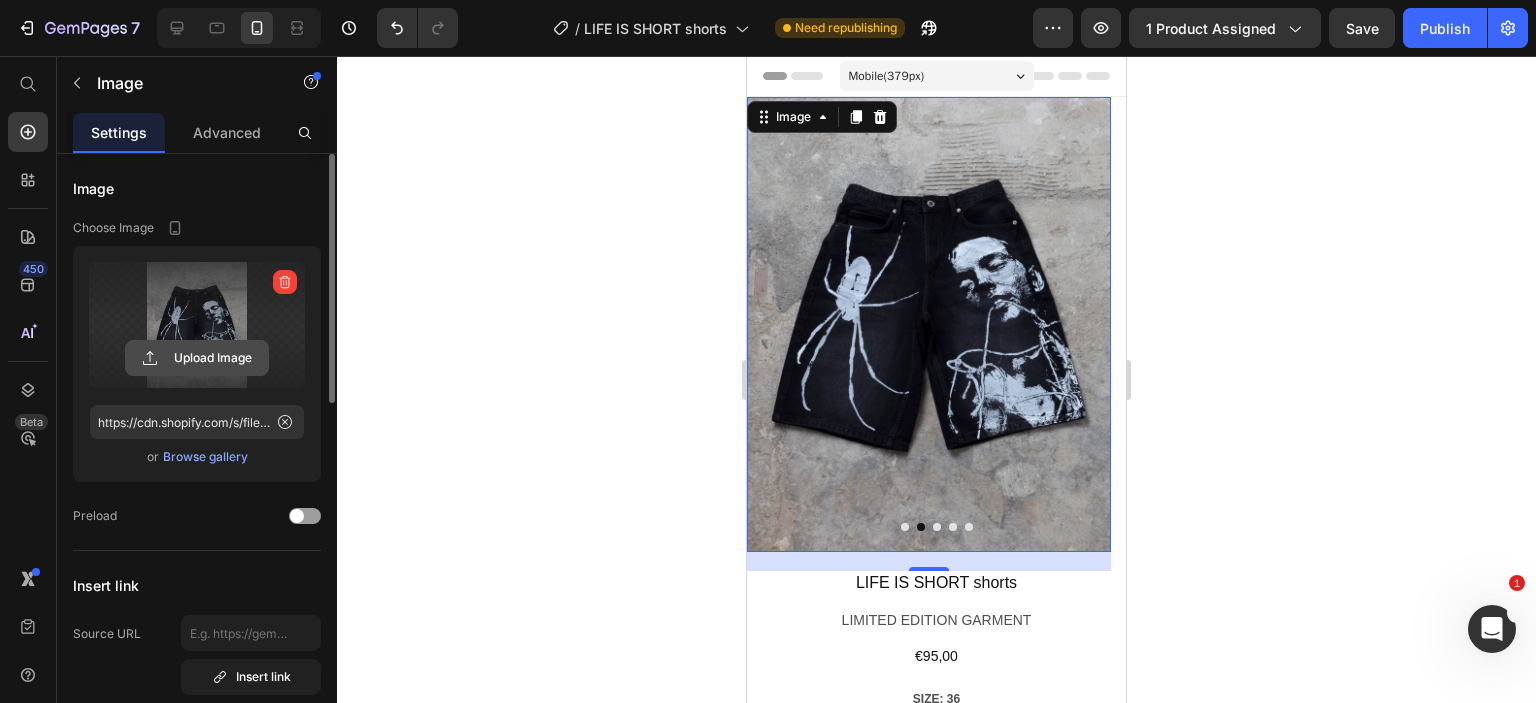 click 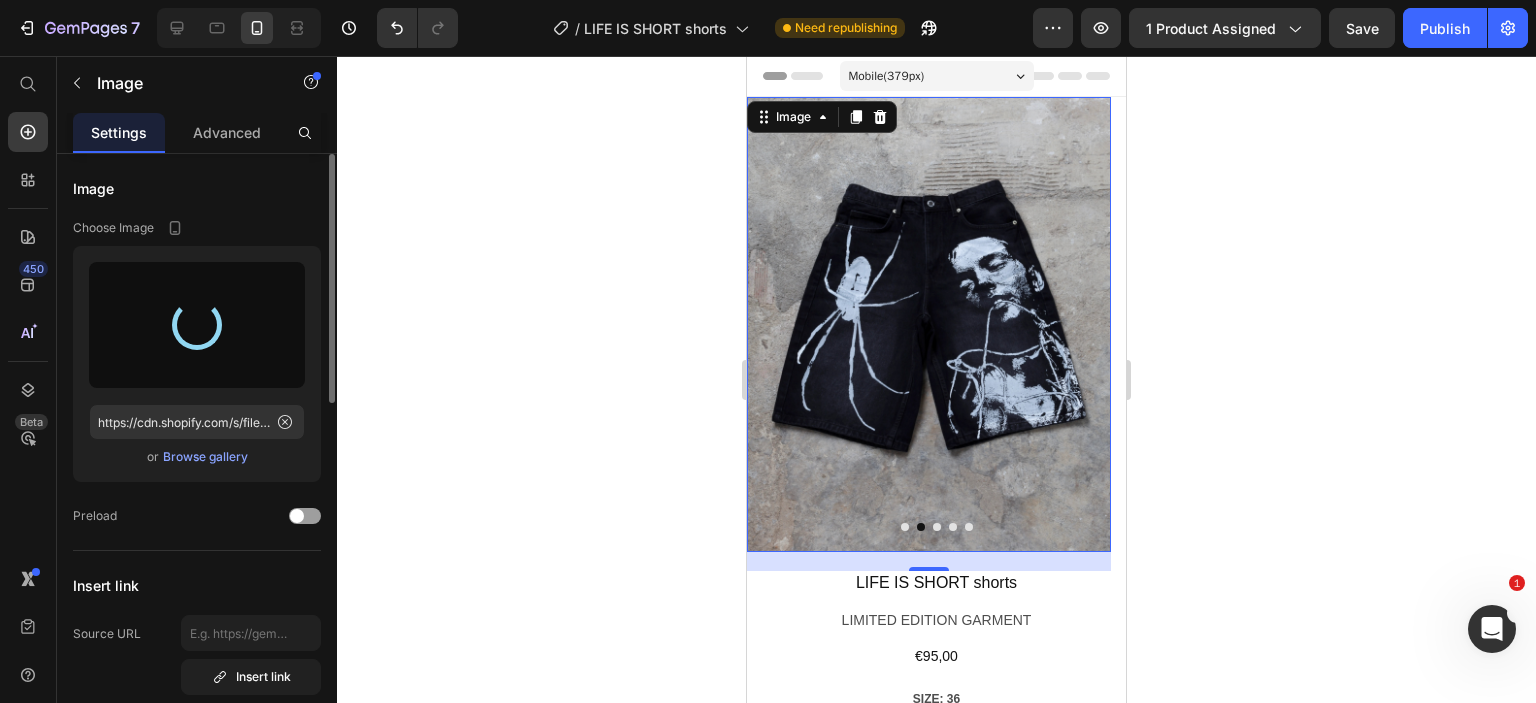 type on "https://cdn.shopify.com/s/files/1/0726/2853/5635/files/gempages_561664639159501666-ea94d15f-14c6-4386-857f-6a8b84be5951.webp" 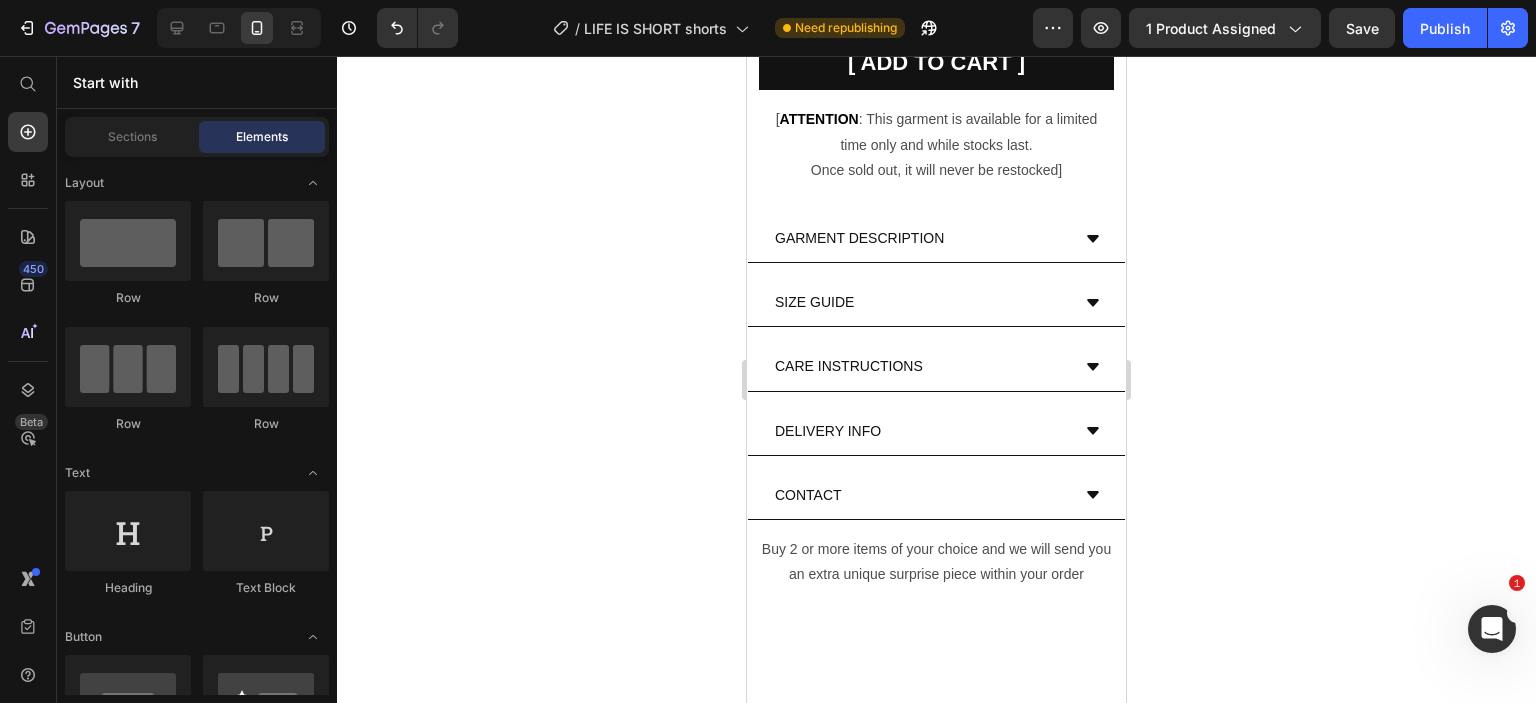 scroll, scrollTop: 740, scrollLeft: 0, axis: vertical 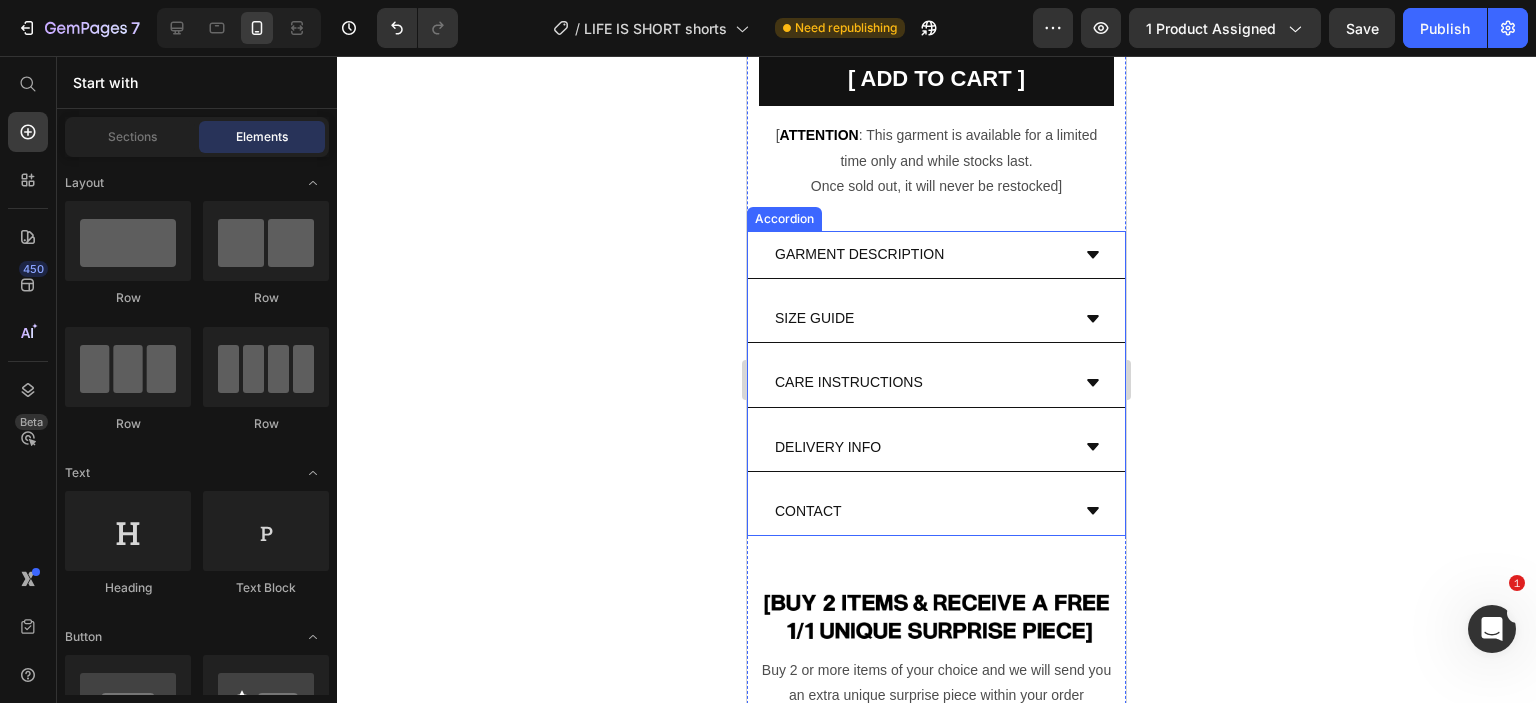 click on "GARMENT DESCRIPTION" at bounding box center [936, 255] 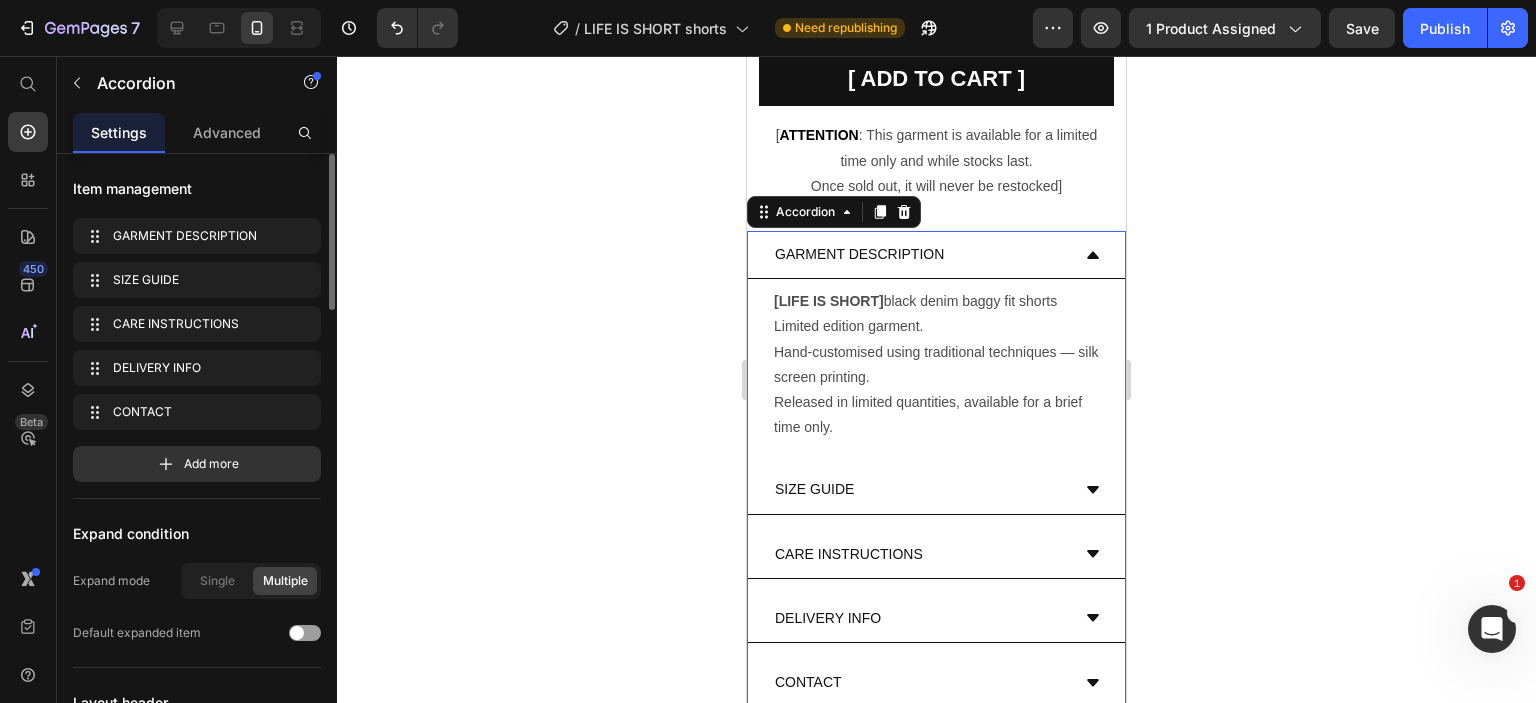 click on "GARMENT DESCRIPTION" at bounding box center [936, 255] 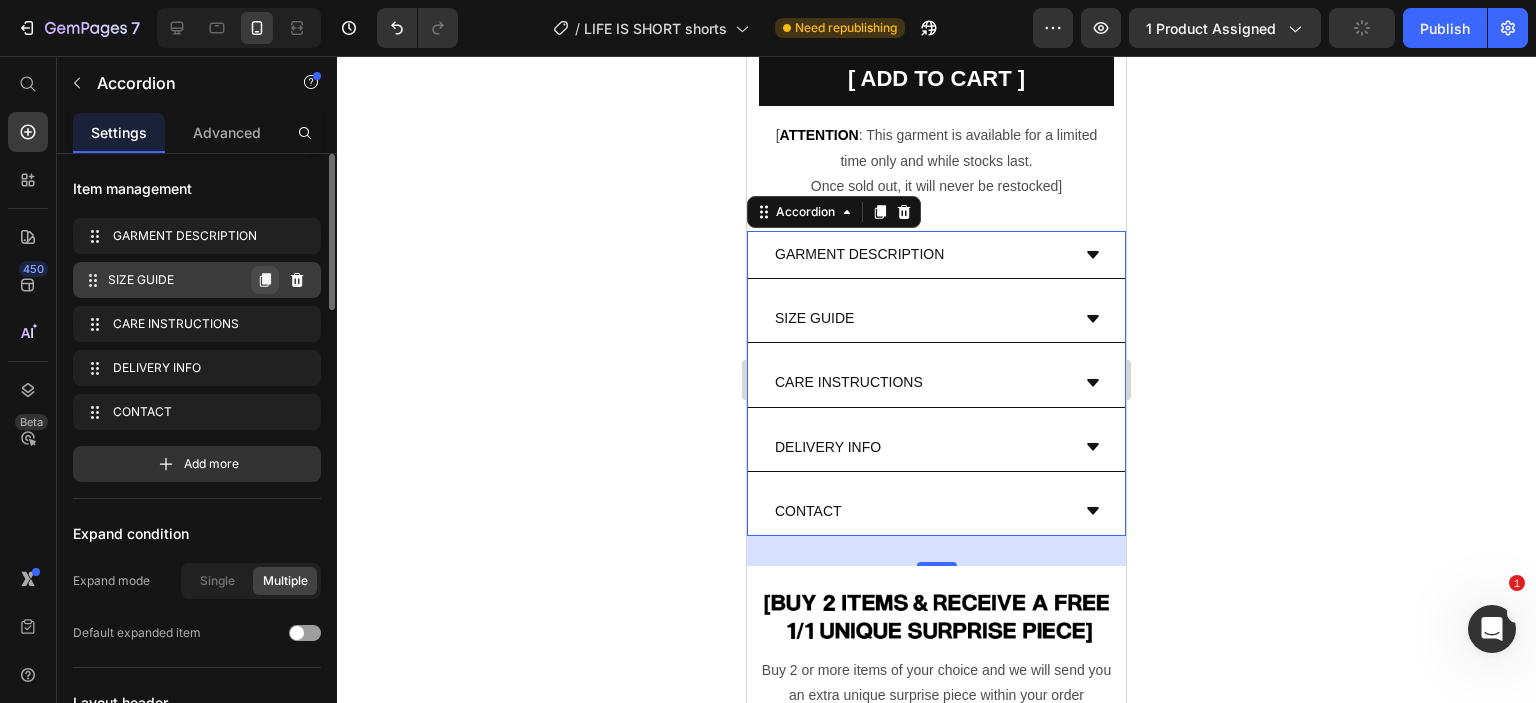 click 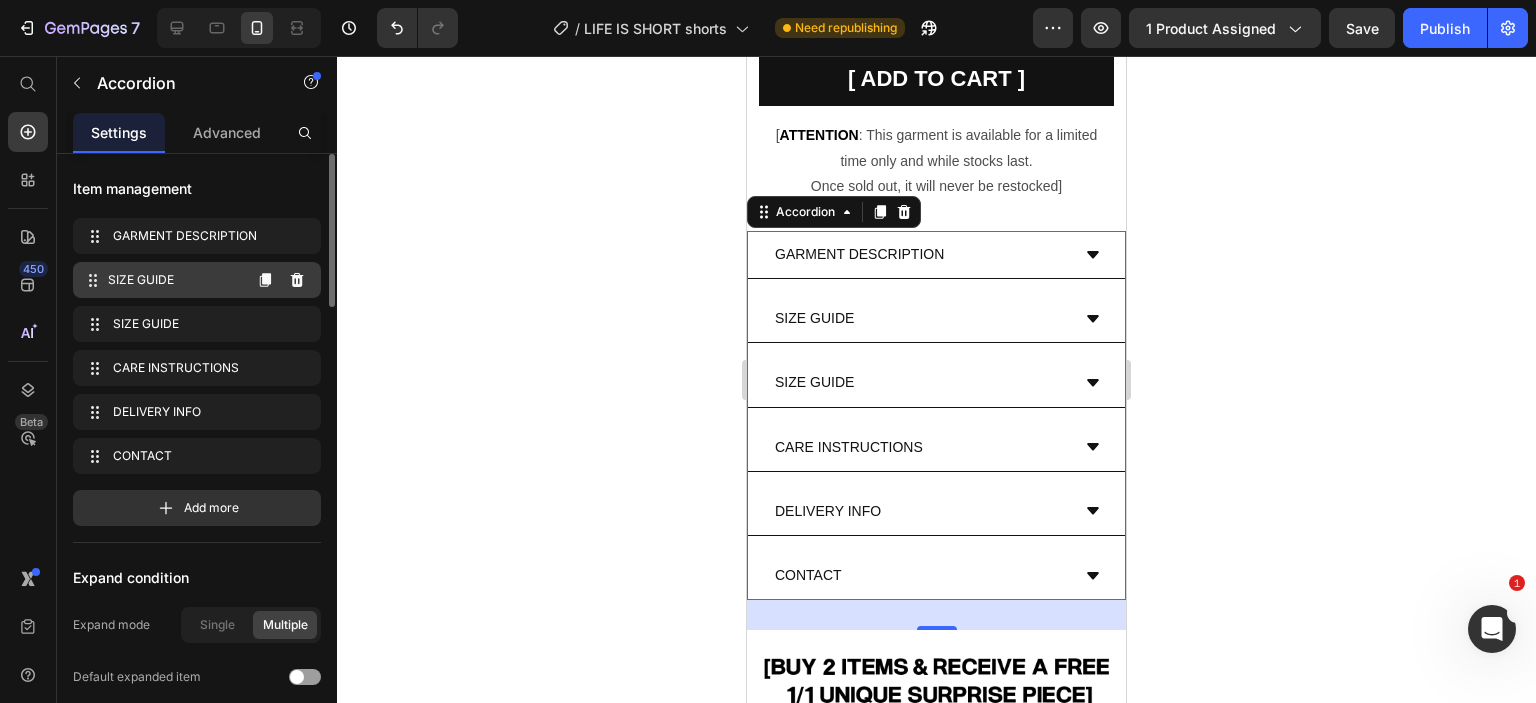 click on "SIZE GUIDE" at bounding box center [174, 280] 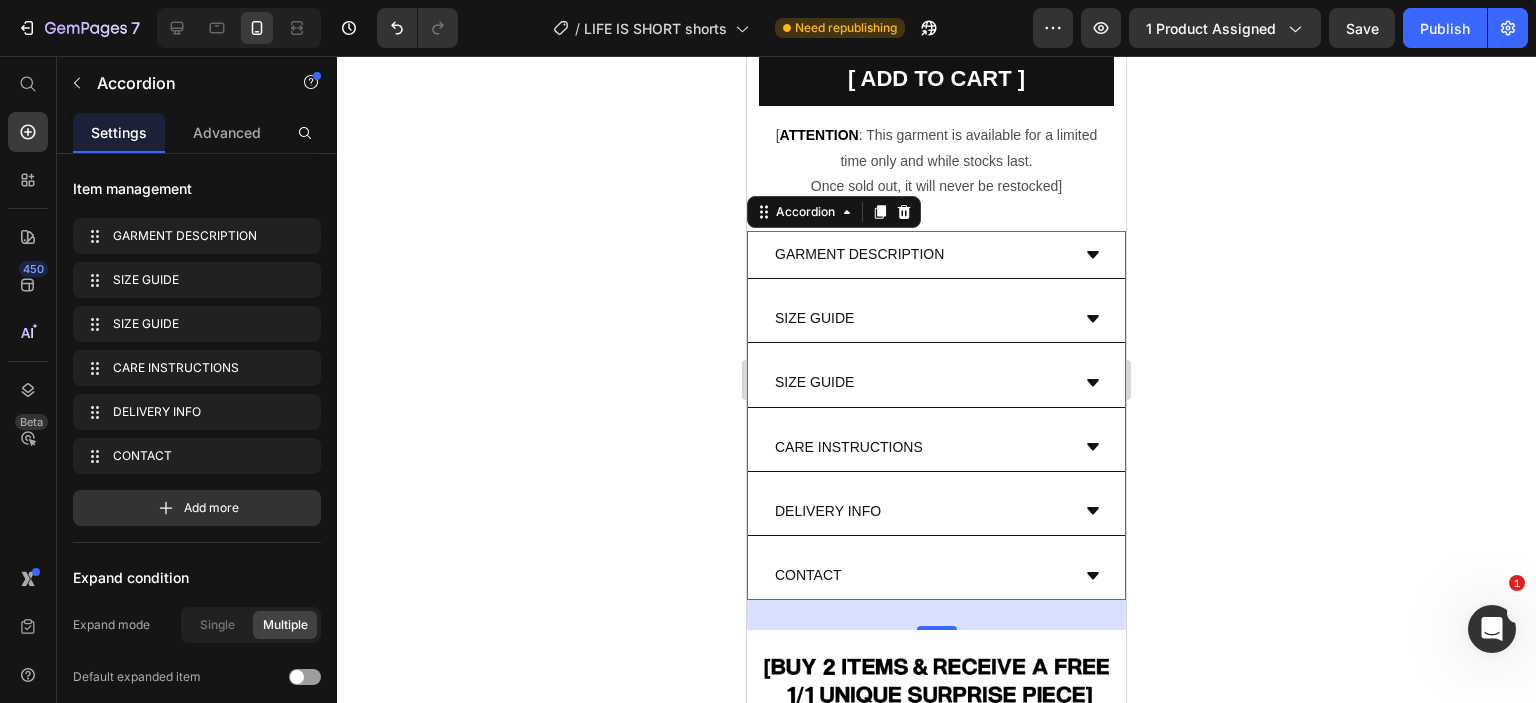 click on "SIZE GUIDE" at bounding box center [814, 318] 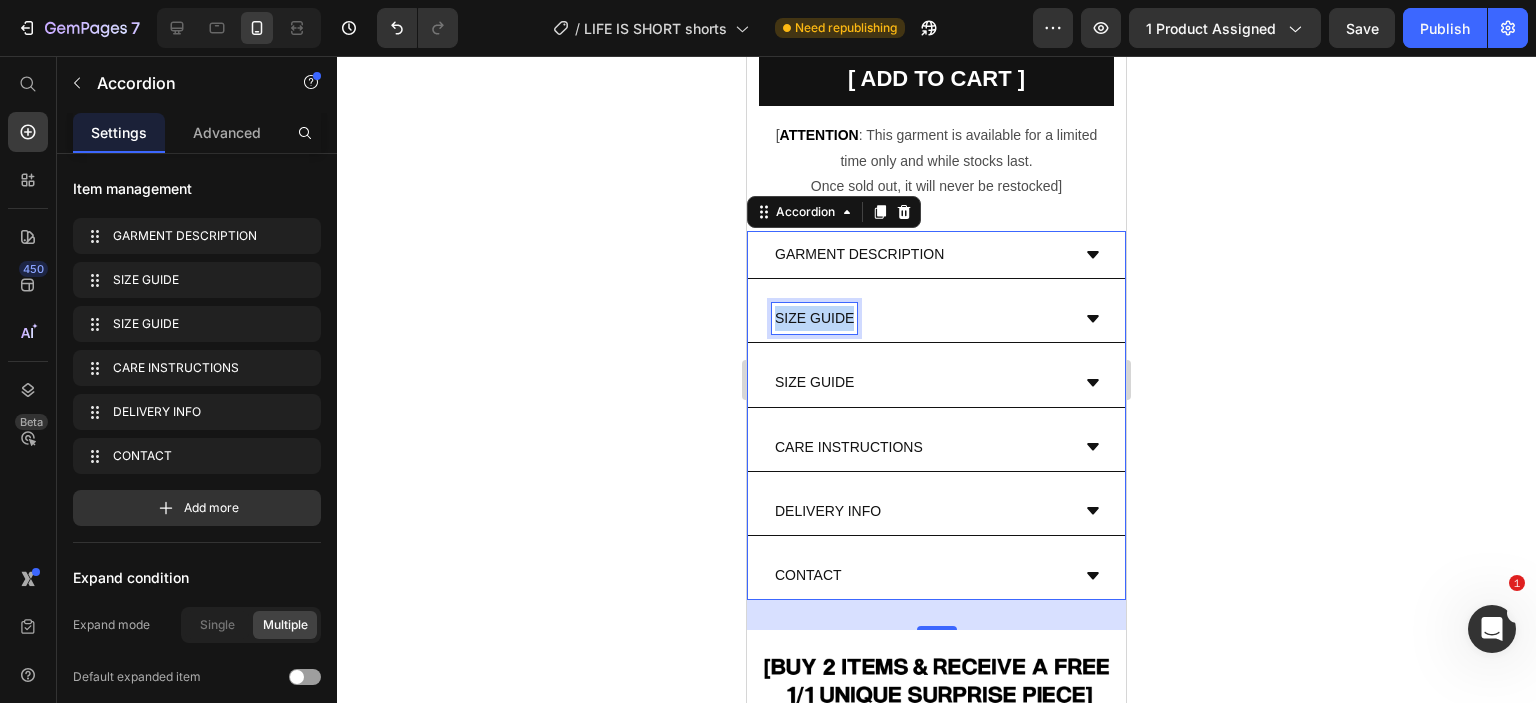 click on "SIZE GUIDE" at bounding box center [814, 318] 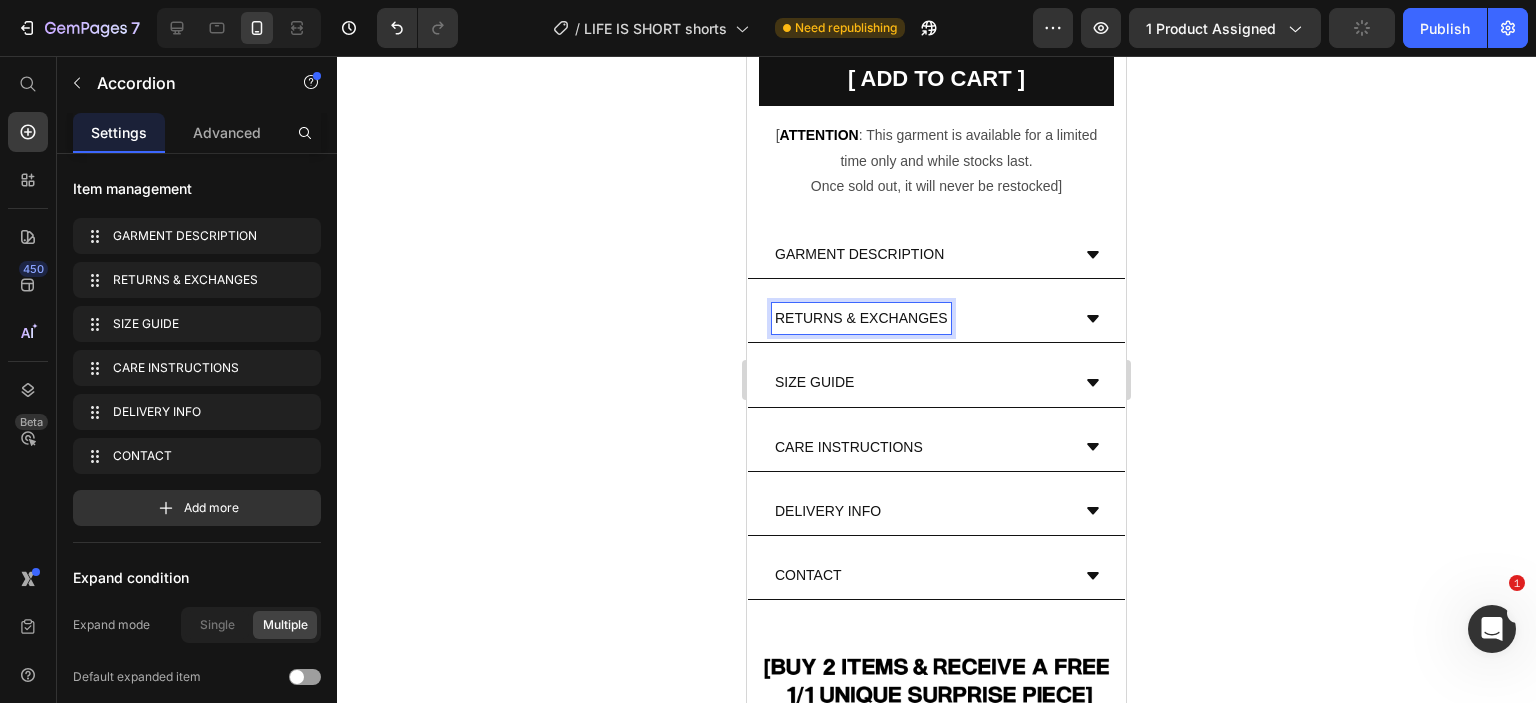 click 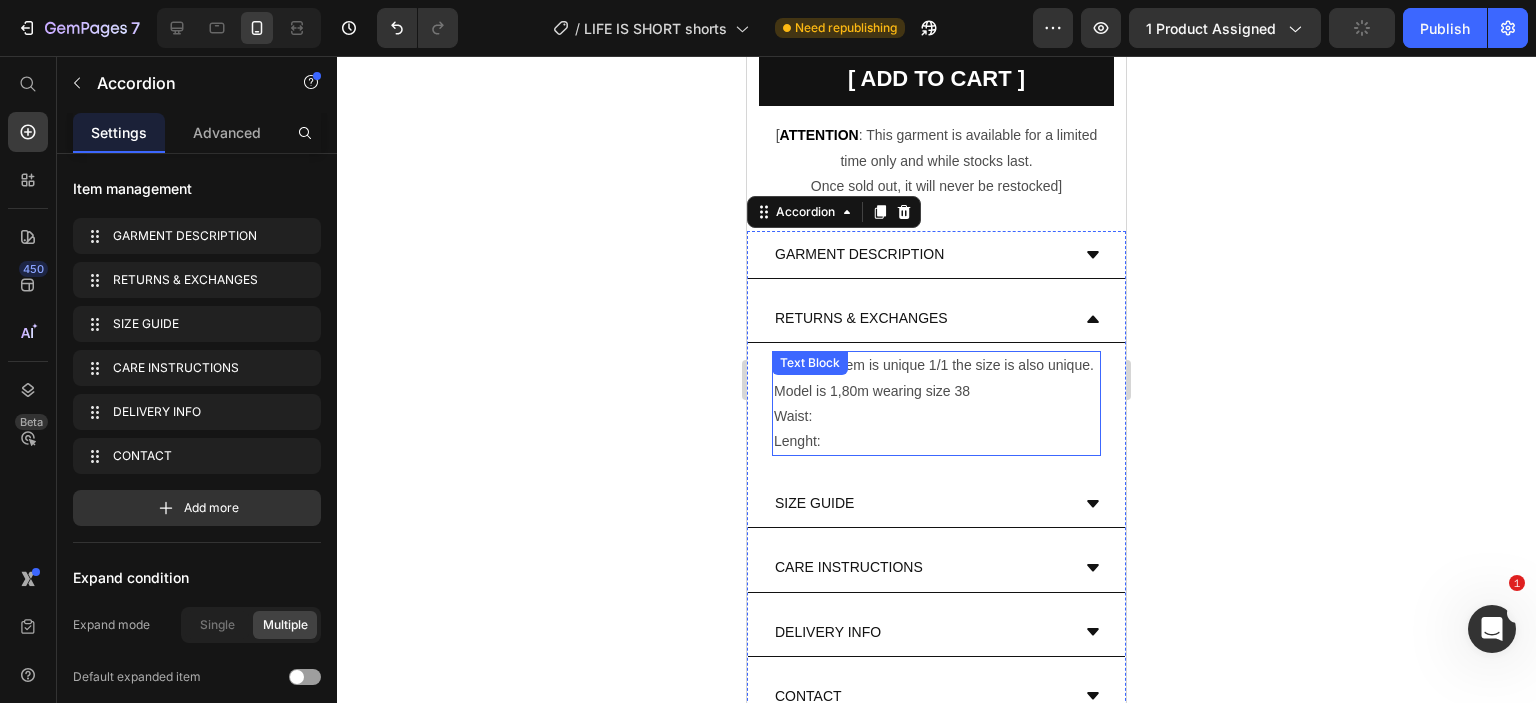 click on "Model is 1,80m wearing size 38" at bounding box center (936, 391) 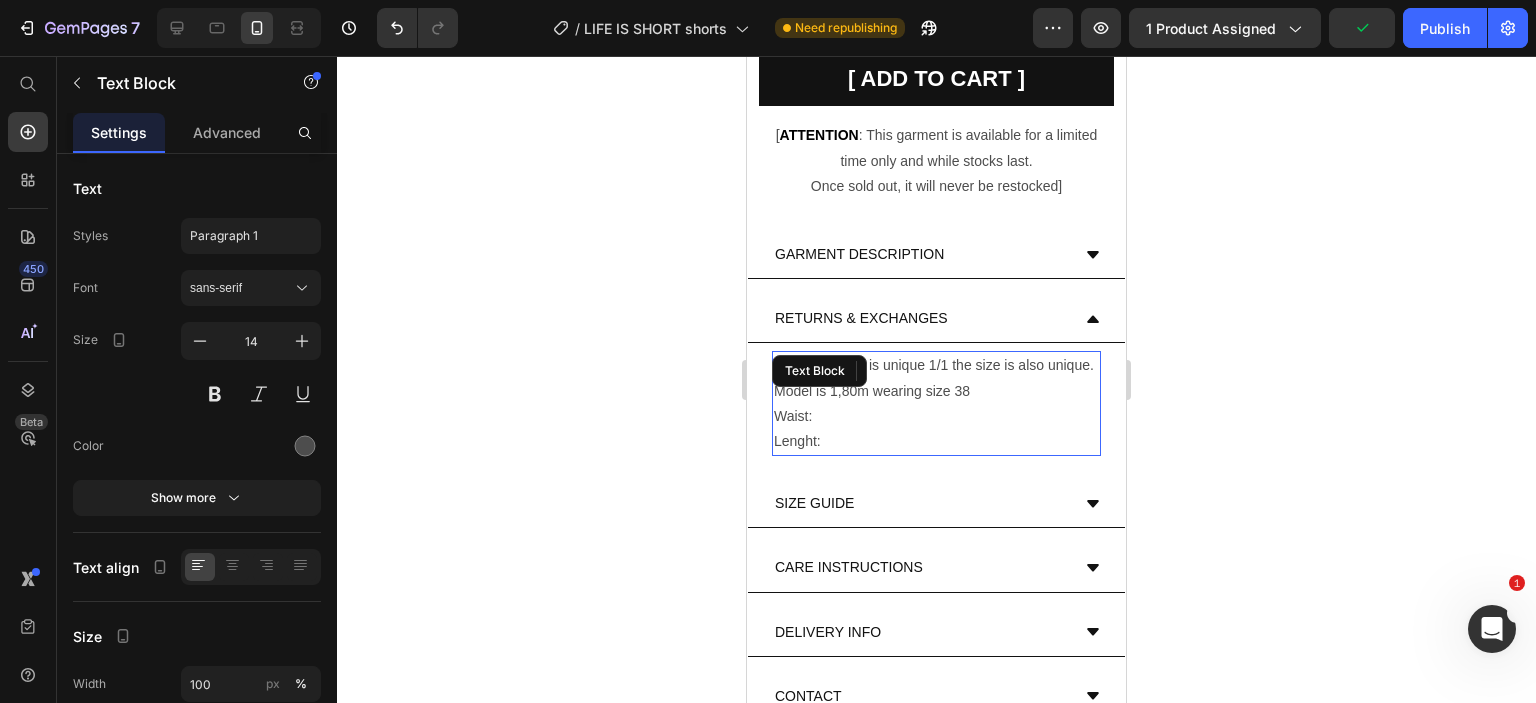 click on "Lenght:" at bounding box center (936, 441) 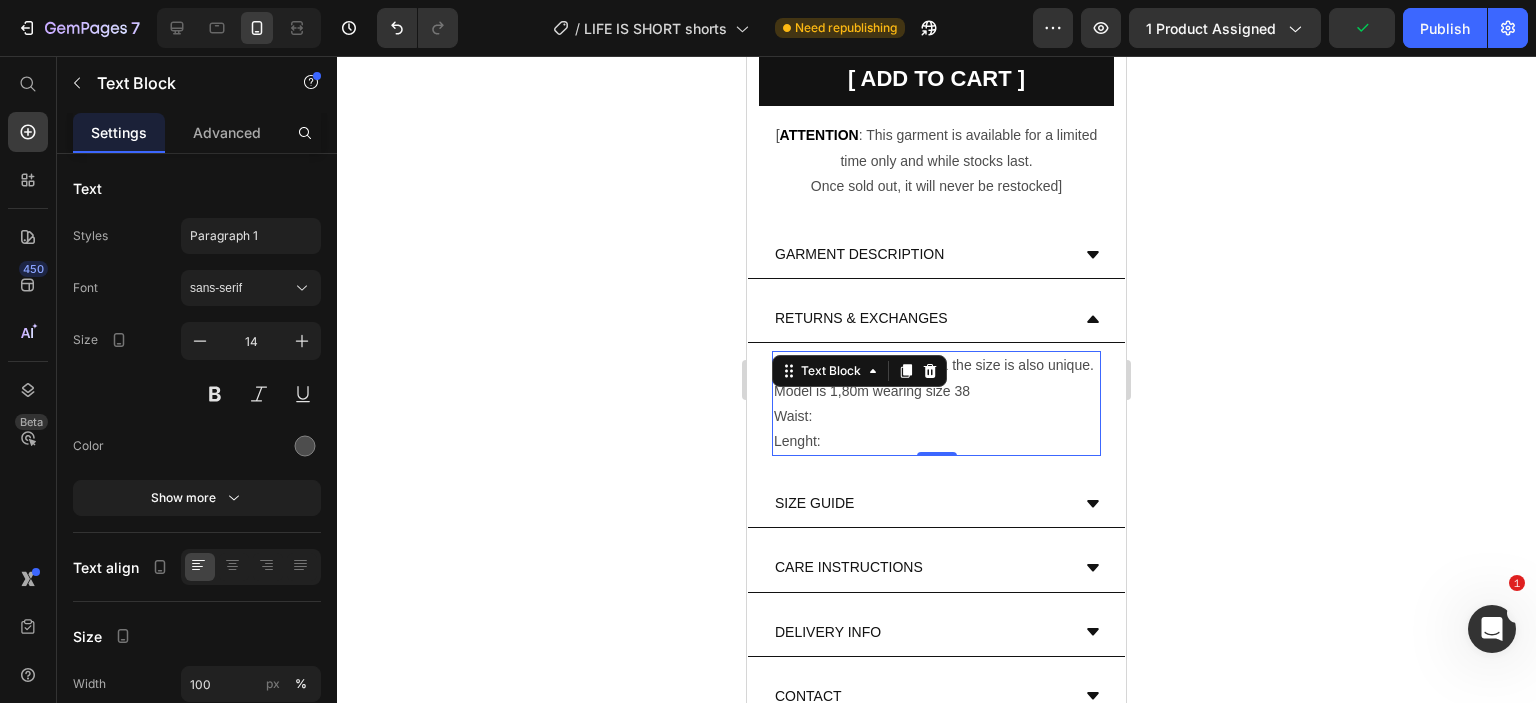 click on "Lenght:" at bounding box center (936, 441) 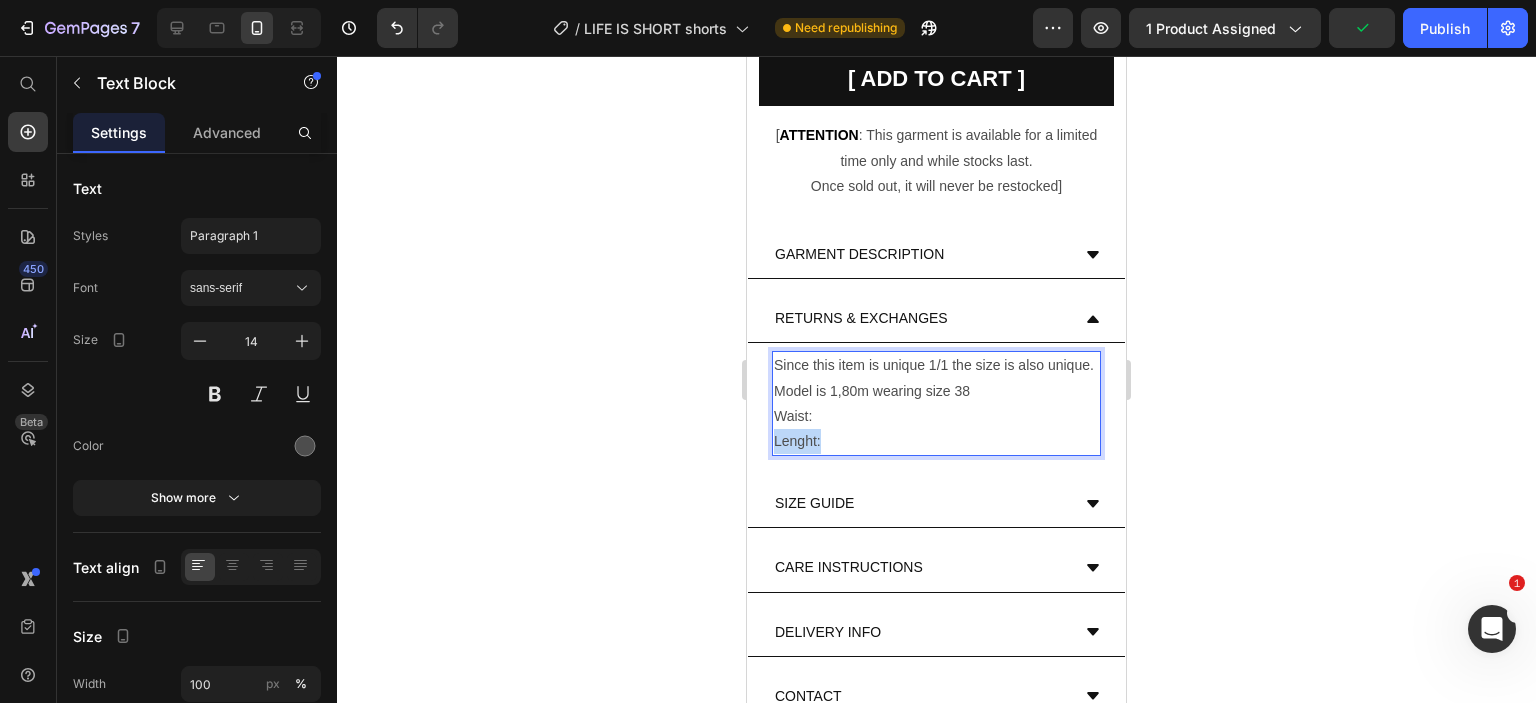 click on "Lenght:" at bounding box center [936, 441] 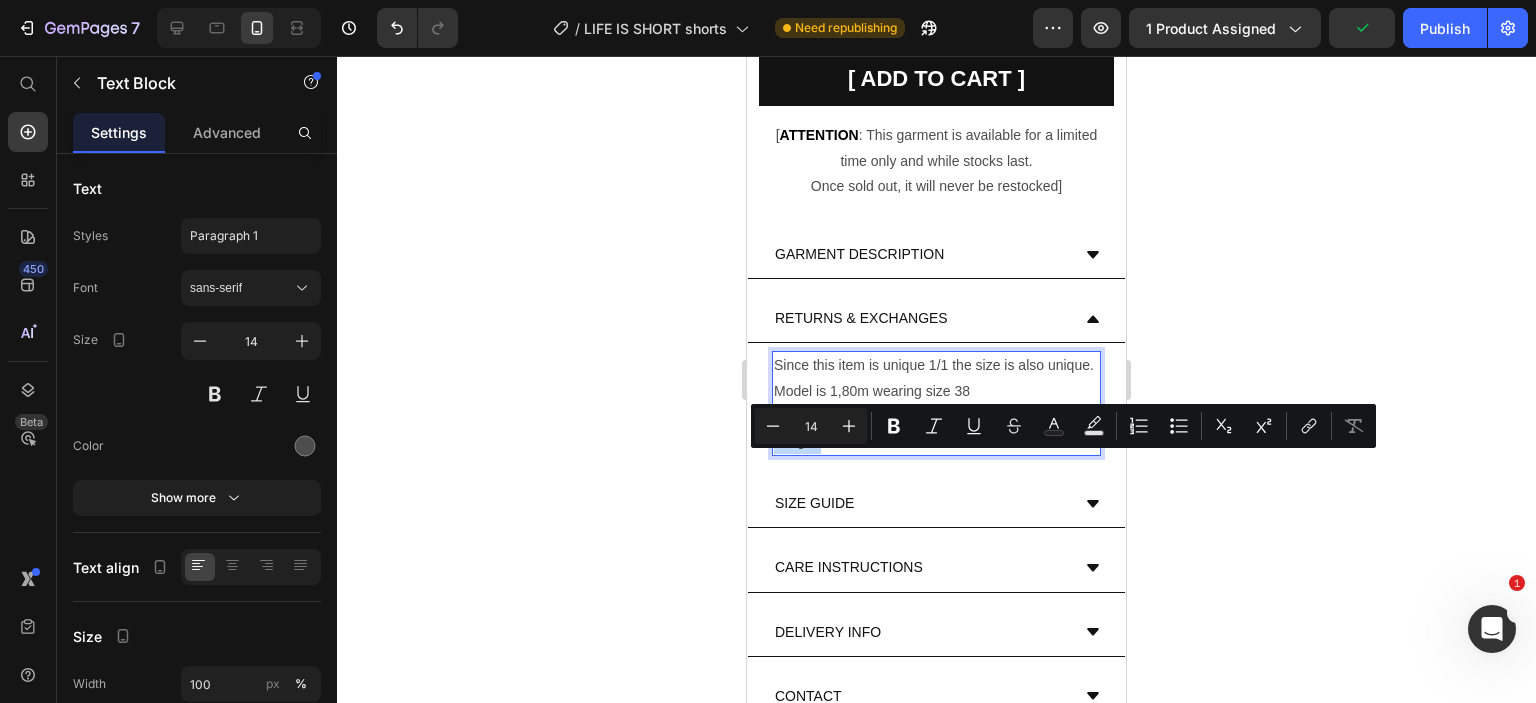 click on "Lenght:" at bounding box center (936, 441) 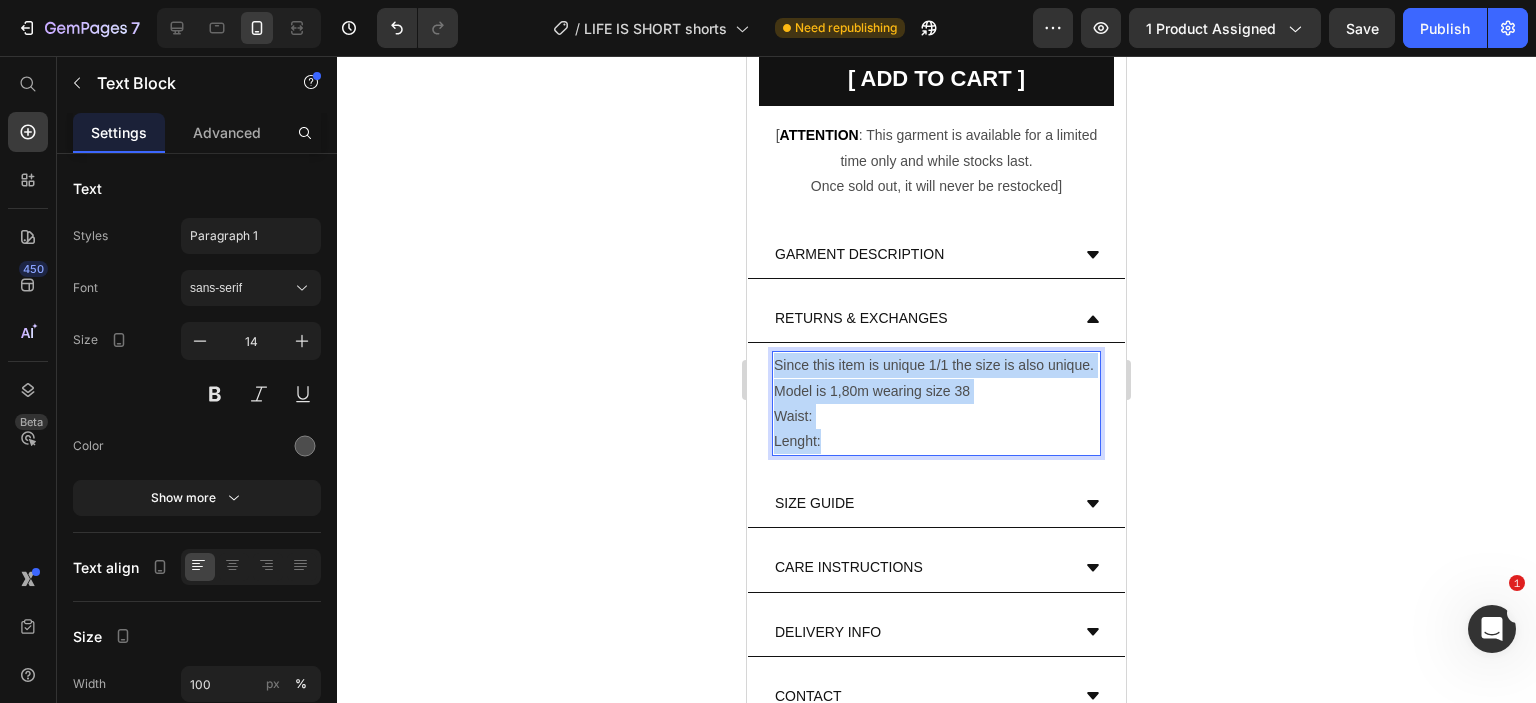 drag, startPoint x: 835, startPoint y: 458, endPoint x: 777, endPoint y: 369, distance: 106.23088 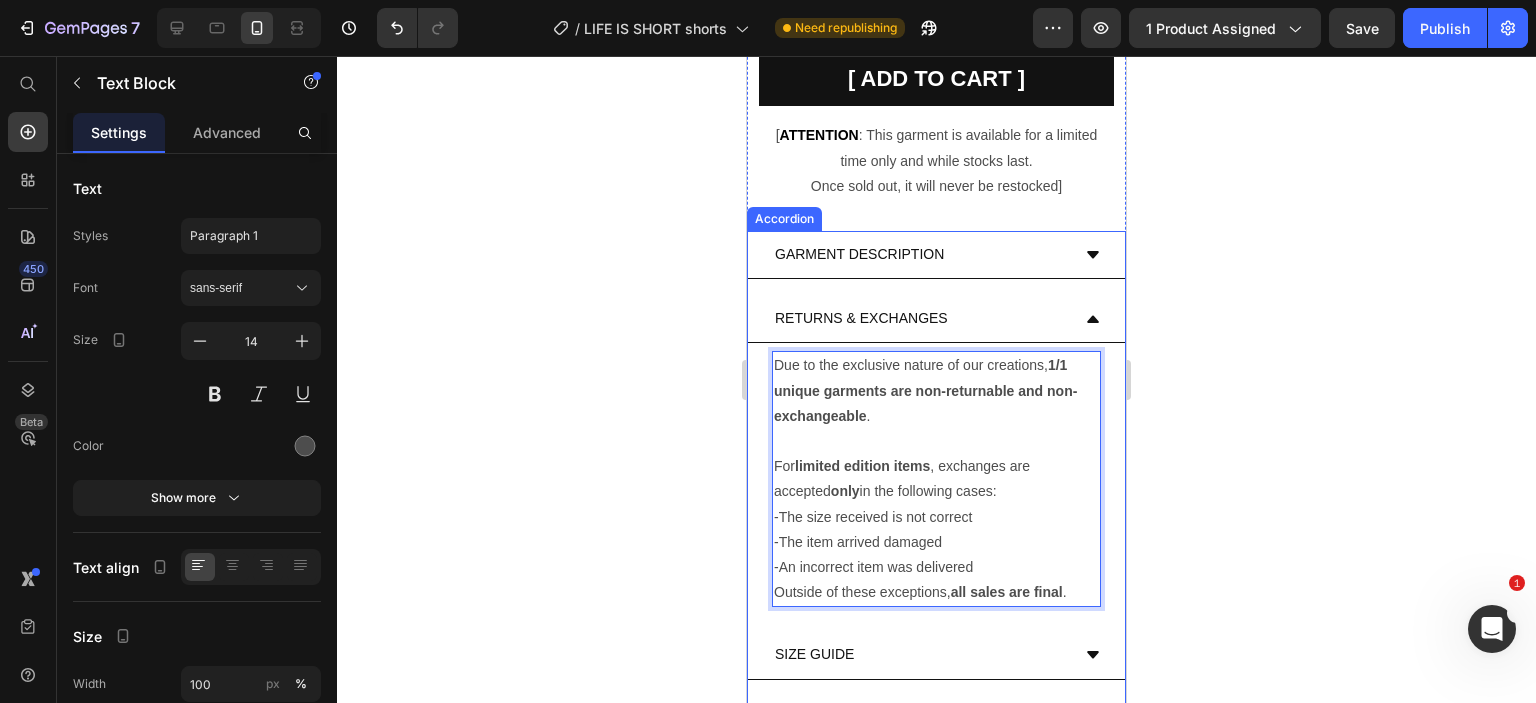 click 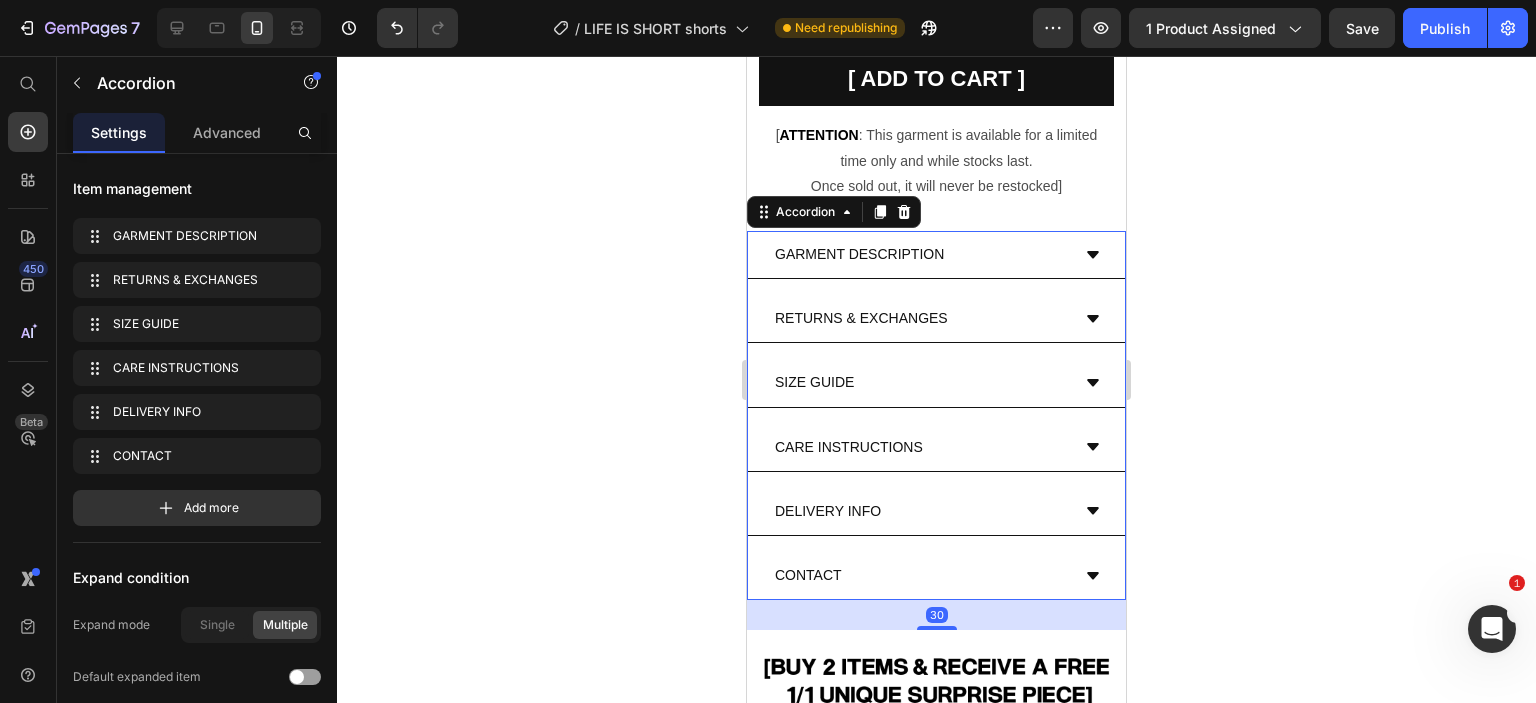 click 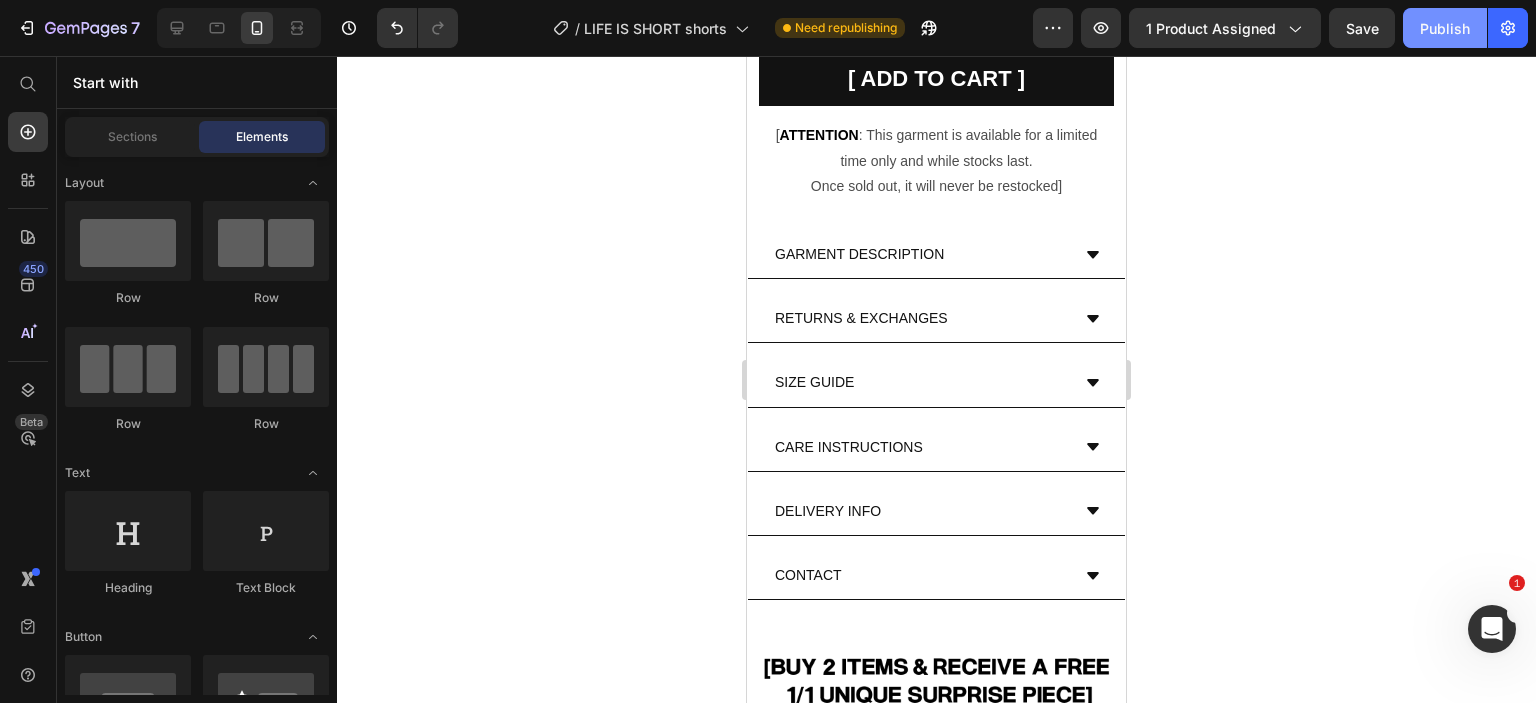 click on "Publish" at bounding box center [1445, 28] 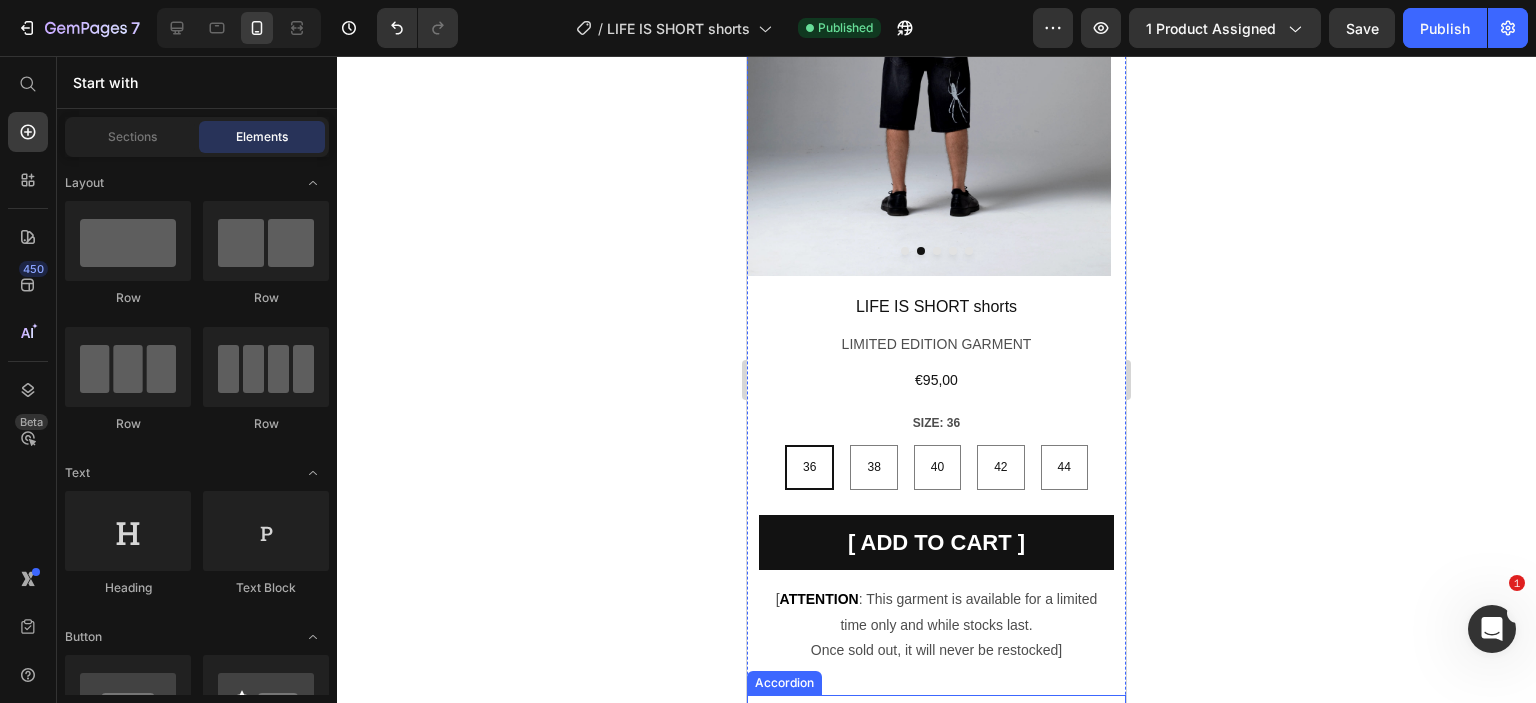 scroll, scrollTop: 0, scrollLeft: 0, axis: both 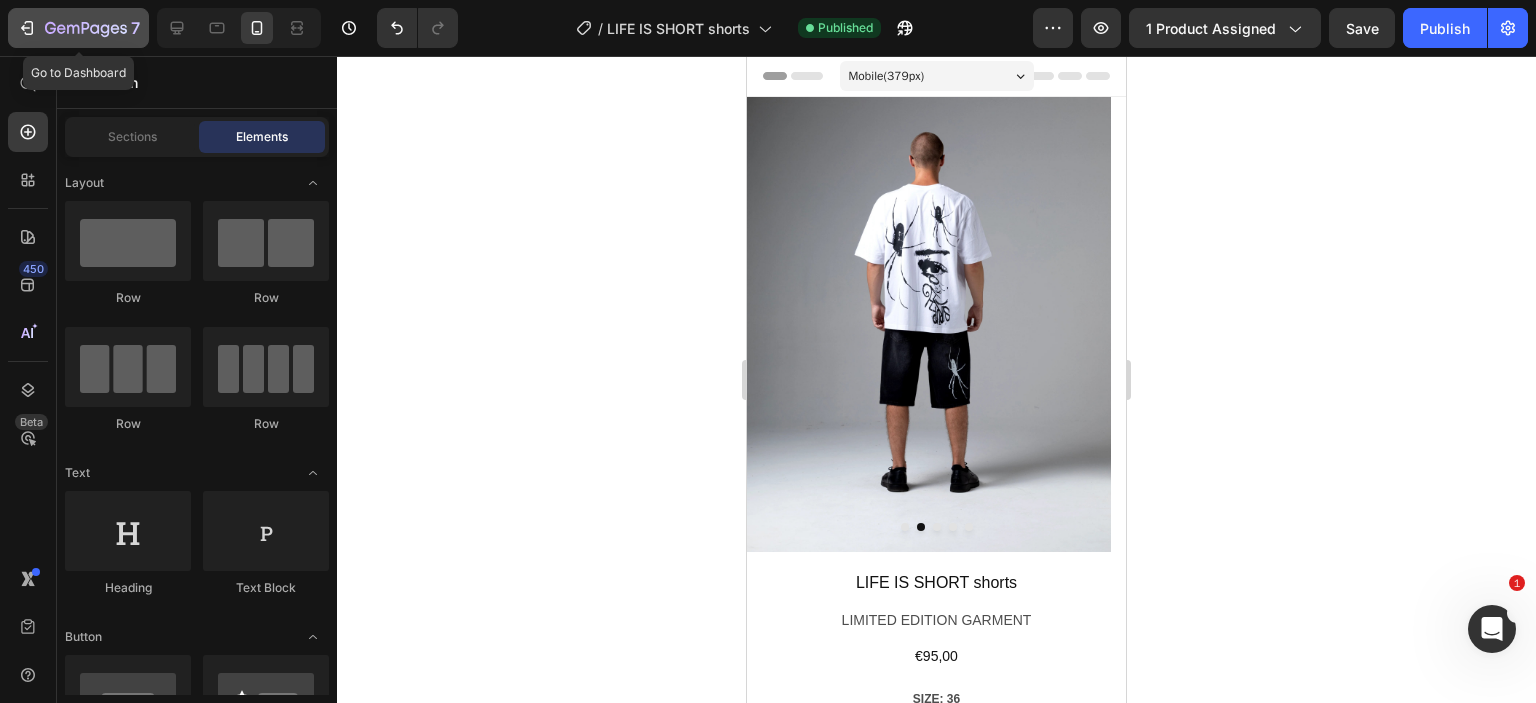 click 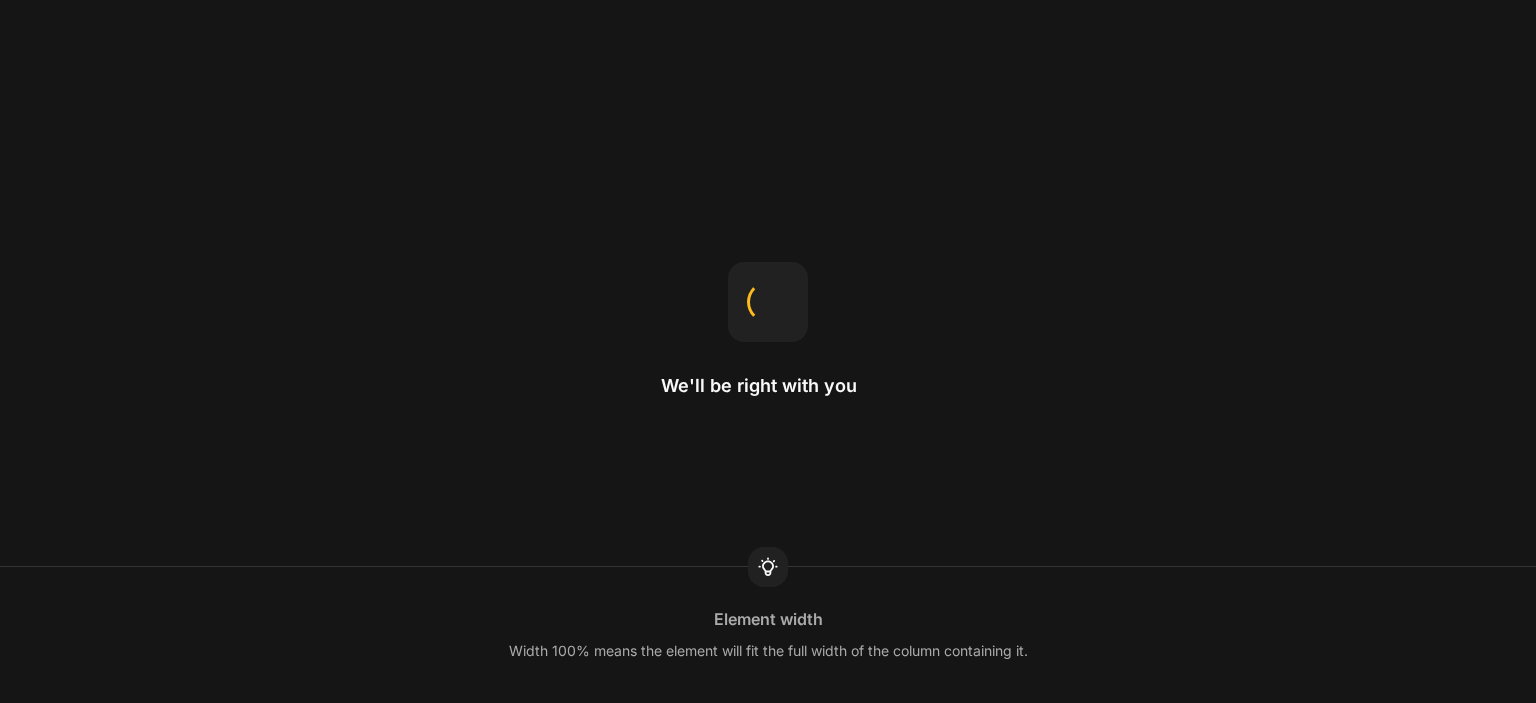 scroll, scrollTop: 0, scrollLeft: 0, axis: both 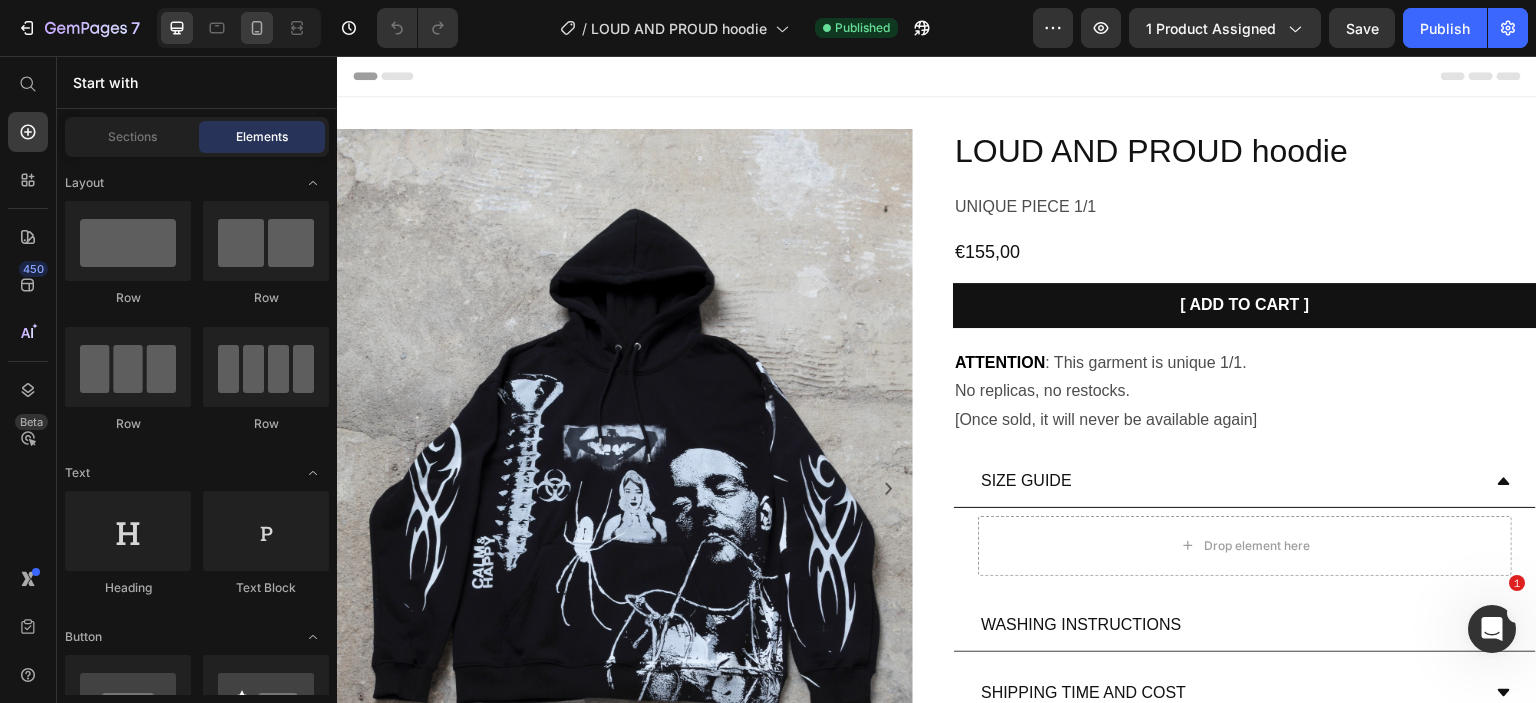 click 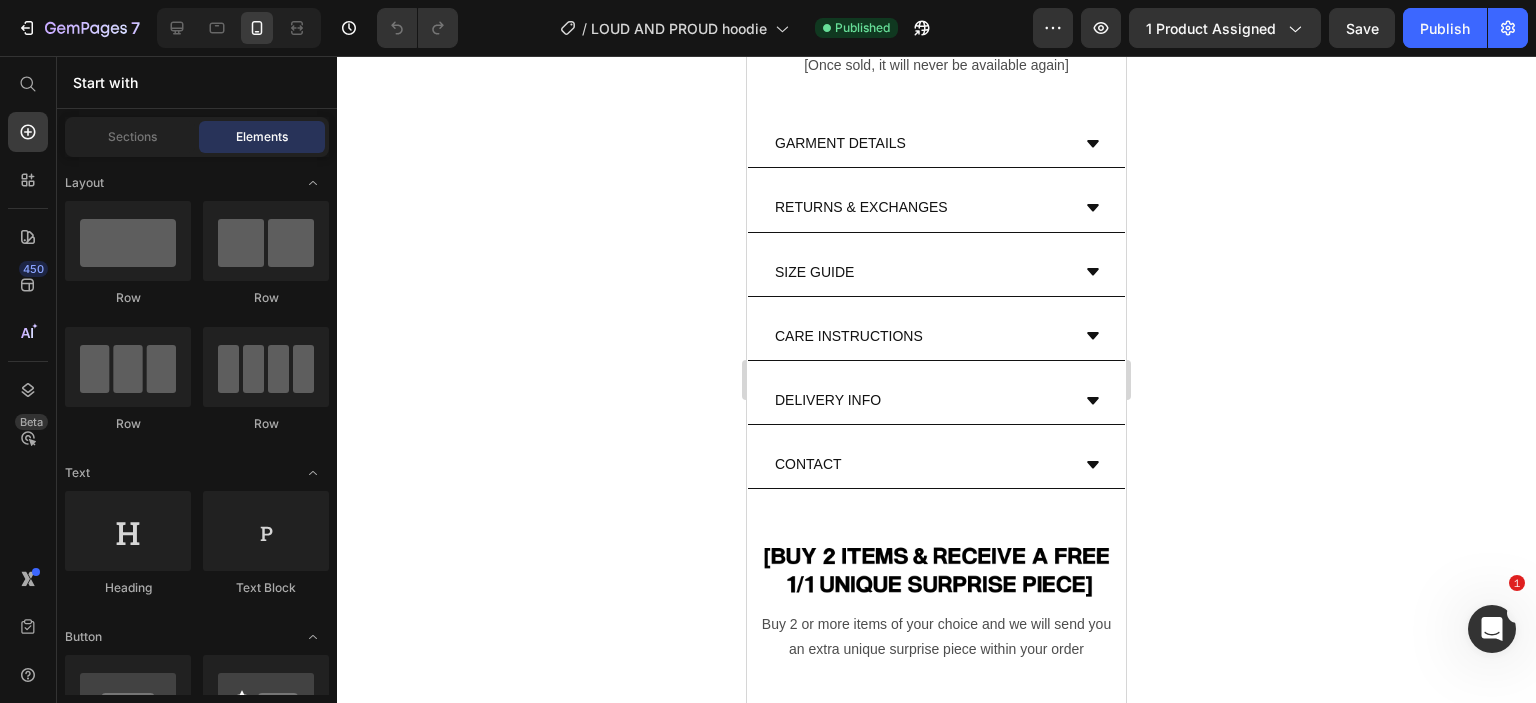 scroll, scrollTop: 736, scrollLeft: 0, axis: vertical 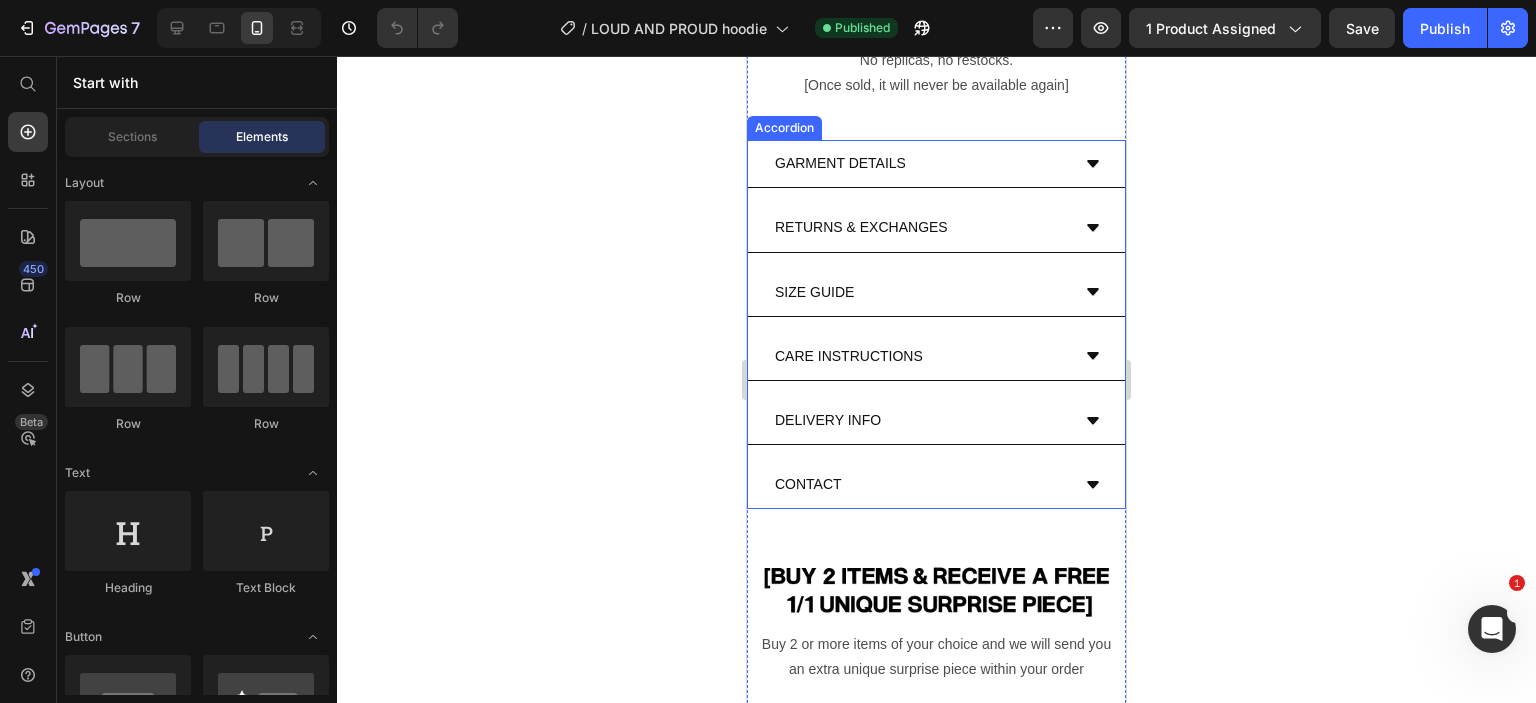 click 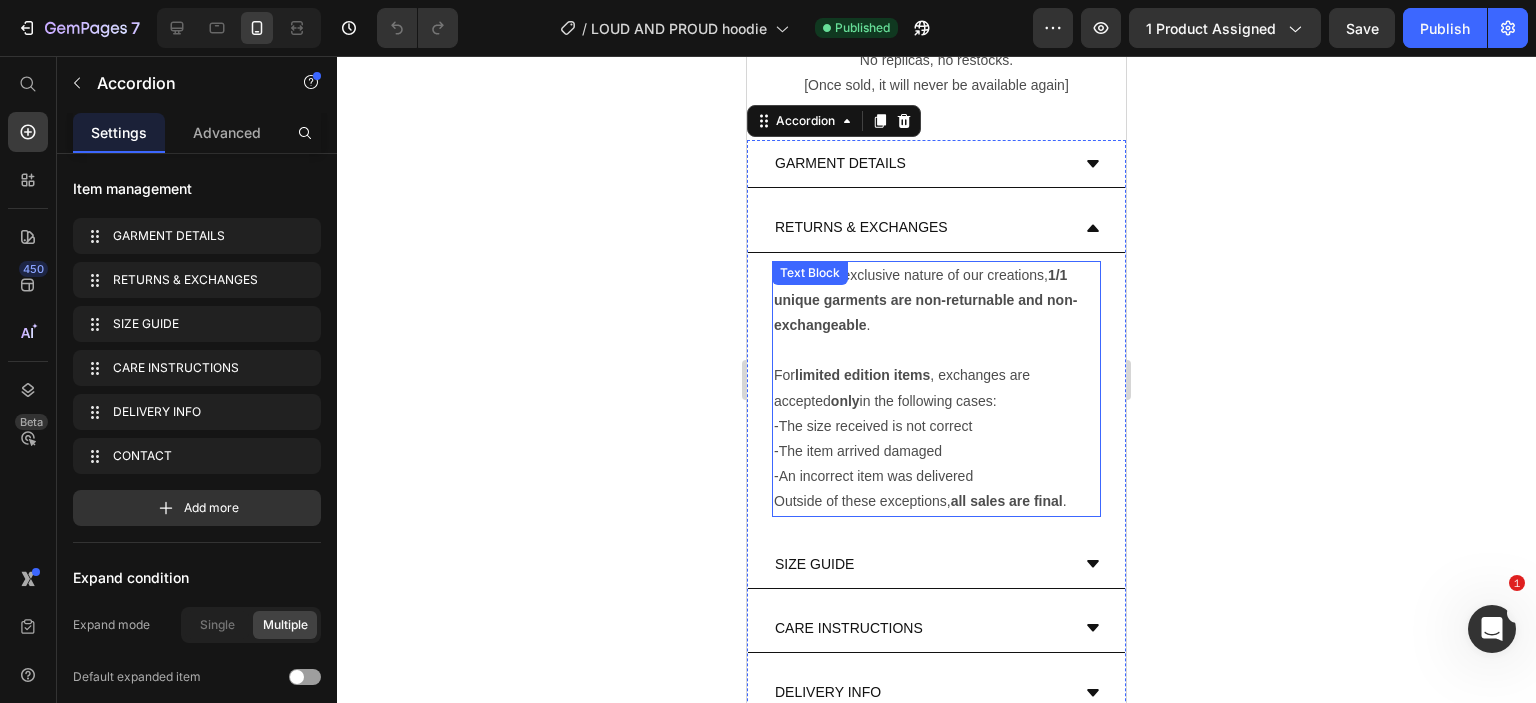 click on "-The size received is not correct" at bounding box center (936, 426) 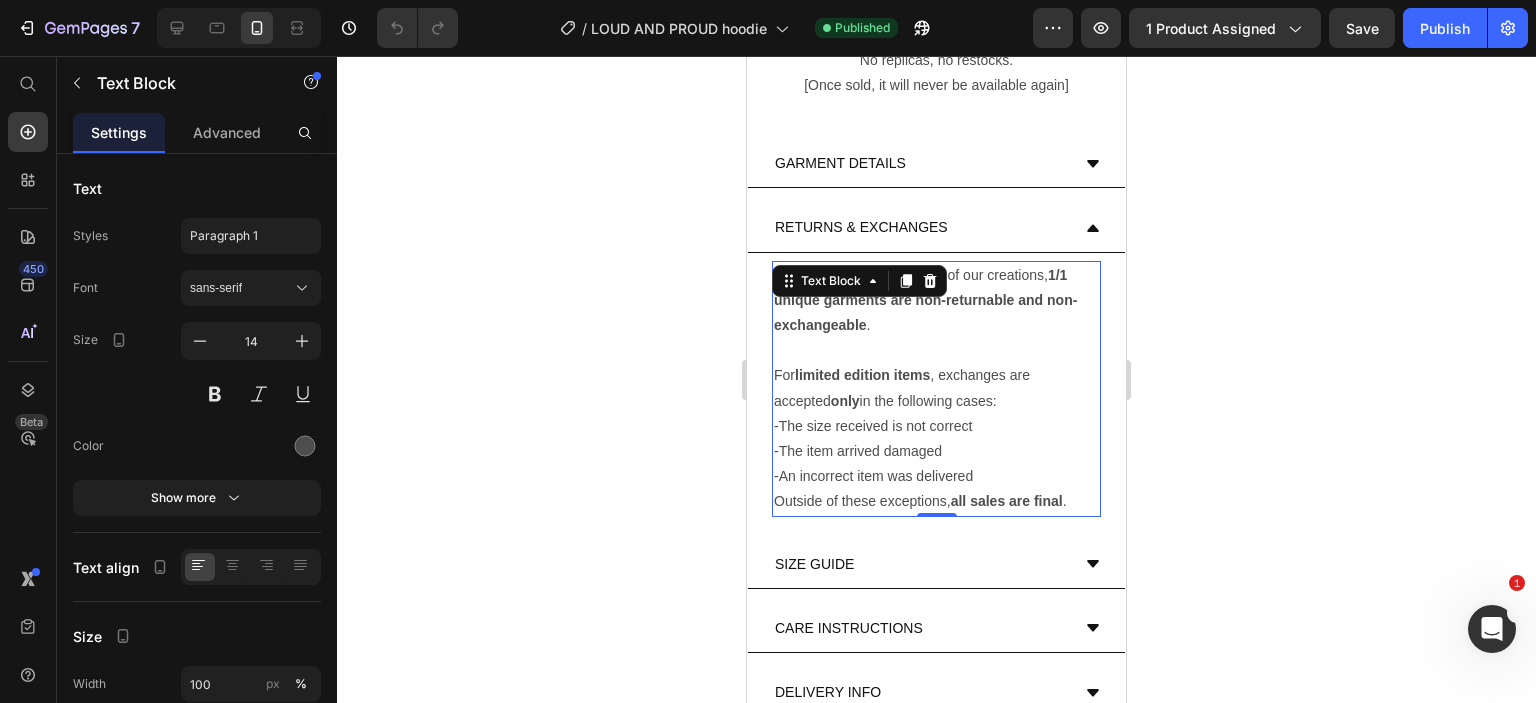 click on "all sales are final" at bounding box center [1007, 501] 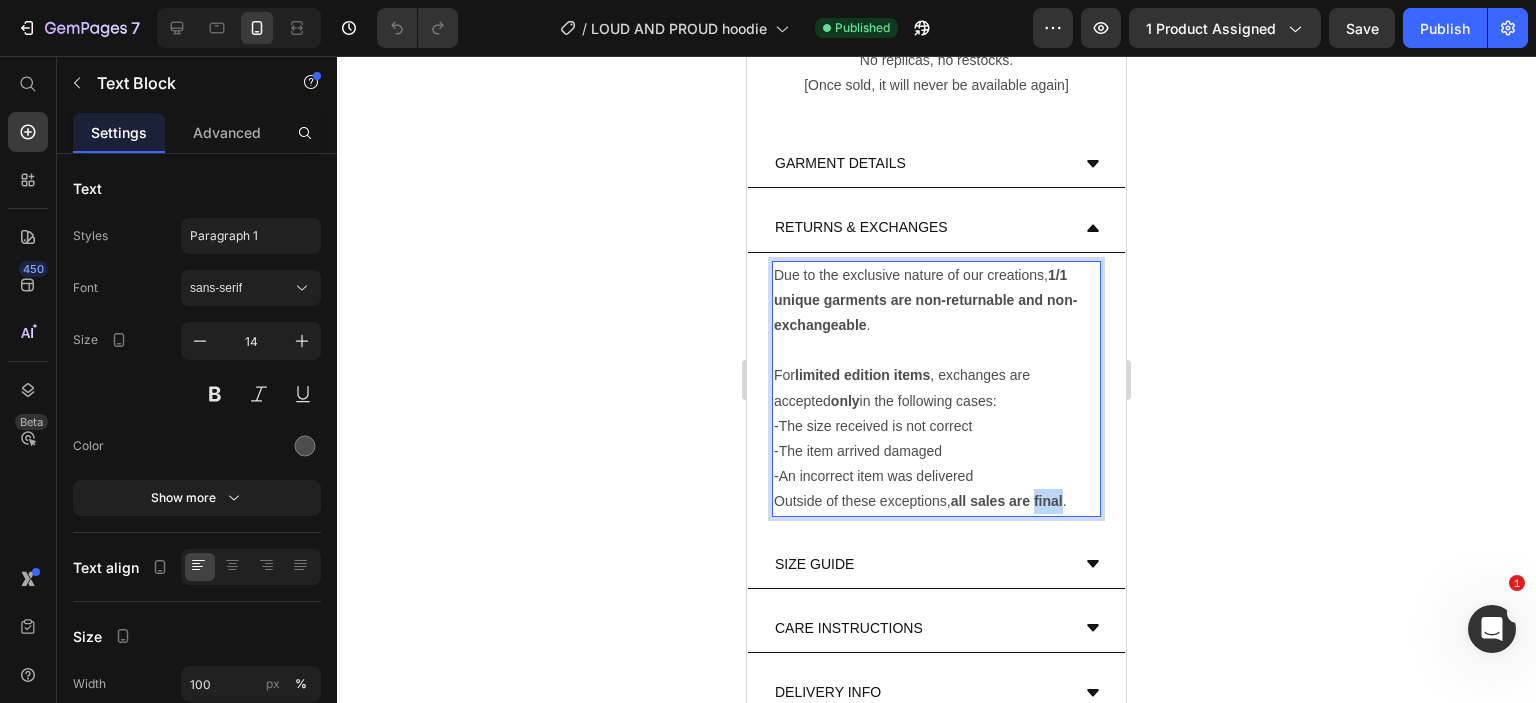 click on "all sales are final" at bounding box center [1007, 501] 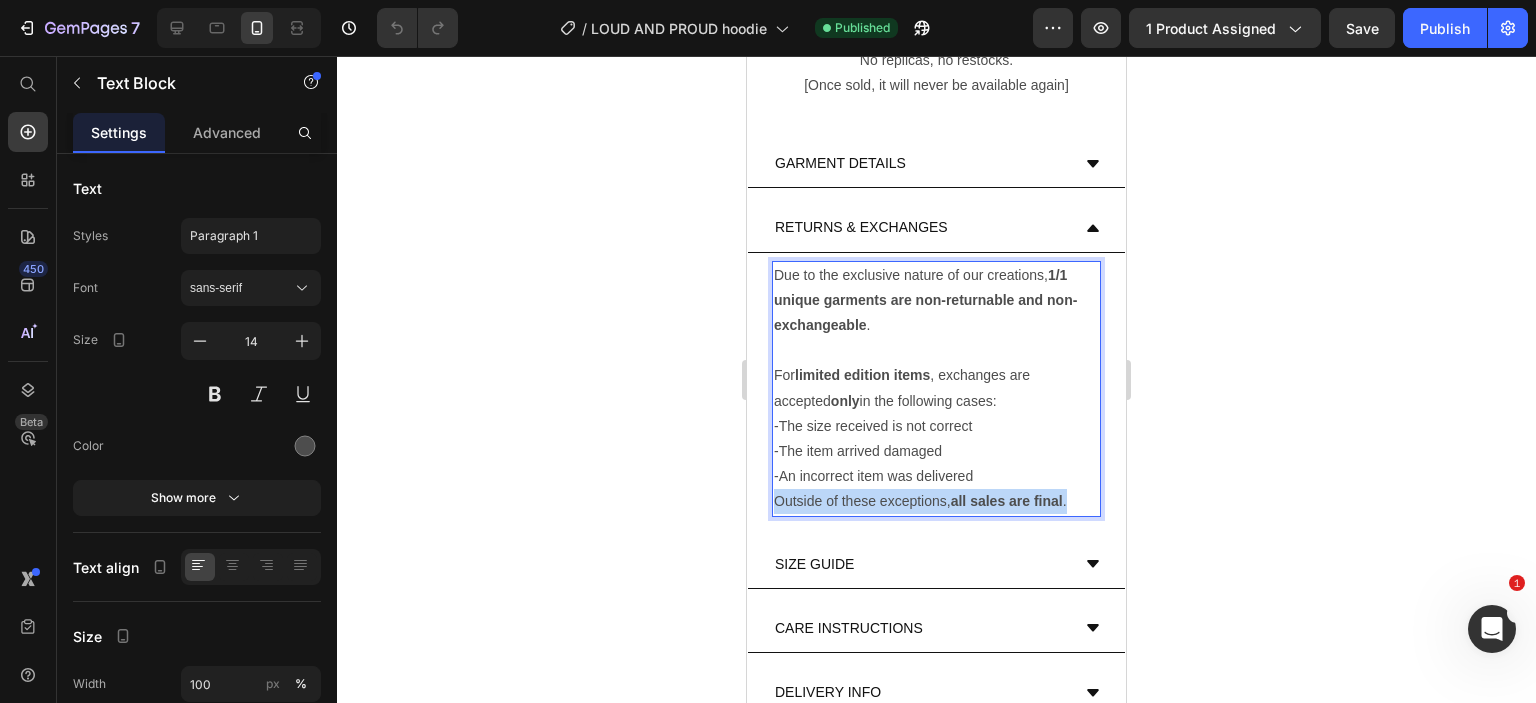 click on "all sales are final" at bounding box center [1007, 501] 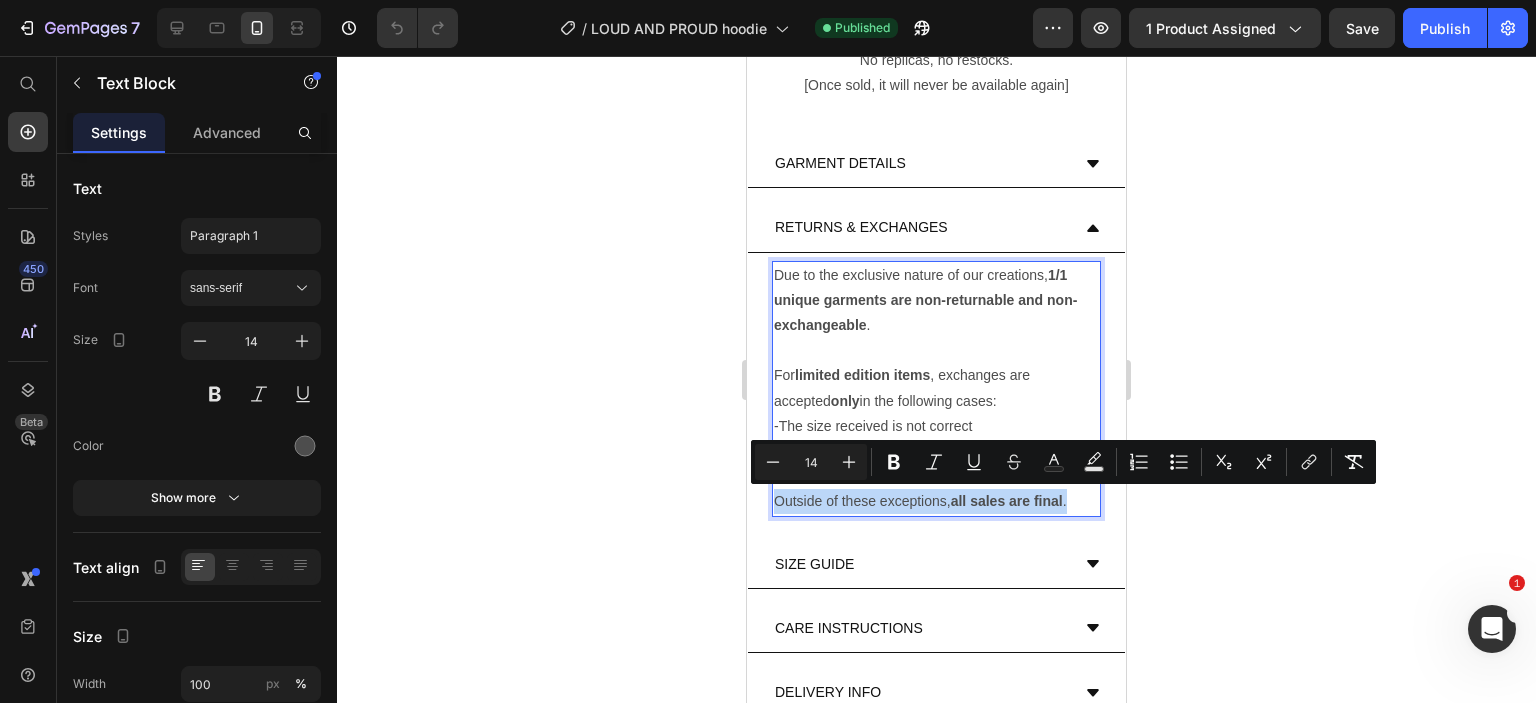 click on "Outside of these exceptions,  all sales are final ." at bounding box center [936, 501] 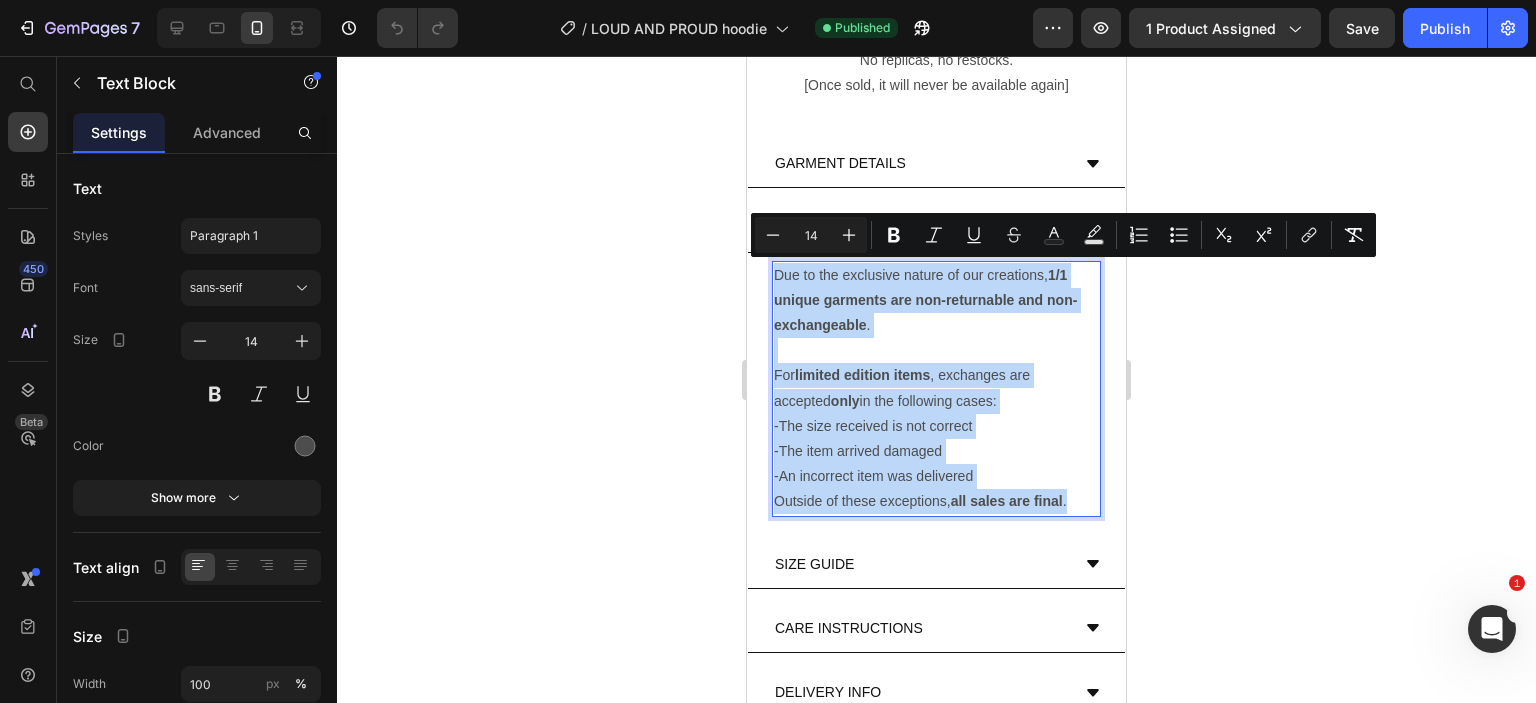 drag, startPoint x: 1072, startPoint y: 500, endPoint x: 776, endPoint y: 275, distance: 371.80774 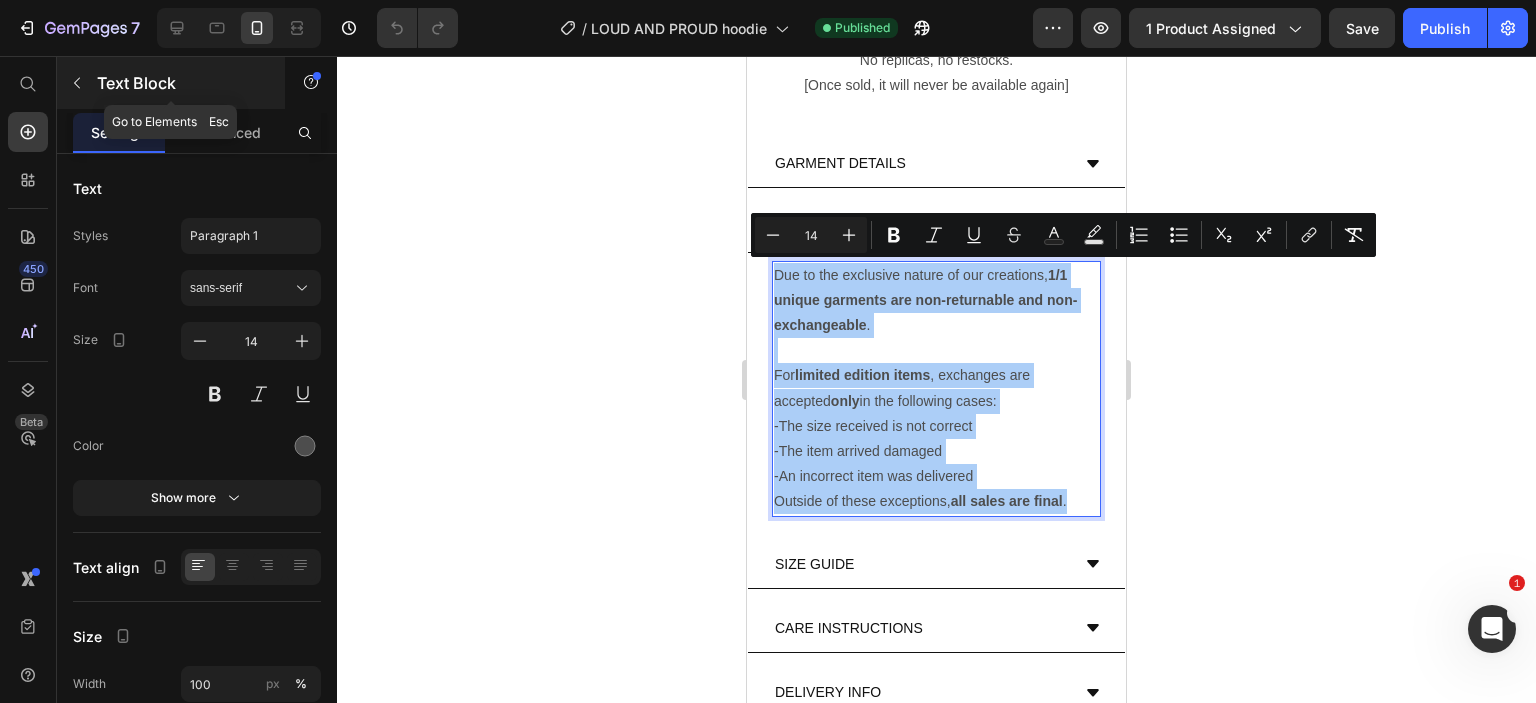 click on "Text Block" at bounding box center (182, 83) 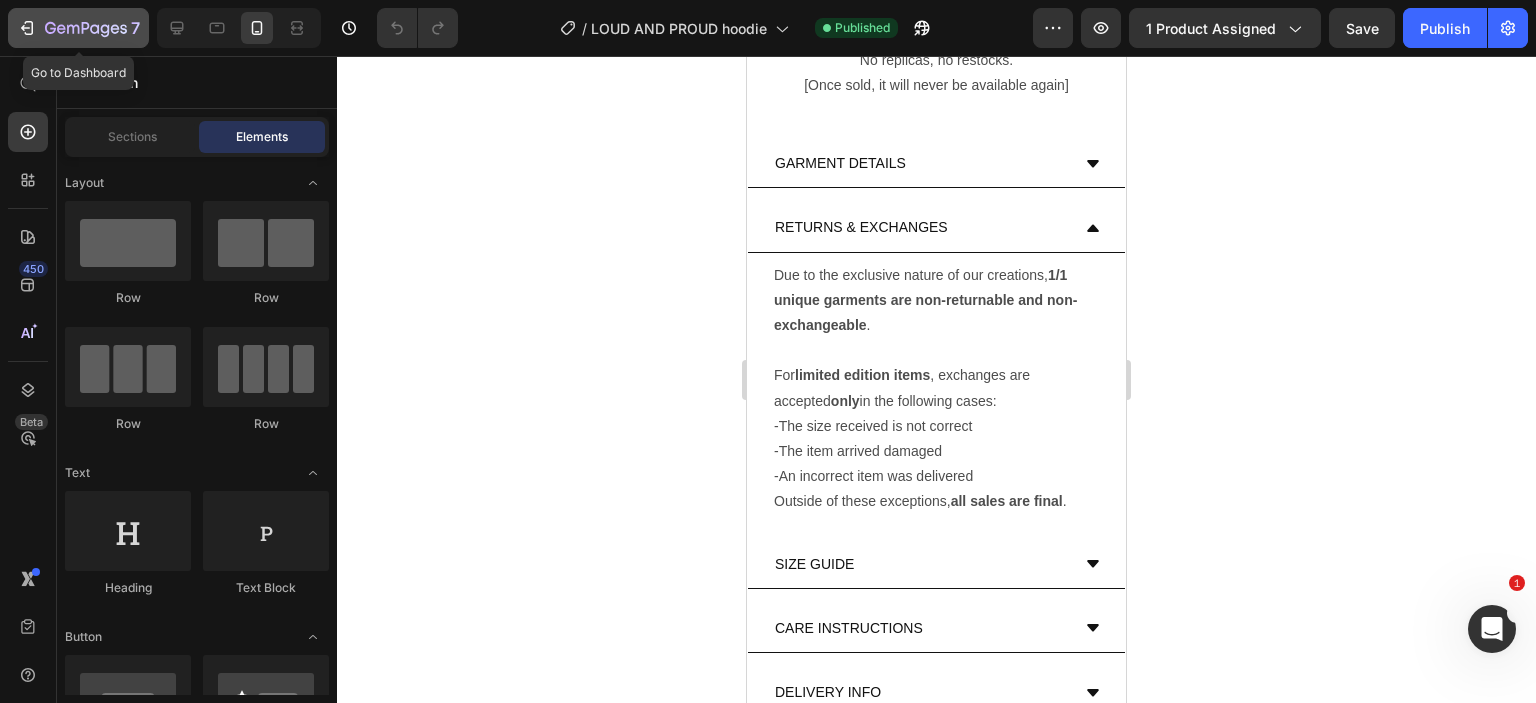 click 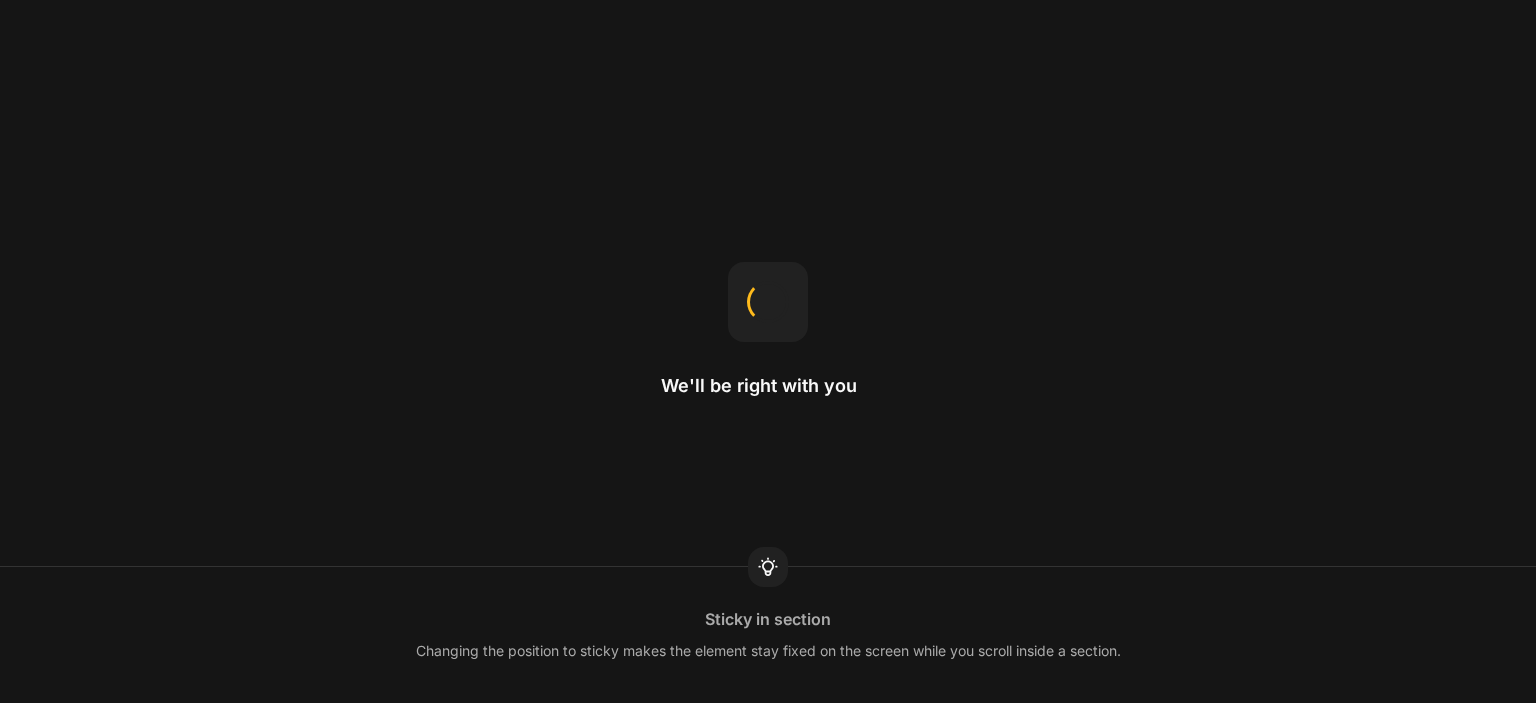scroll, scrollTop: 0, scrollLeft: 0, axis: both 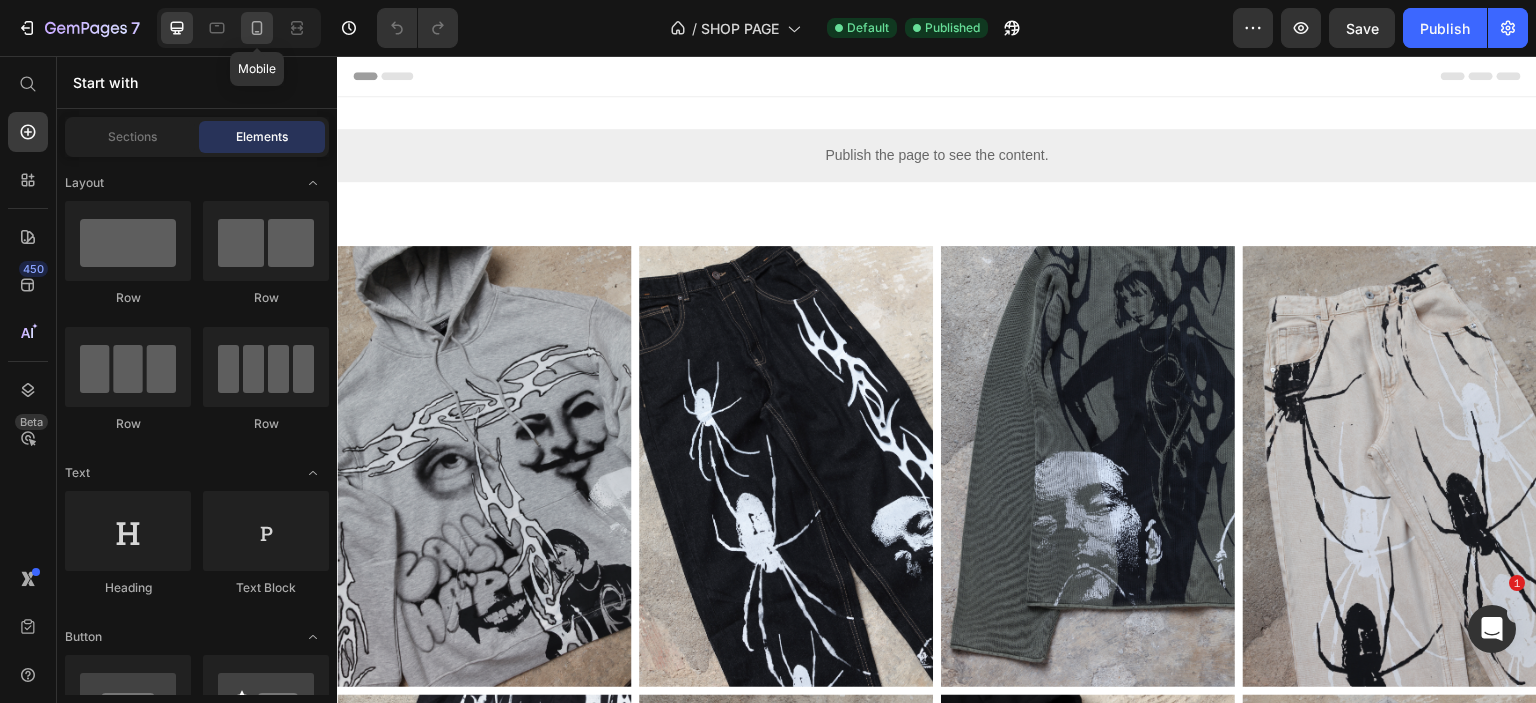 click 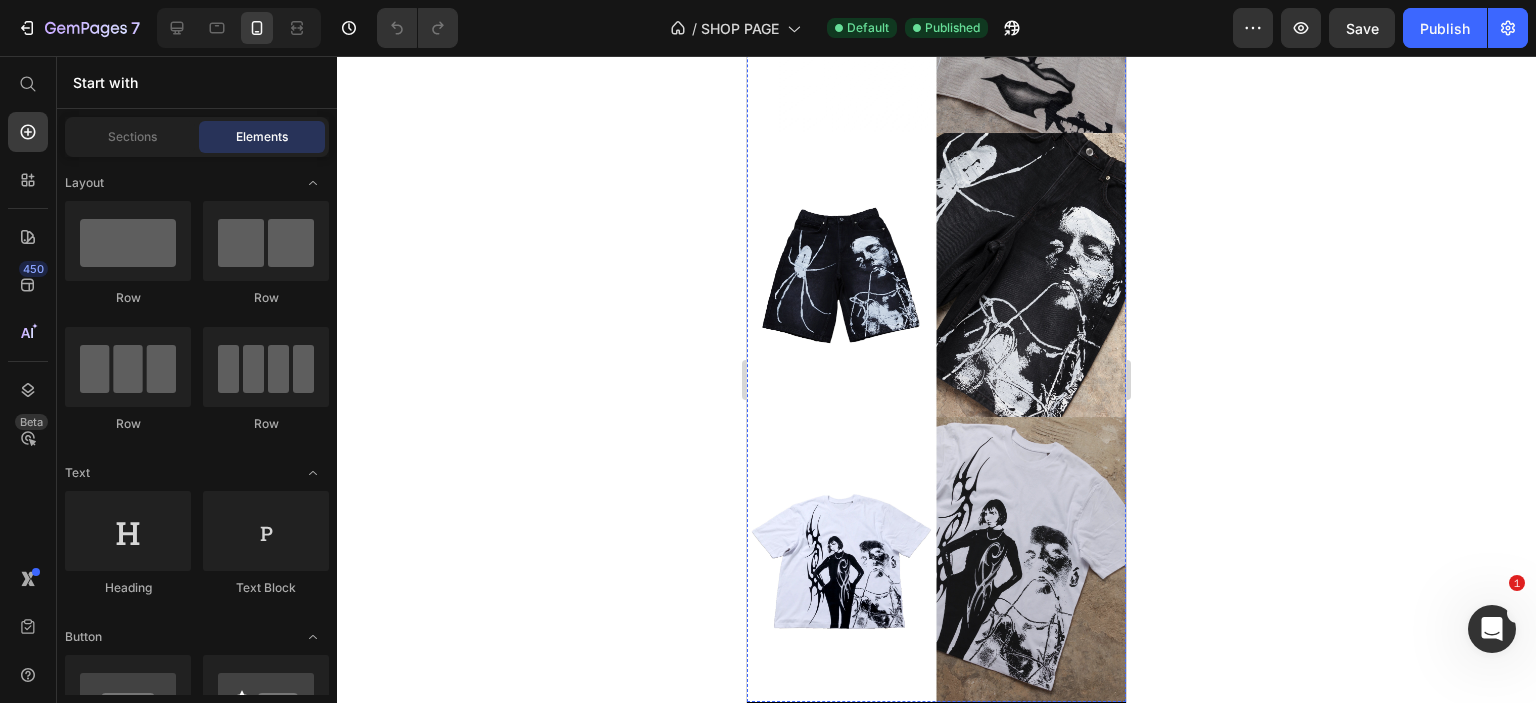scroll, scrollTop: 2842, scrollLeft: 0, axis: vertical 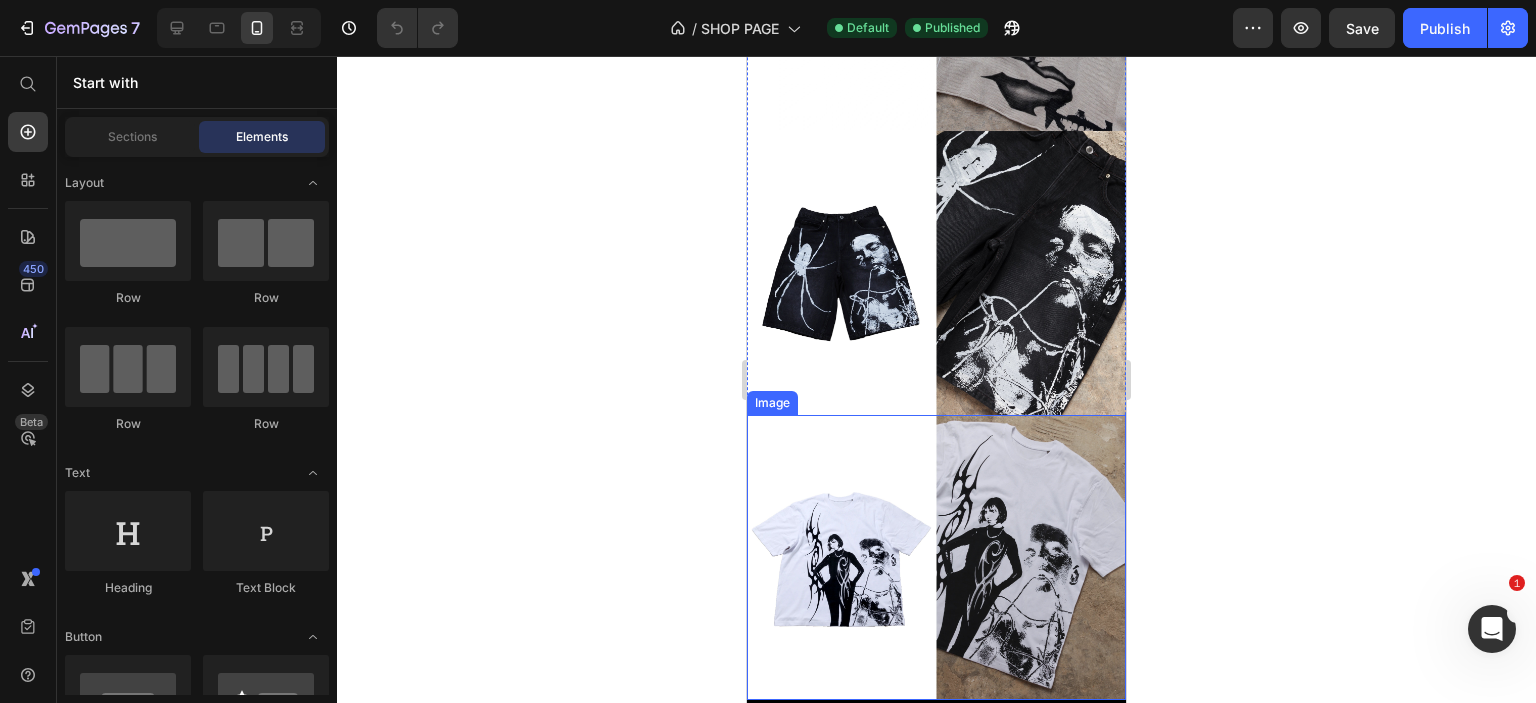 click at bounding box center (936, 557) 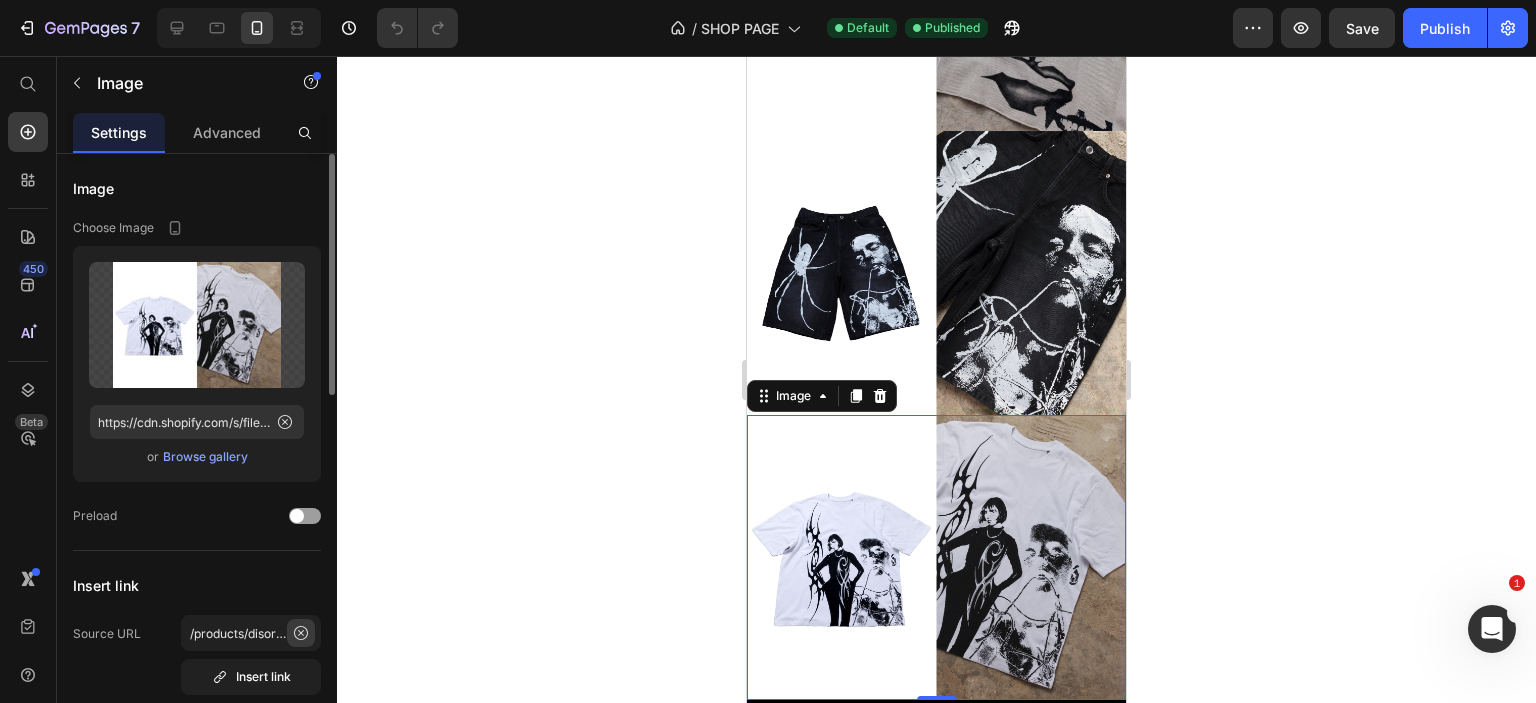 click 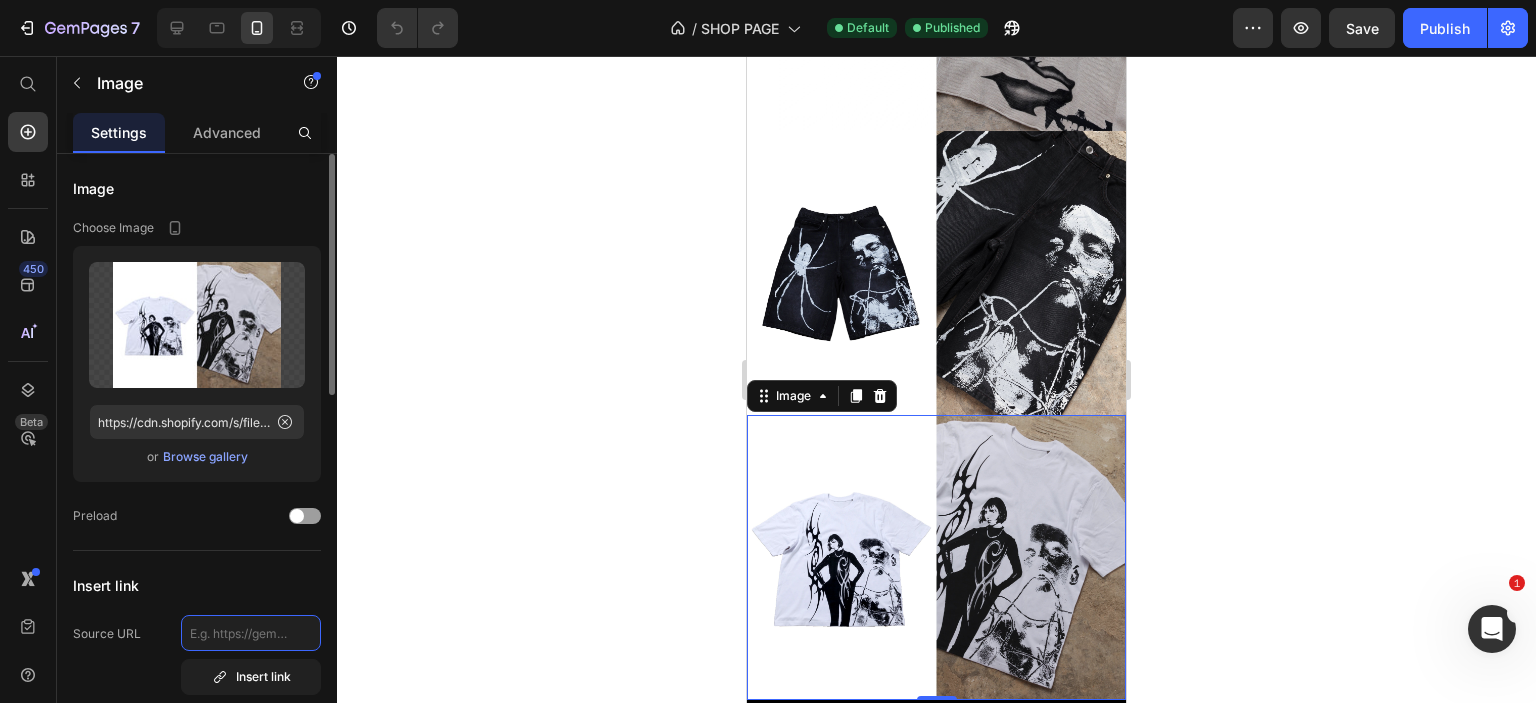 scroll, scrollTop: 0, scrollLeft: 0, axis: both 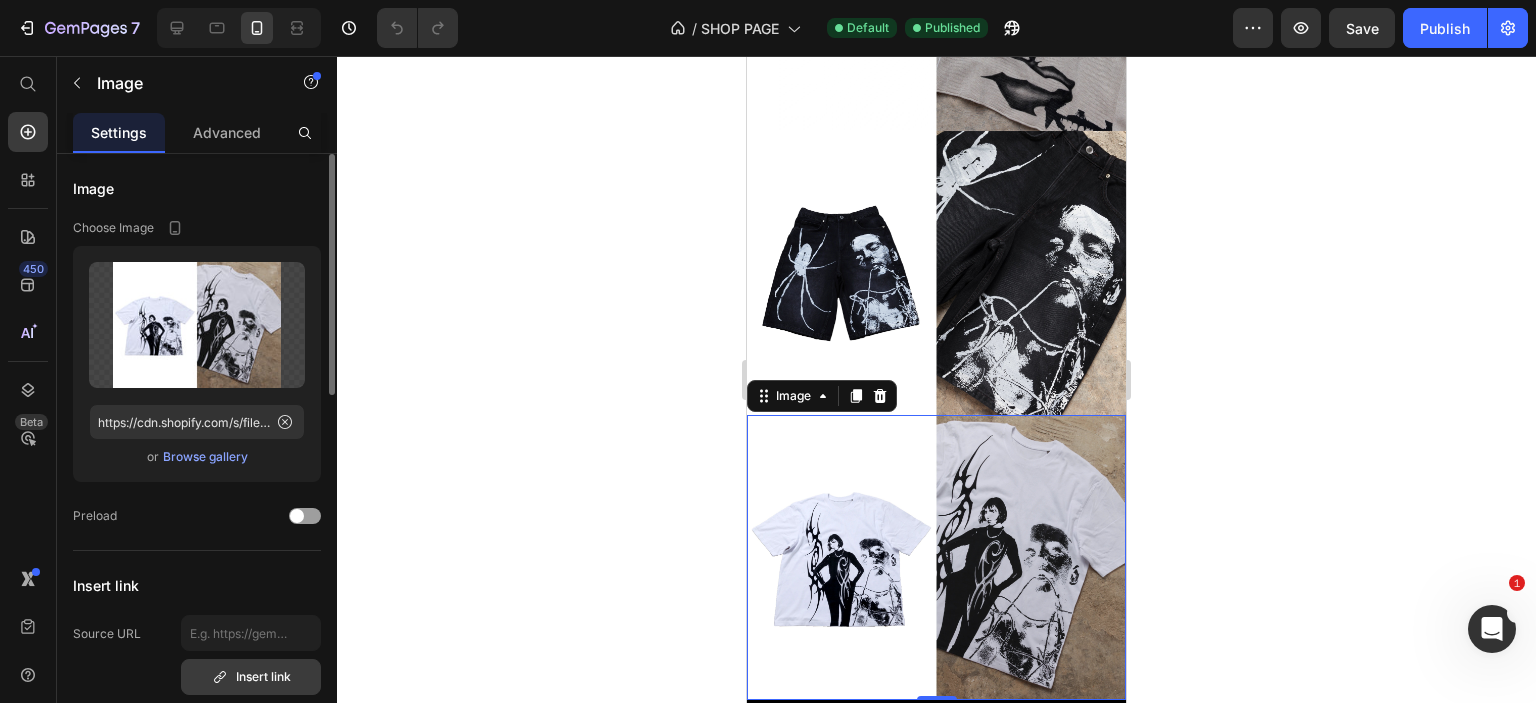 click on "Insert link" at bounding box center (251, 677) 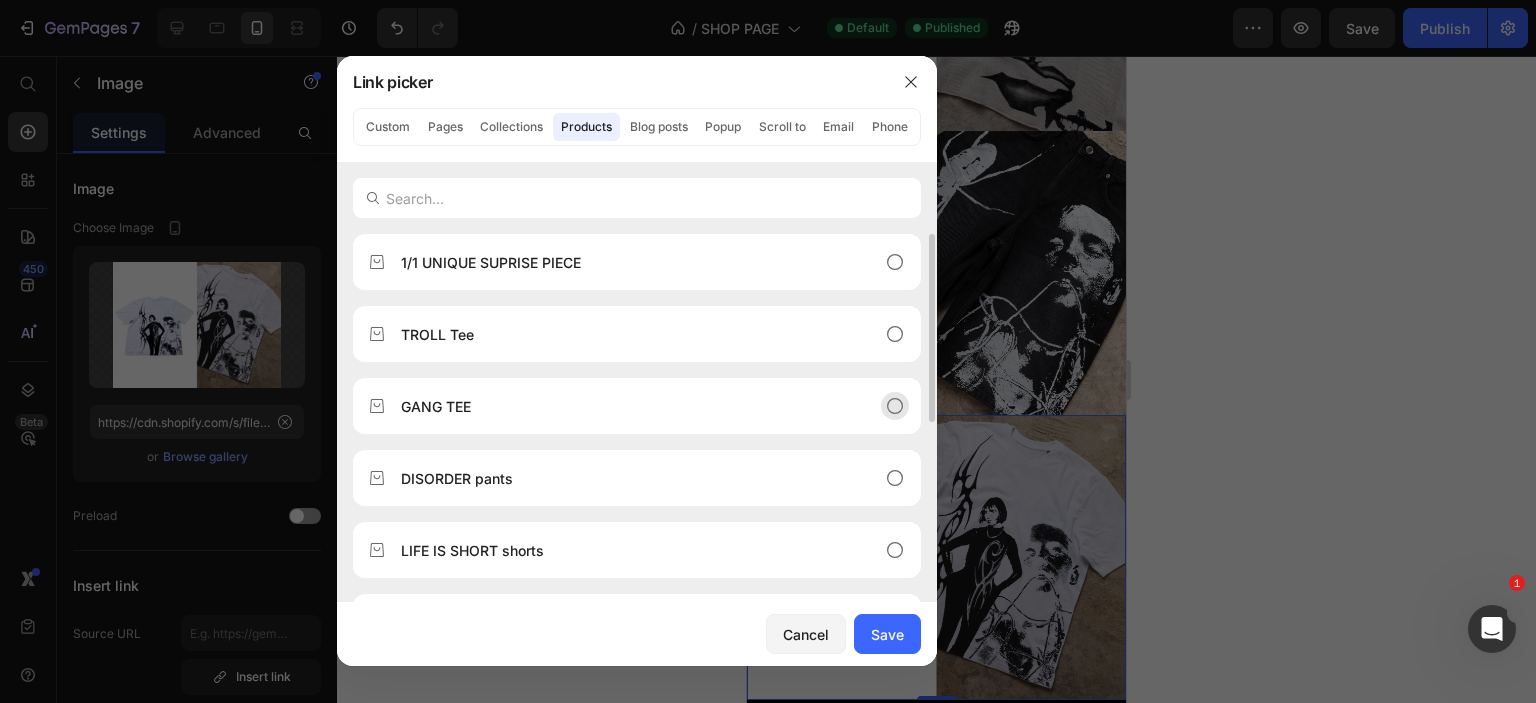 click on "GANG TEE" at bounding box center (621, 406) 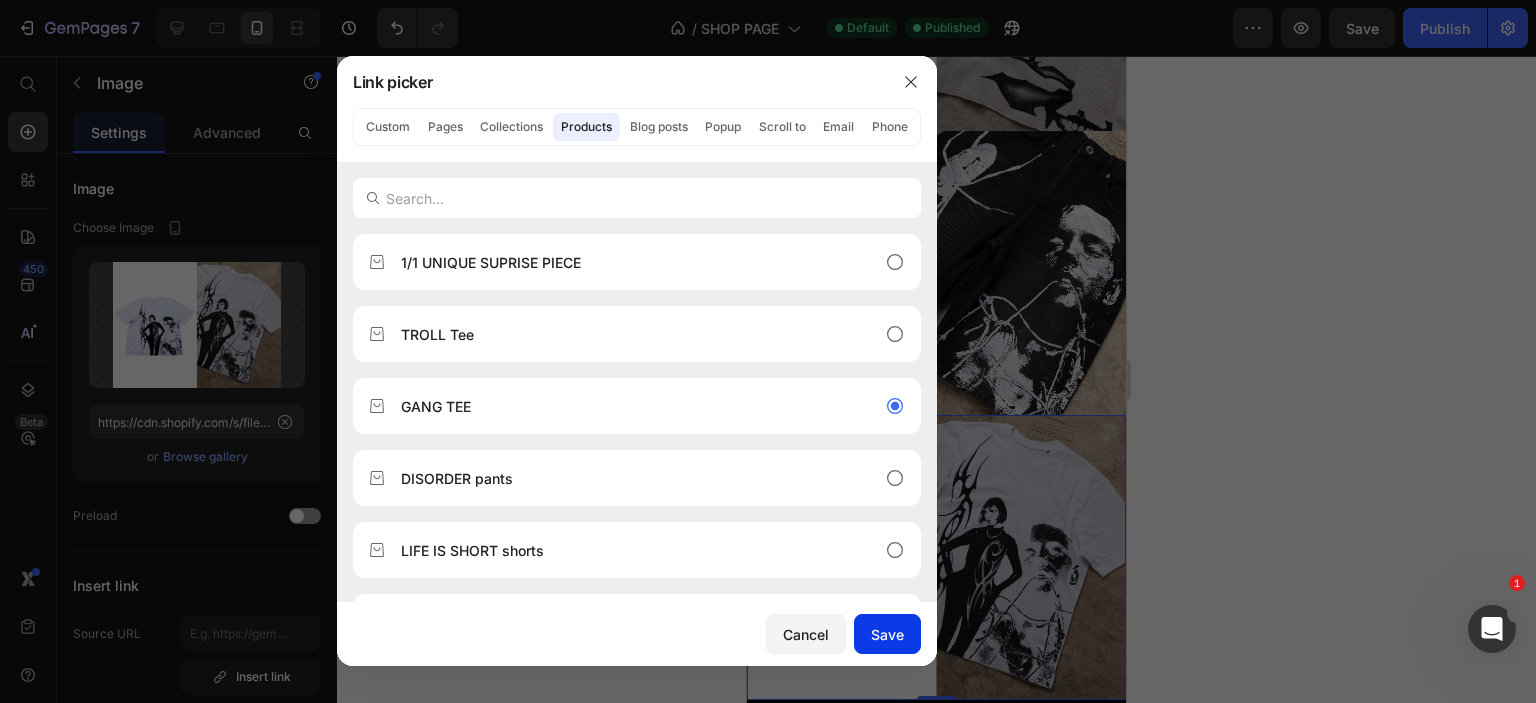 click on "Save" at bounding box center (887, 634) 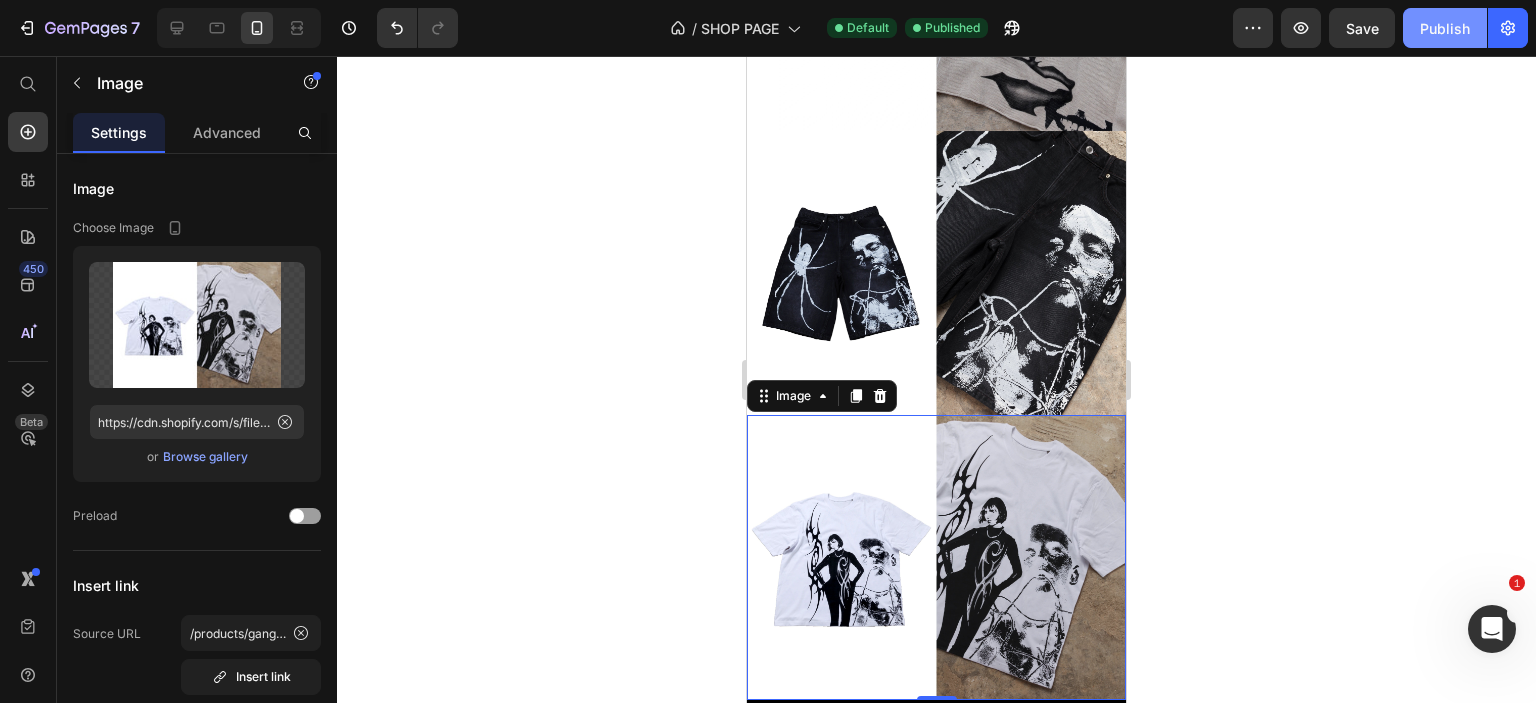 click on "Publish" at bounding box center (1445, 28) 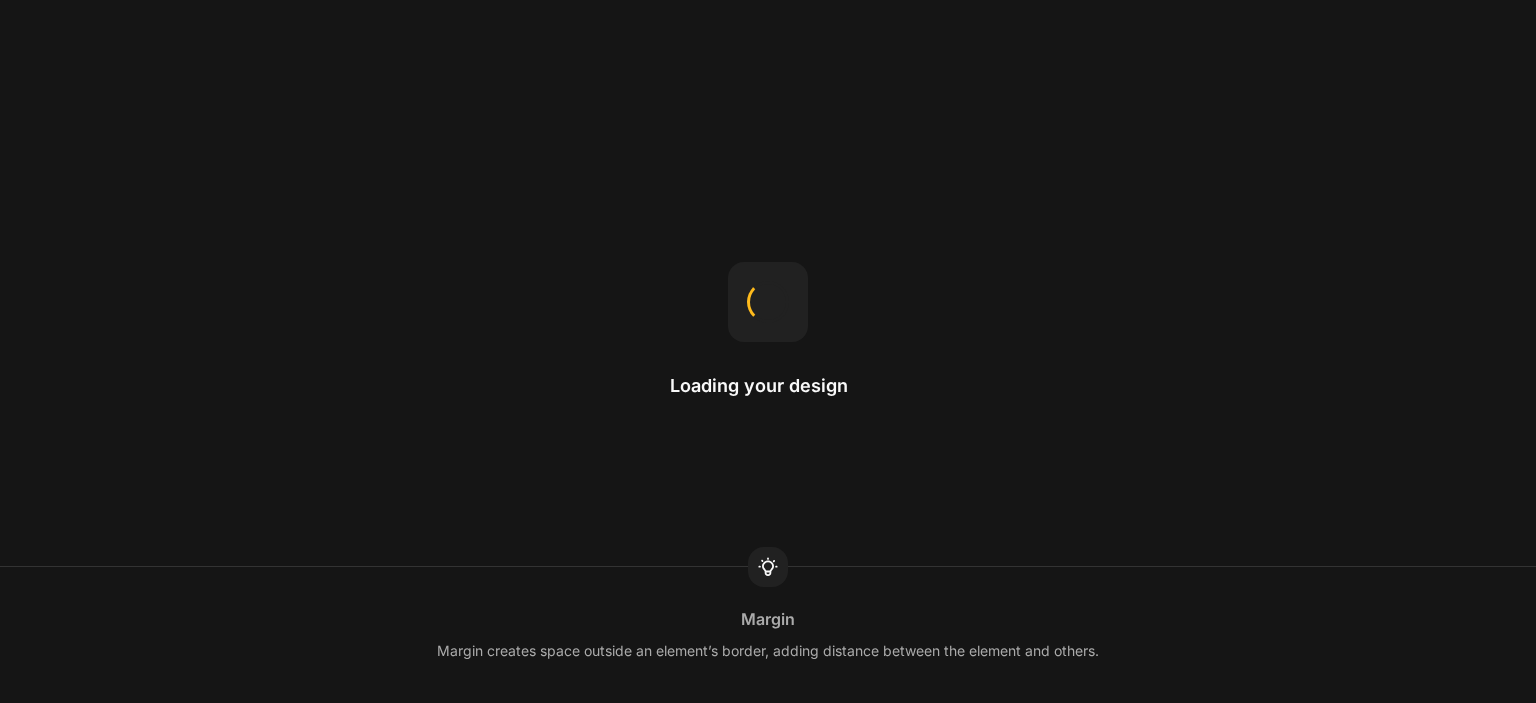 scroll, scrollTop: 0, scrollLeft: 0, axis: both 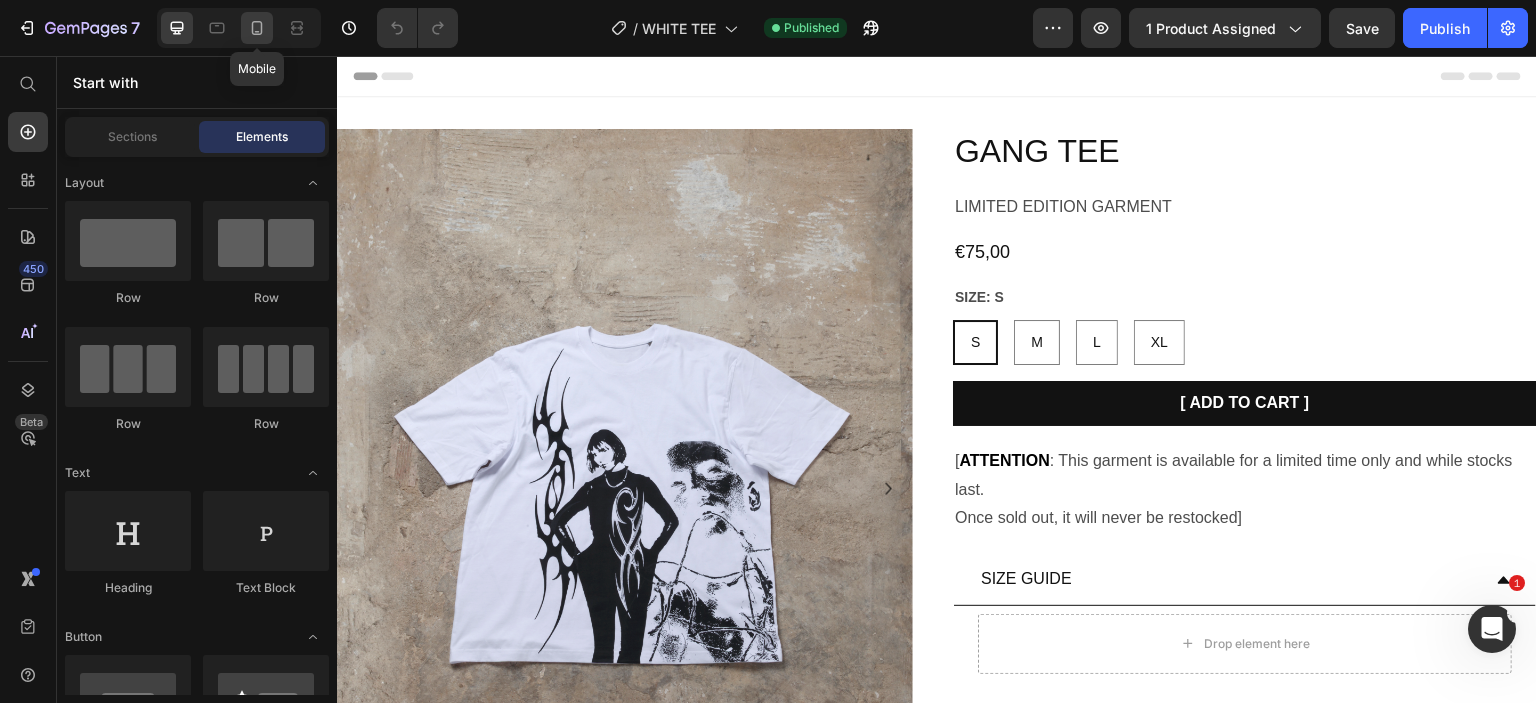 click 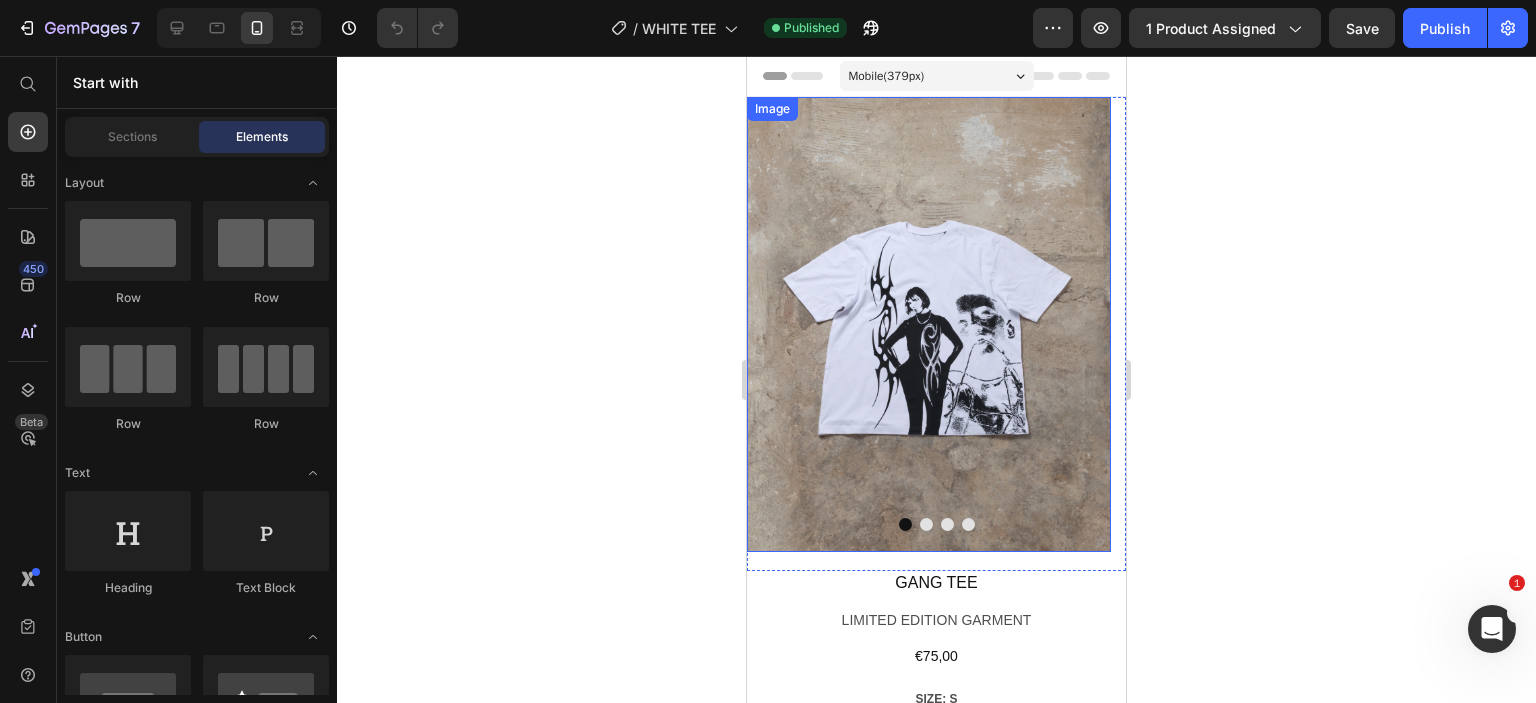 click at bounding box center [929, 324] 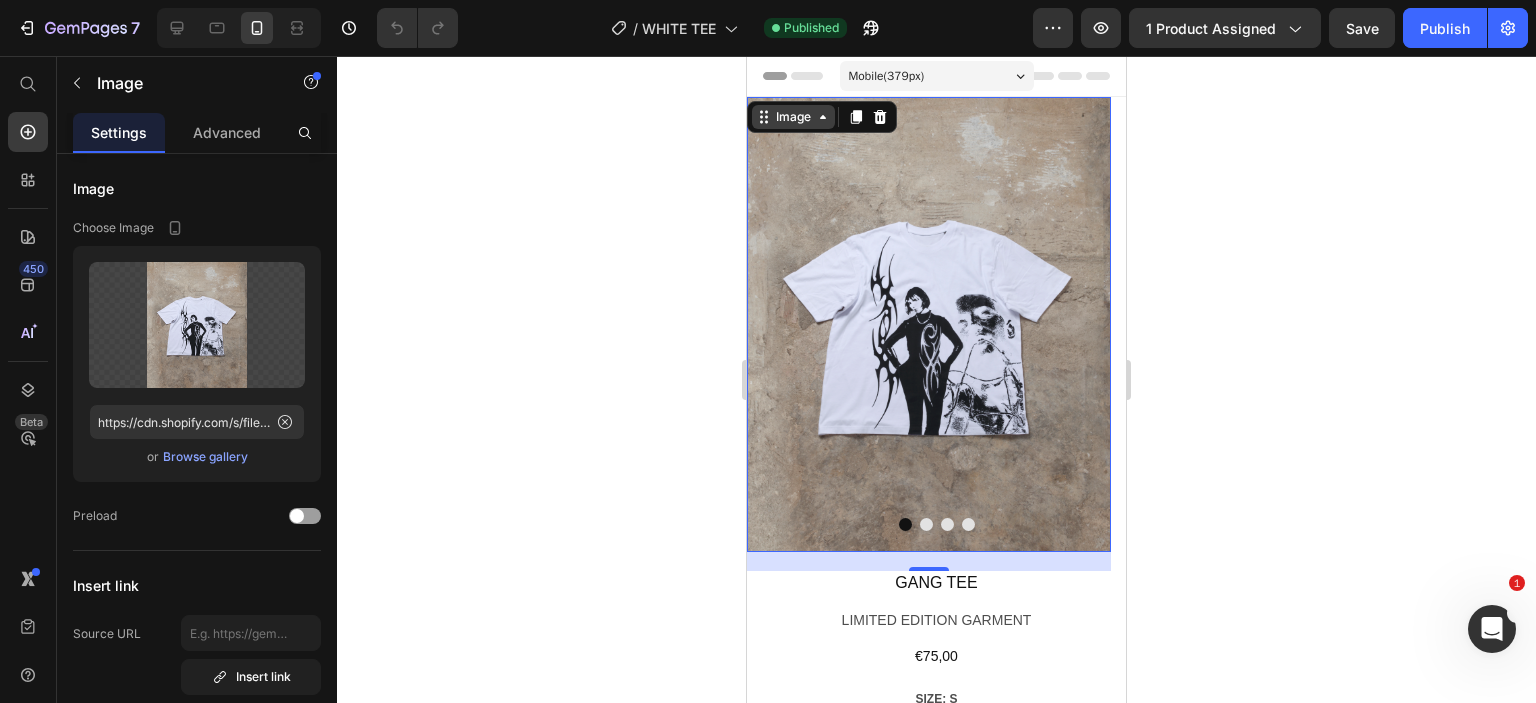 click on "Image" at bounding box center [793, 117] 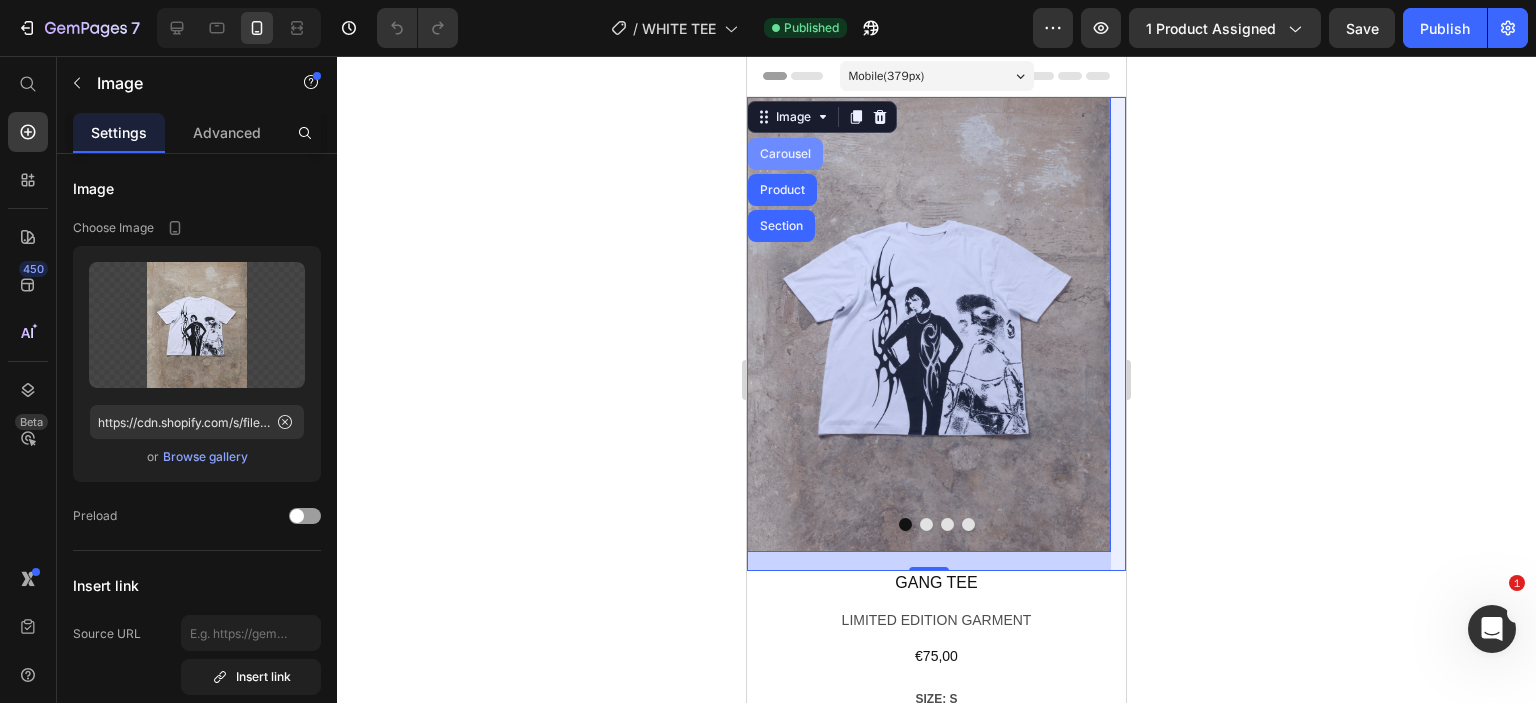 click on "Carousel" at bounding box center [785, 154] 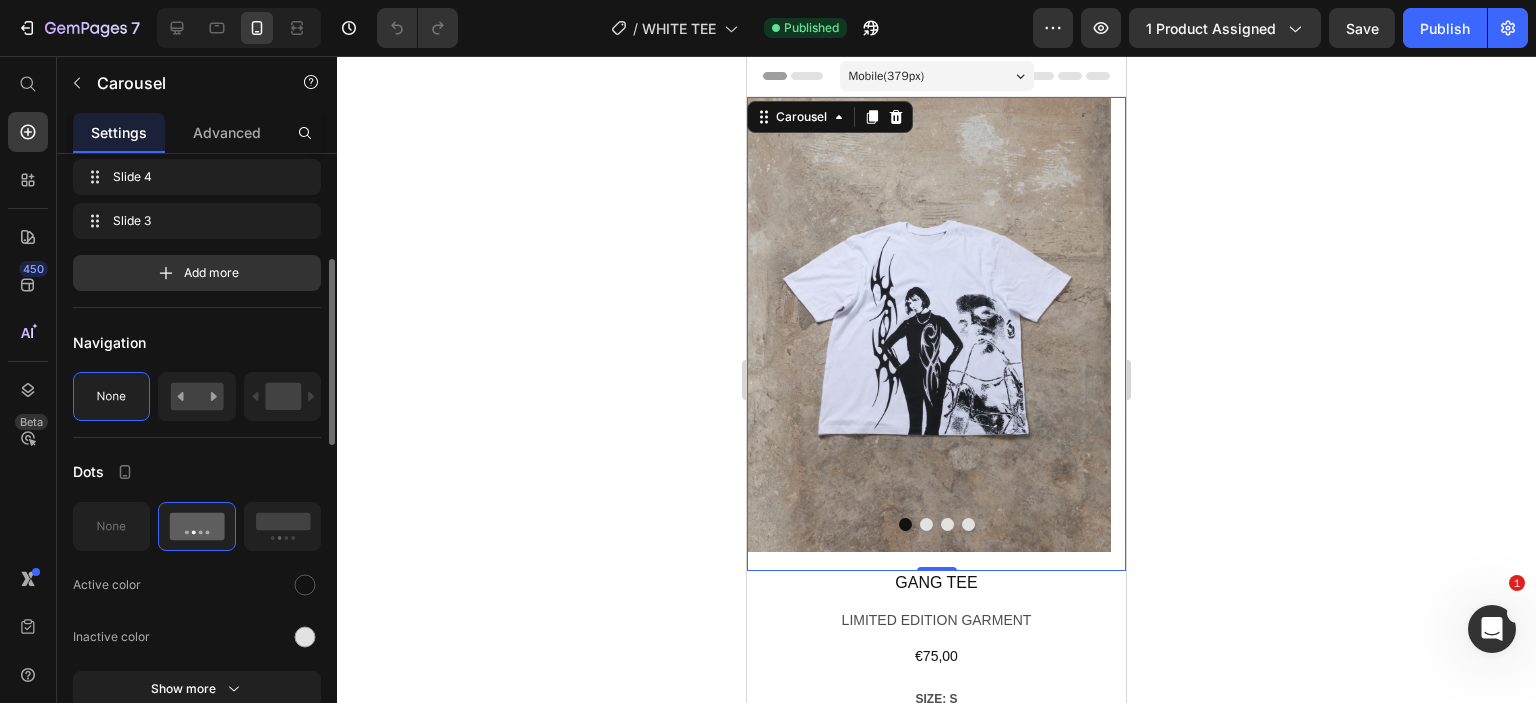 scroll, scrollTop: 342, scrollLeft: 0, axis: vertical 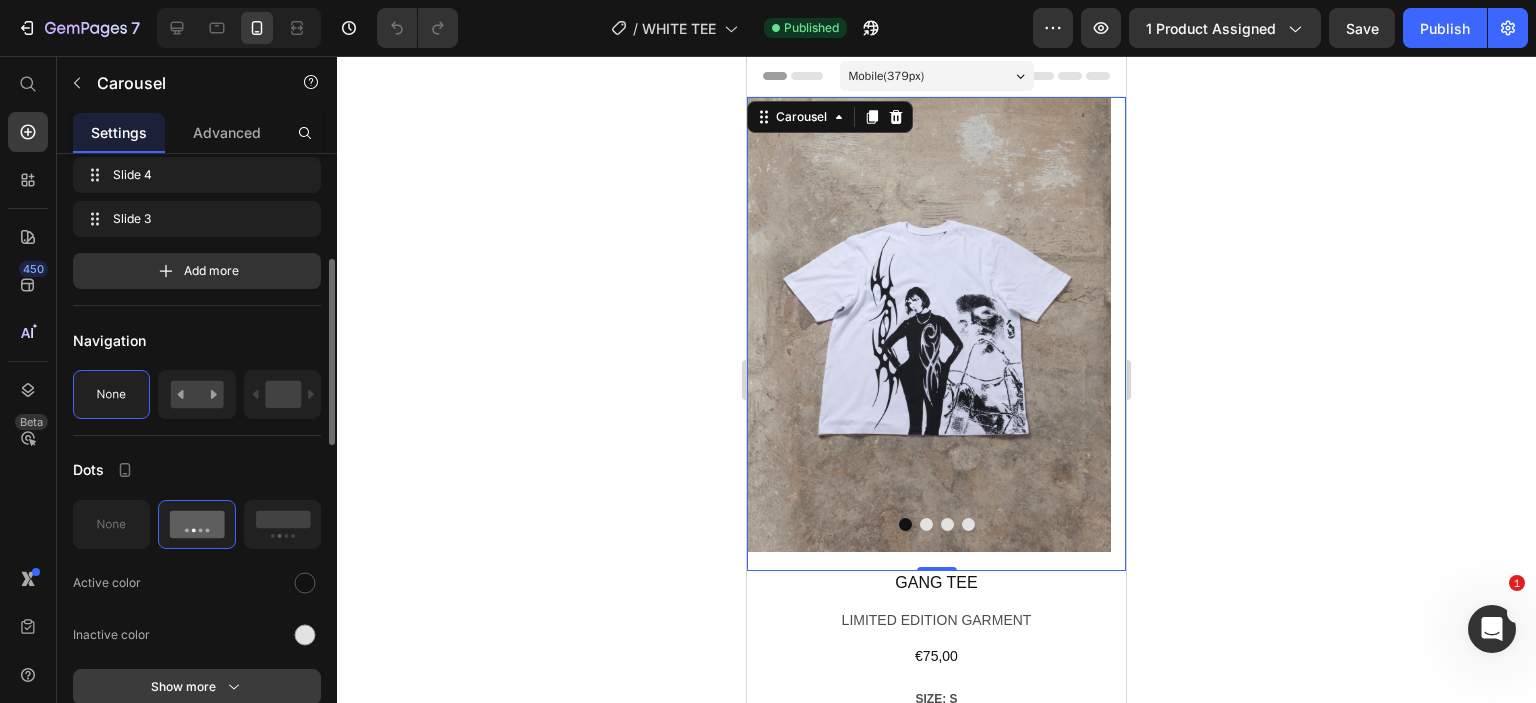 click on "Show more" at bounding box center (197, 687) 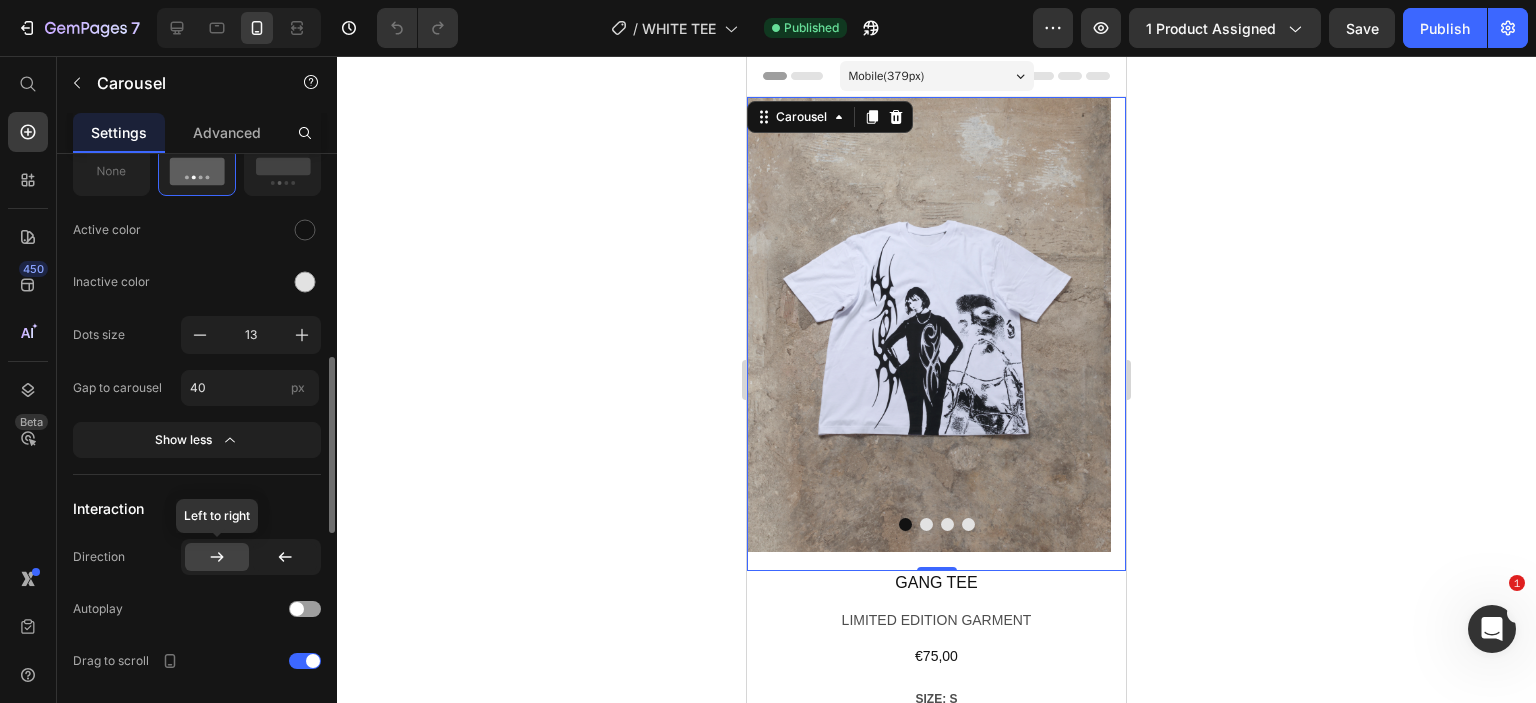 scroll, scrollTop: 696, scrollLeft: 0, axis: vertical 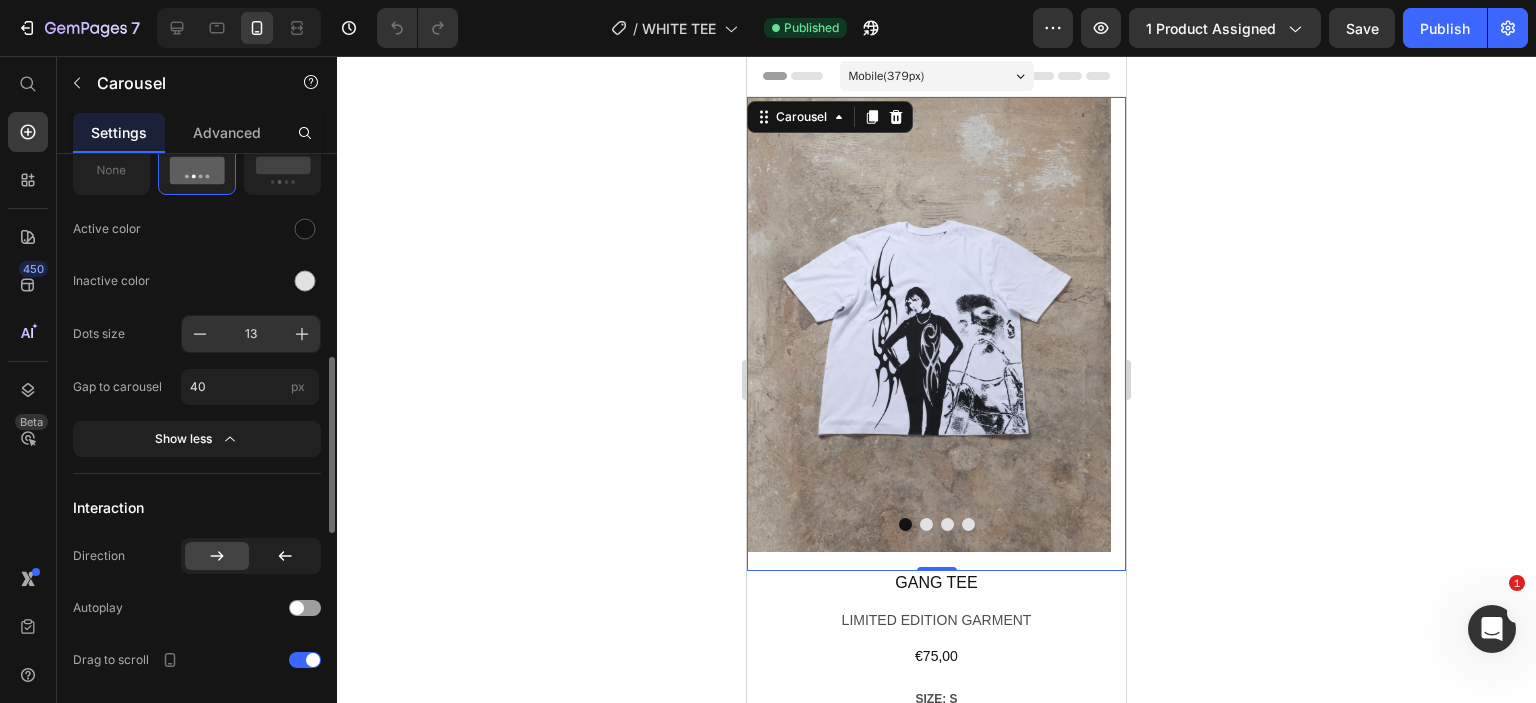 click on "13" at bounding box center [251, 334] 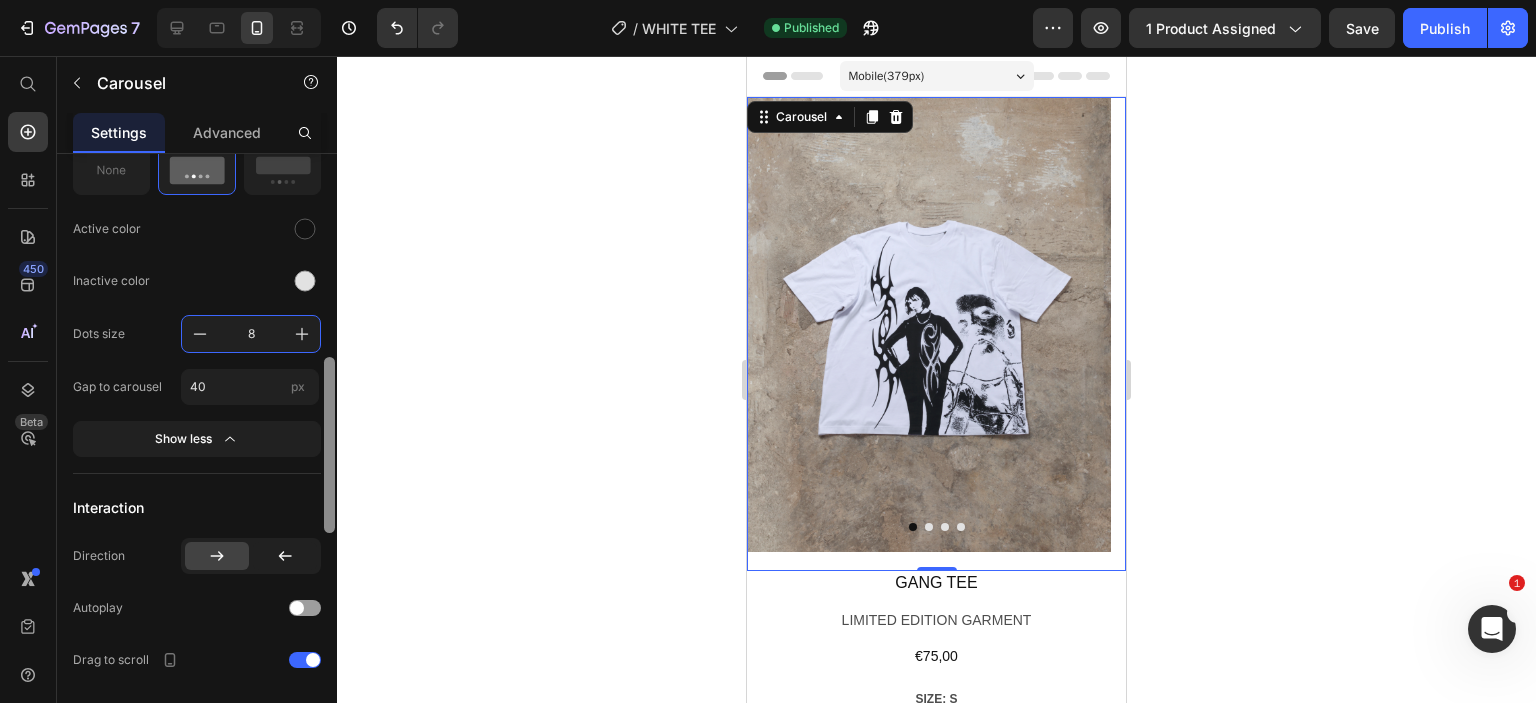 type on "8" 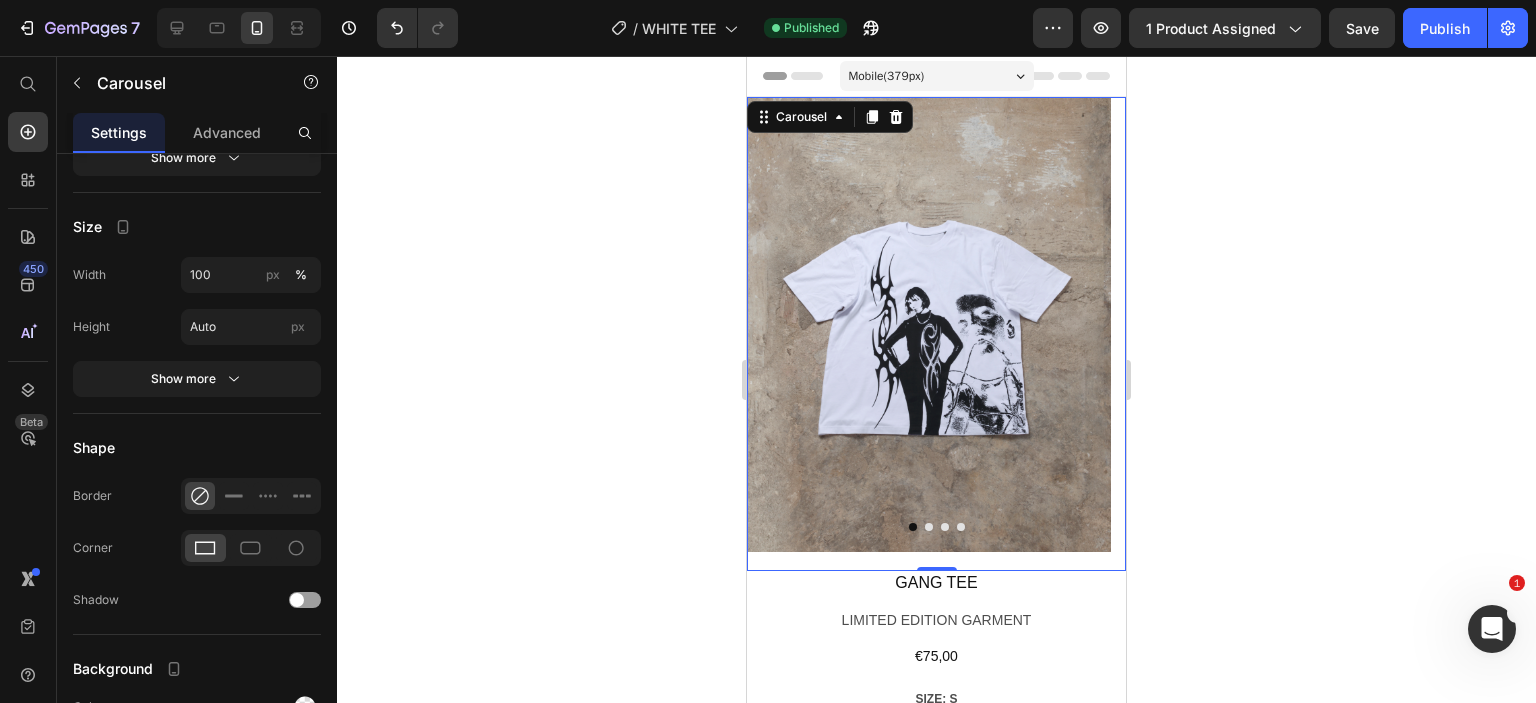 click at bounding box center [329, -149] 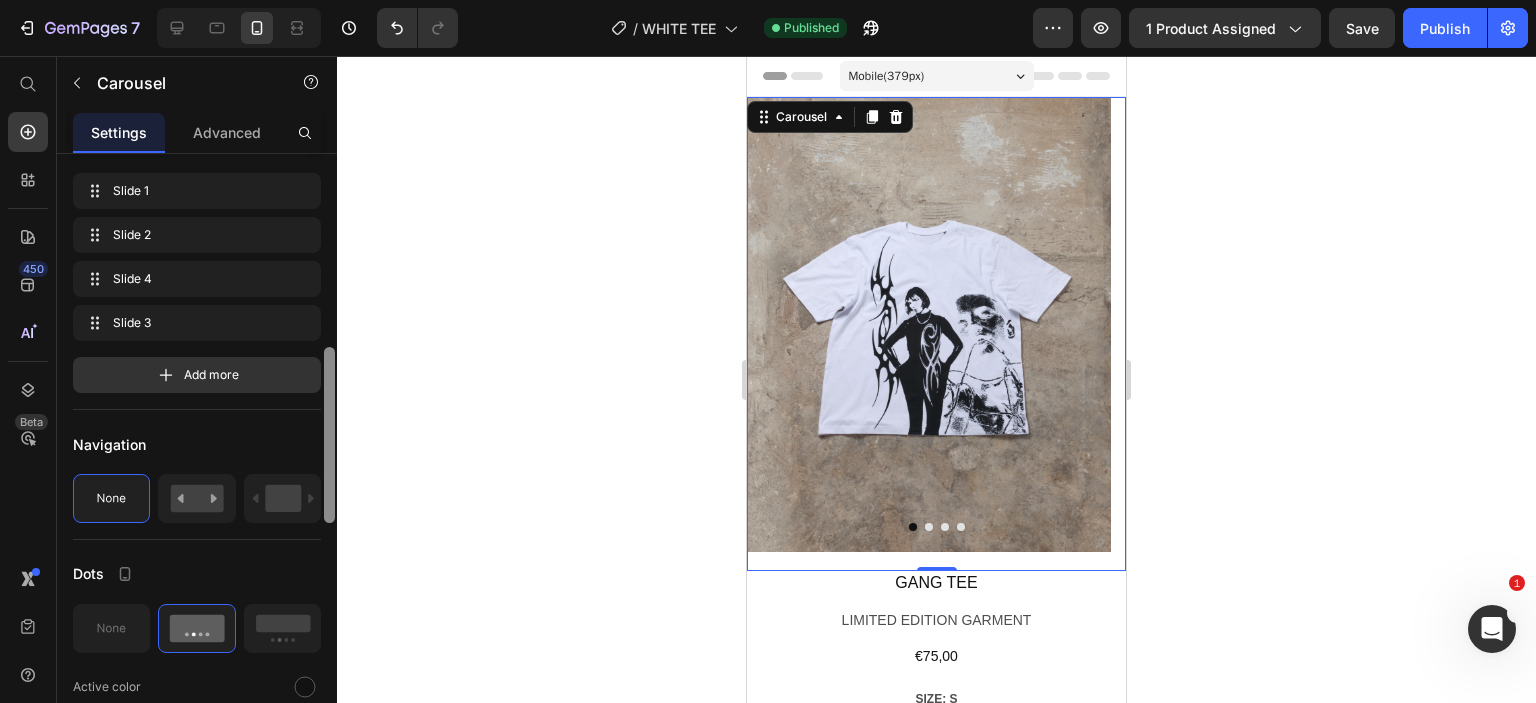 scroll, scrollTop: 0, scrollLeft: 0, axis: both 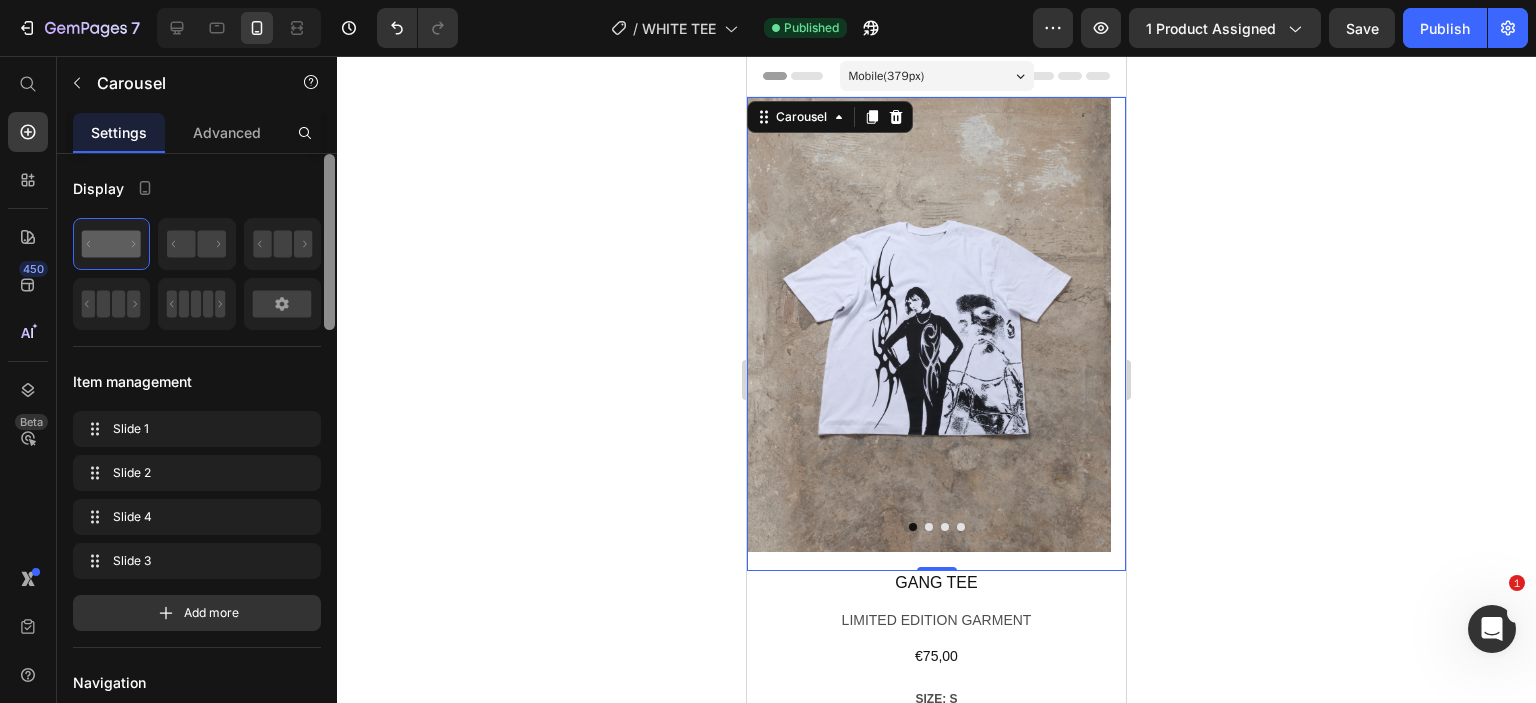 drag, startPoint x: 327, startPoint y: 566, endPoint x: 383, endPoint y: 125, distance: 444.54135 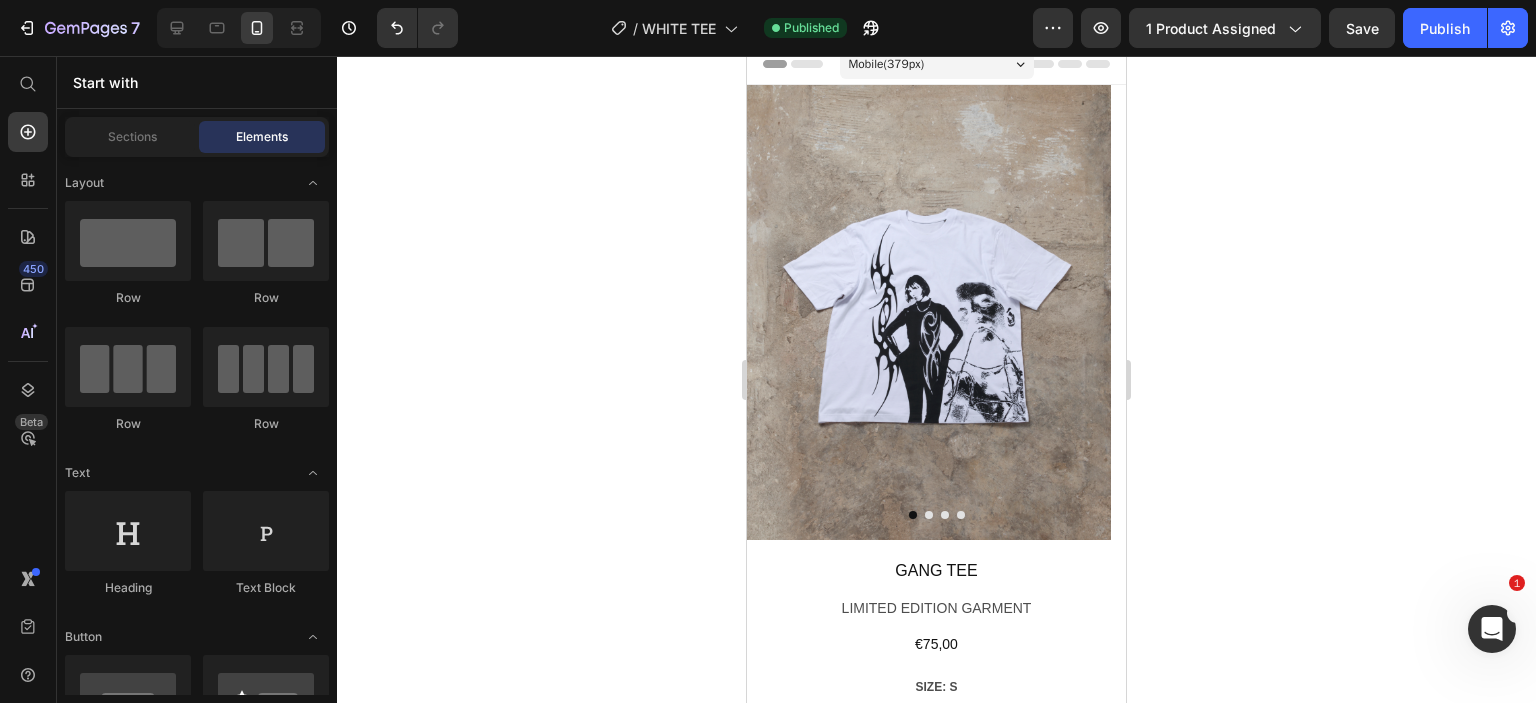 scroll, scrollTop: 0, scrollLeft: 0, axis: both 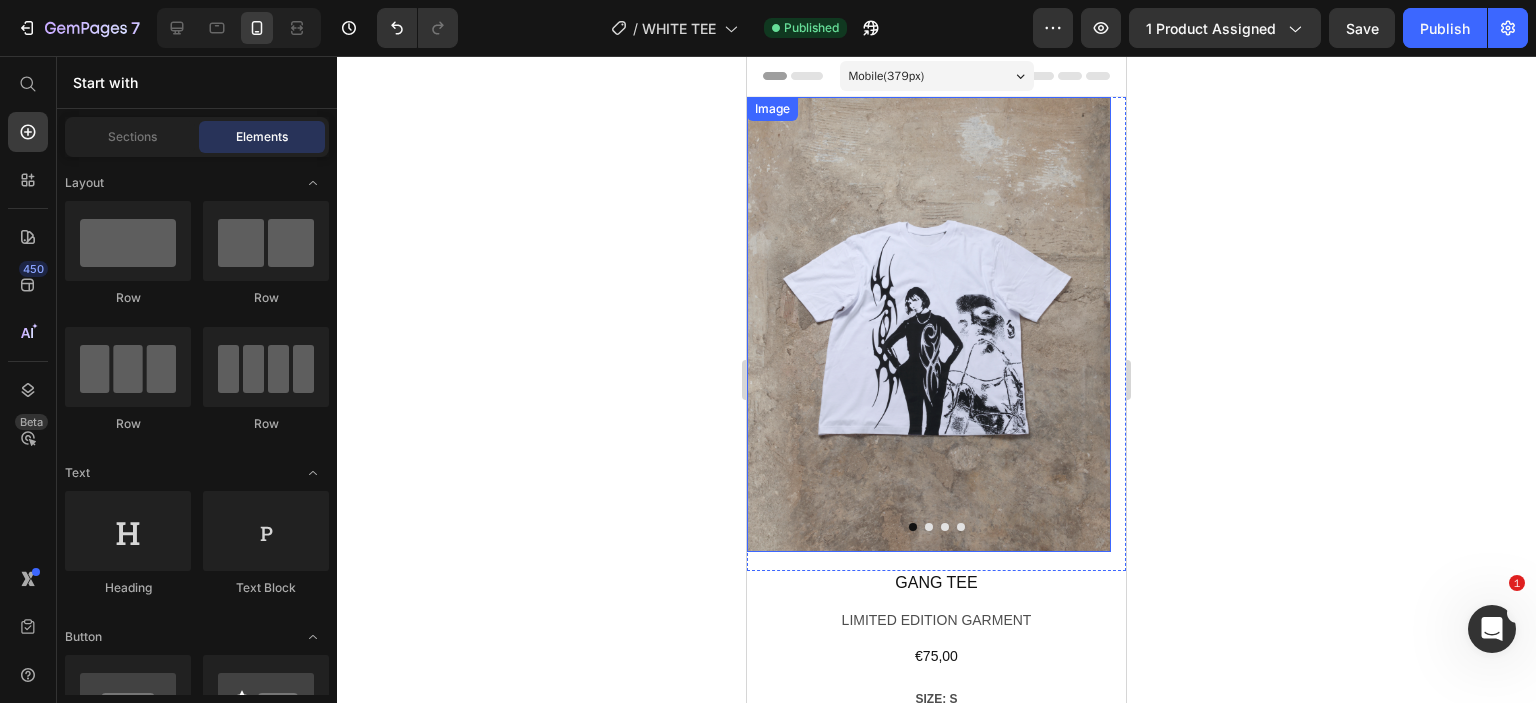click at bounding box center (929, 324) 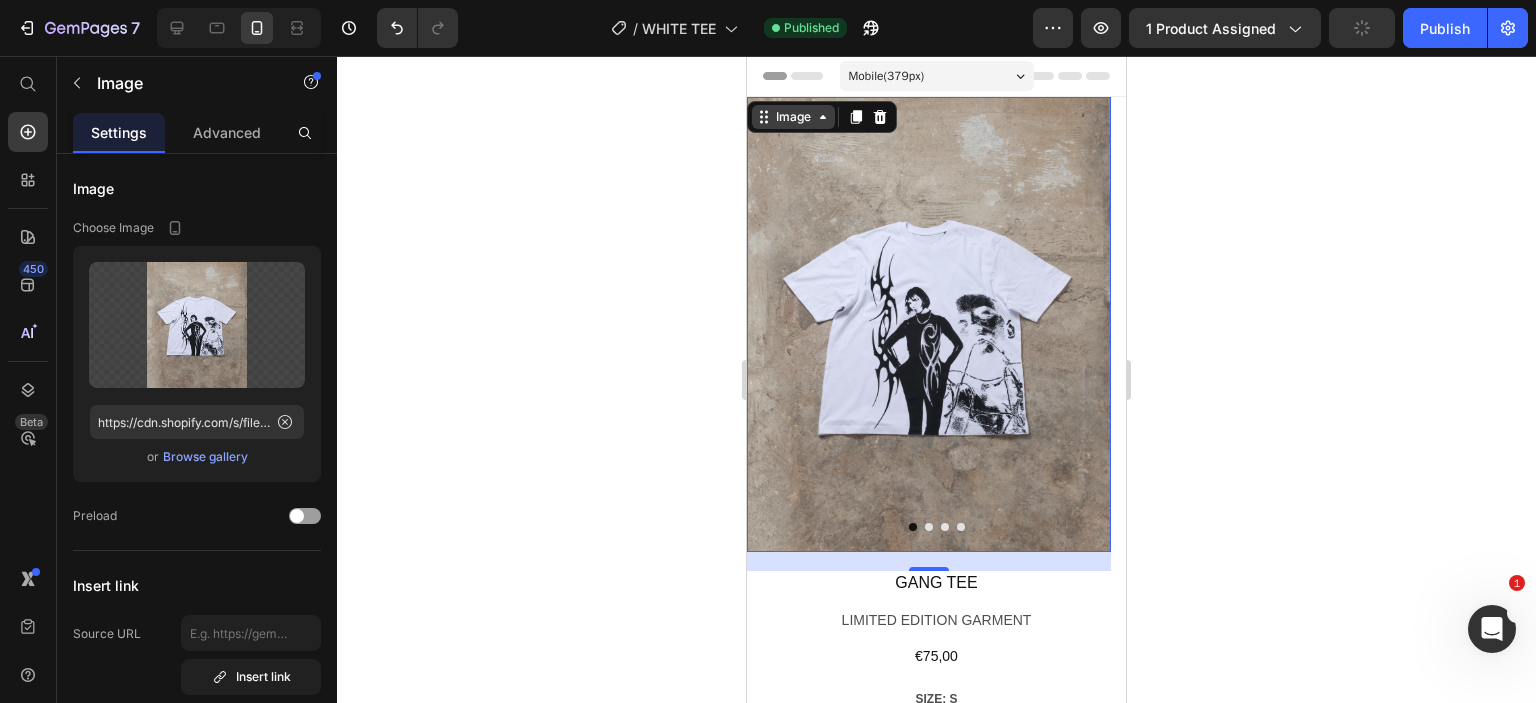 click on "Image" at bounding box center [793, 117] 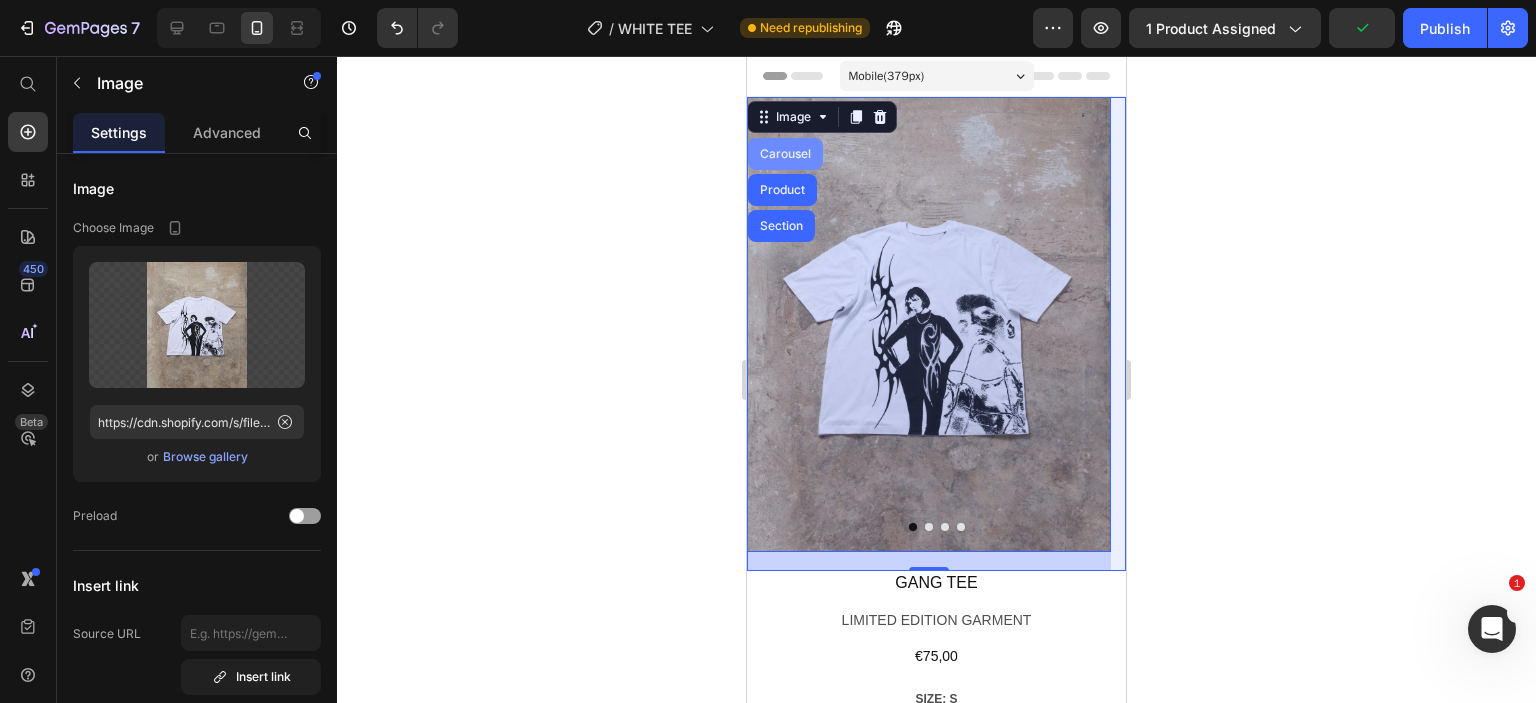 click on "Carousel" at bounding box center (785, 154) 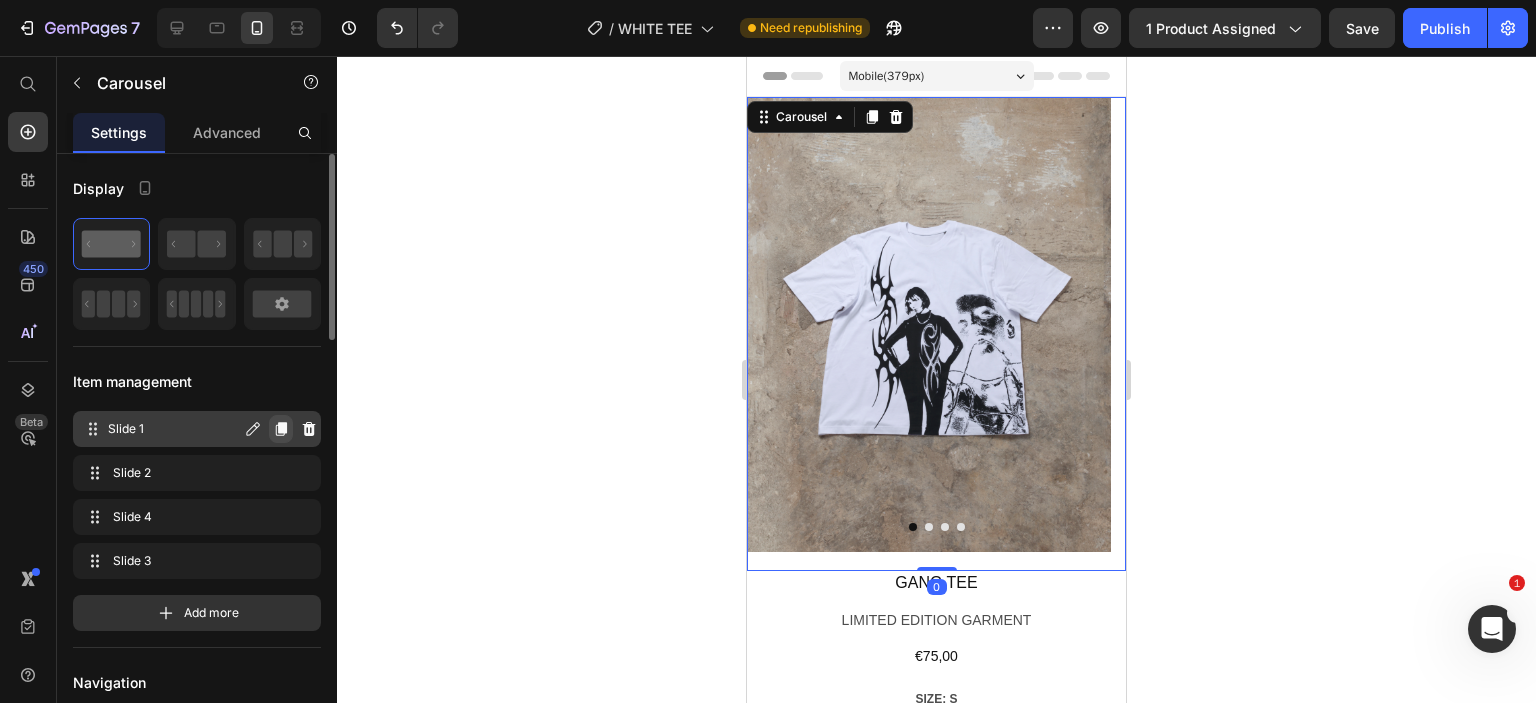 click 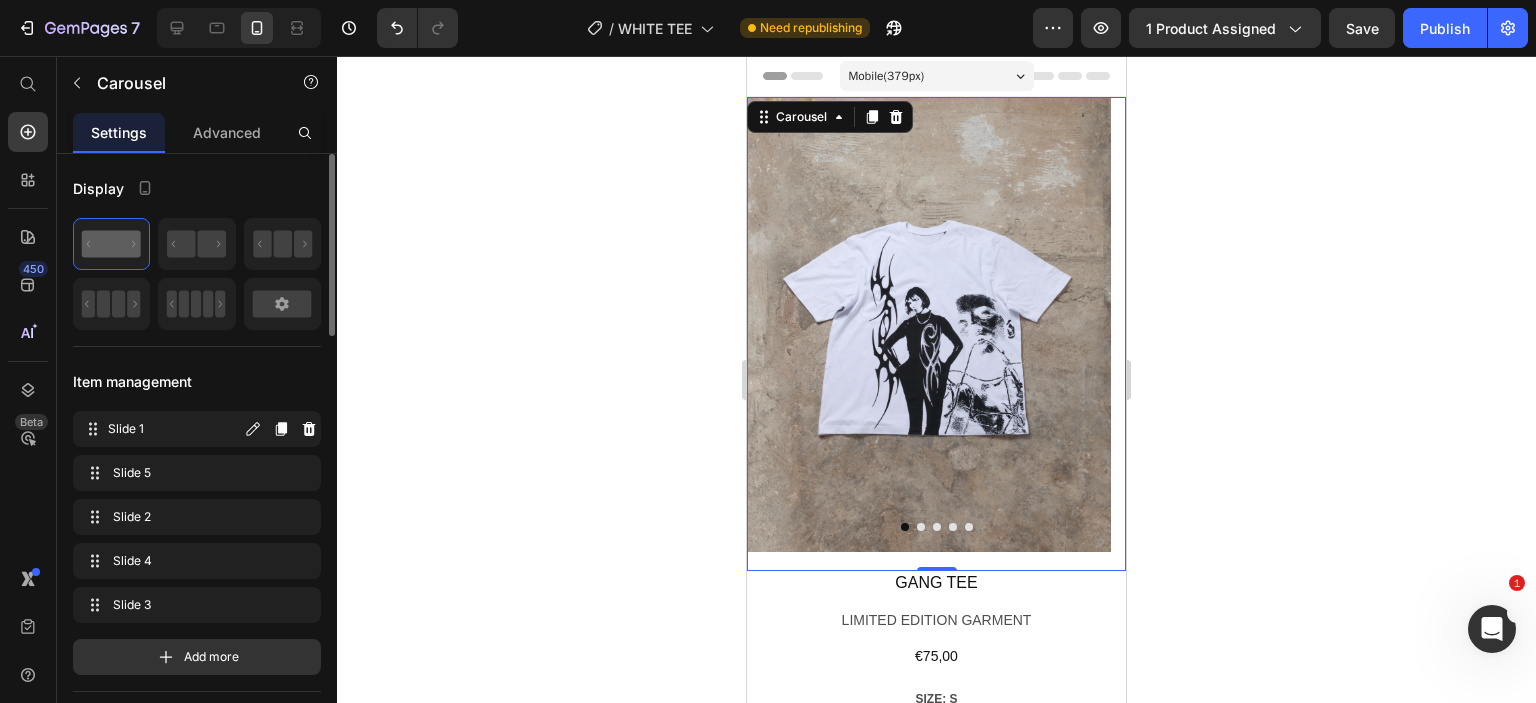 click 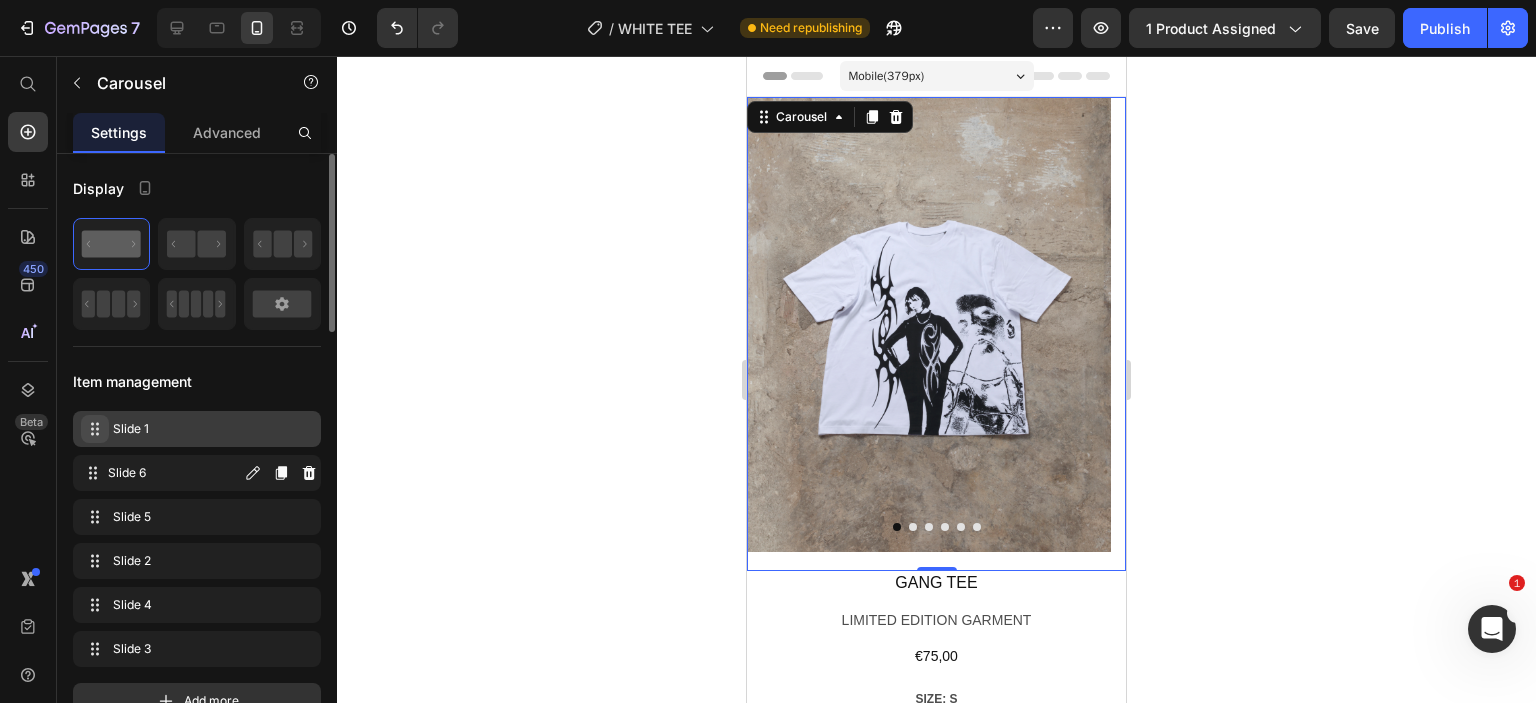 type 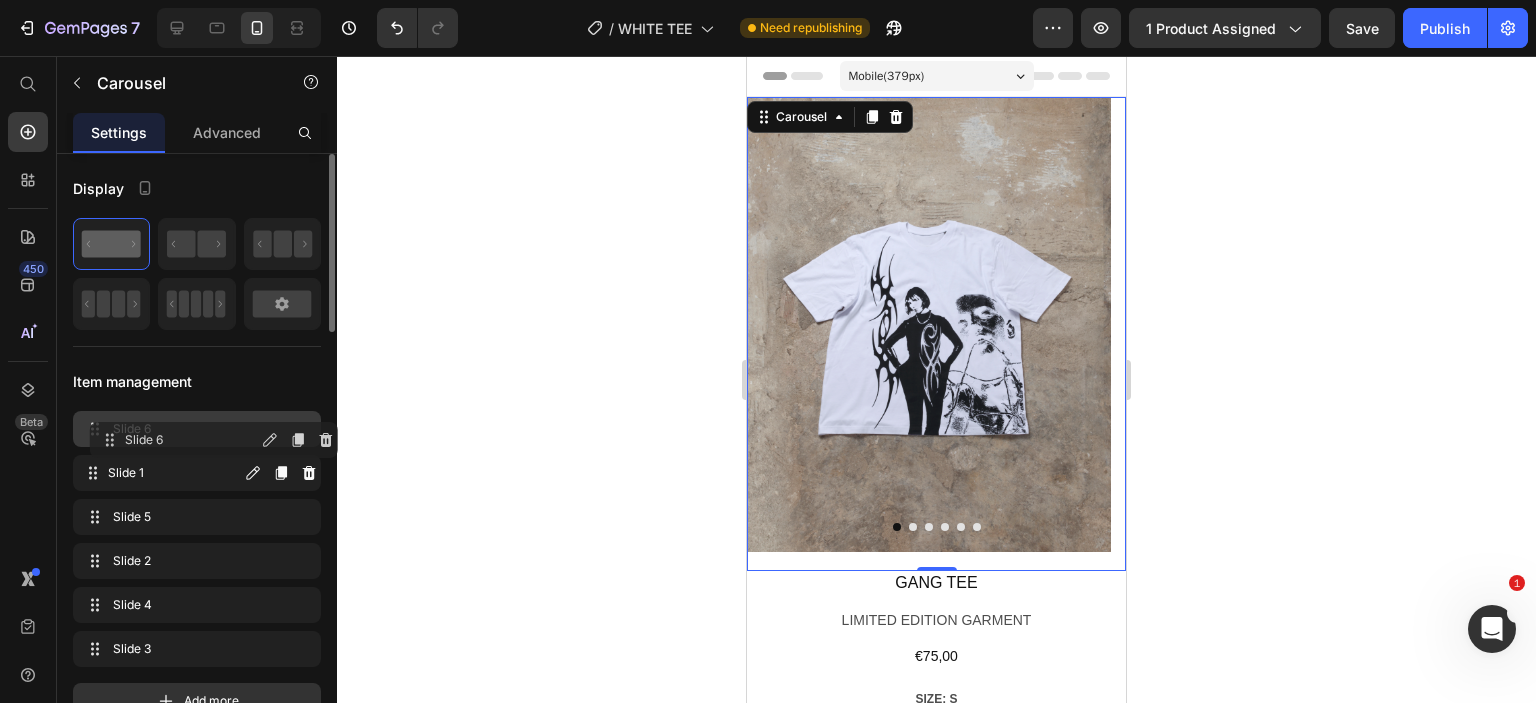 drag, startPoint x: 84, startPoint y: 468, endPoint x: 102, endPoint y: 428, distance: 43.863426 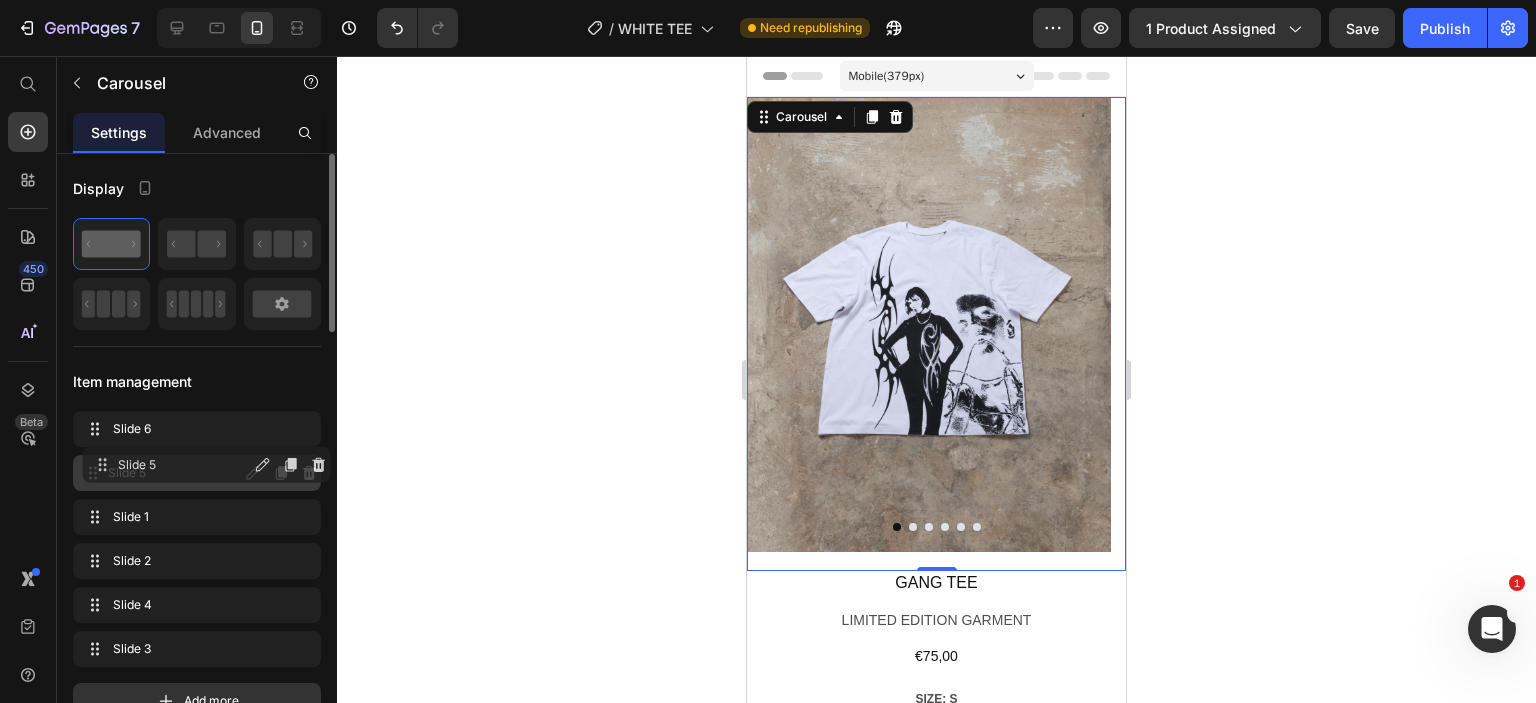 drag, startPoint x: 102, startPoint y: 428, endPoint x: 102, endPoint y: 468, distance: 40 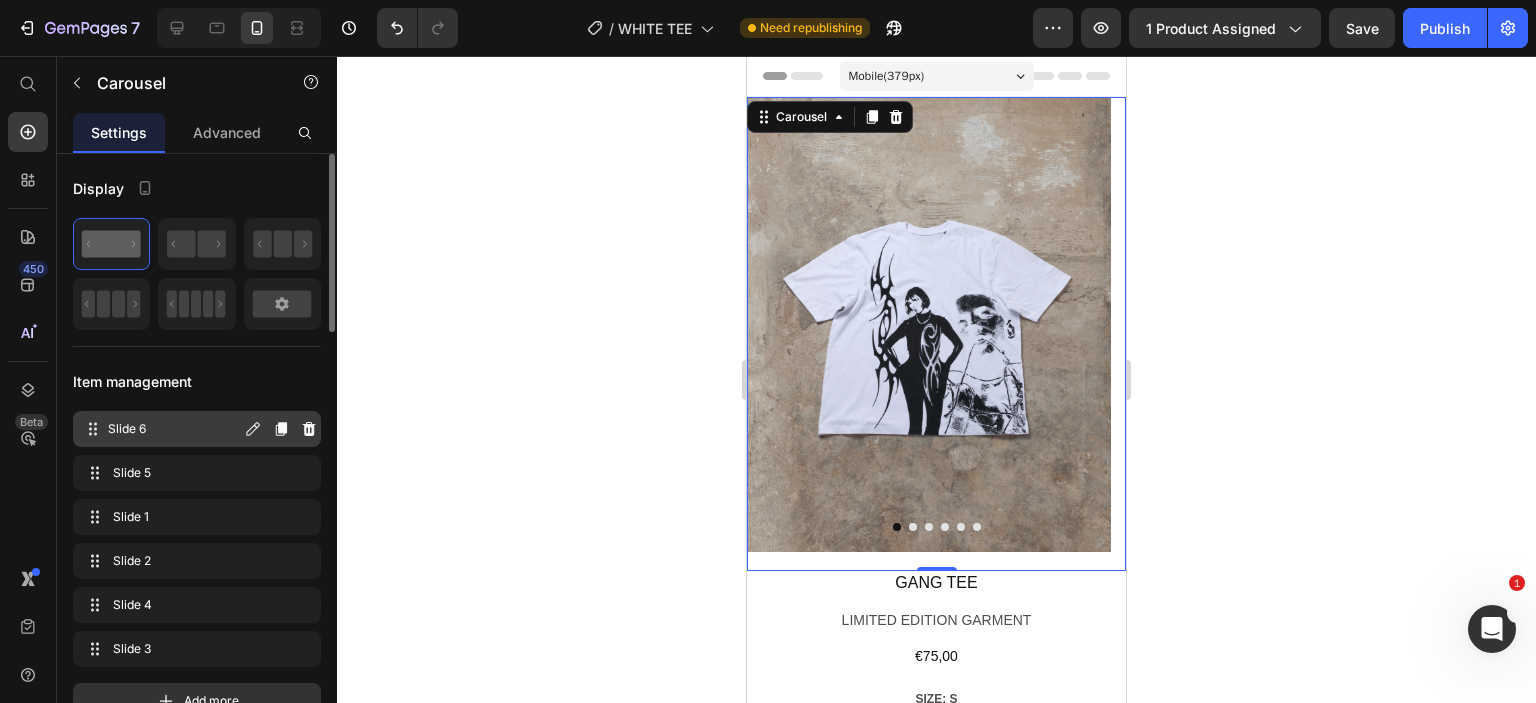 click on "Slide 6" at bounding box center [174, 429] 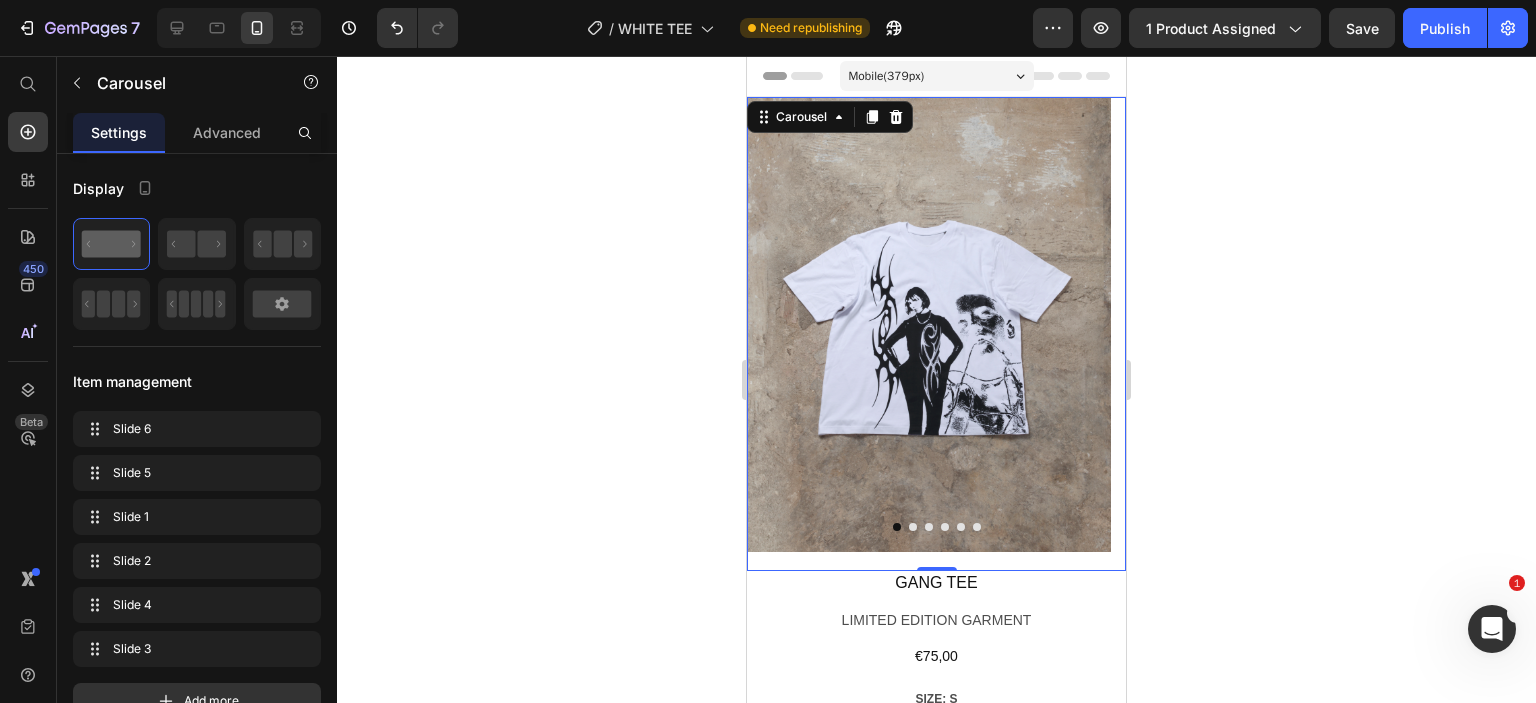 click at bounding box center [929, 324] 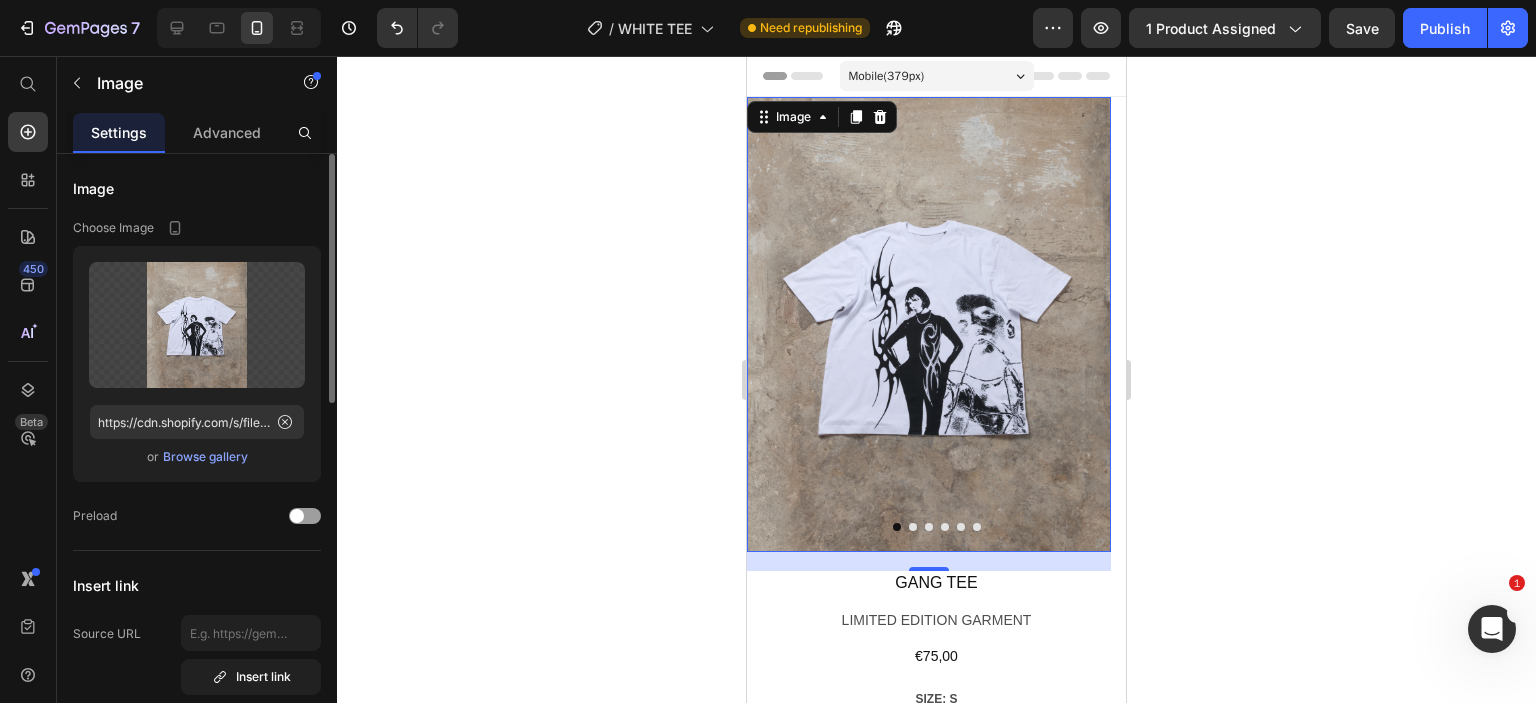 click on "Browse gallery" at bounding box center [205, 457] 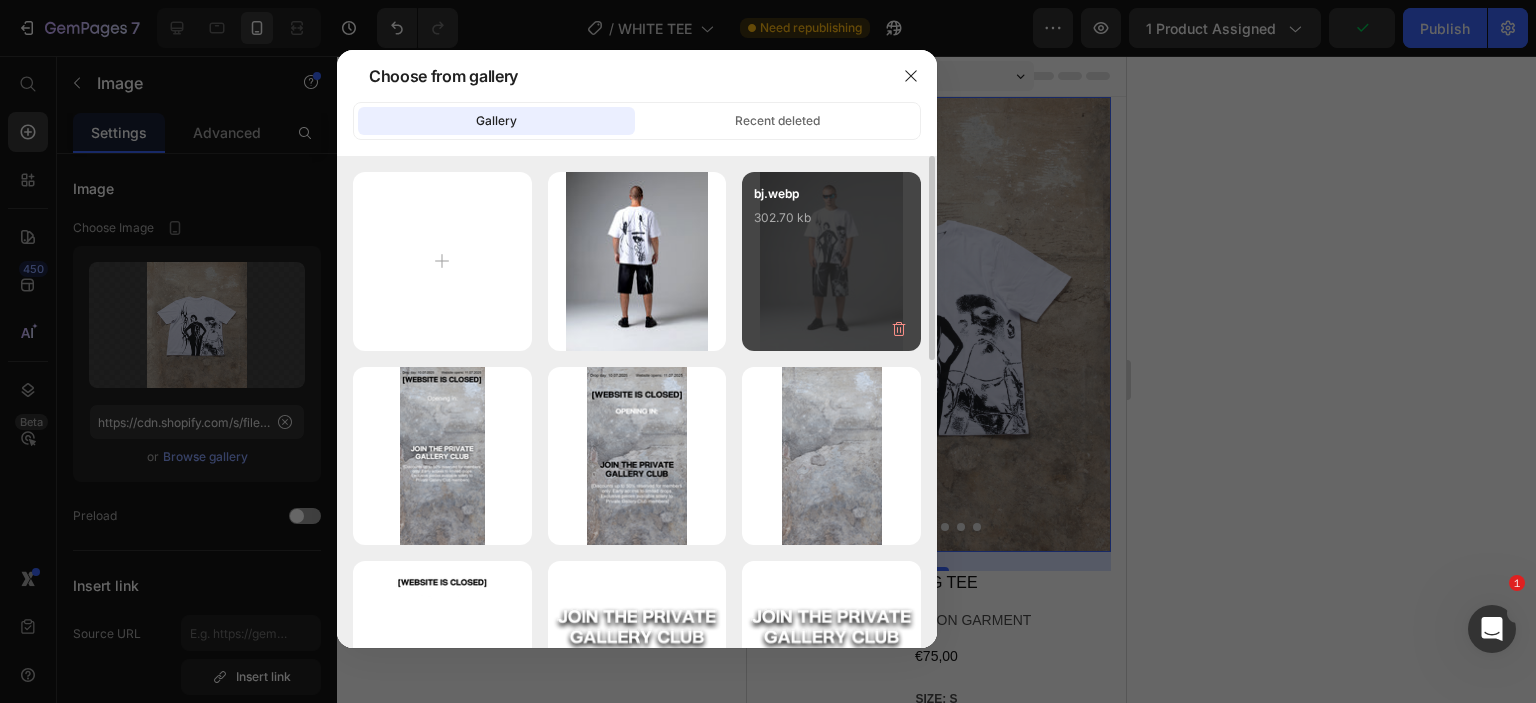 click on "bj.webp 302.70 kb" at bounding box center [831, 224] 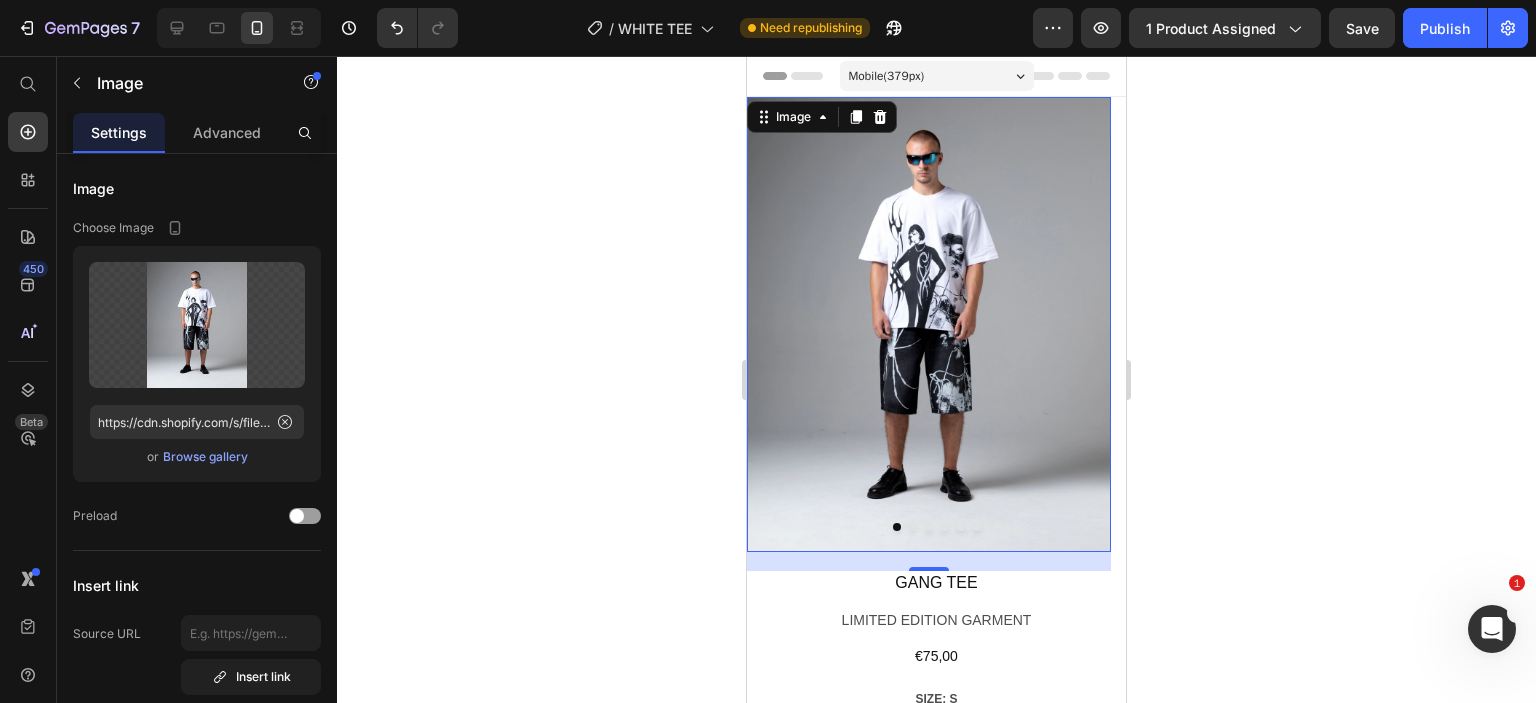 click at bounding box center [913, 527] 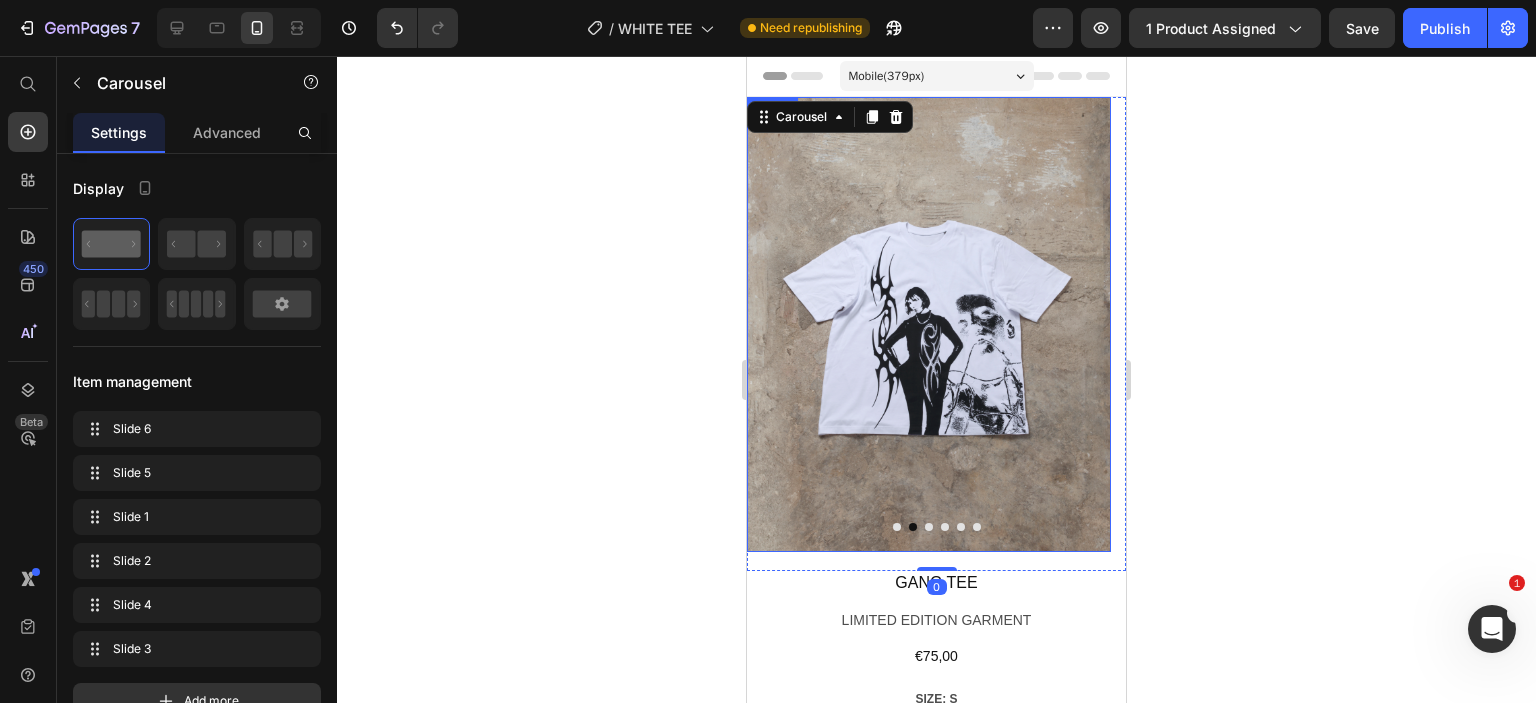 click at bounding box center [929, 324] 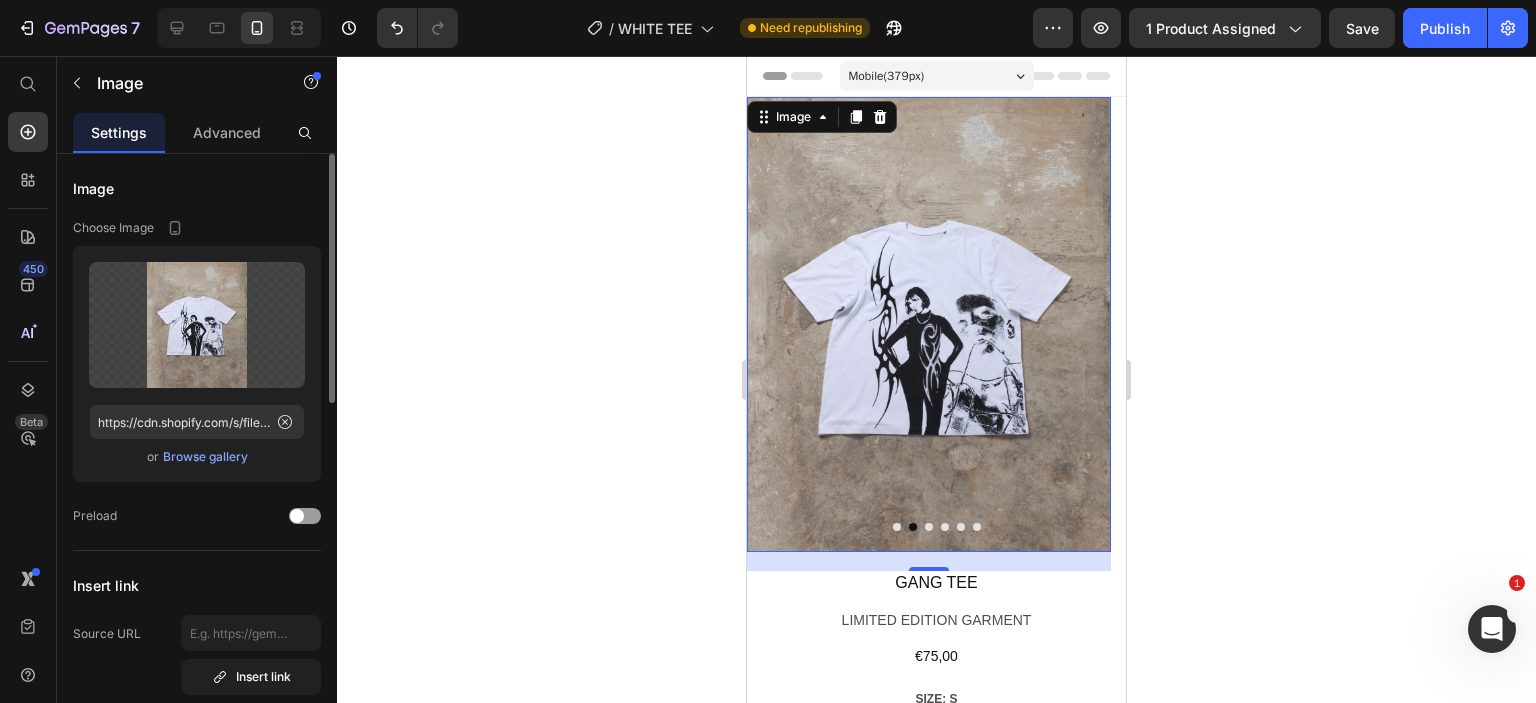 click on "Browse gallery" at bounding box center [205, 457] 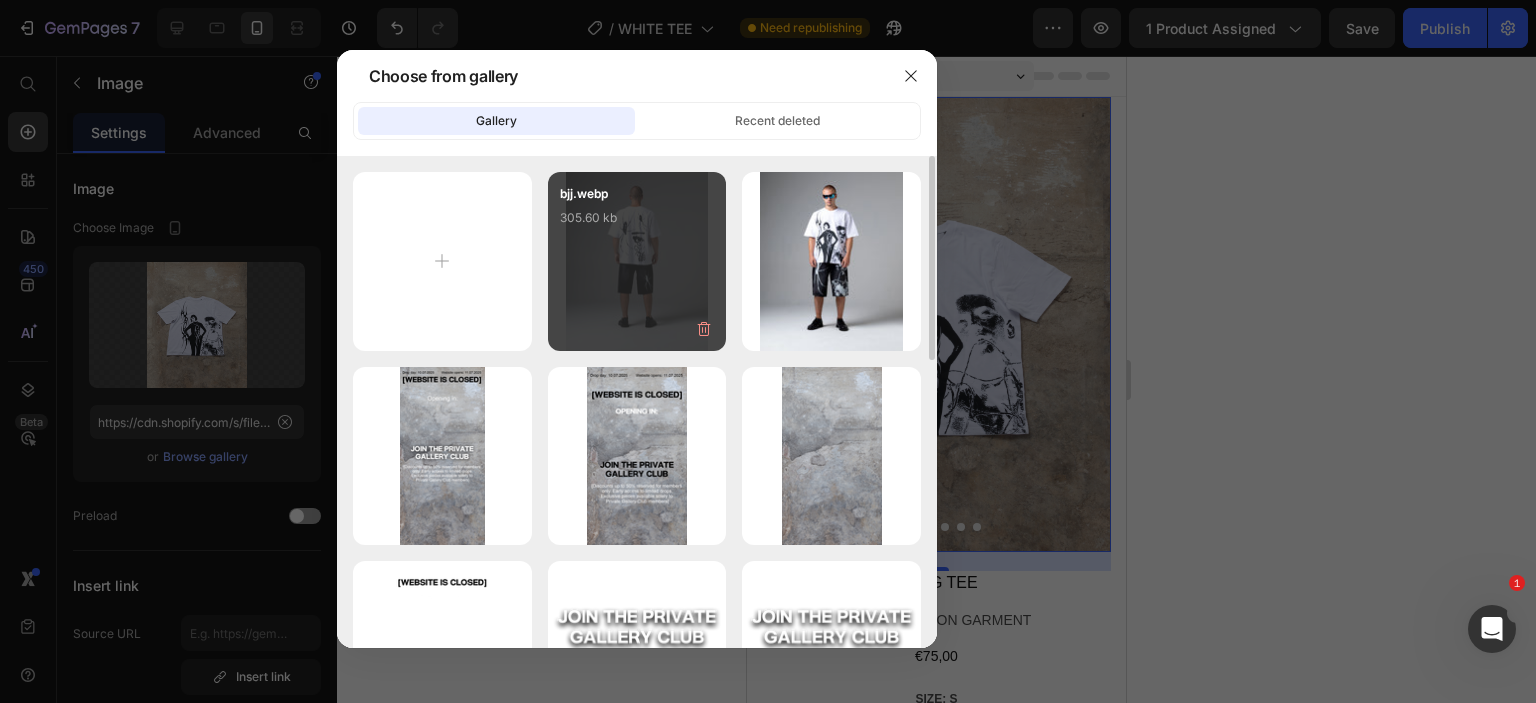 click on "bjj.webp 305.60 kb" at bounding box center (637, 224) 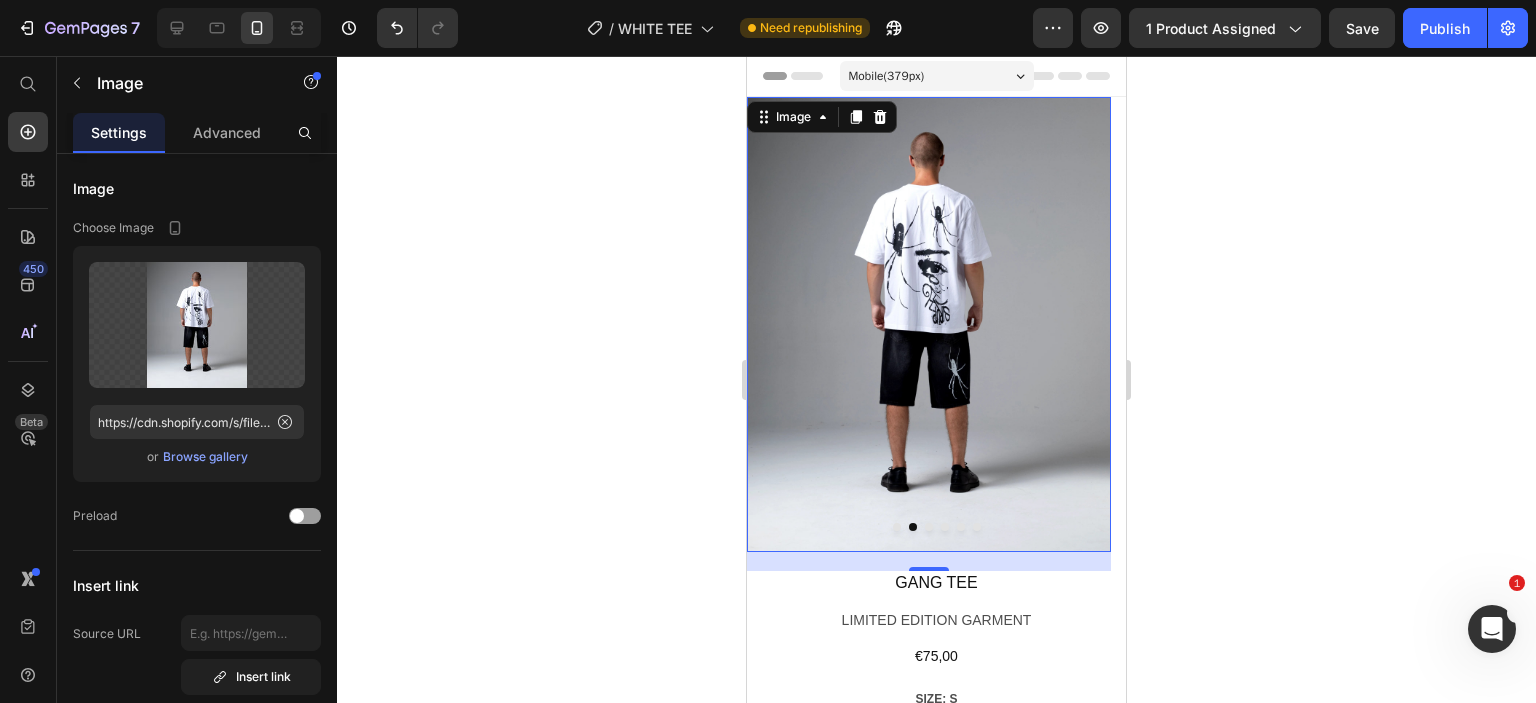 click 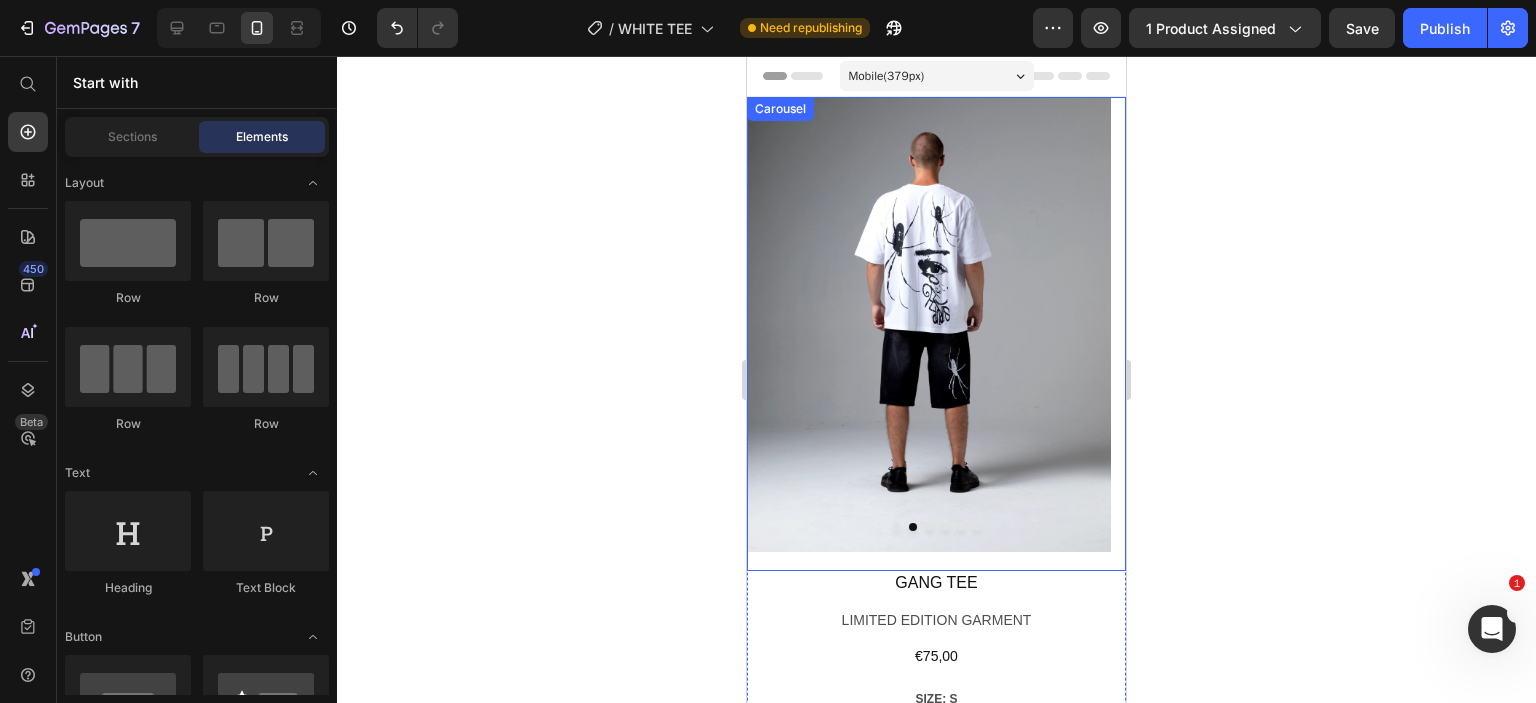 click at bounding box center (929, 527) 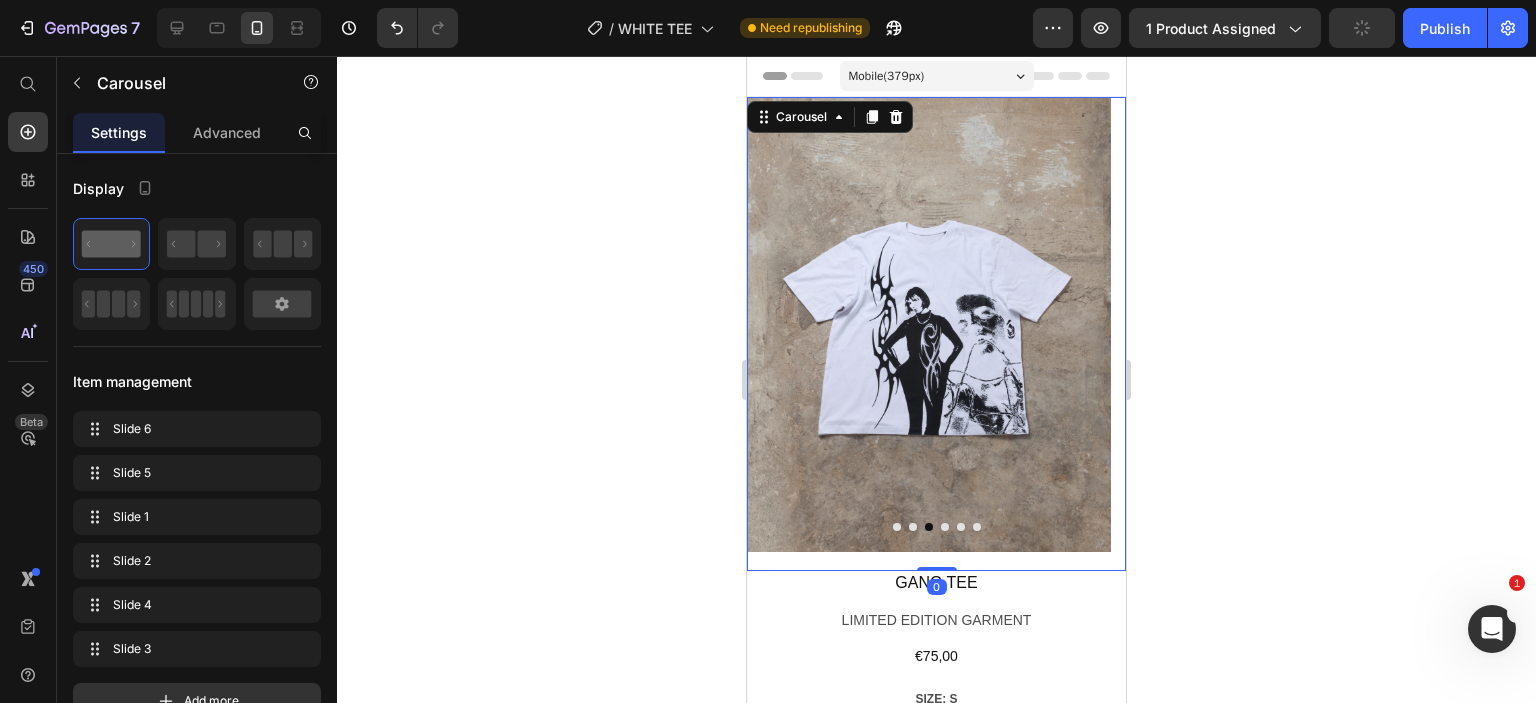 click 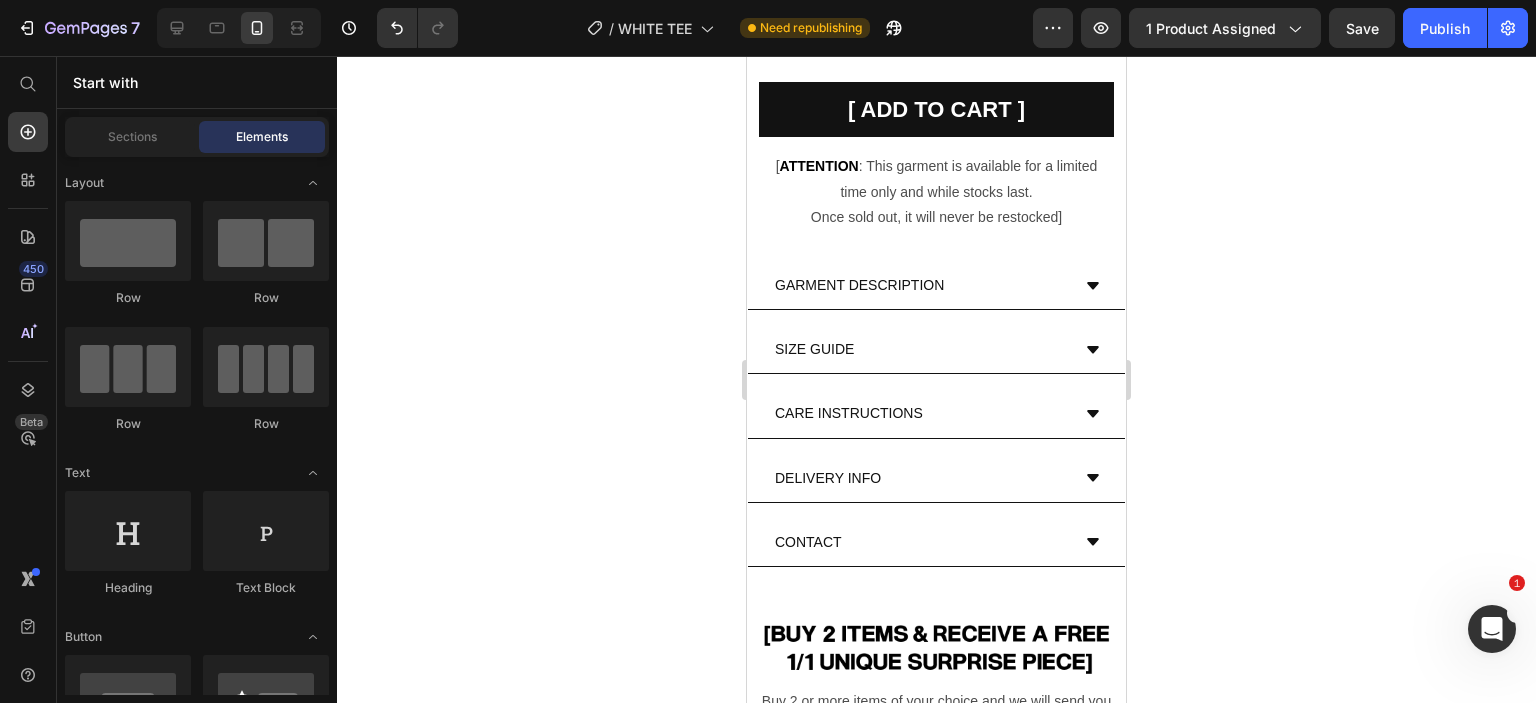 scroll, scrollTop: 718, scrollLeft: 0, axis: vertical 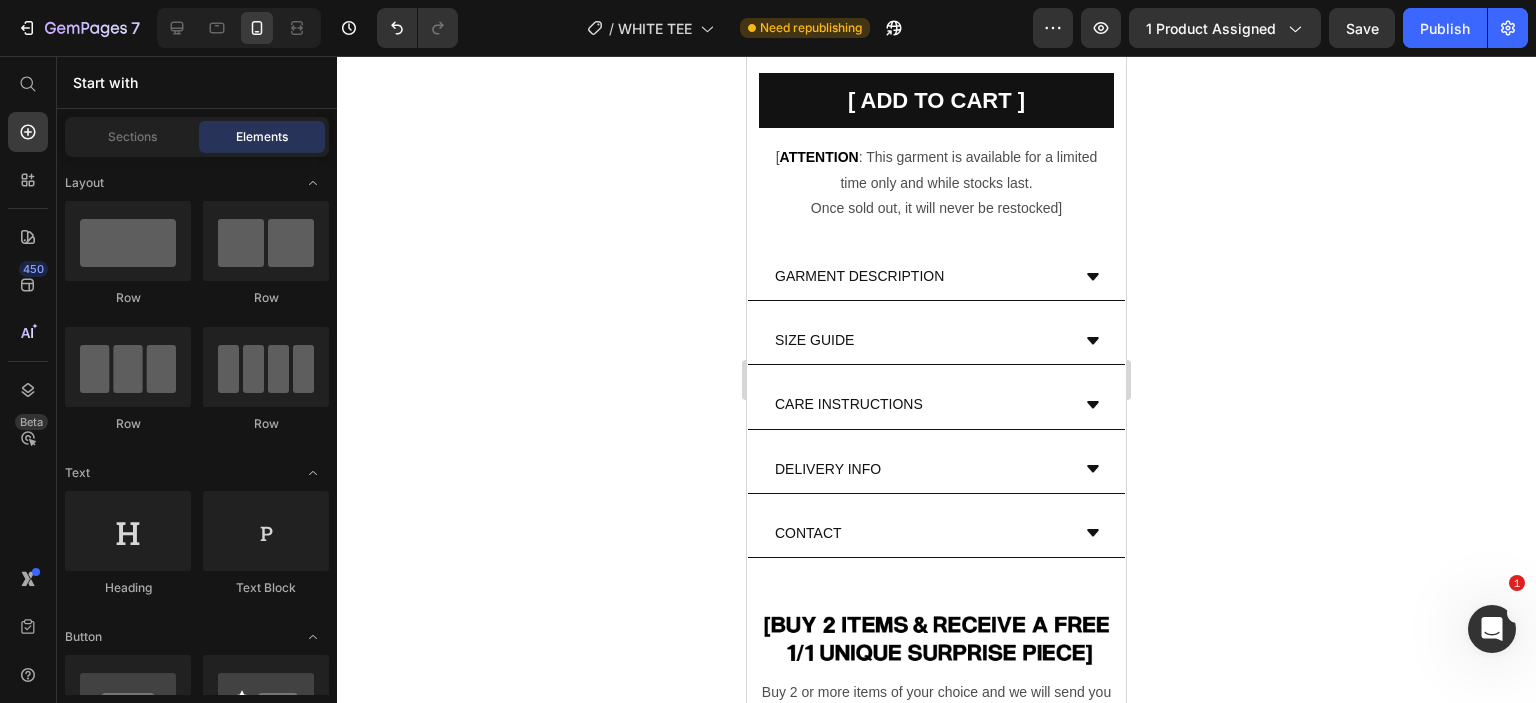 drag, startPoint x: 1111, startPoint y: 159, endPoint x: 1872, endPoint y: 347, distance: 783.8782 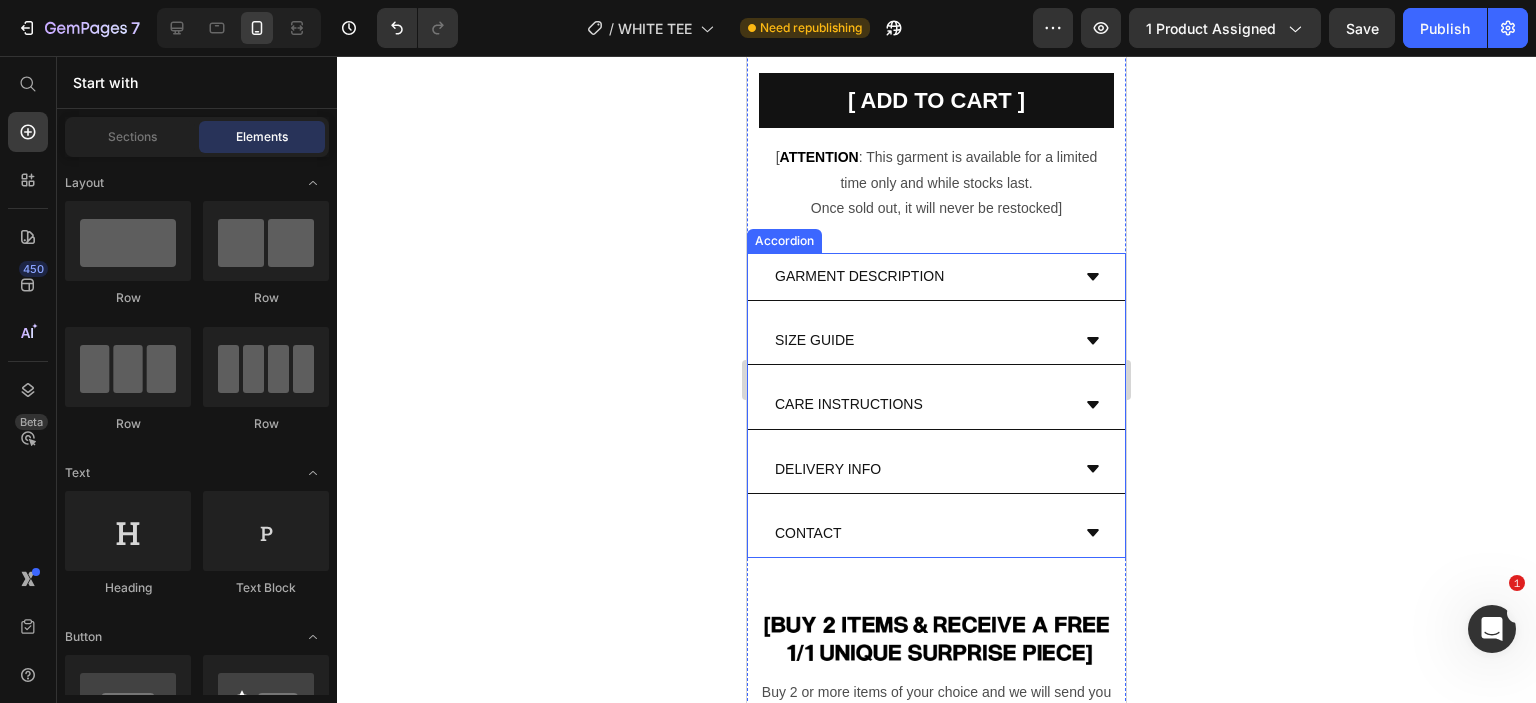 click 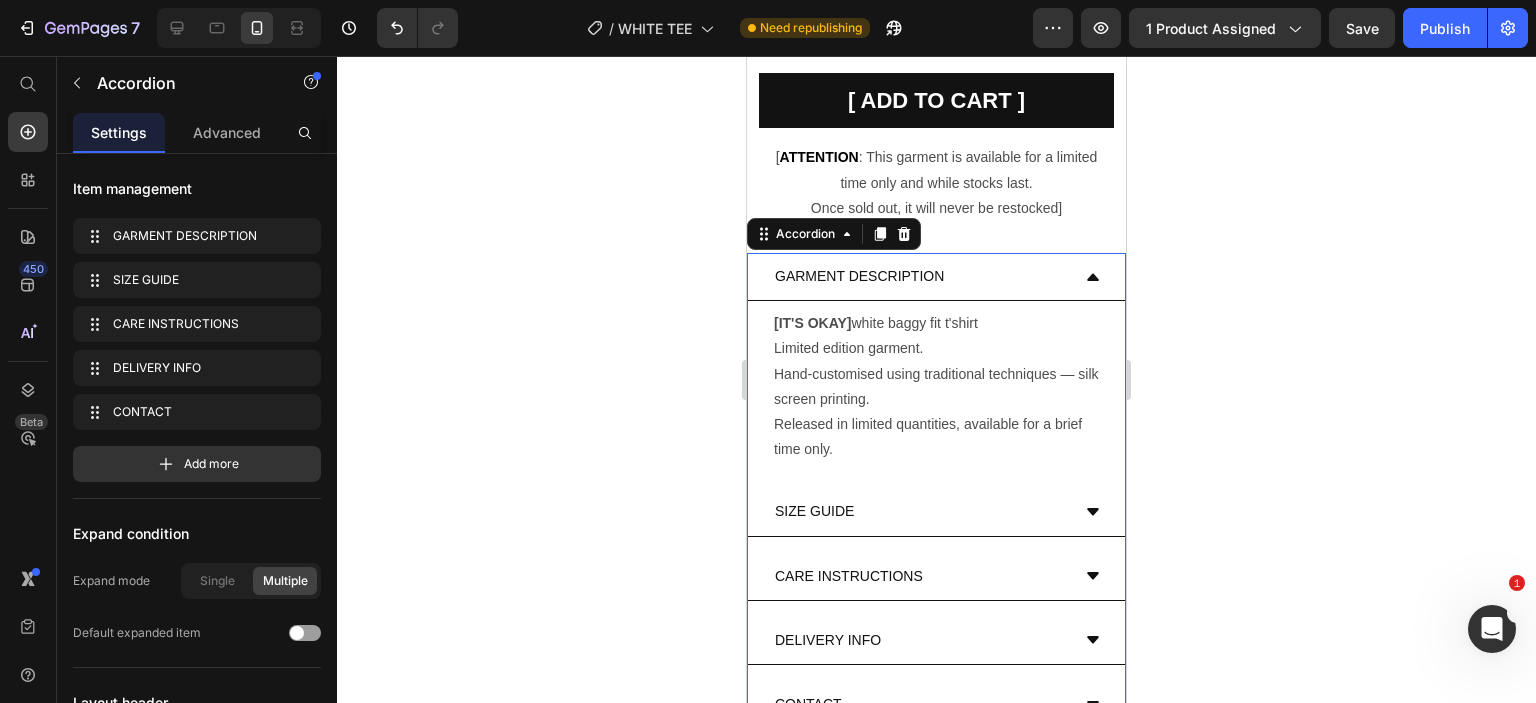 click 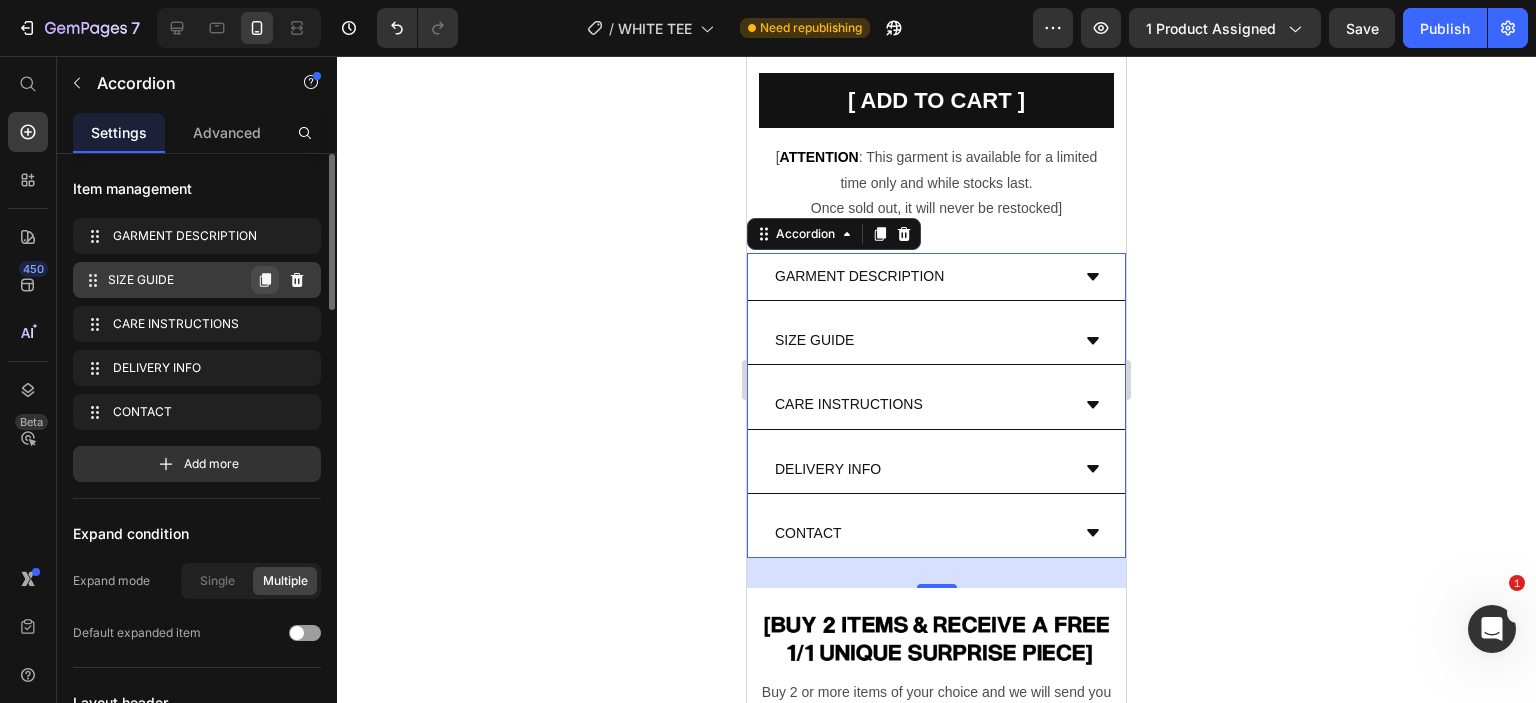 click 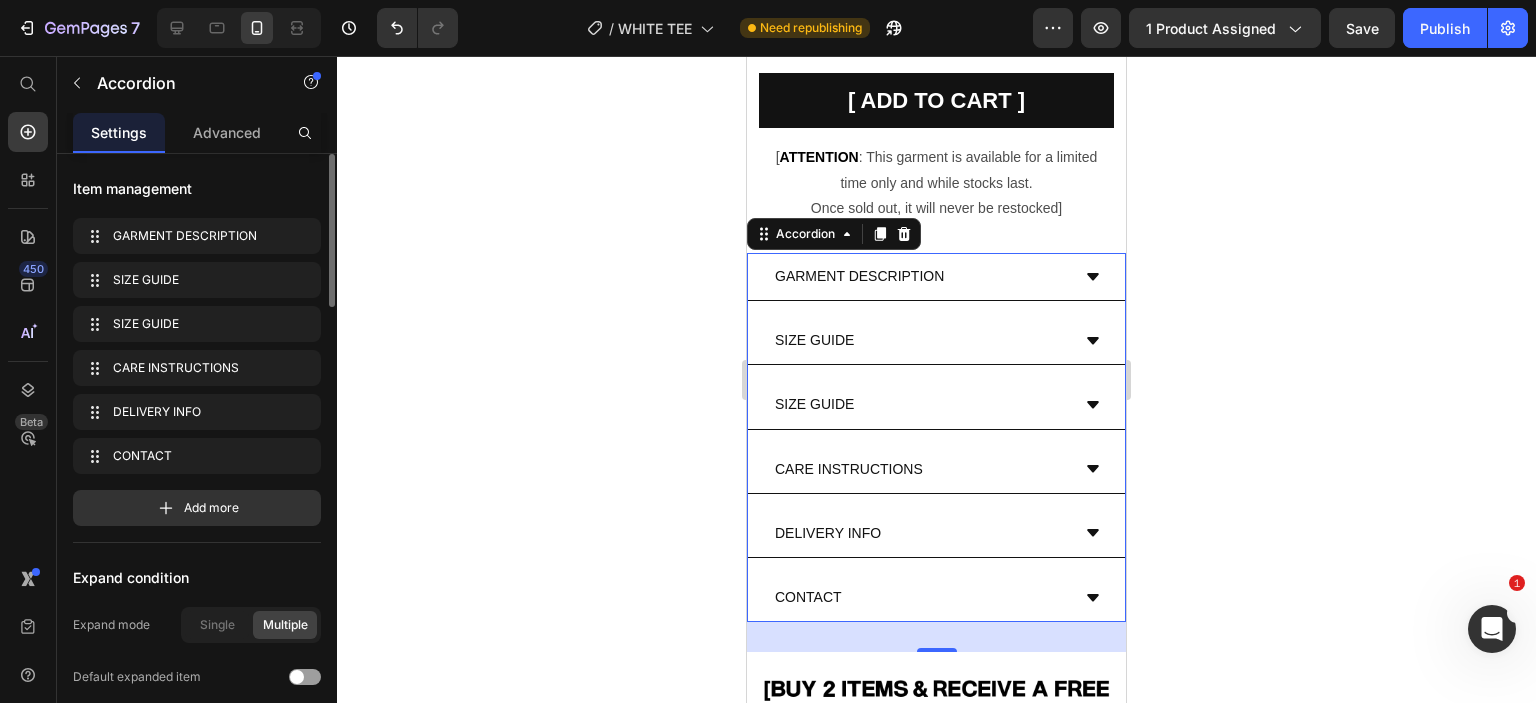 click on "SIZE GUIDE" at bounding box center (920, 340) 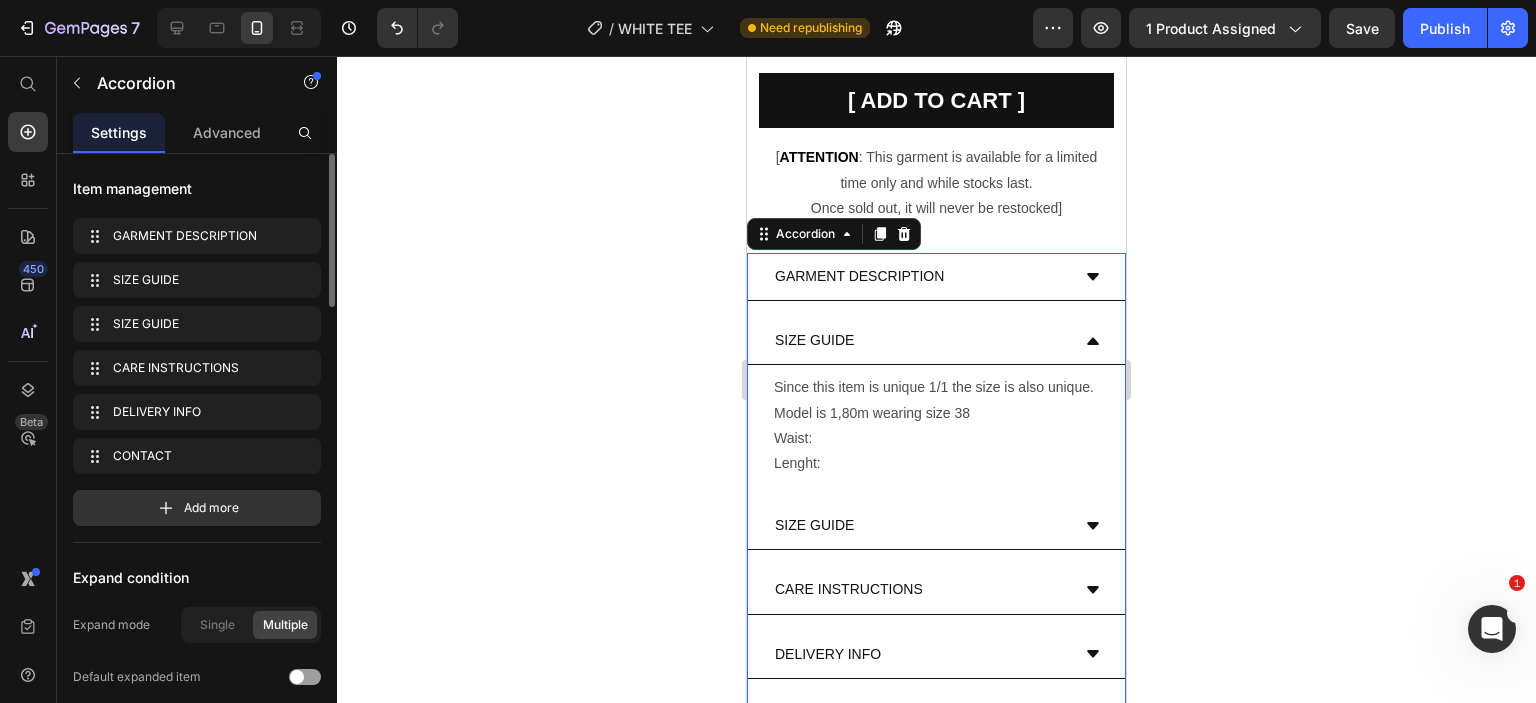 click on "SIZE GUIDE" at bounding box center [920, 340] 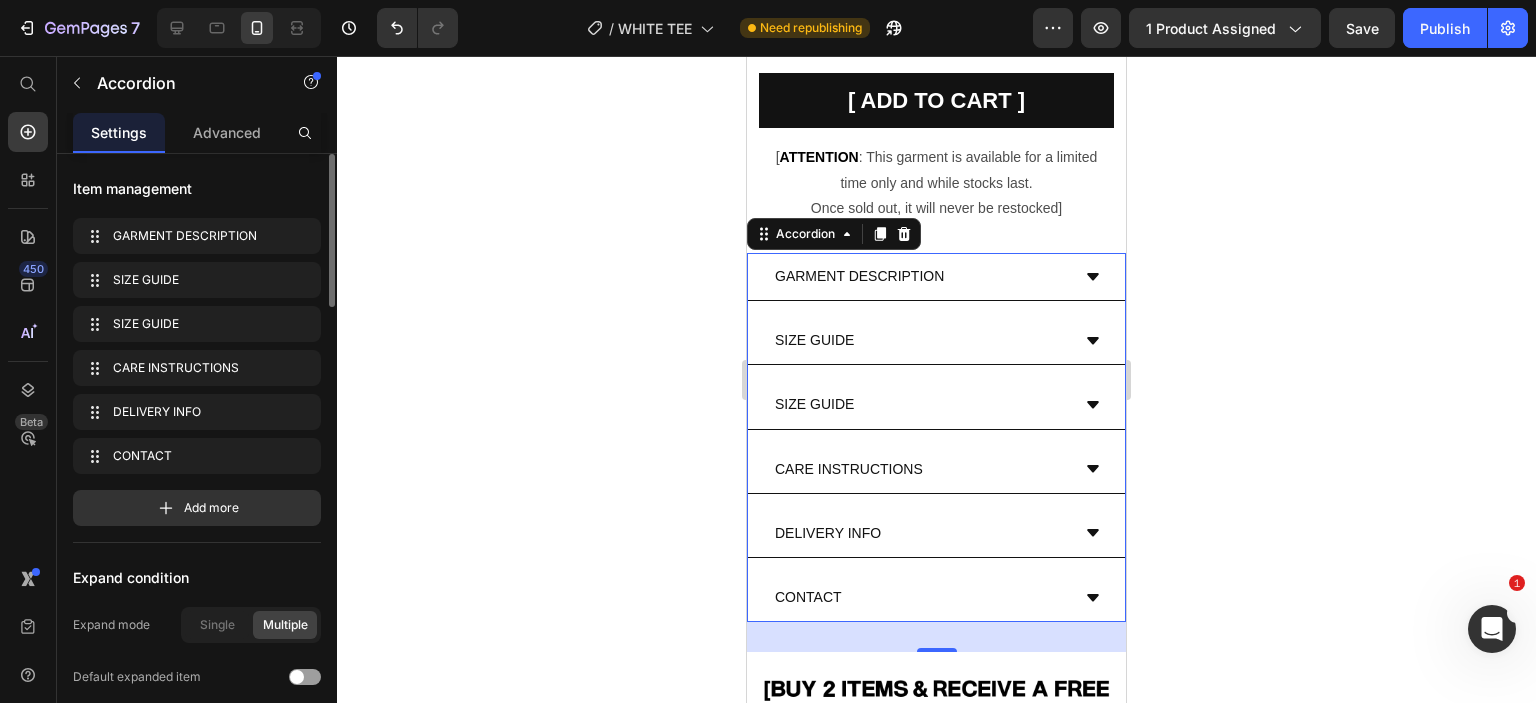 click on "SIZE GUIDE" at bounding box center (814, 340) 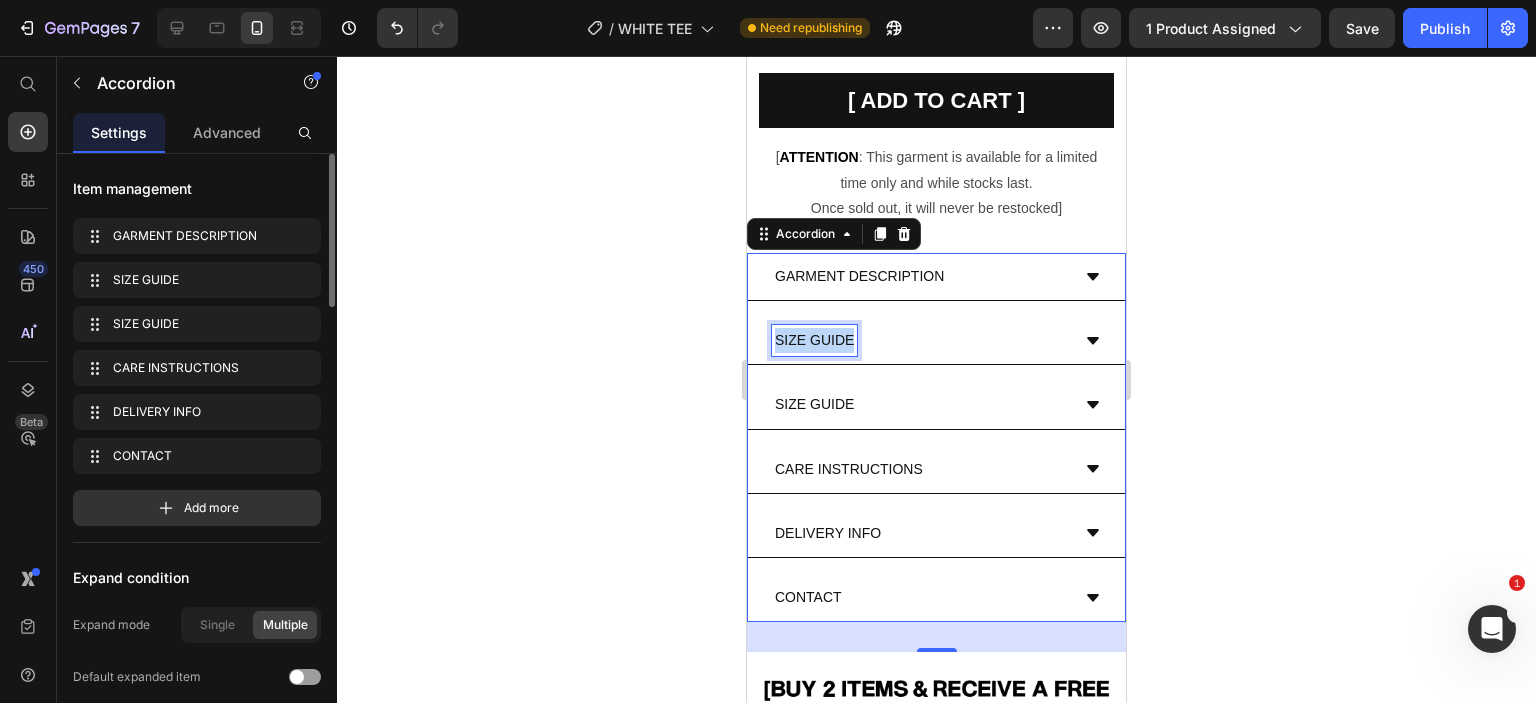 click on "SIZE GUIDE" at bounding box center (814, 340) 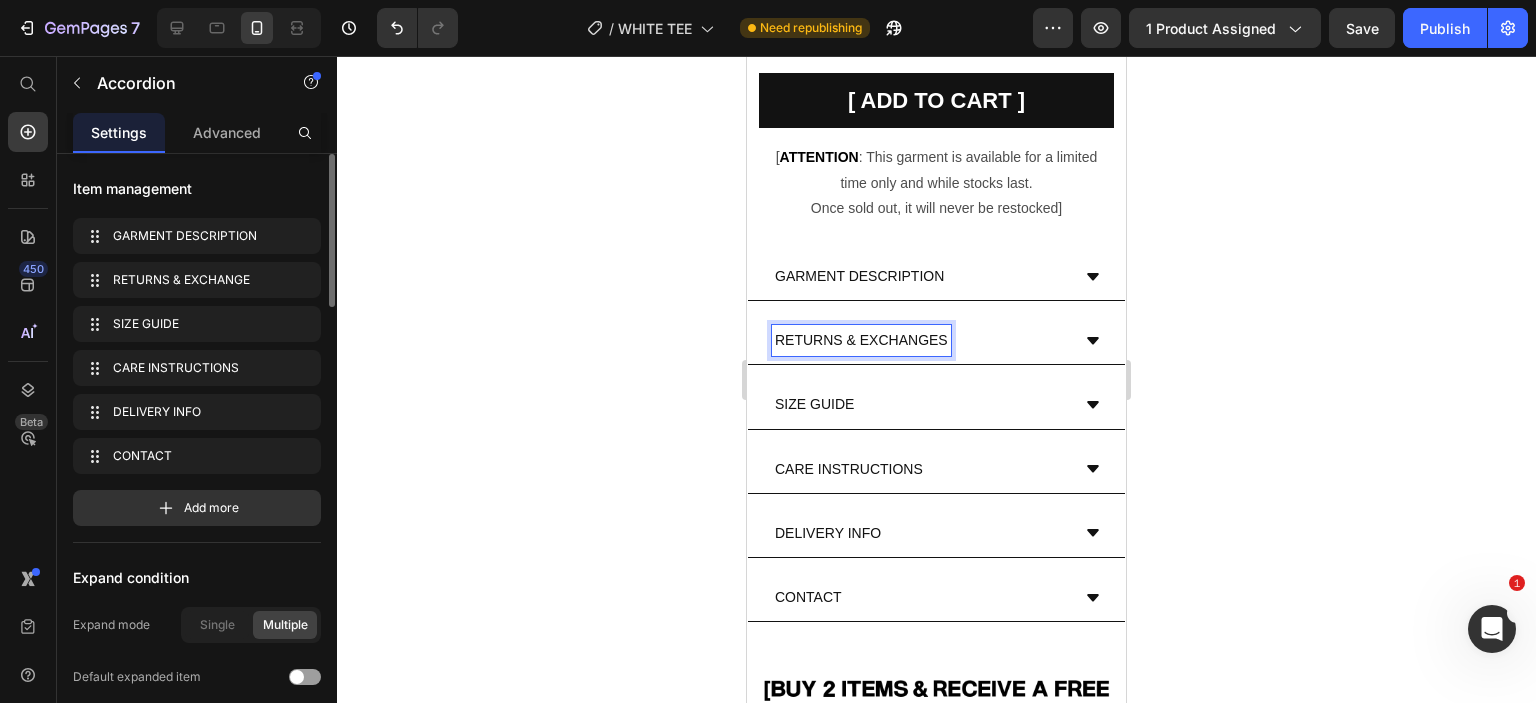 click 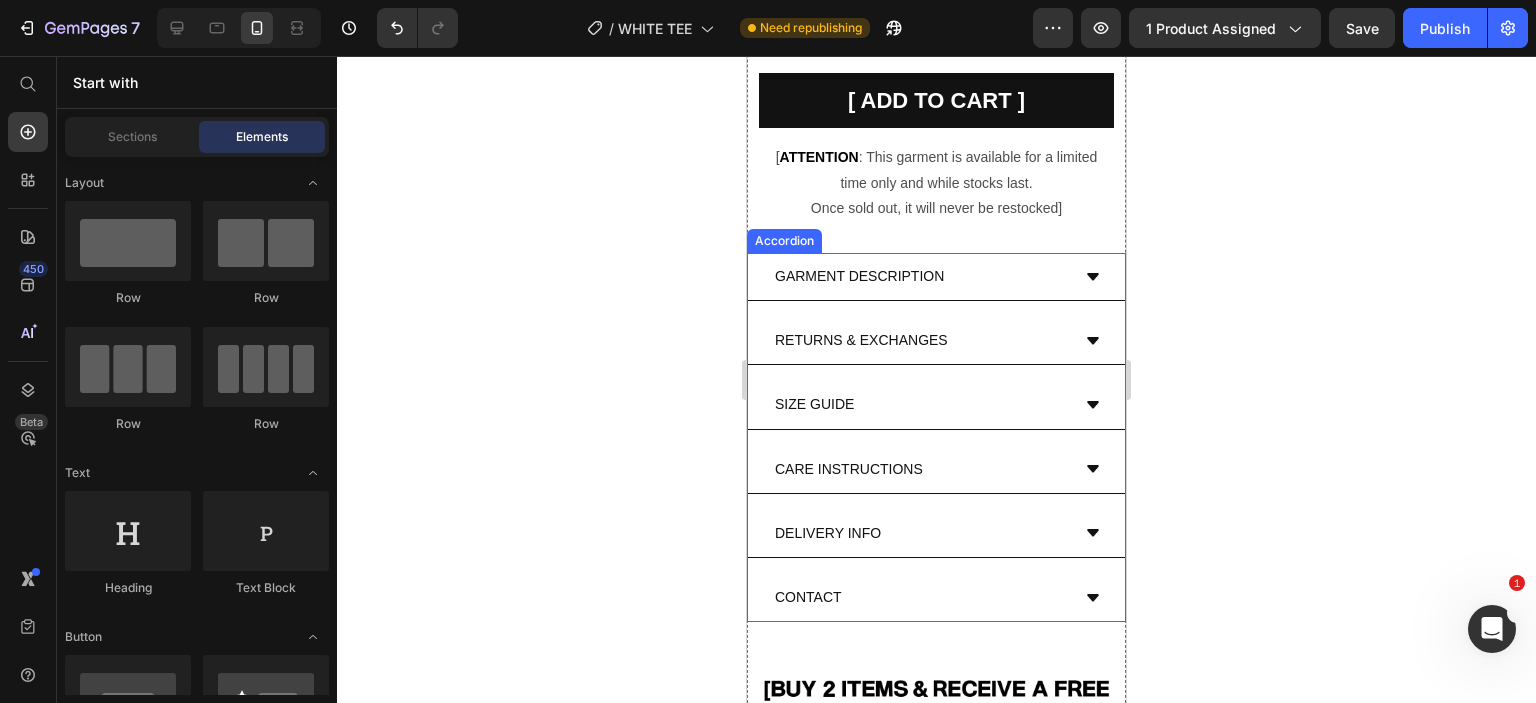 click on "RETURNS & EXCHANGES" at bounding box center (936, 341) 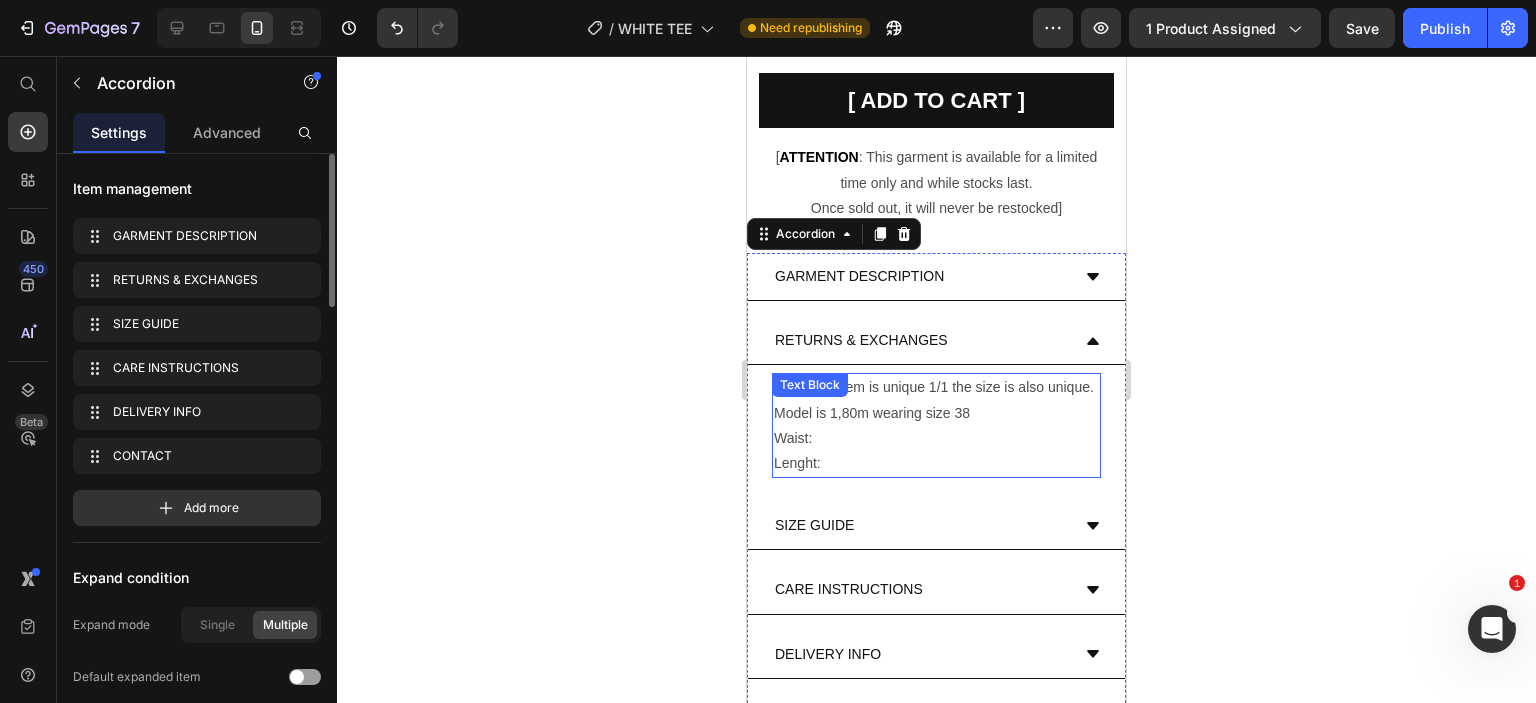 click on "Lenght:" at bounding box center (936, 463) 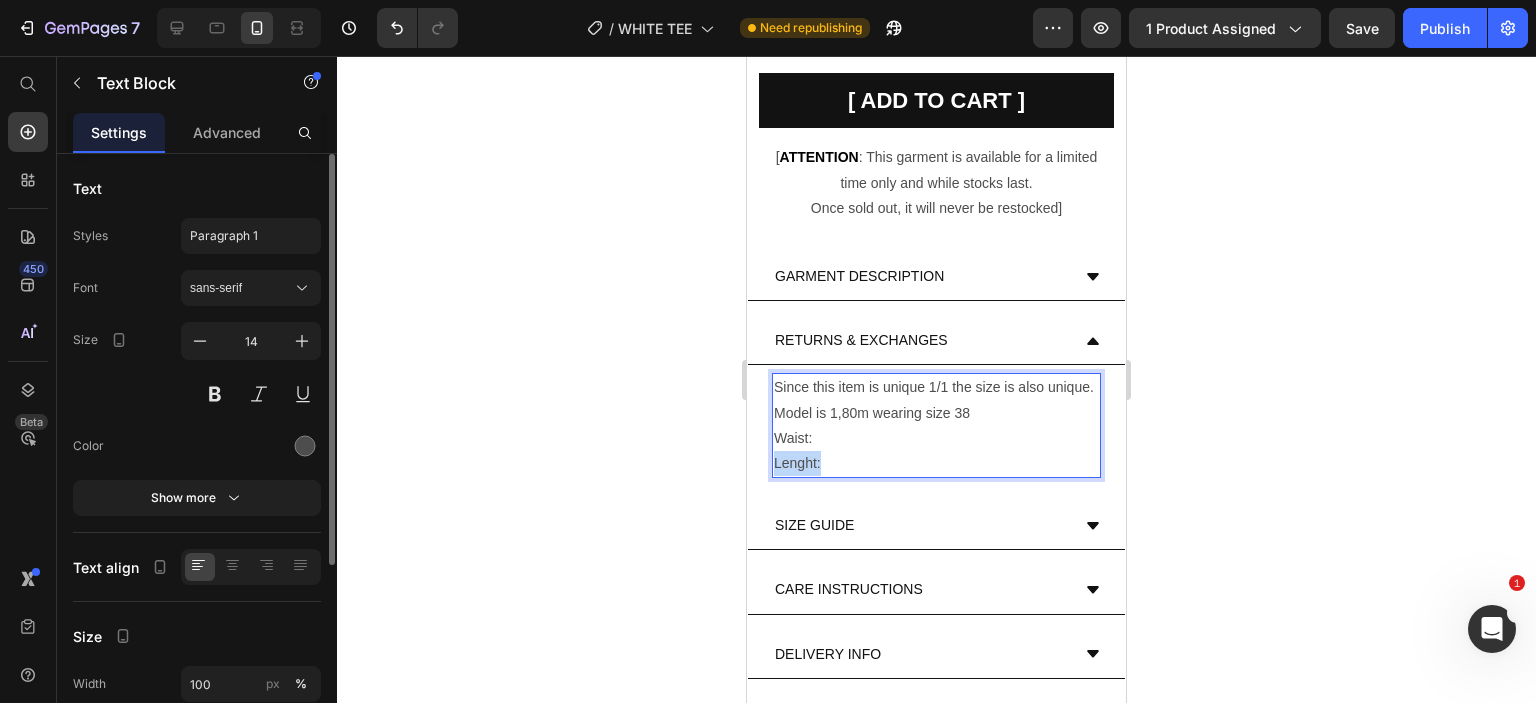 click on "Lenght:" at bounding box center (936, 463) 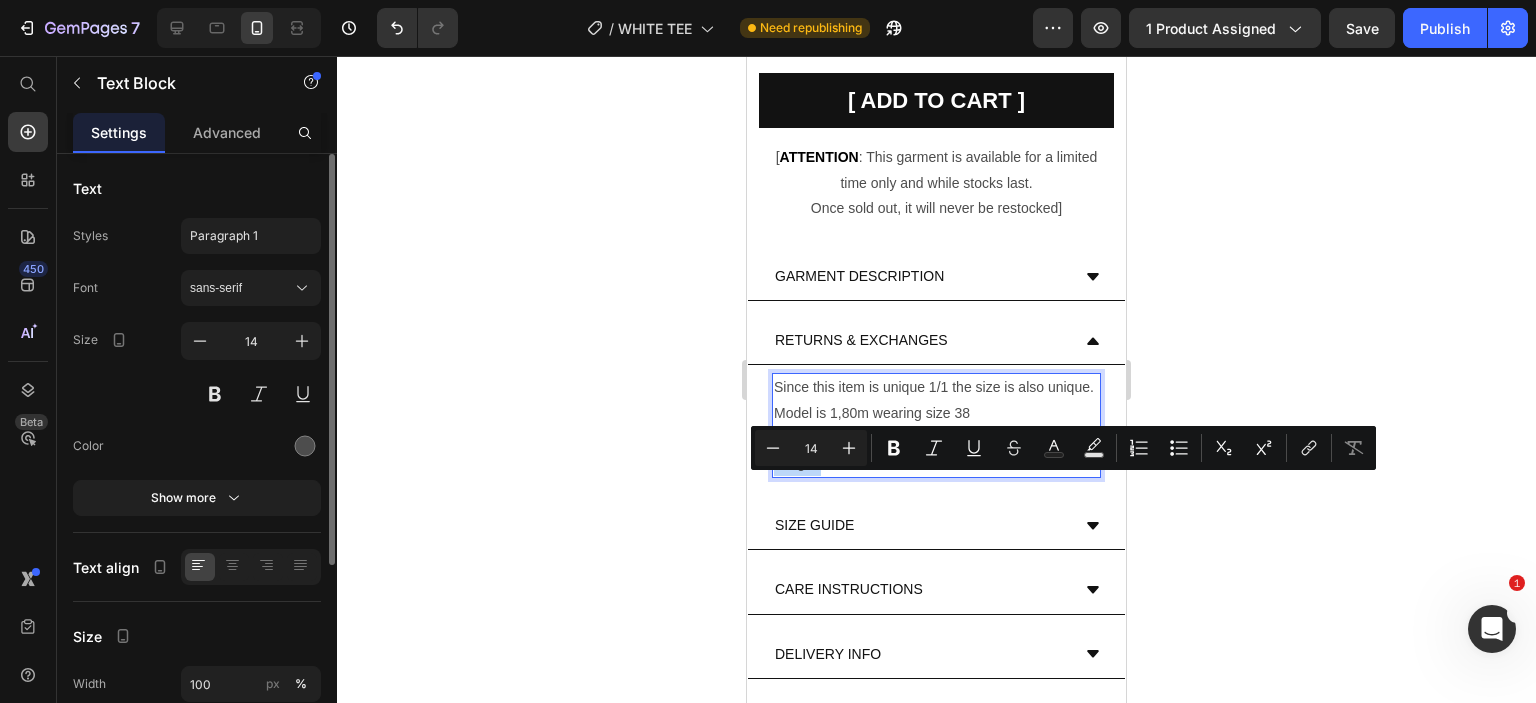 click on "Lenght:" at bounding box center [936, 463] 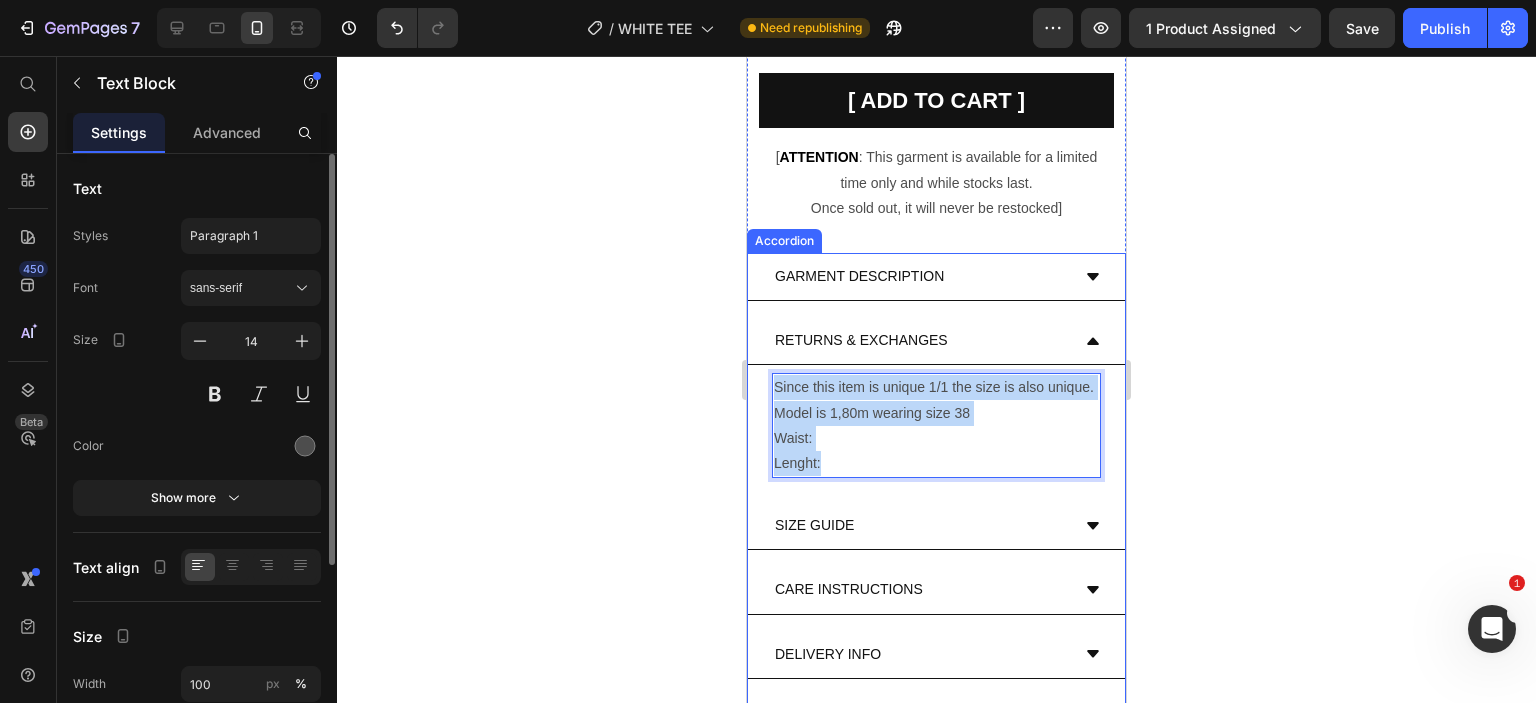 drag, startPoint x: 825, startPoint y: 486, endPoint x: 770, endPoint y: 387, distance: 113.25193 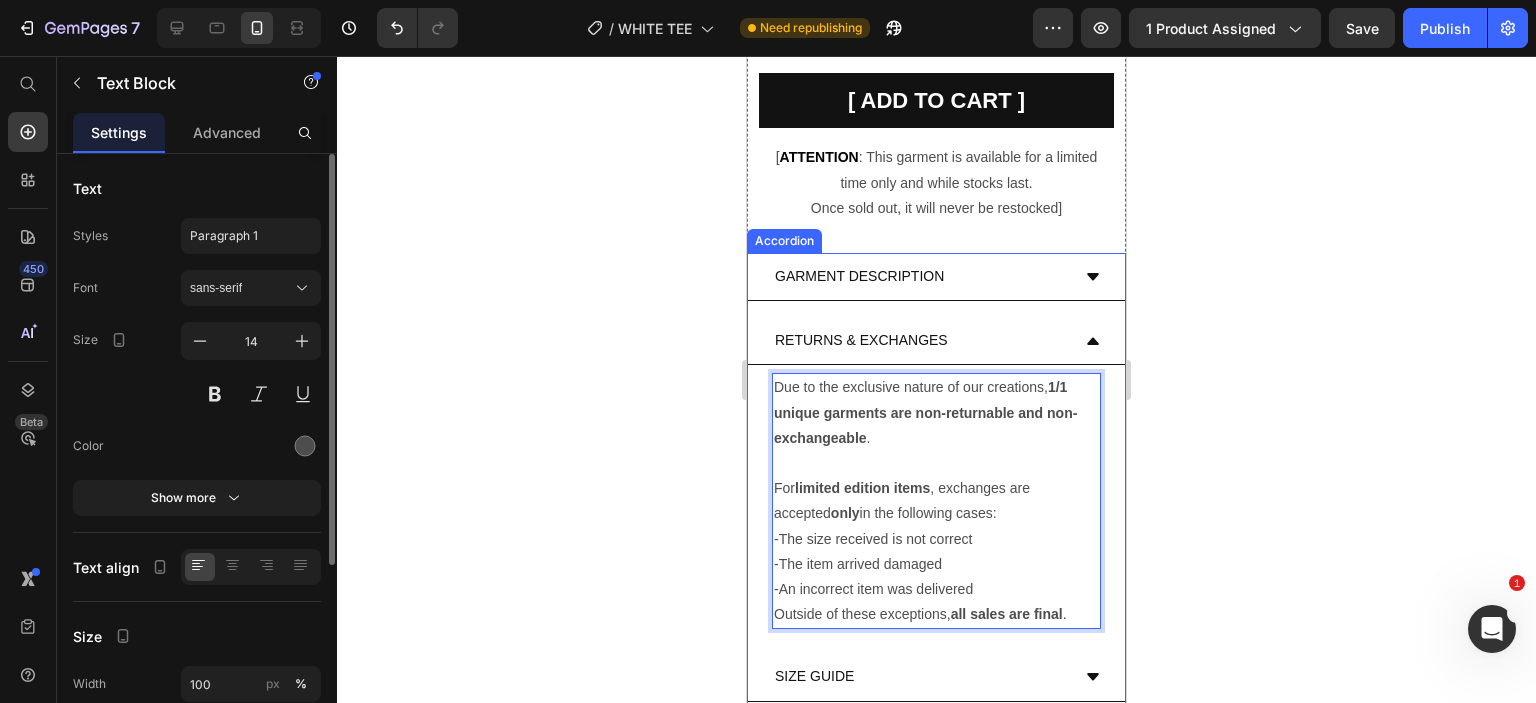 click on "RETURNS & EXCHANGES" at bounding box center (936, 341) 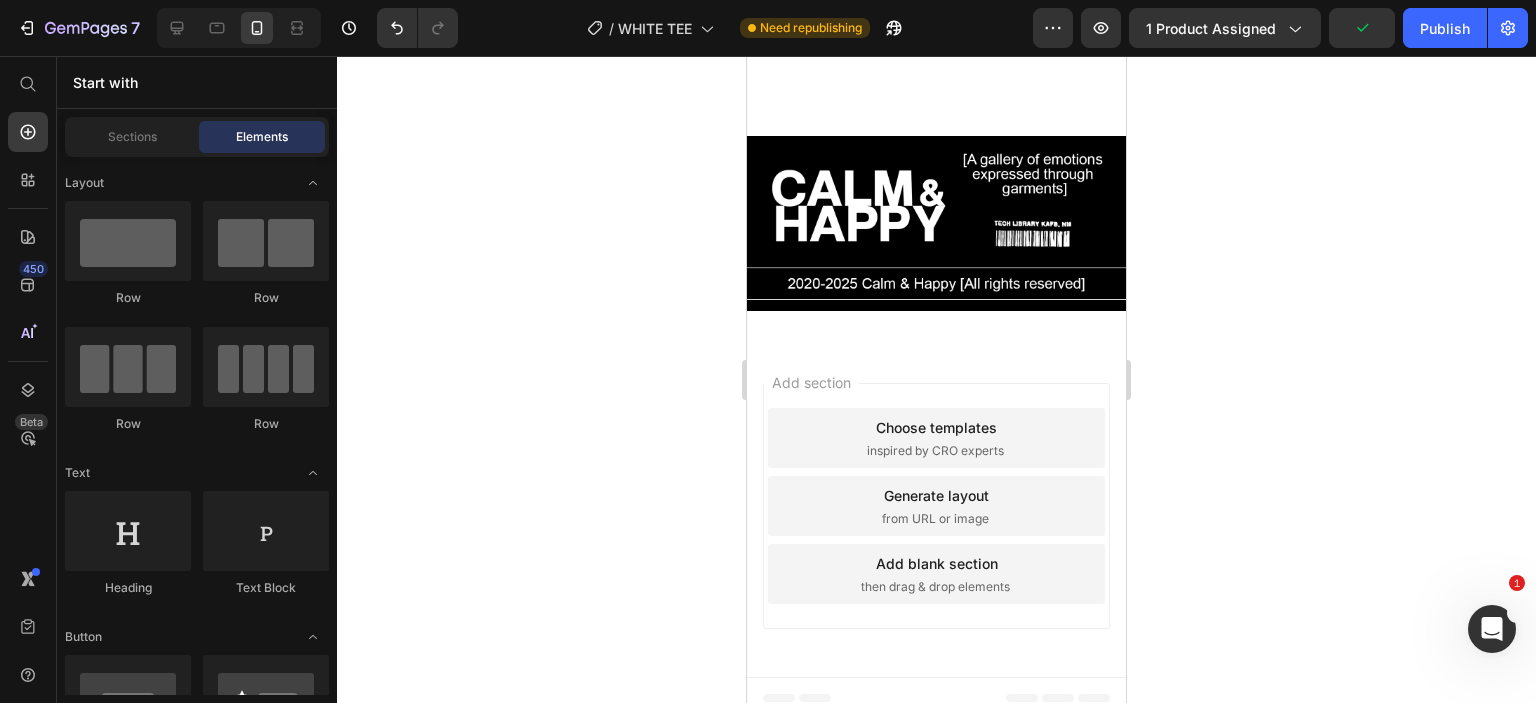 scroll, scrollTop: 2430, scrollLeft: 0, axis: vertical 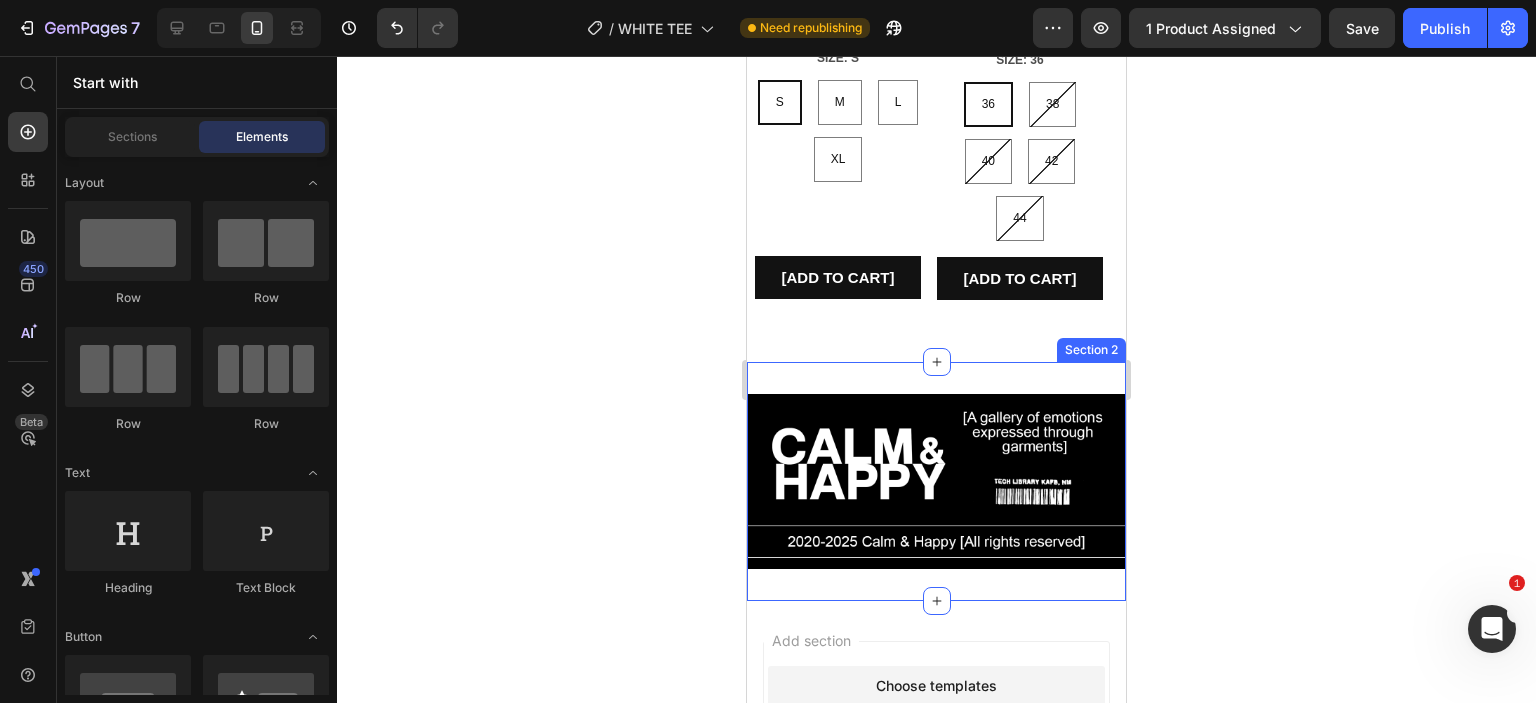 click on "Image Section 2" at bounding box center (936, 481) 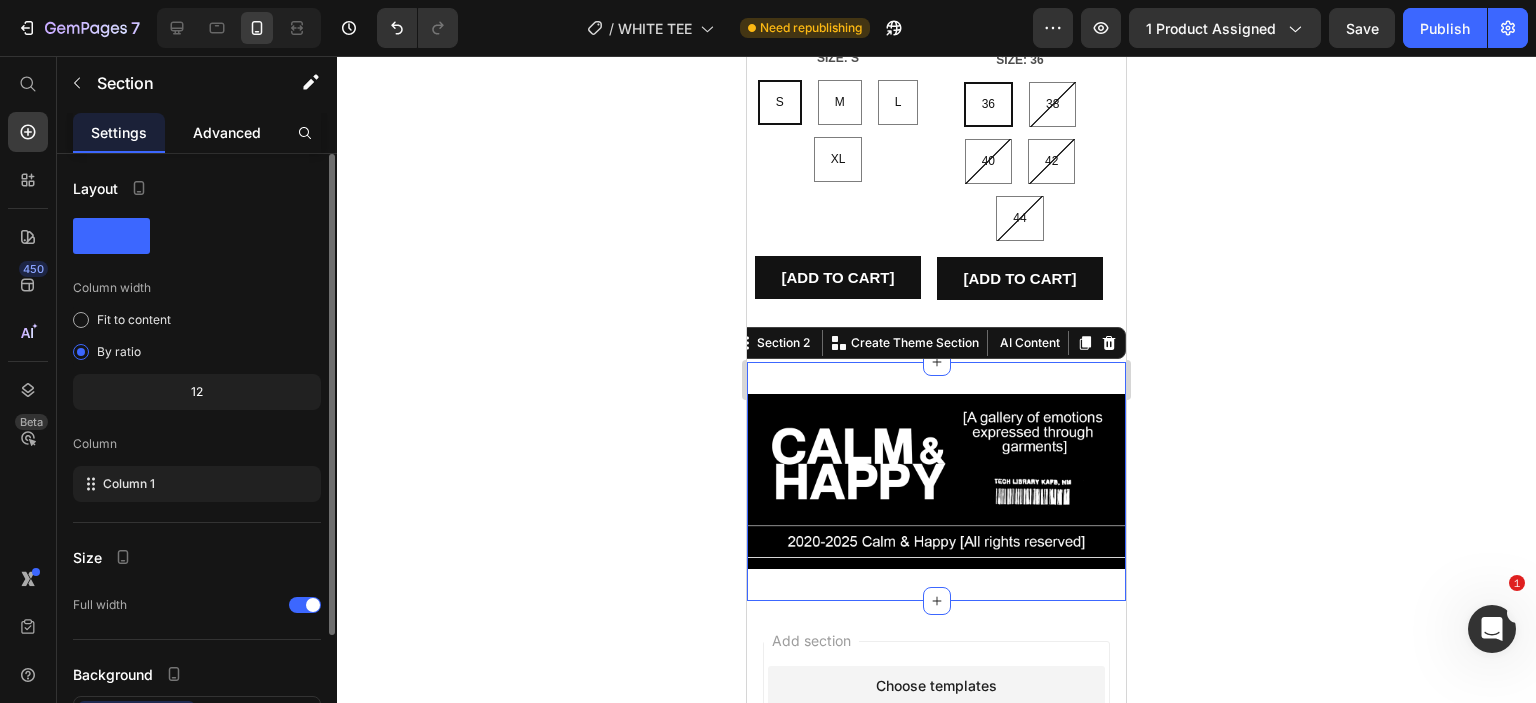 click on "Advanced" at bounding box center [227, 132] 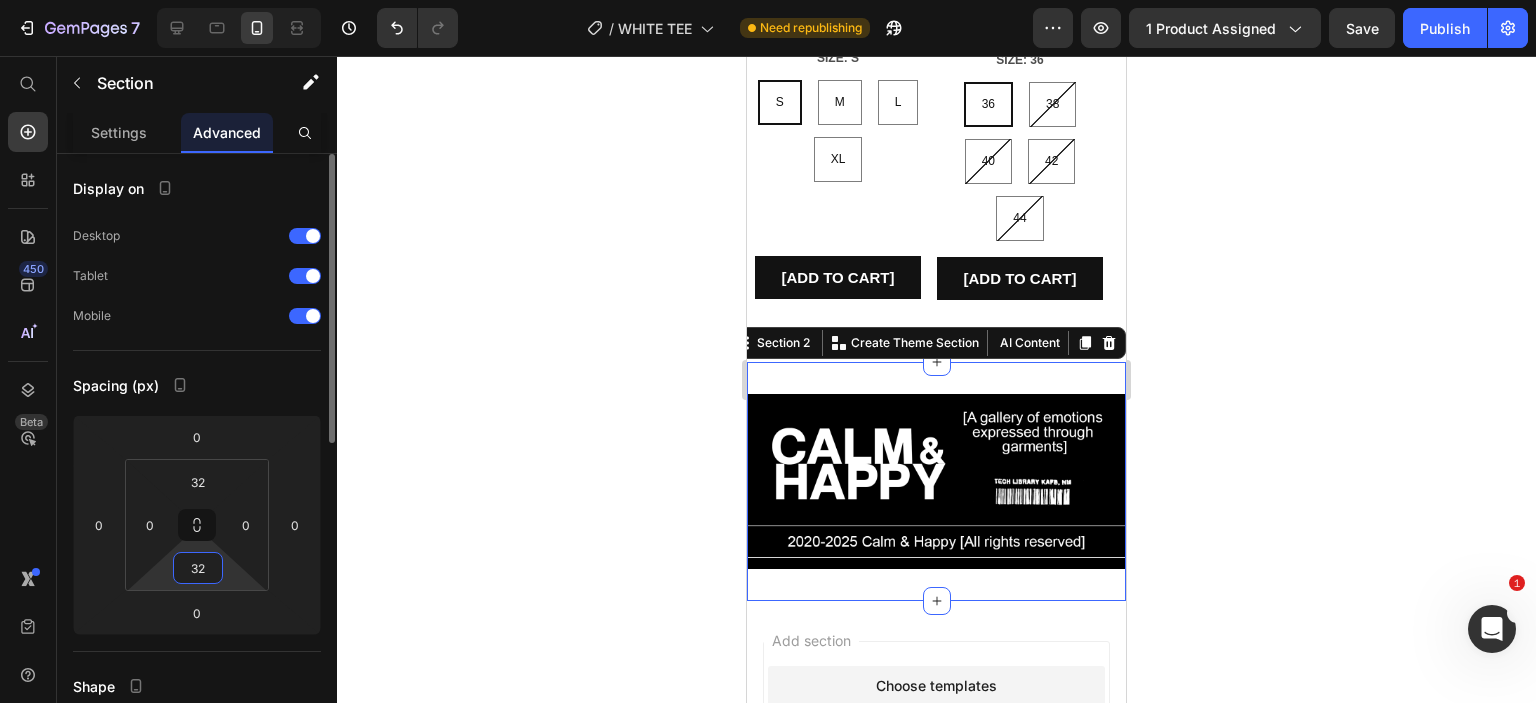 click on "32" at bounding box center [198, 568] 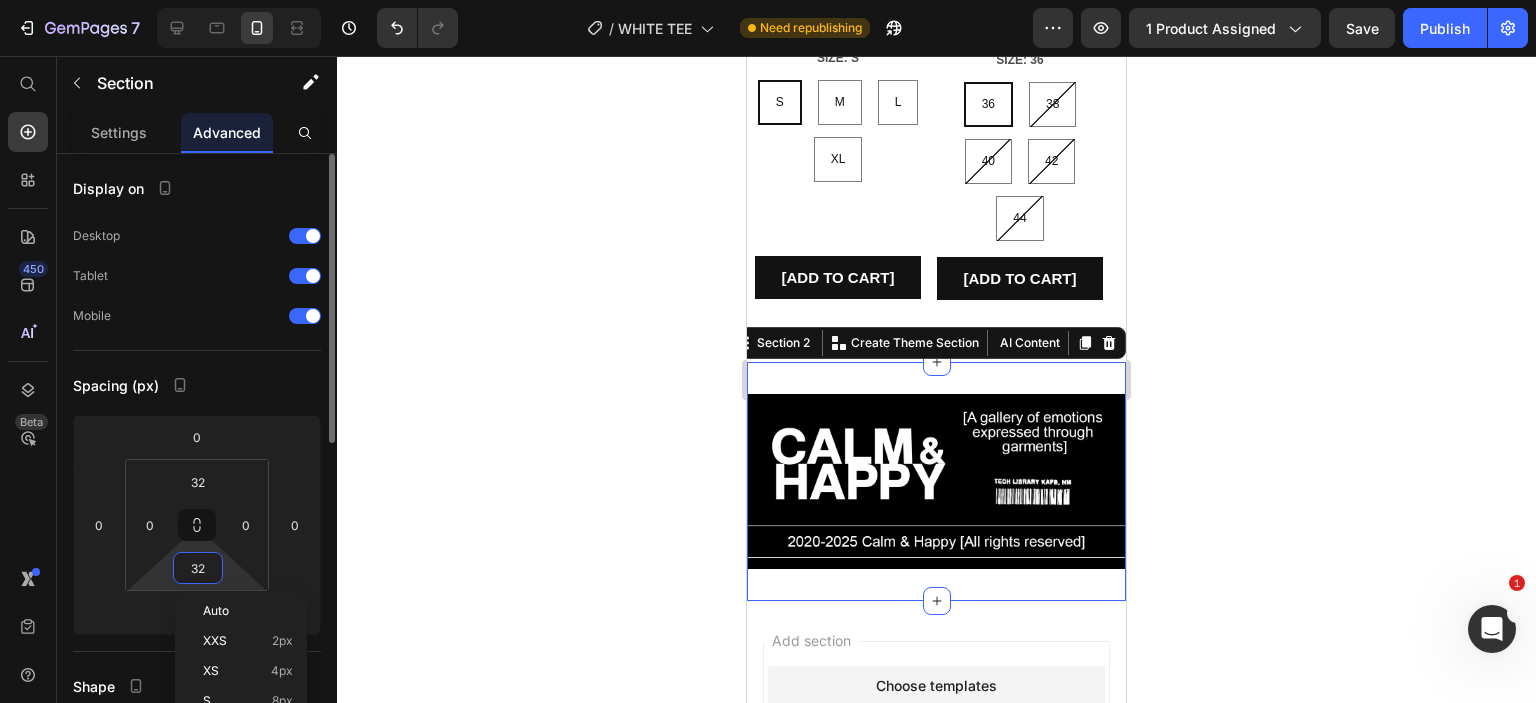 type on "0" 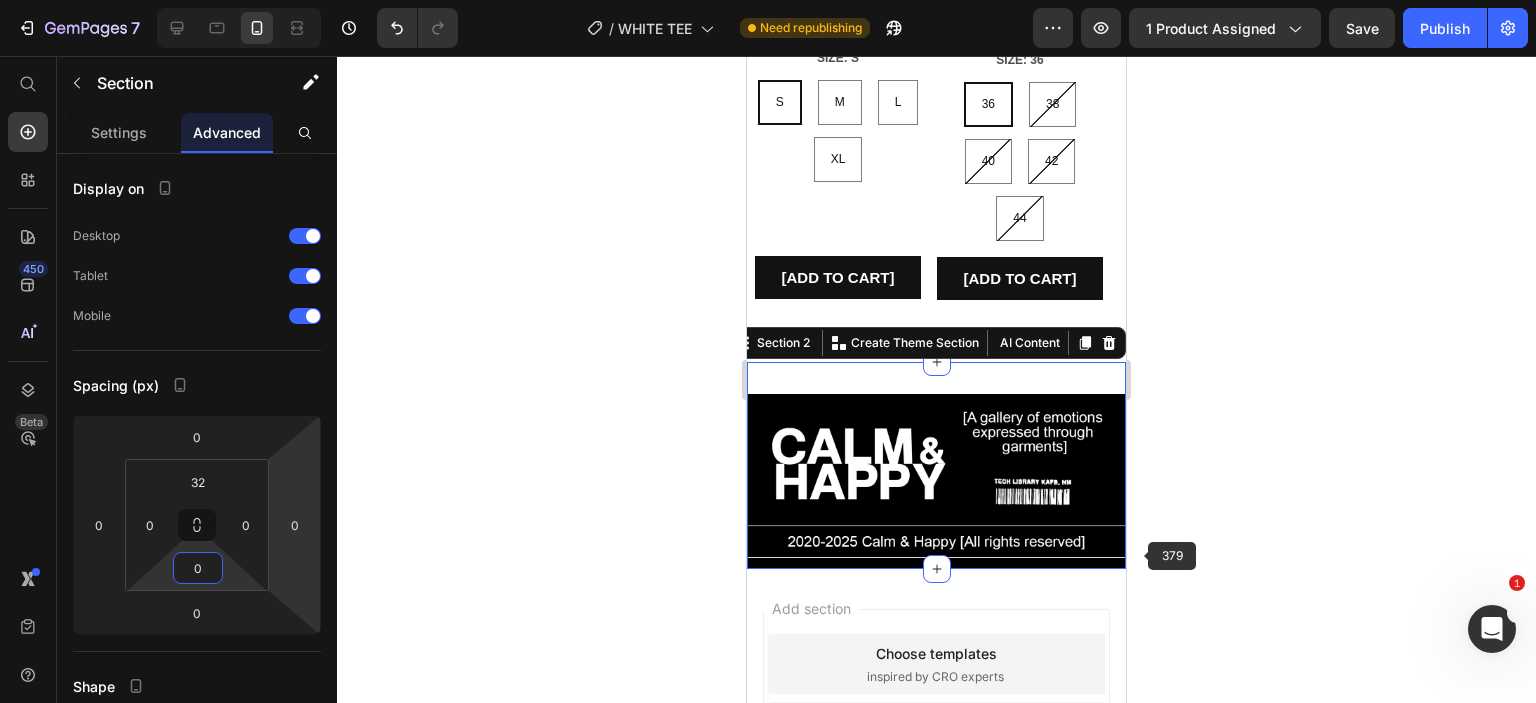 click 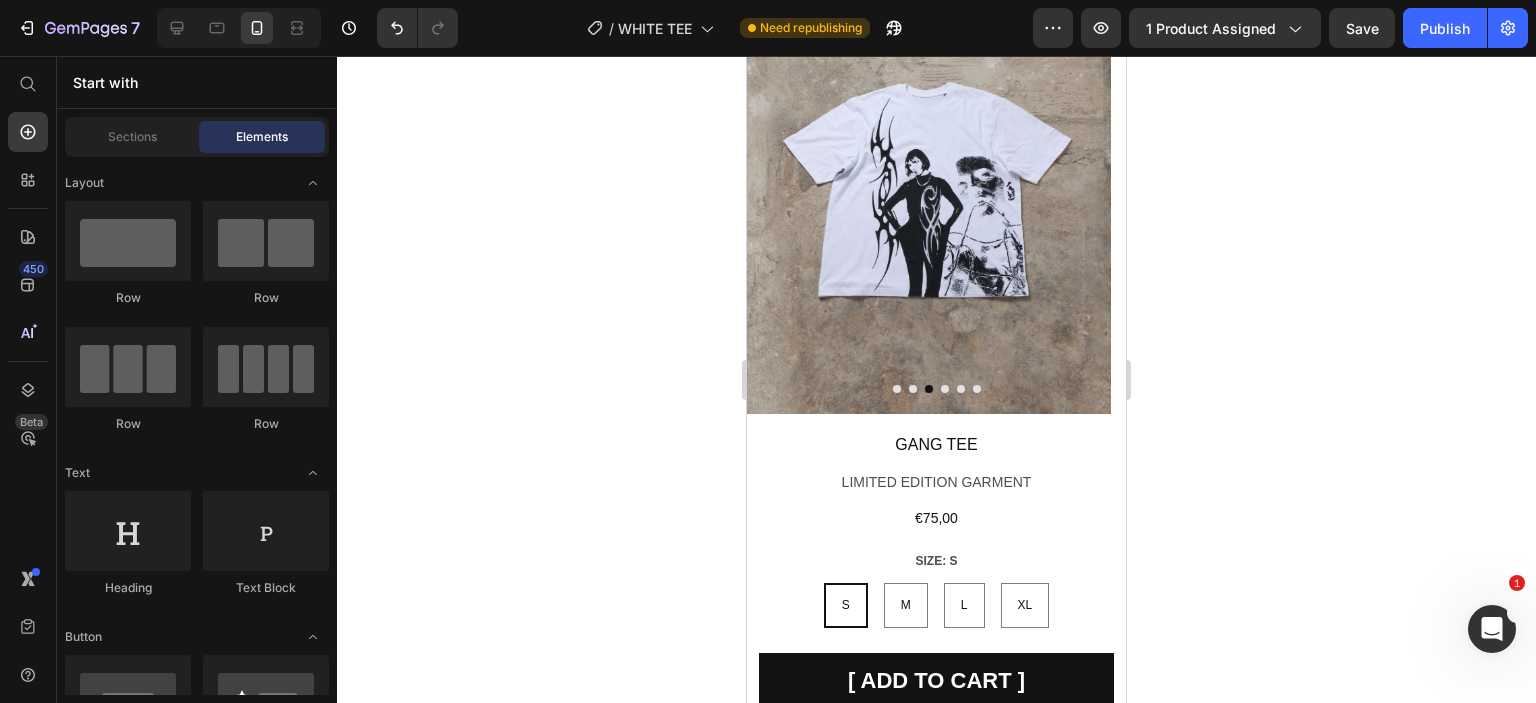 scroll, scrollTop: 0, scrollLeft: 0, axis: both 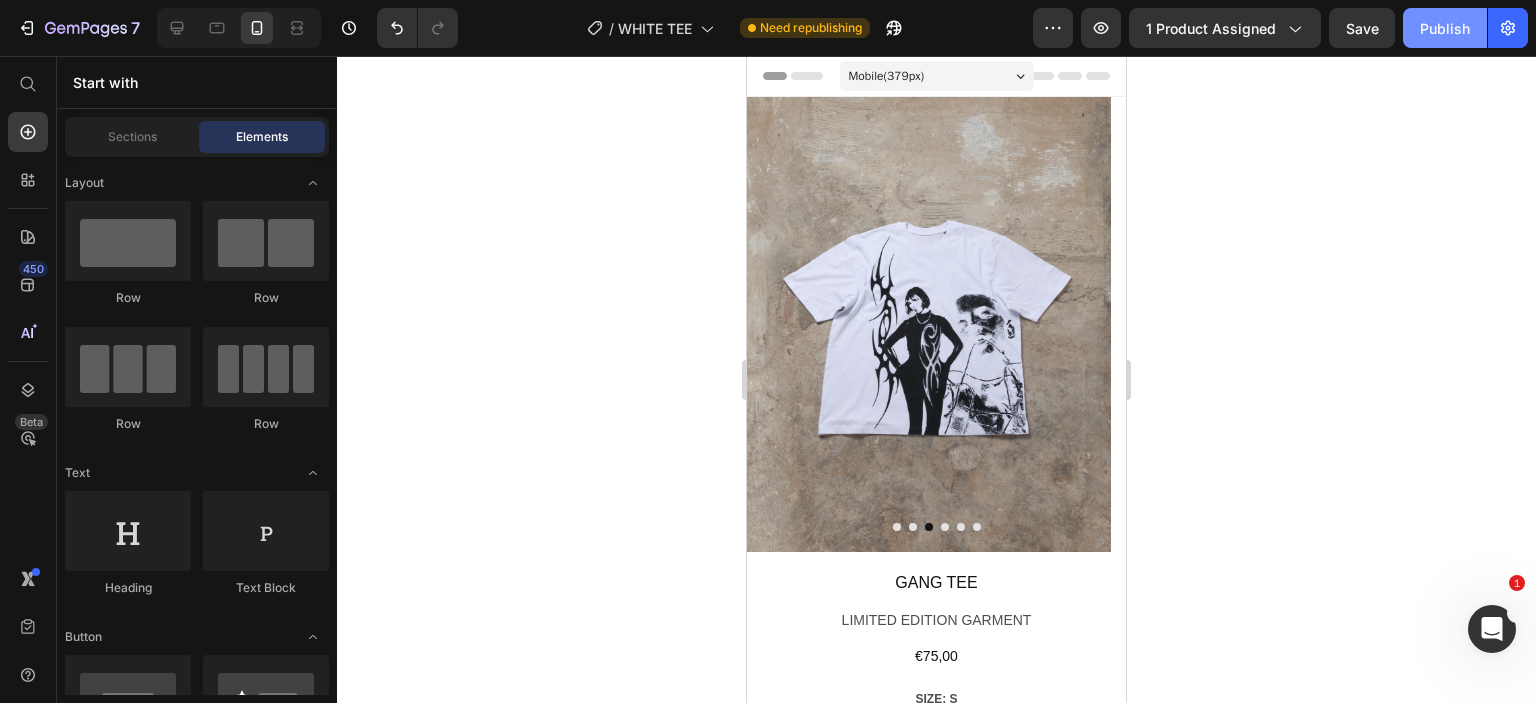 click on "Publish" at bounding box center [1445, 28] 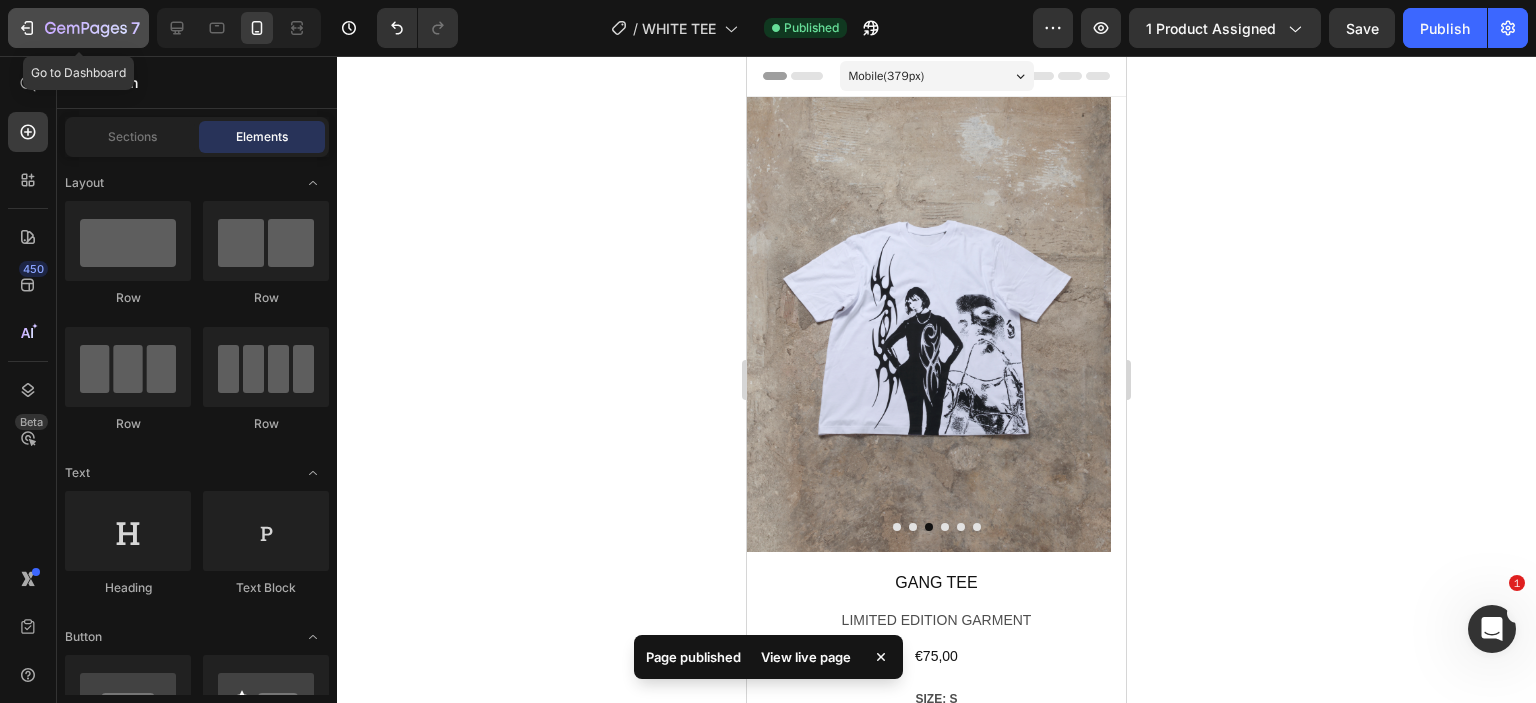 click 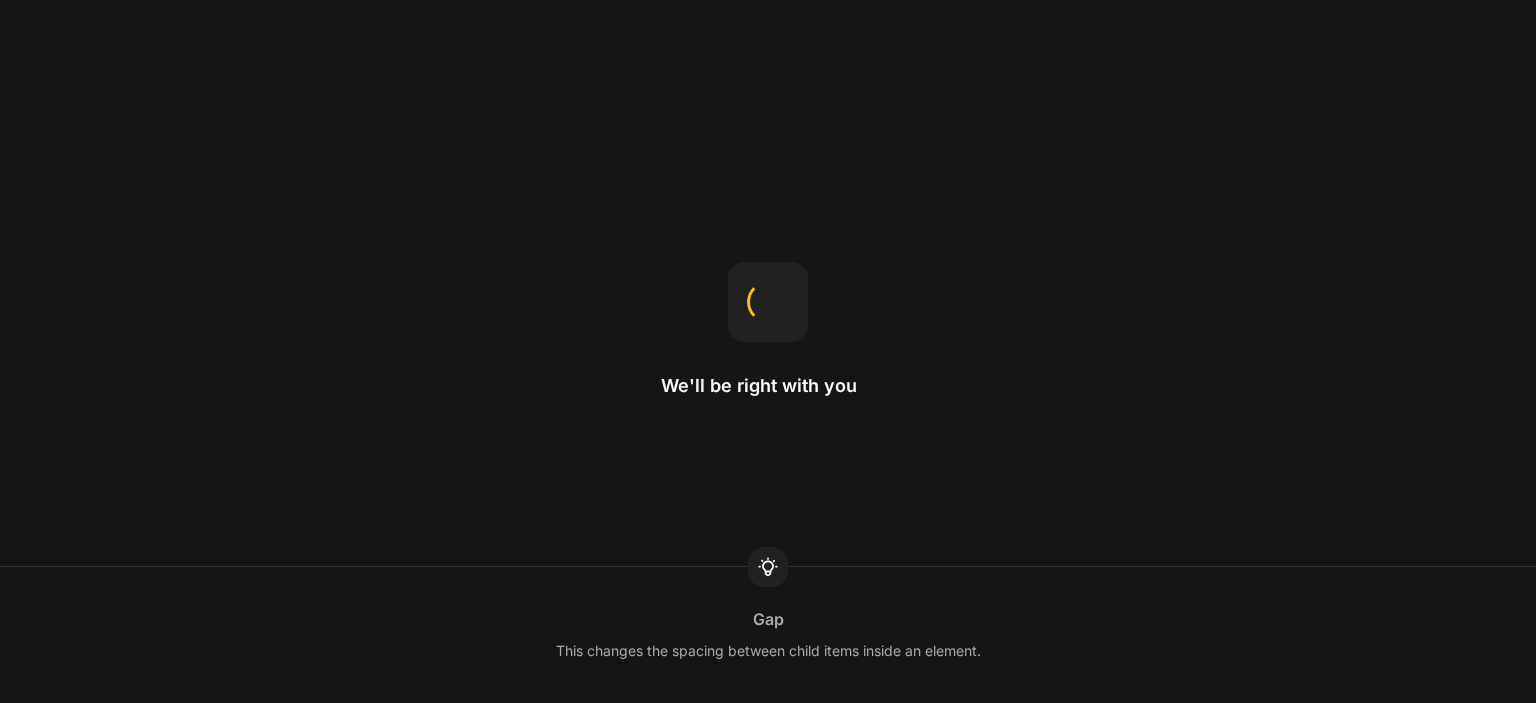 scroll, scrollTop: 0, scrollLeft: 0, axis: both 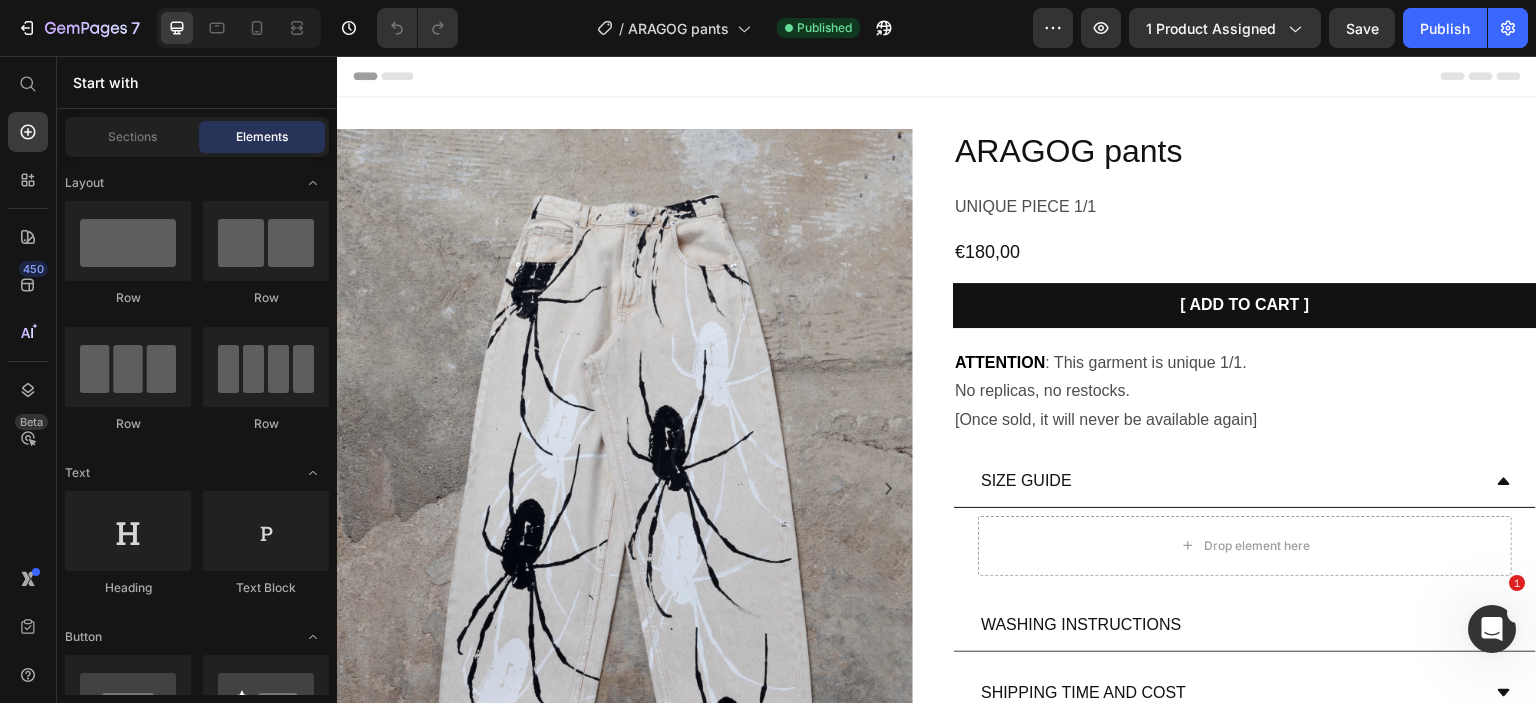 click on "7  Version history  /  ARAGOG pants Published Preview 1 product assigned  Save   Publish" 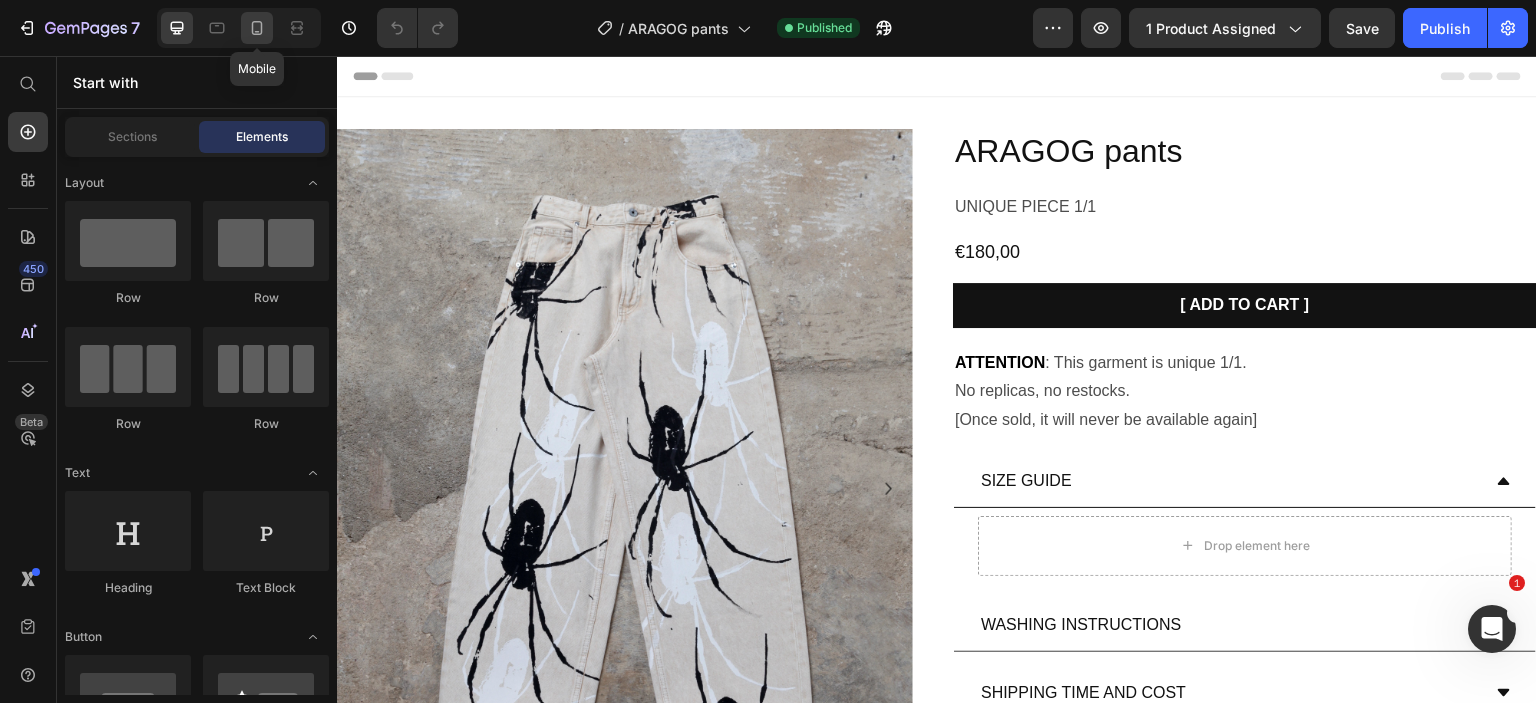 click 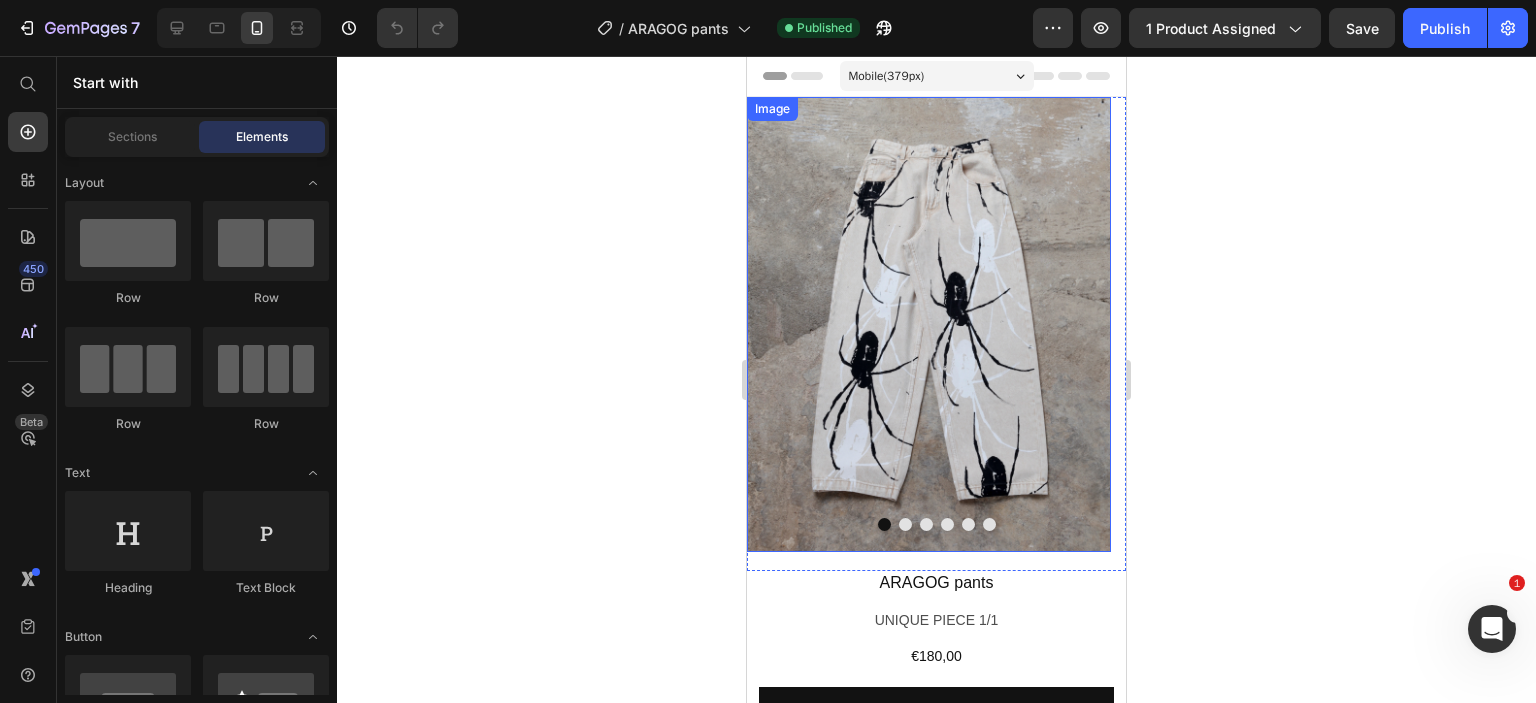 click at bounding box center [929, 324] 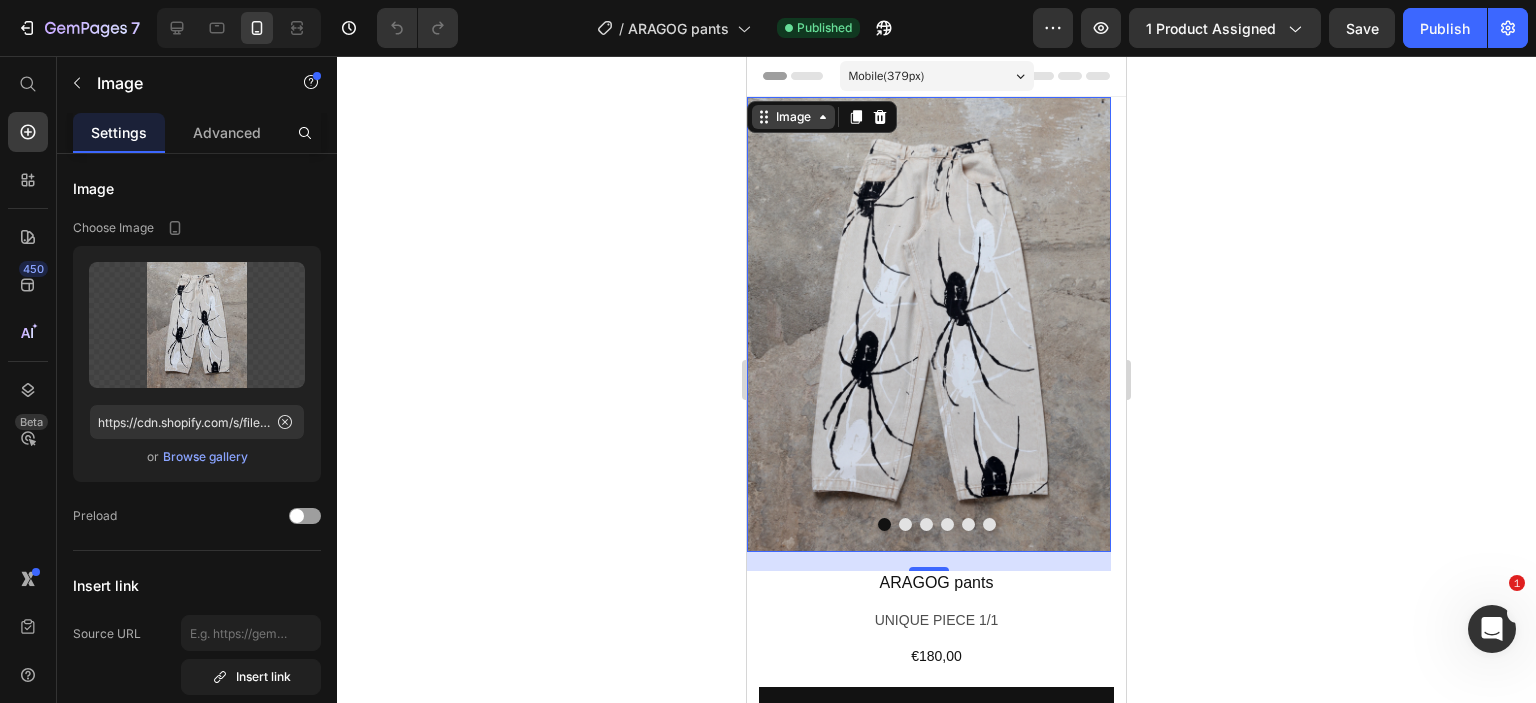 click on "Image" at bounding box center [793, 117] 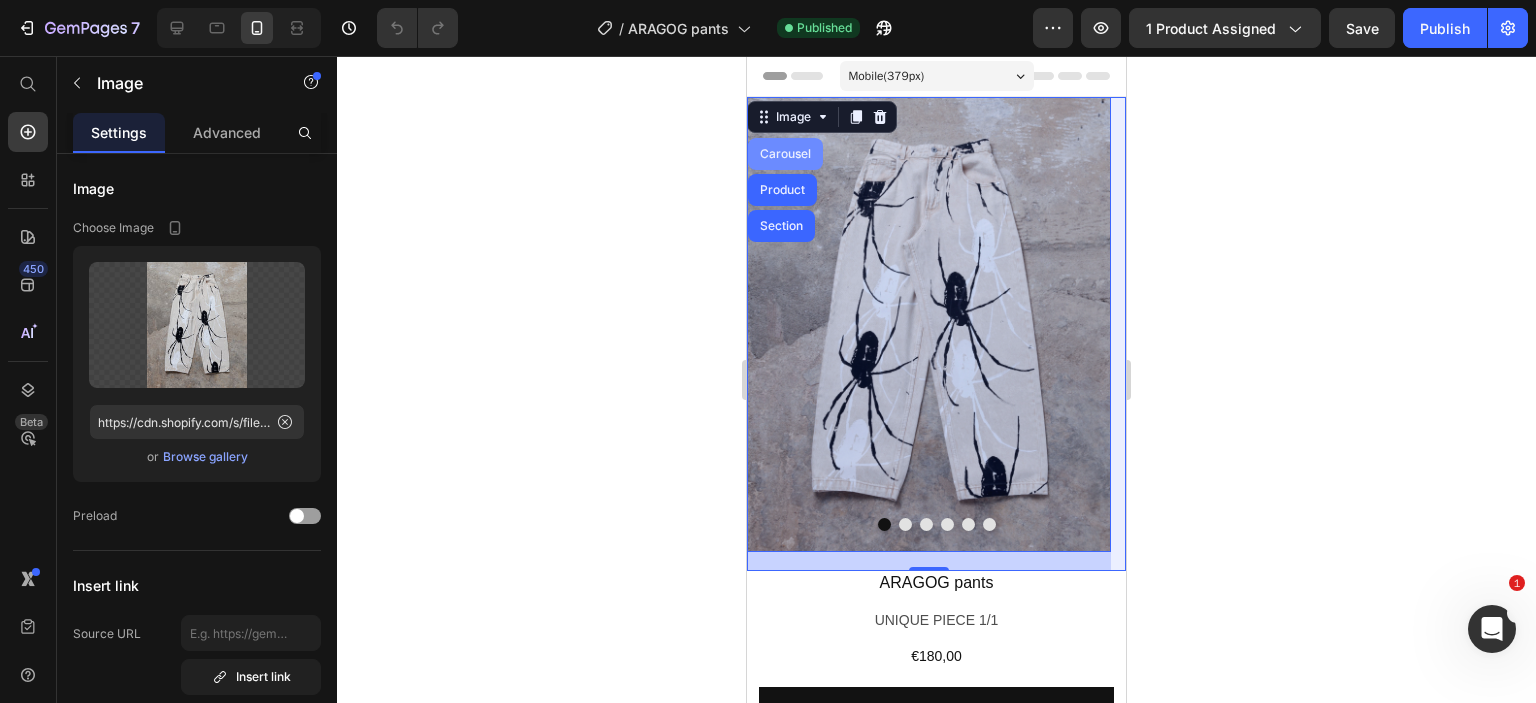 click on "Carousel" at bounding box center [785, 154] 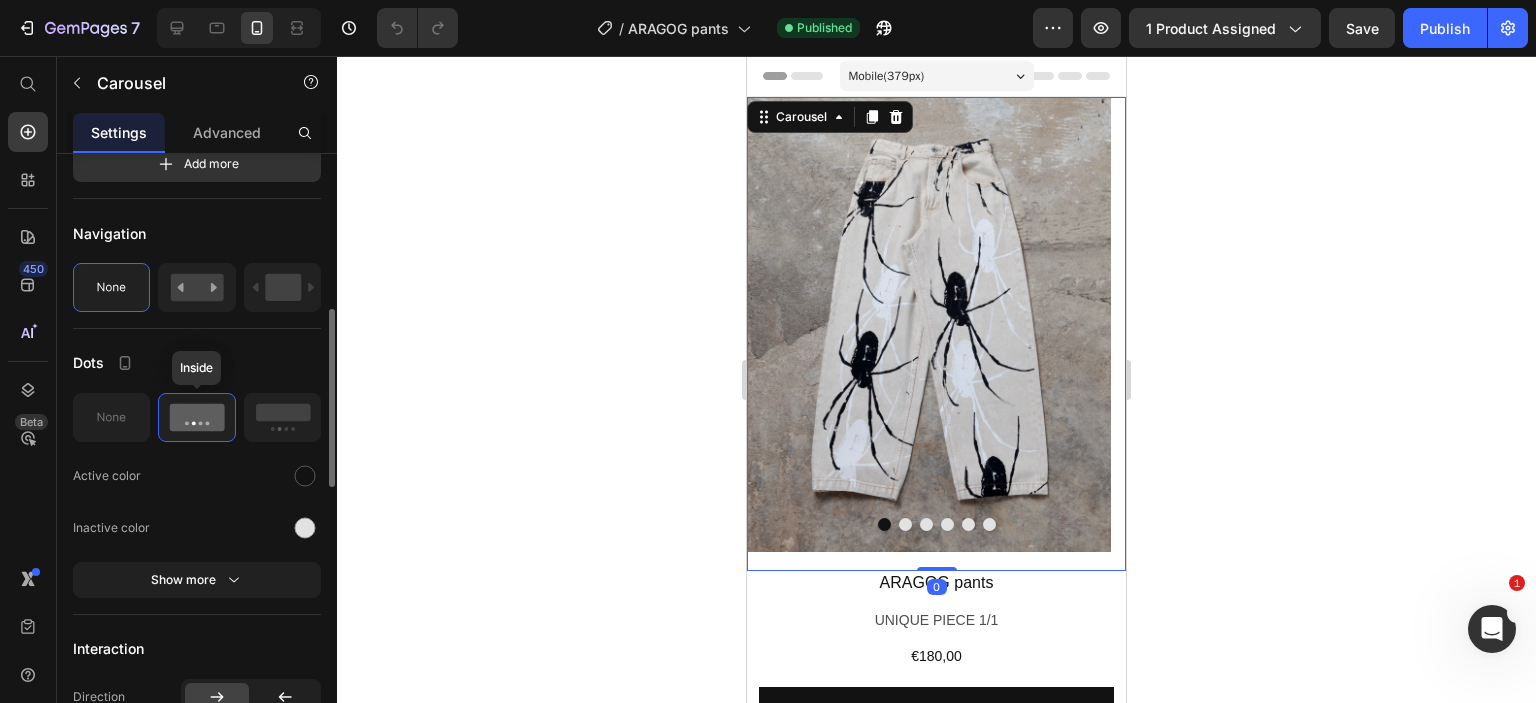 scroll, scrollTop: 539, scrollLeft: 0, axis: vertical 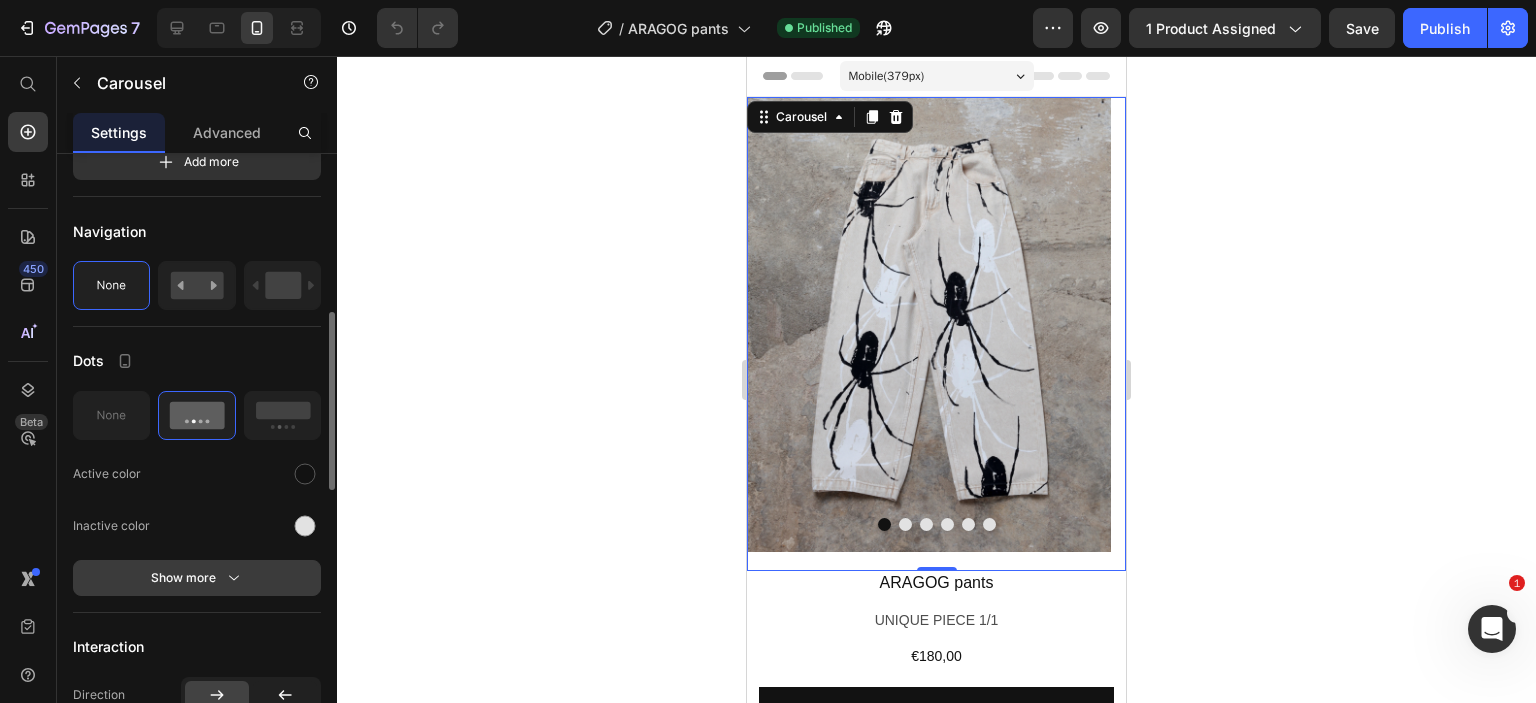 click on "Show more" at bounding box center (197, 578) 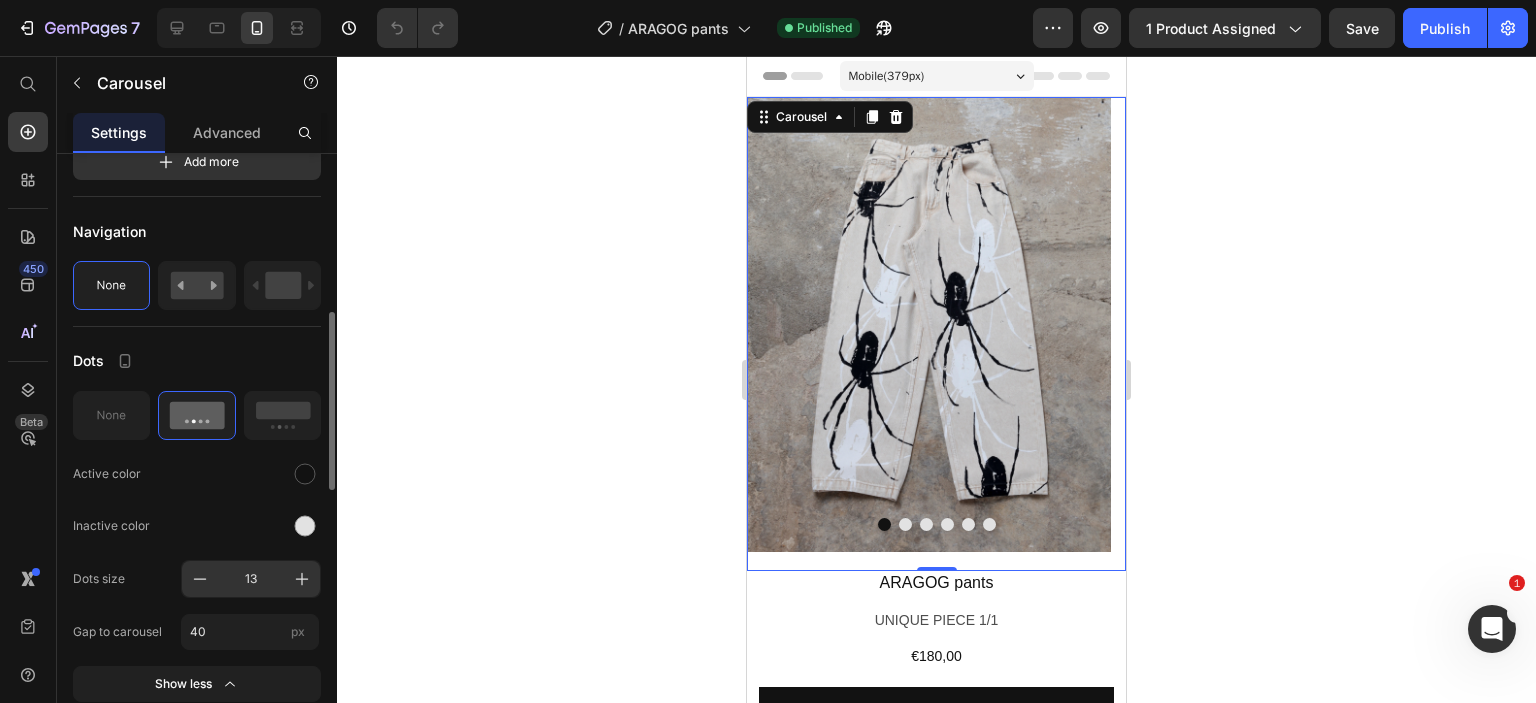 click on "13" at bounding box center (251, 579) 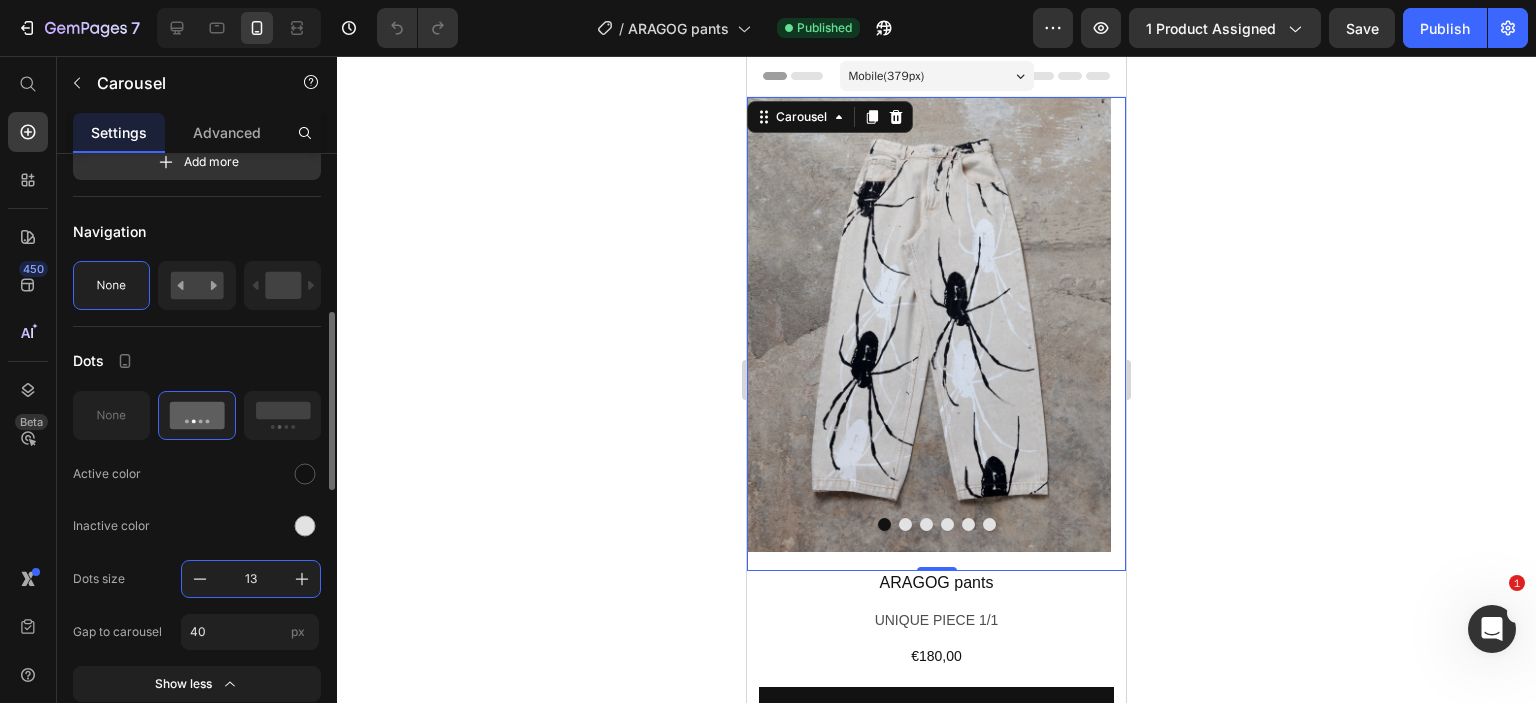 click on "13" at bounding box center [251, 579] 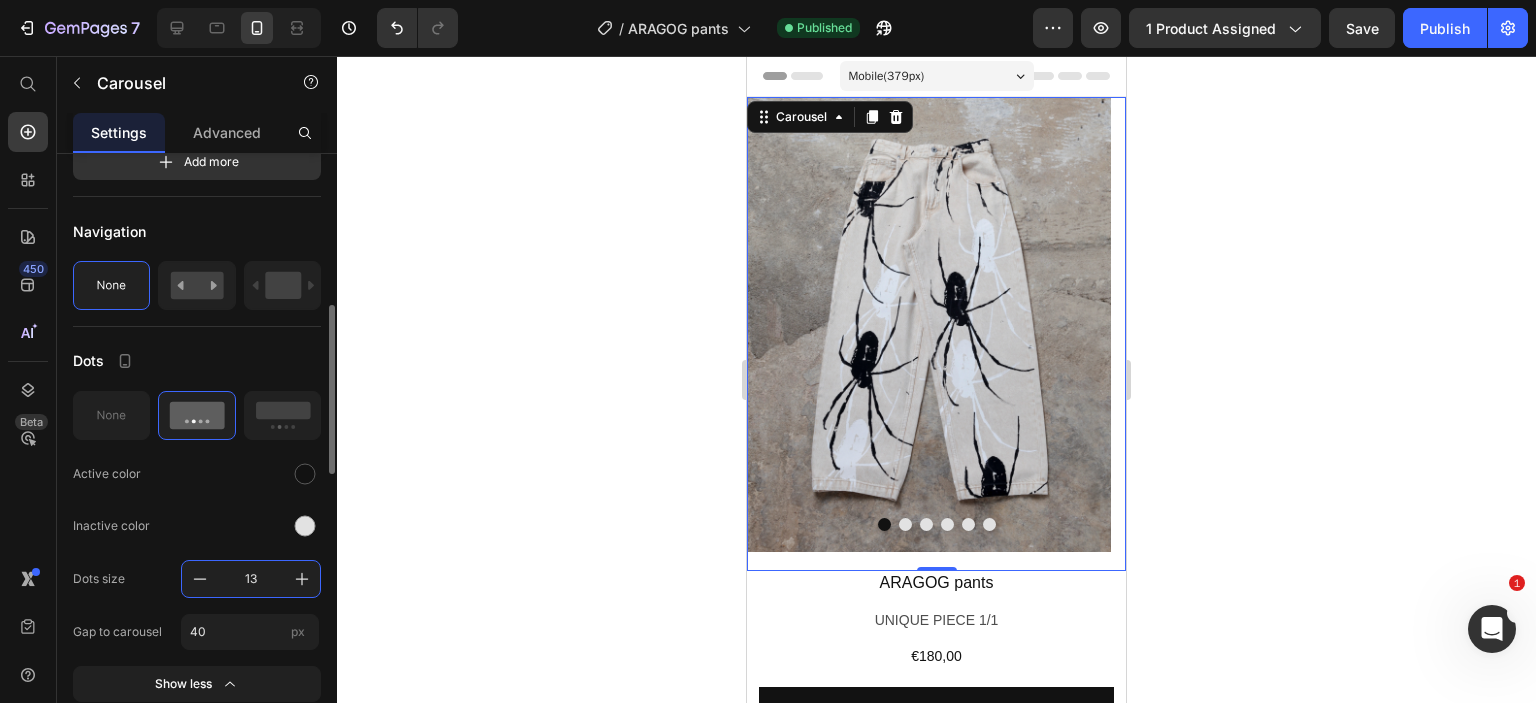 type on "1" 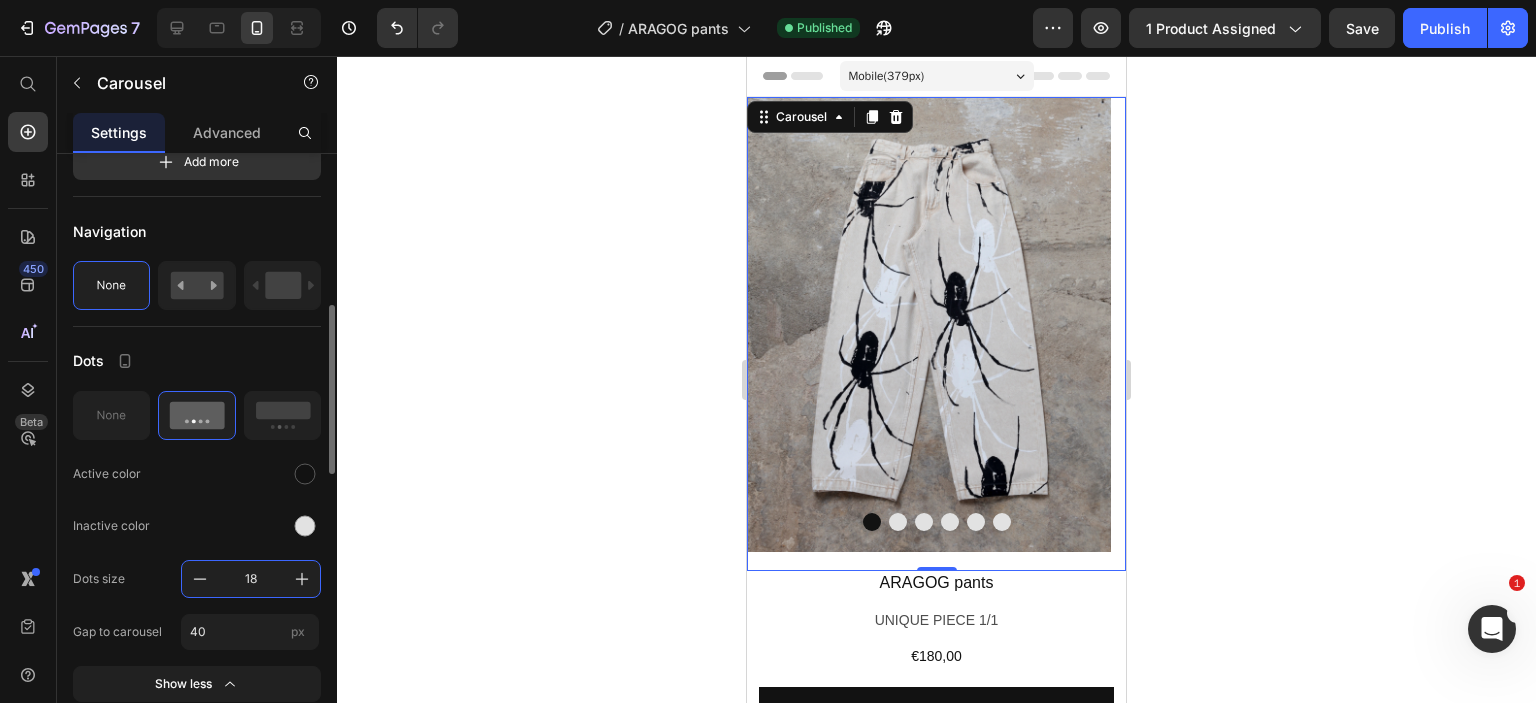 click on "18" at bounding box center (251, 579) 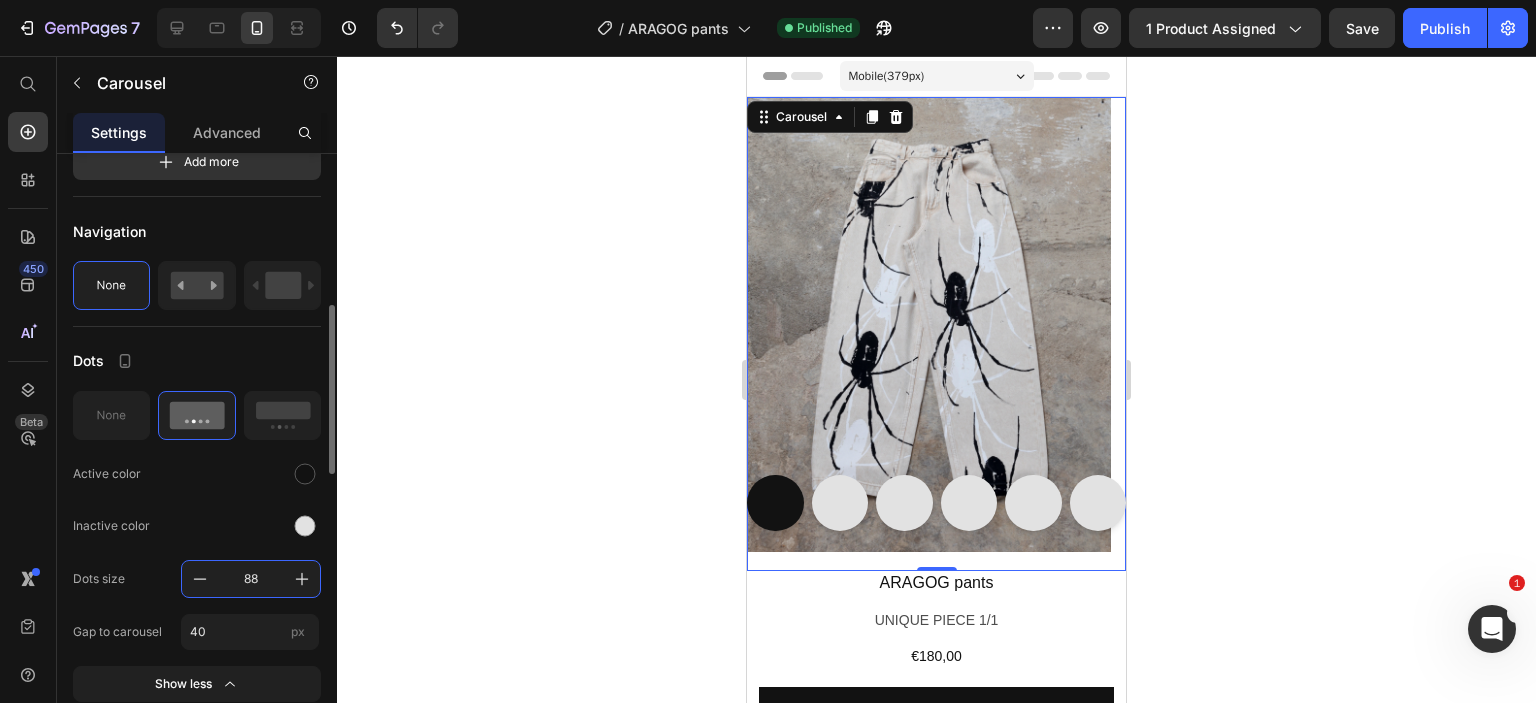 click on "88" at bounding box center (251, 579) 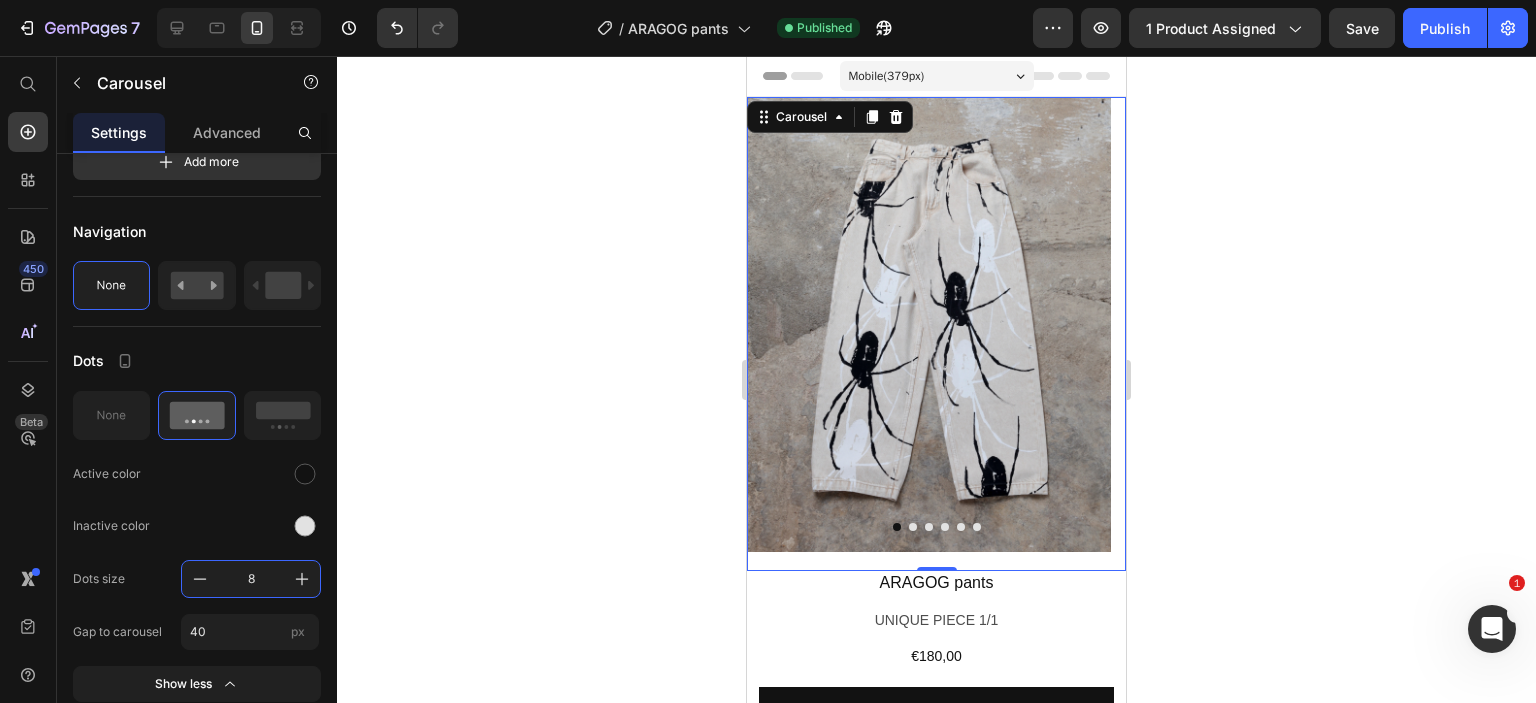 type on "8" 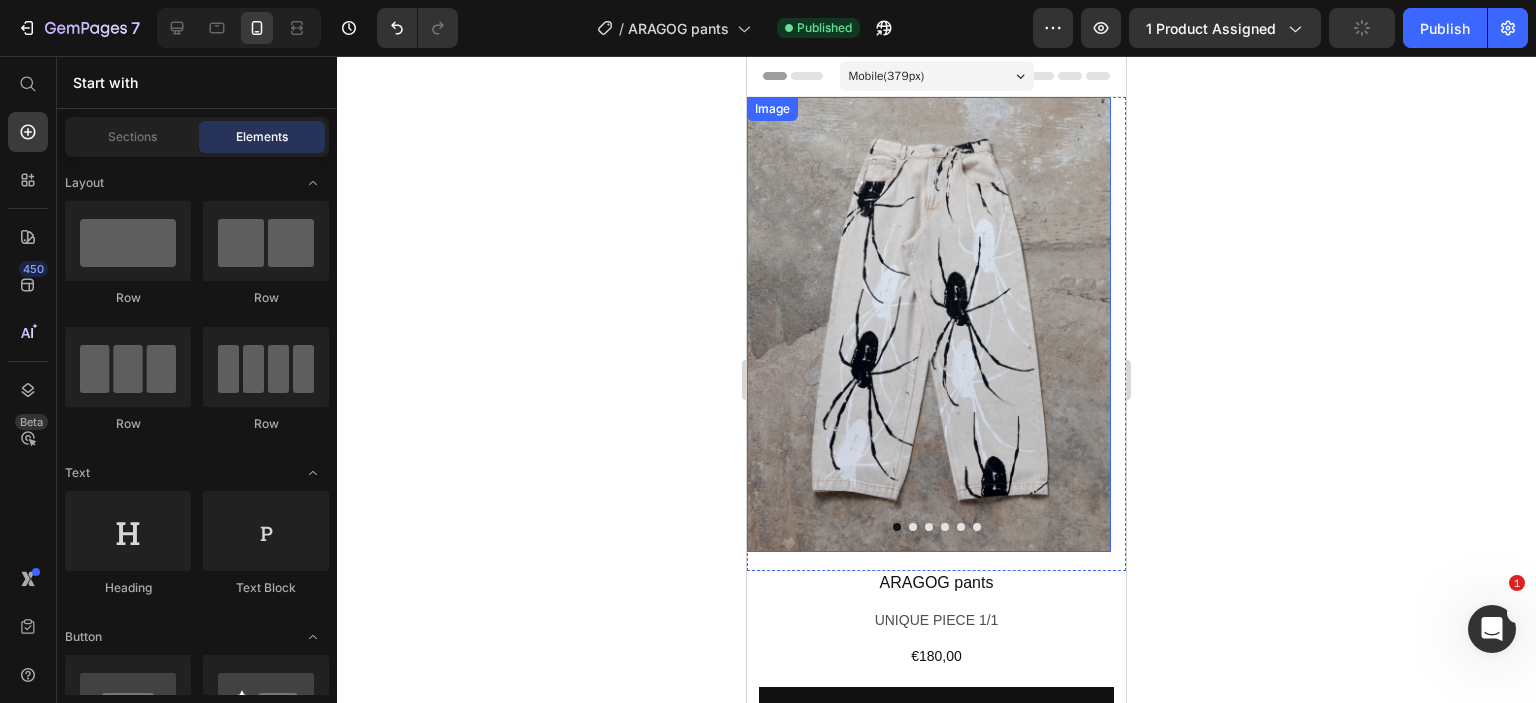 click at bounding box center (929, 324) 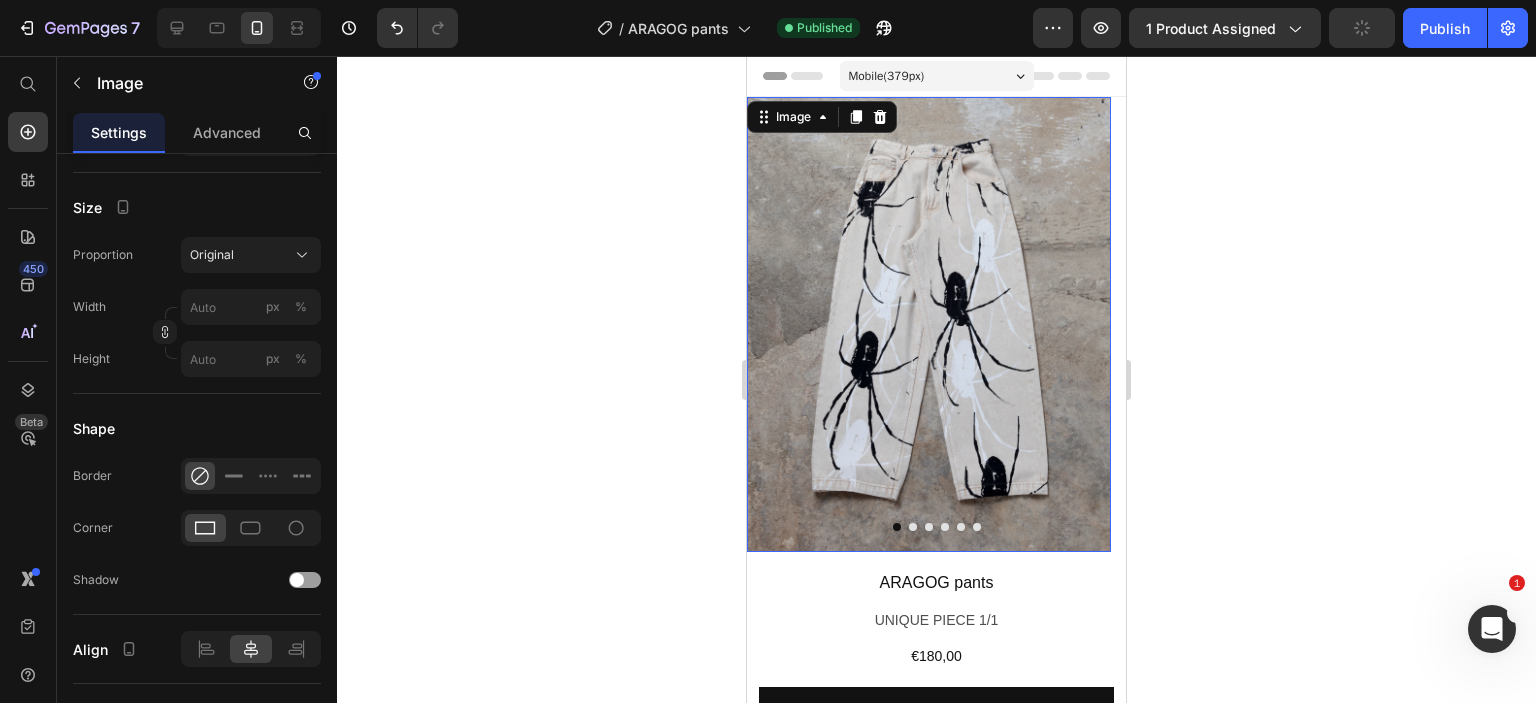 scroll, scrollTop: 0, scrollLeft: 0, axis: both 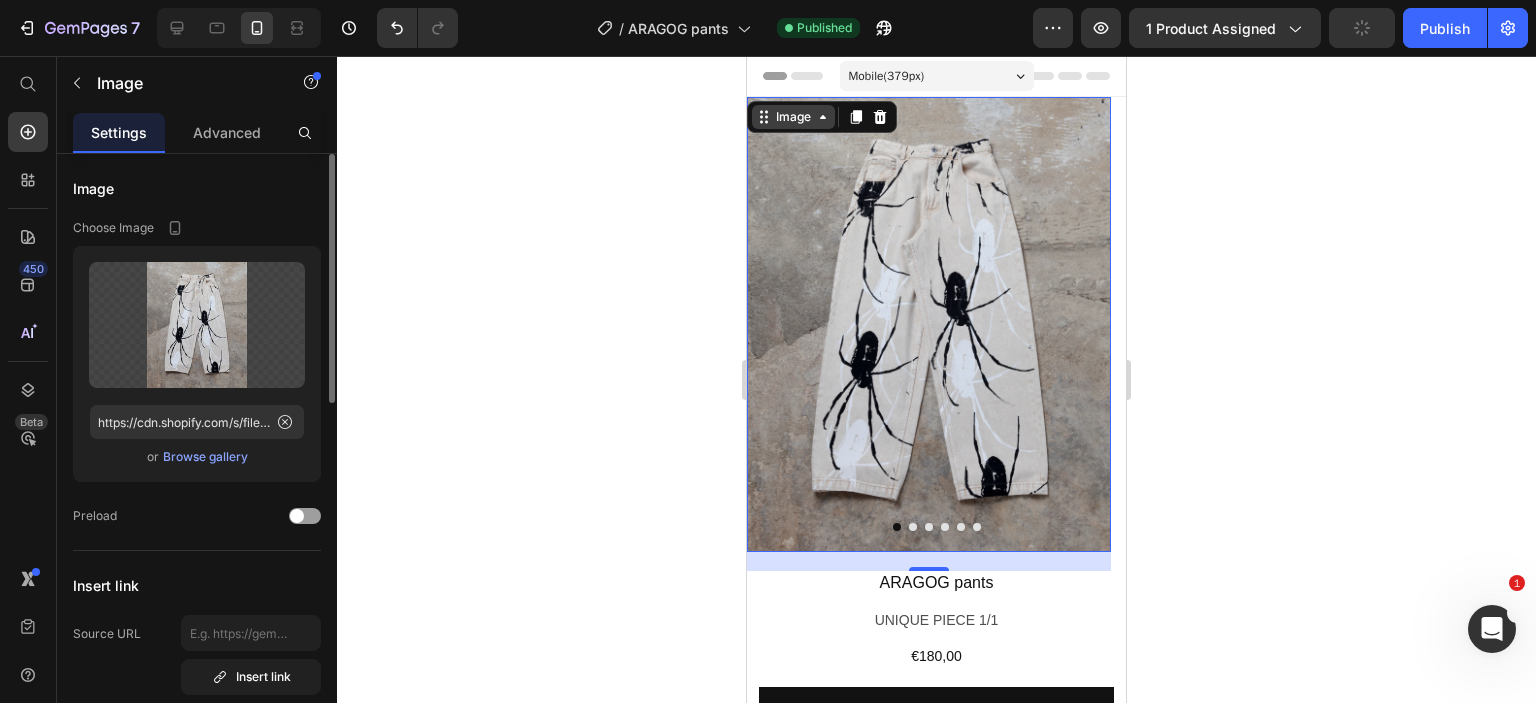 click on "Image" at bounding box center [793, 117] 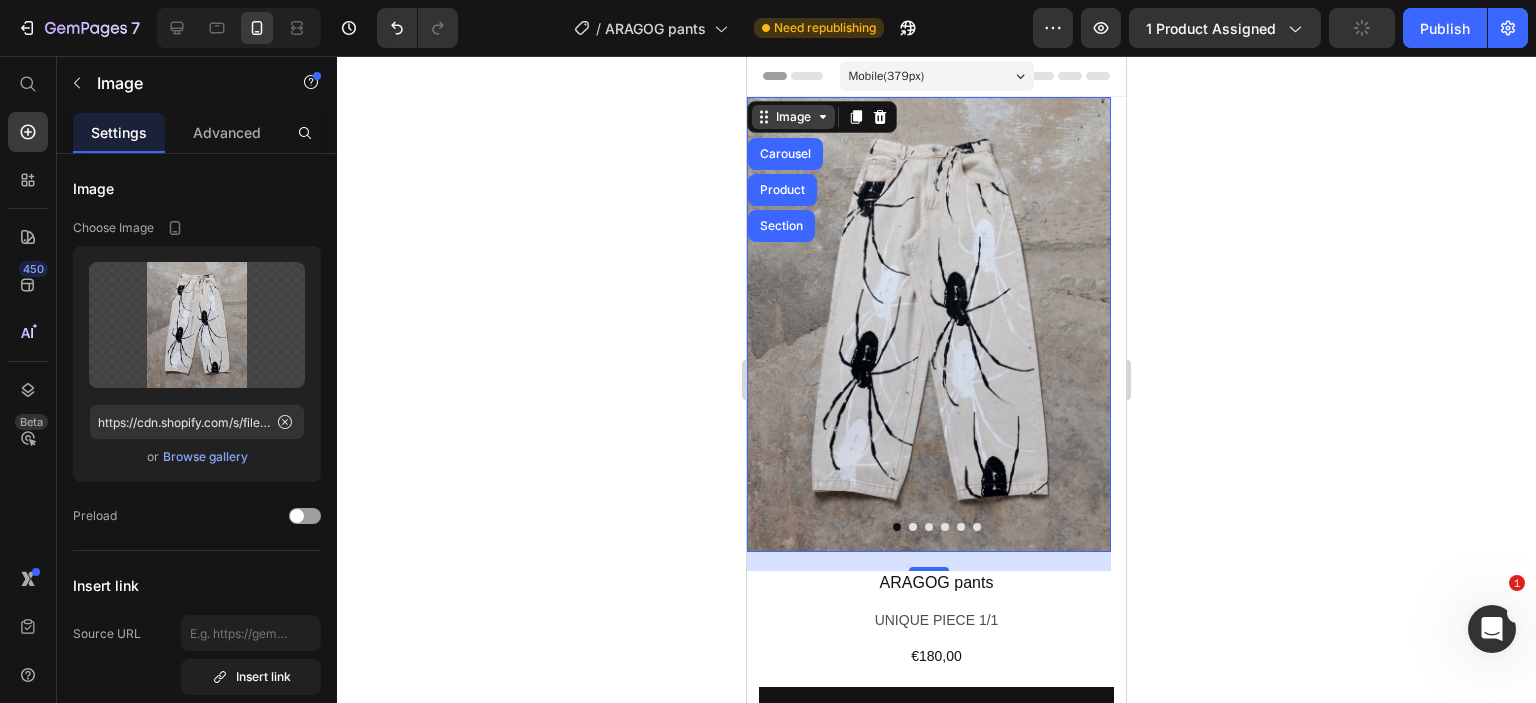 click on "Image" at bounding box center (793, 117) 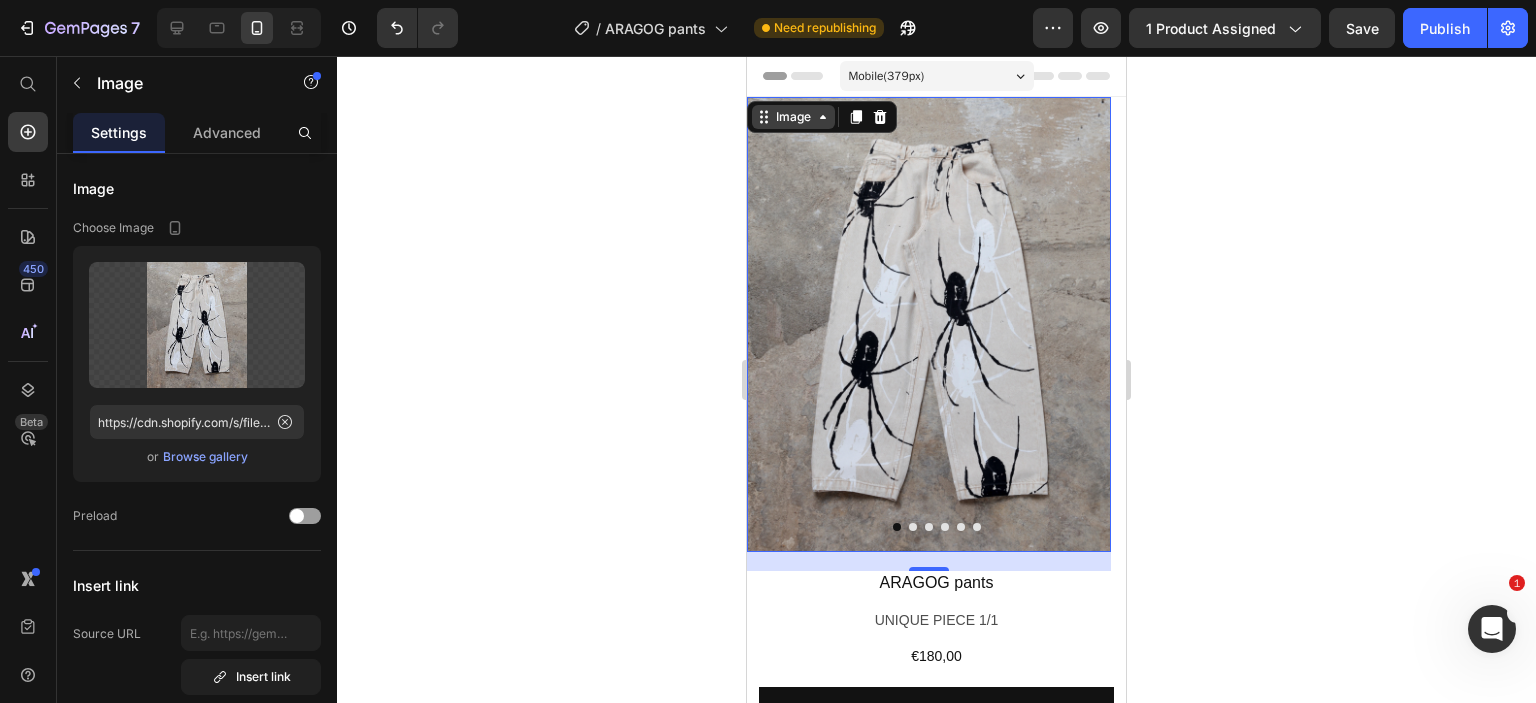click on "Image" at bounding box center [793, 117] 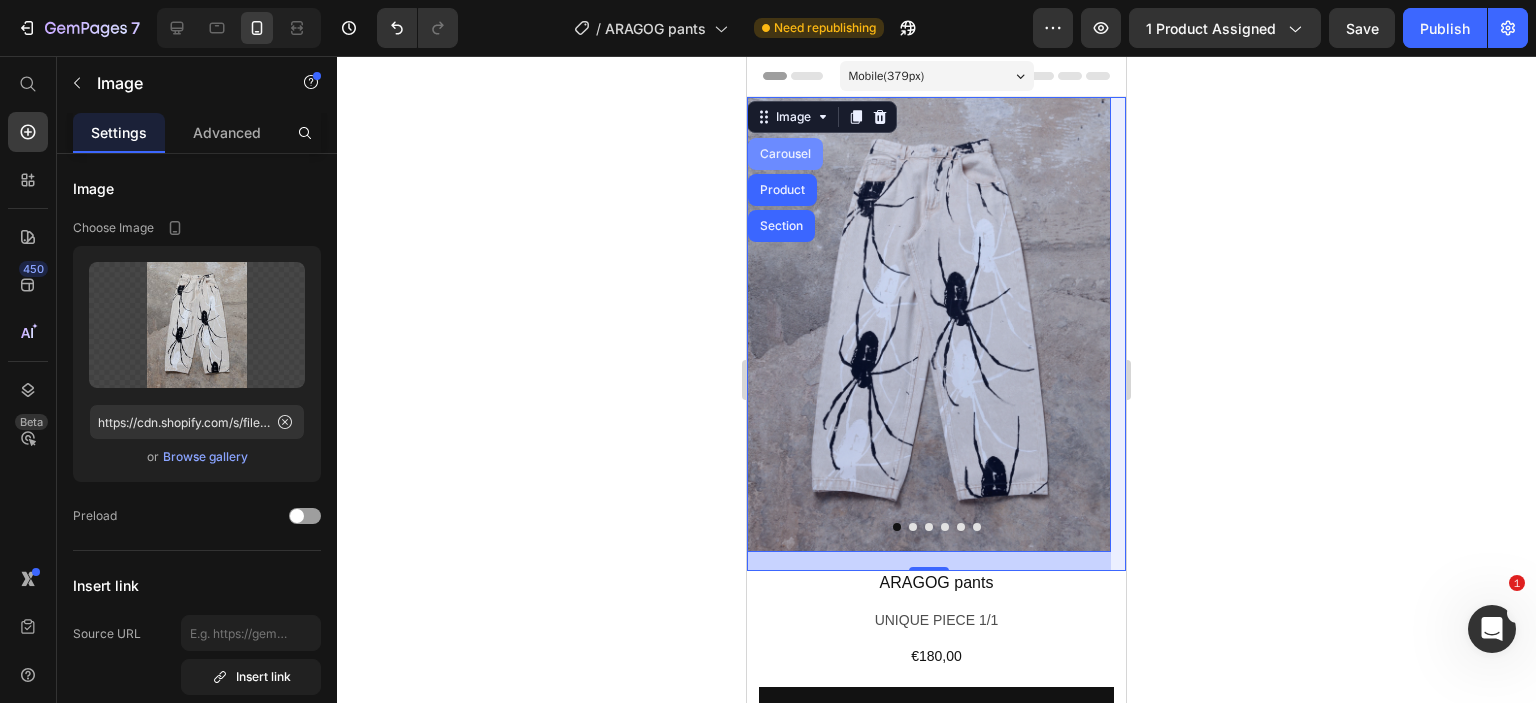 click on "Carousel" at bounding box center [785, 154] 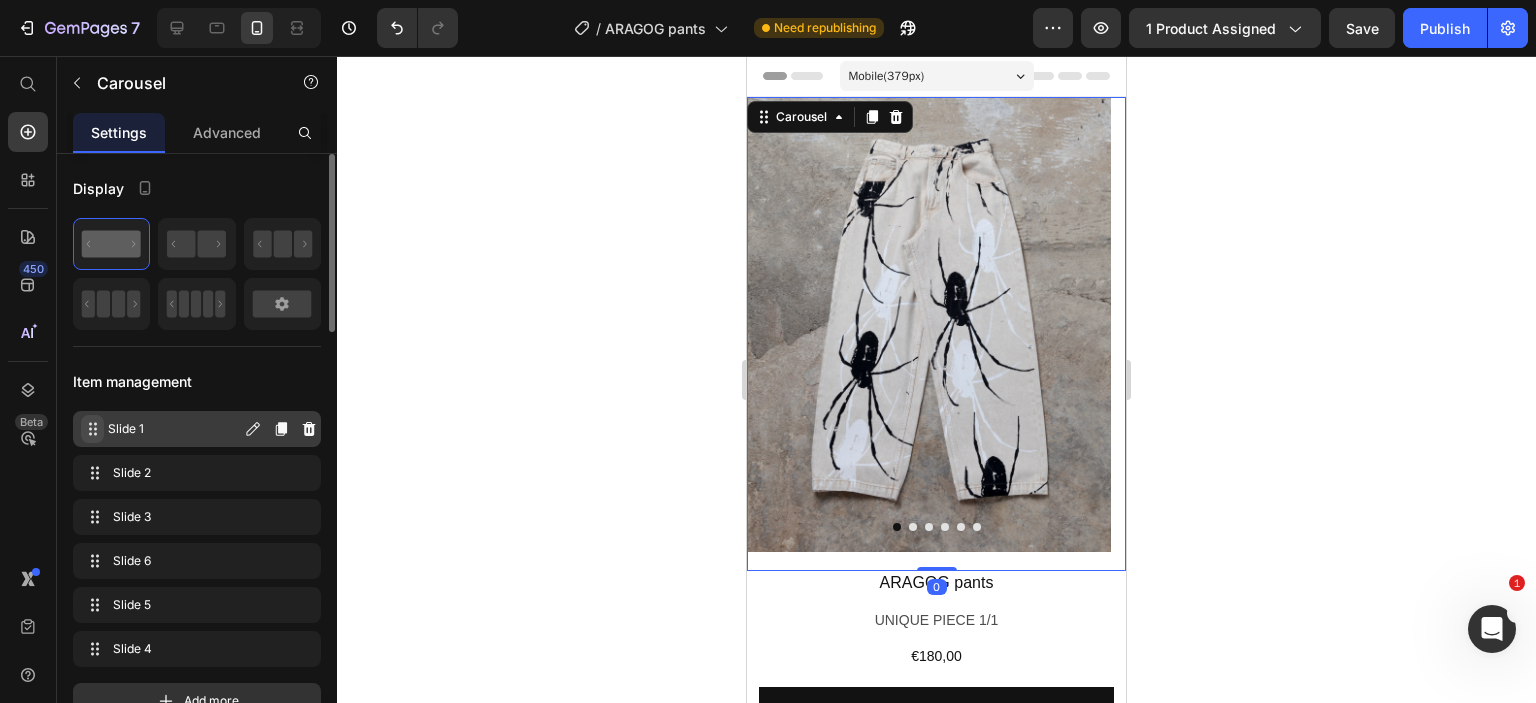 click 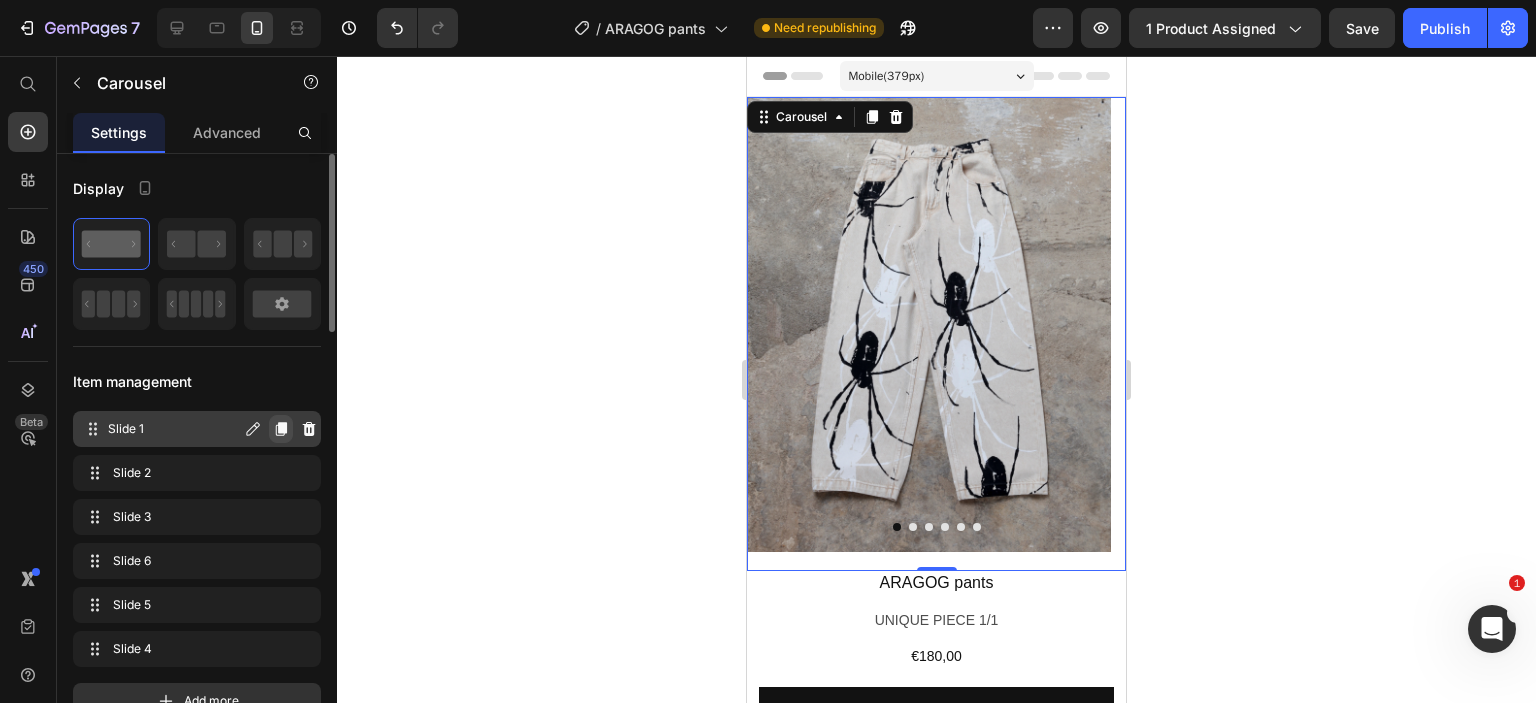 click 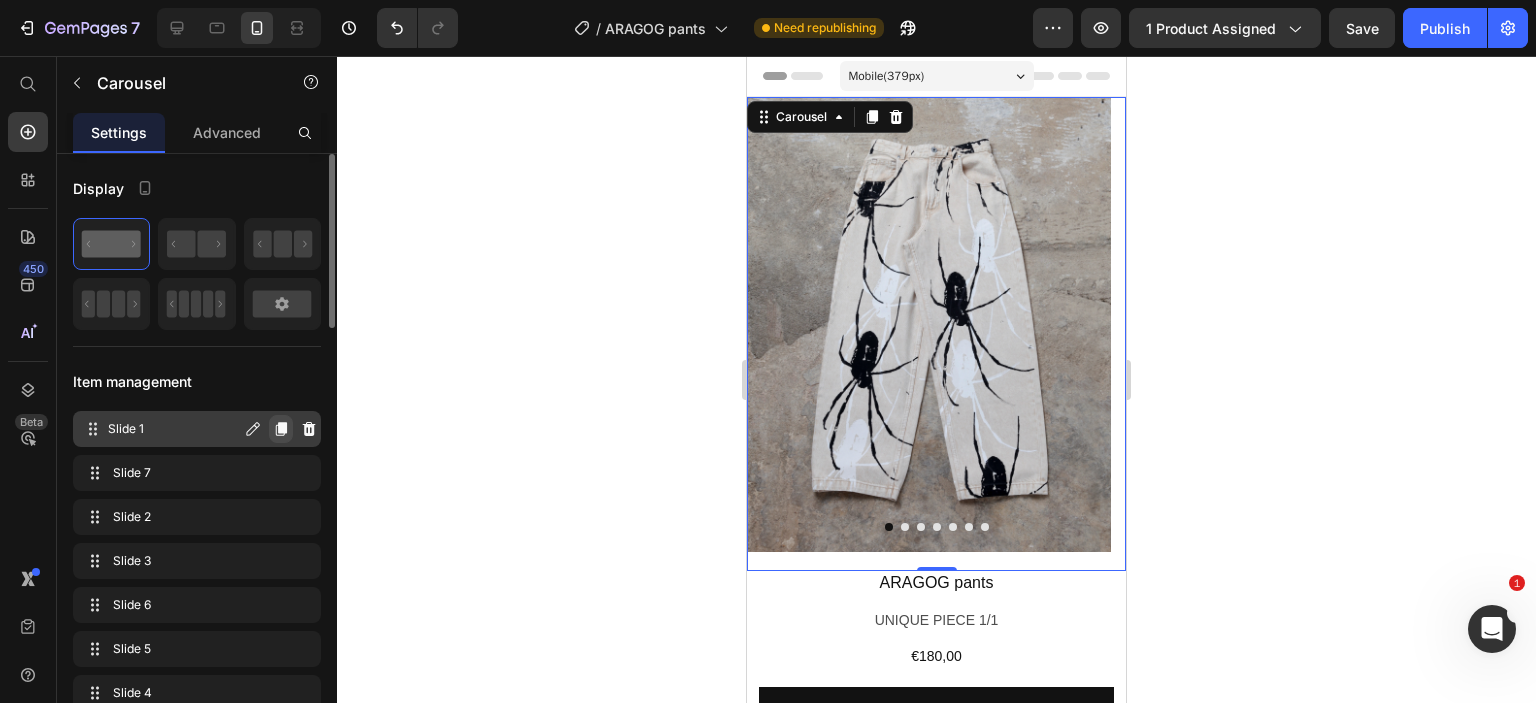 click 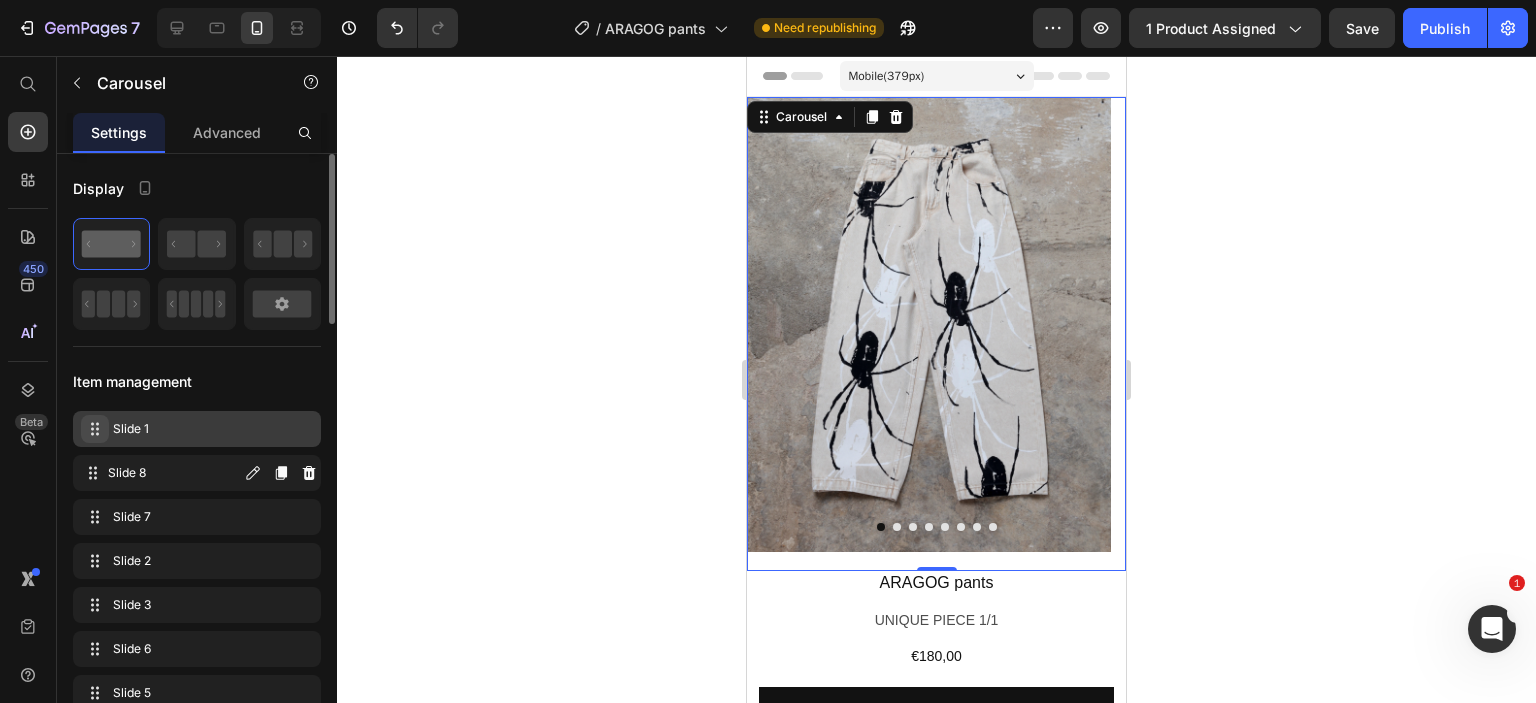 type 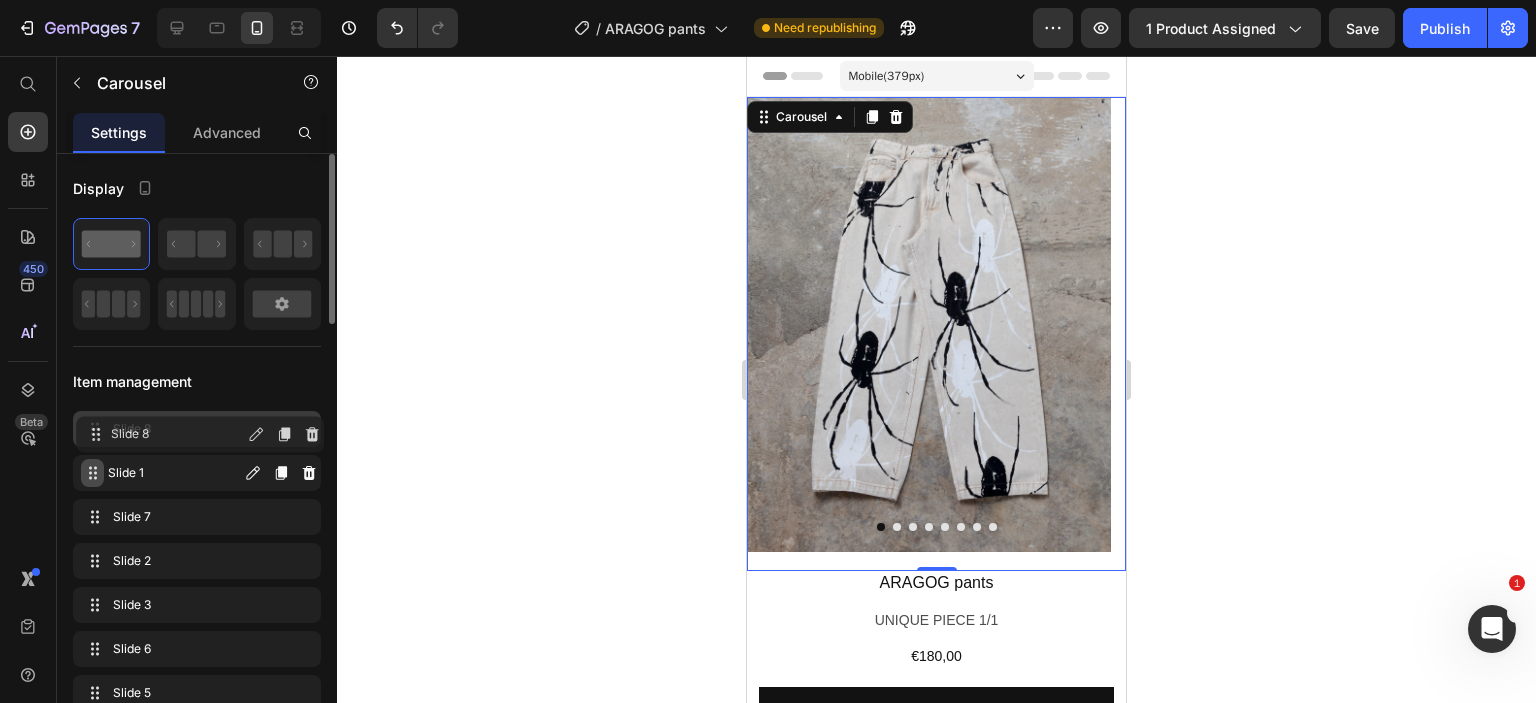 drag, startPoint x: 96, startPoint y: 469, endPoint x: 100, endPoint y: 430, distance: 39.20459 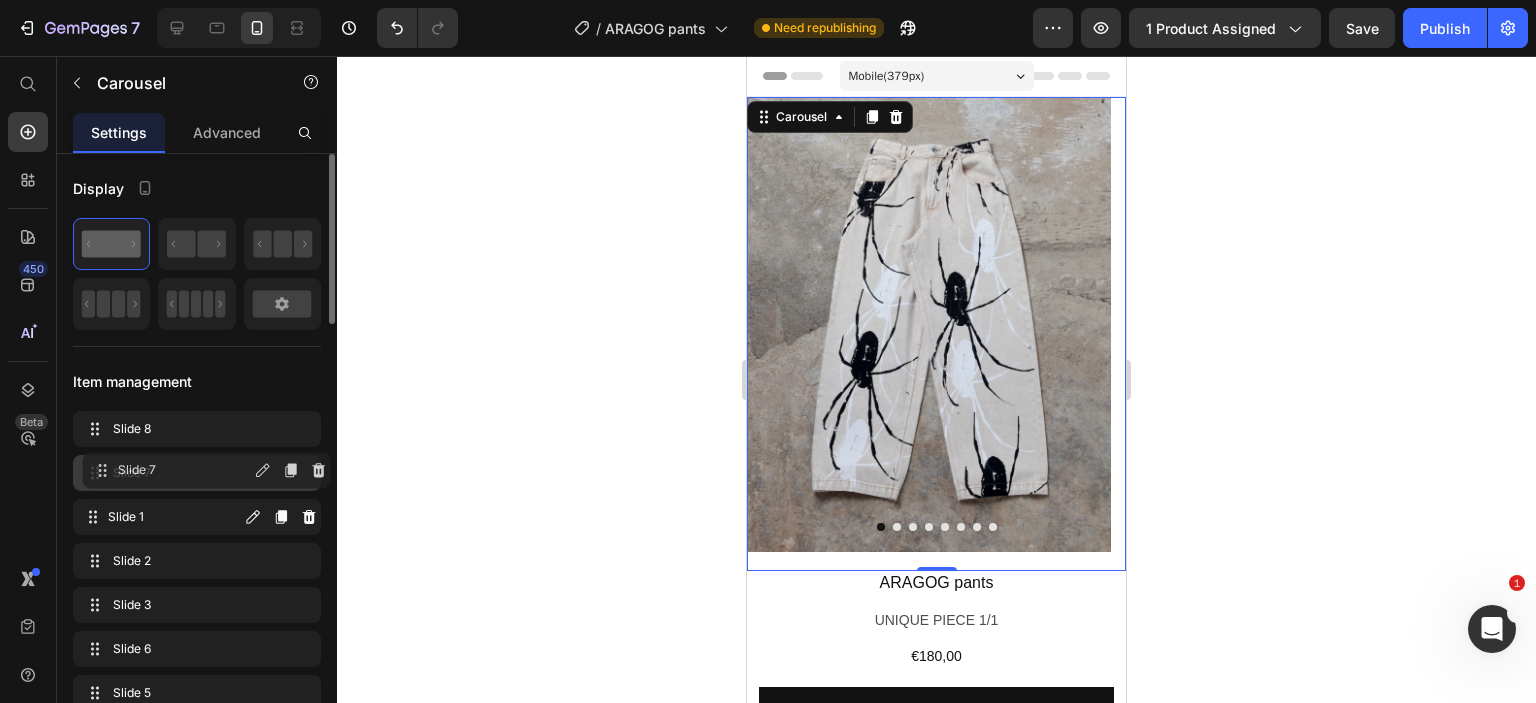 drag, startPoint x: 100, startPoint y: 430, endPoint x: 104, endPoint y: 471, distance: 41.19466 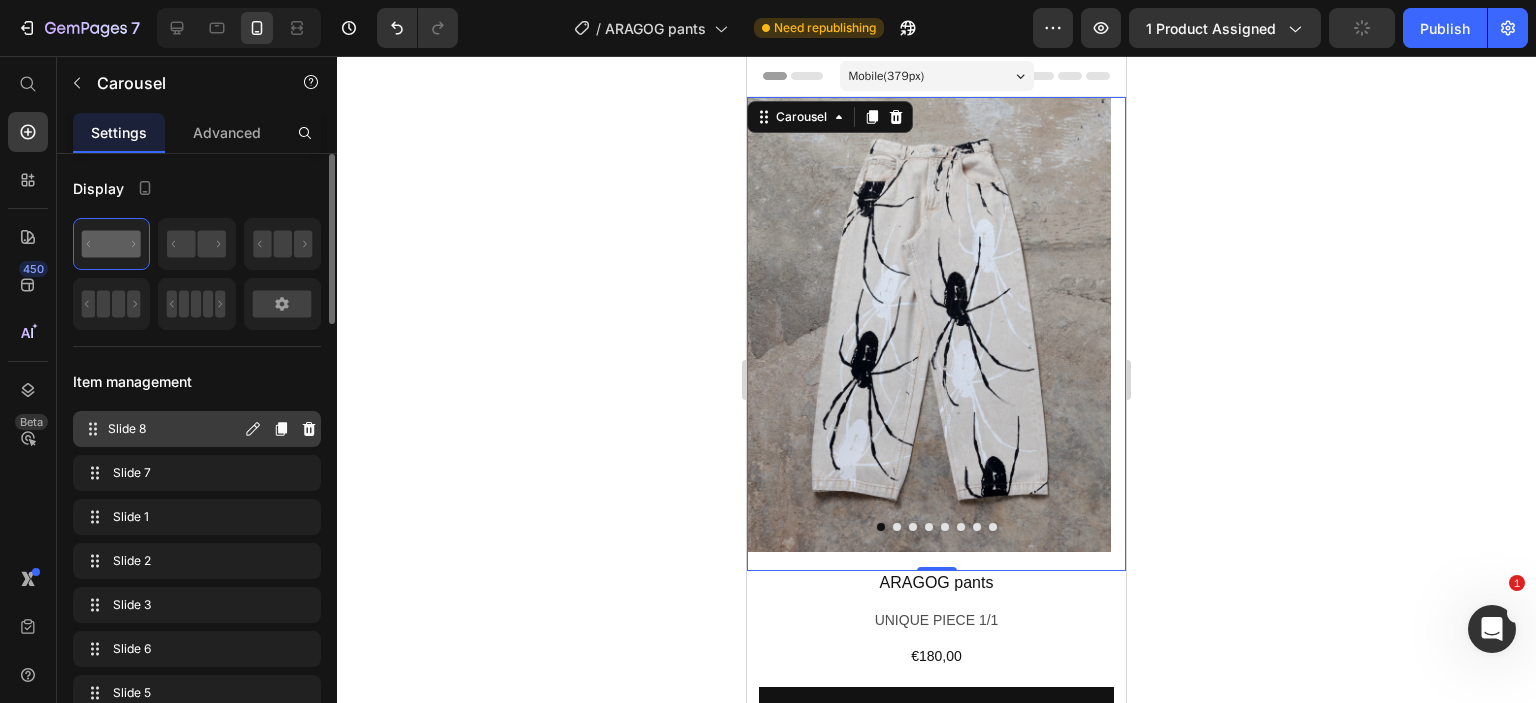 click on "Slide 8" at bounding box center (174, 429) 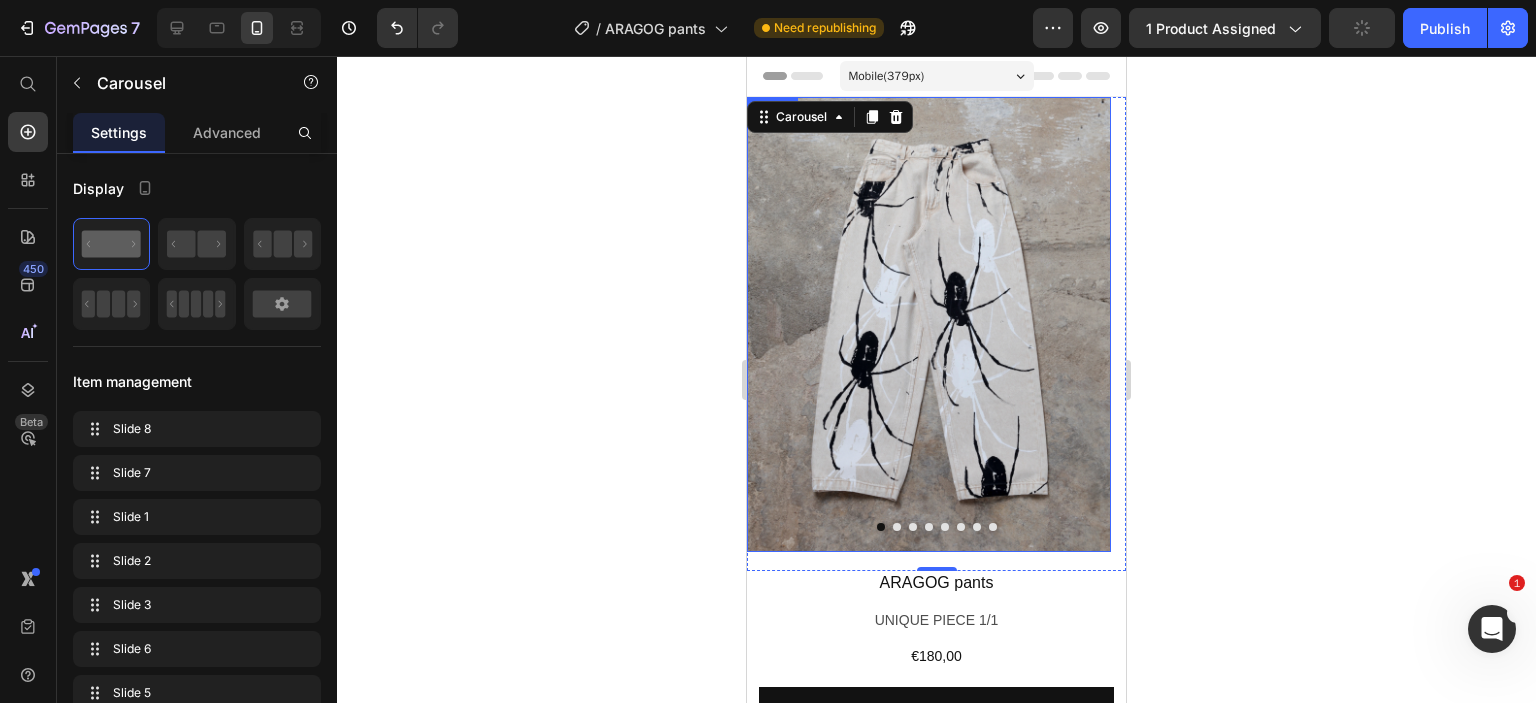 click at bounding box center [929, 324] 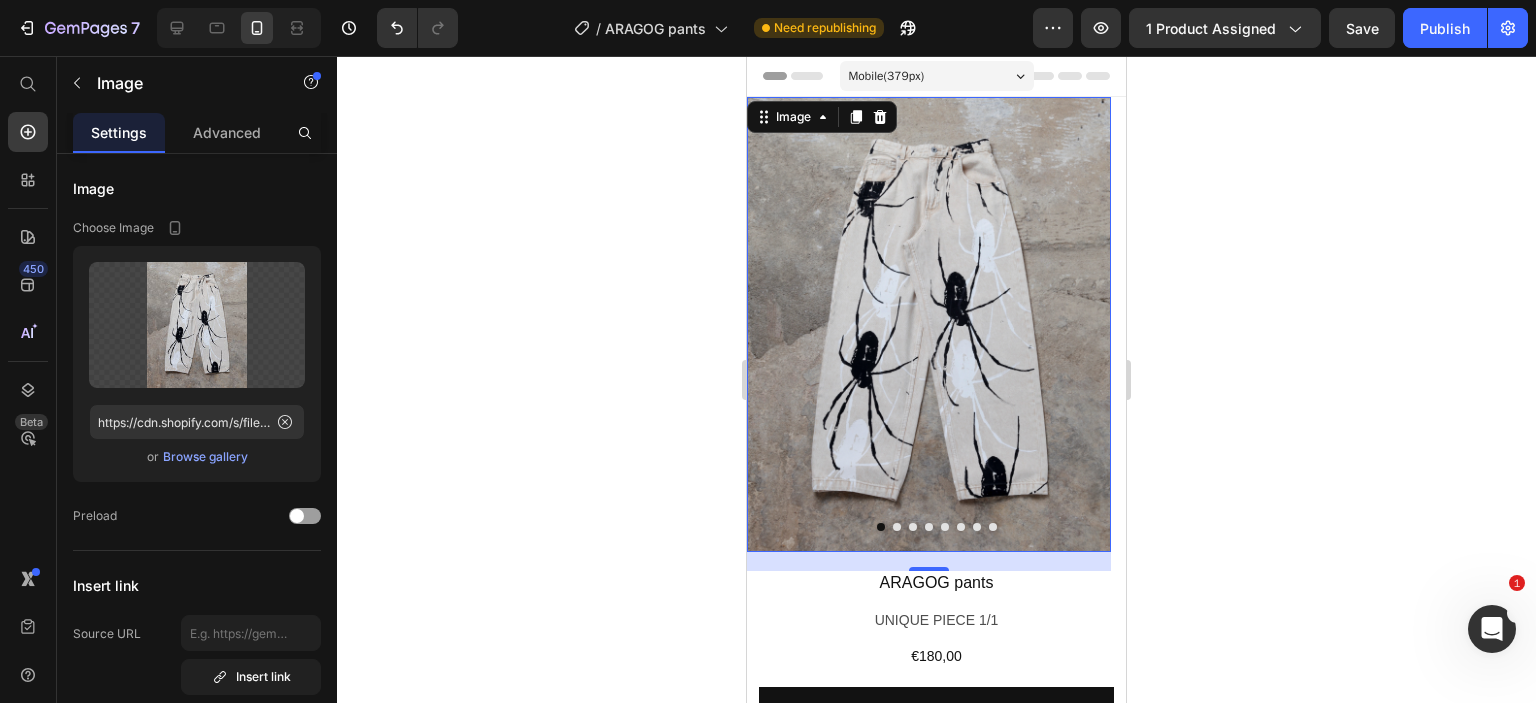 click at bounding box center (929, 324) 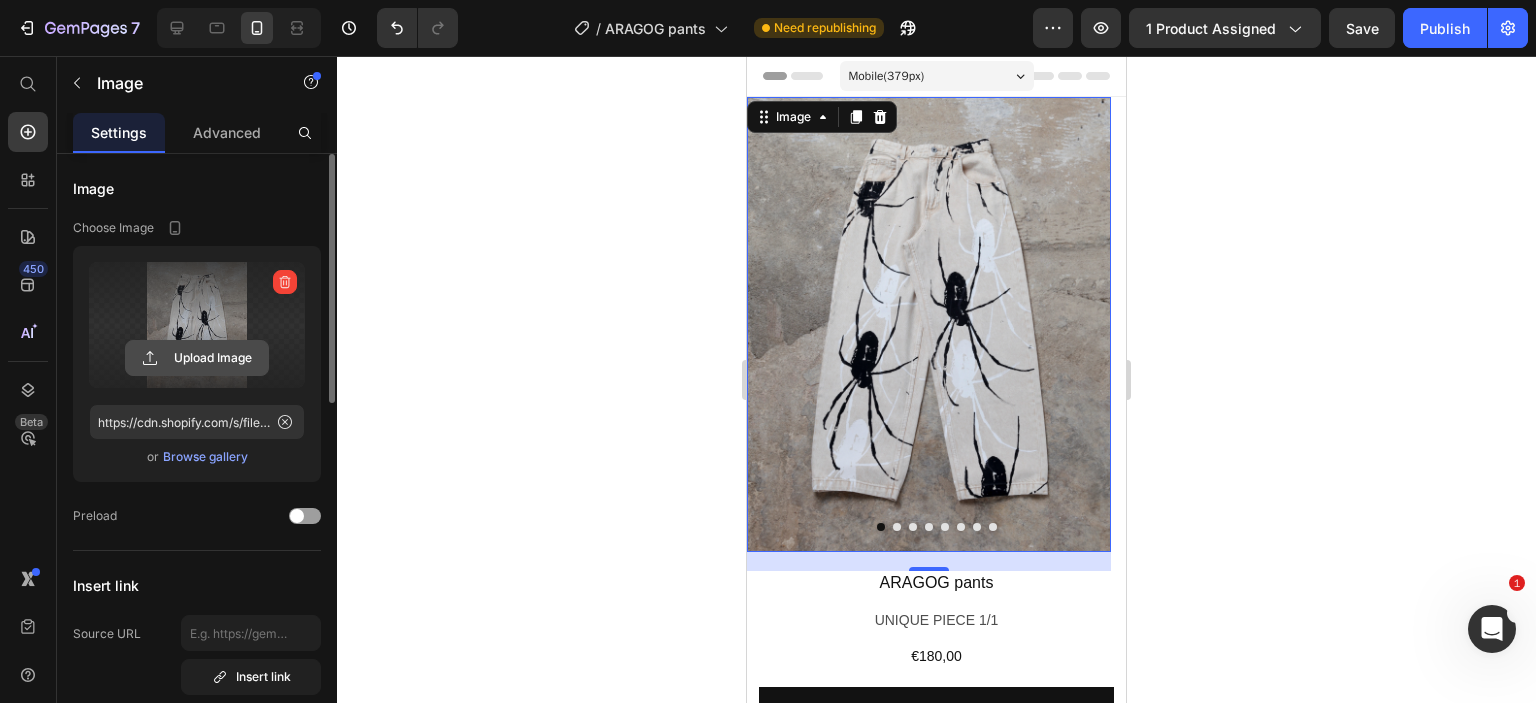click 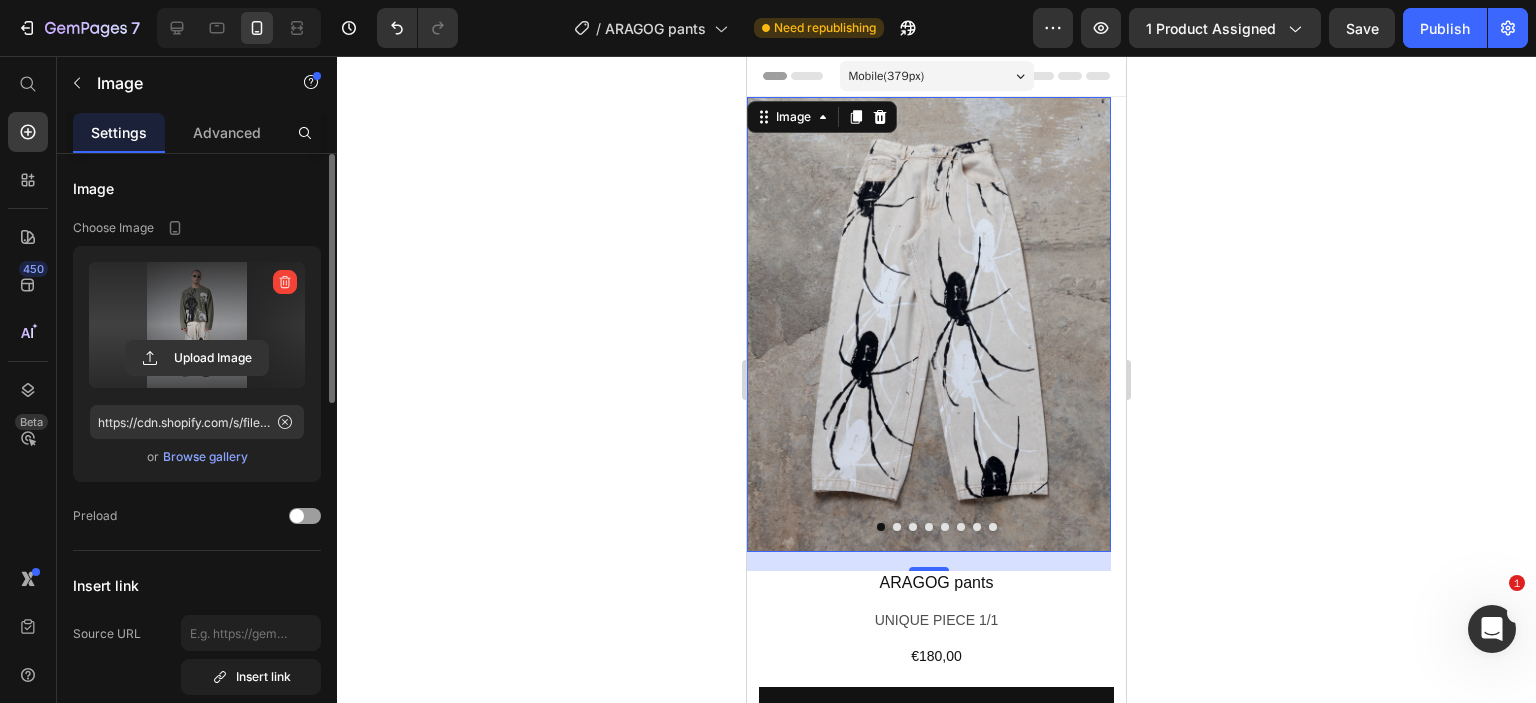 type on "https://cdn.shopify.com/s/files/1/0726/2853/5635/files/gempages_561664639159501666-b397e6bd-3b4d-4a5b-b66f-02a4e613d29d.webp" 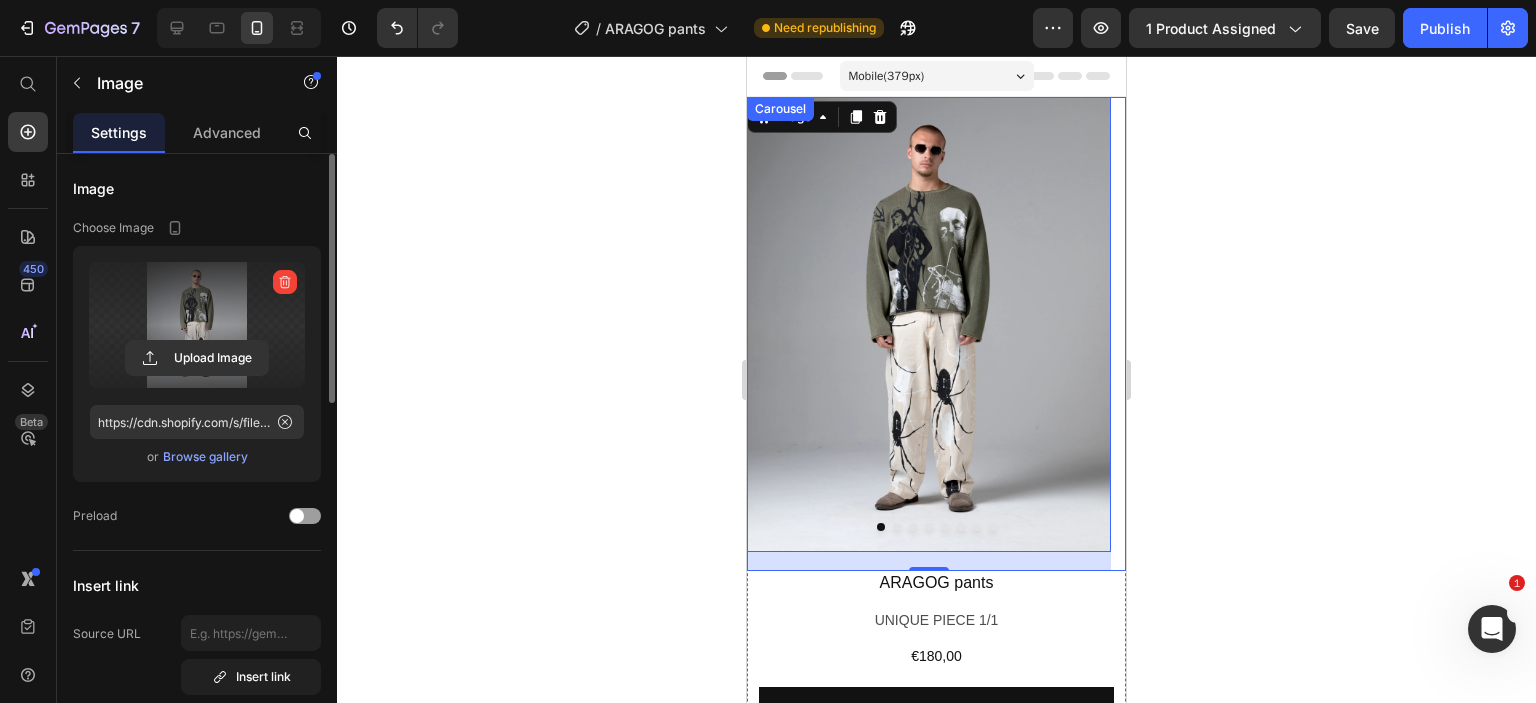 click at bounding box center [897, 527] 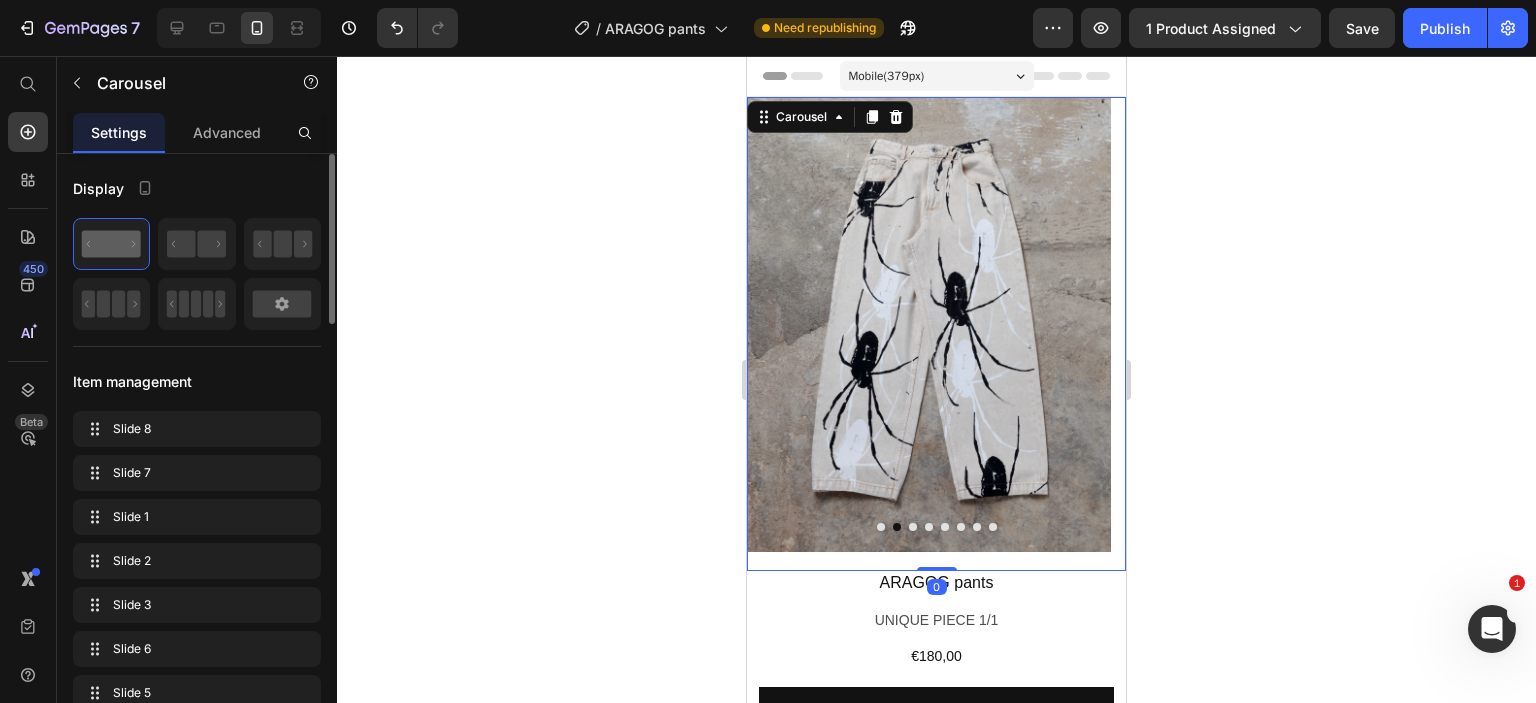click at bounding box center (929, 324) 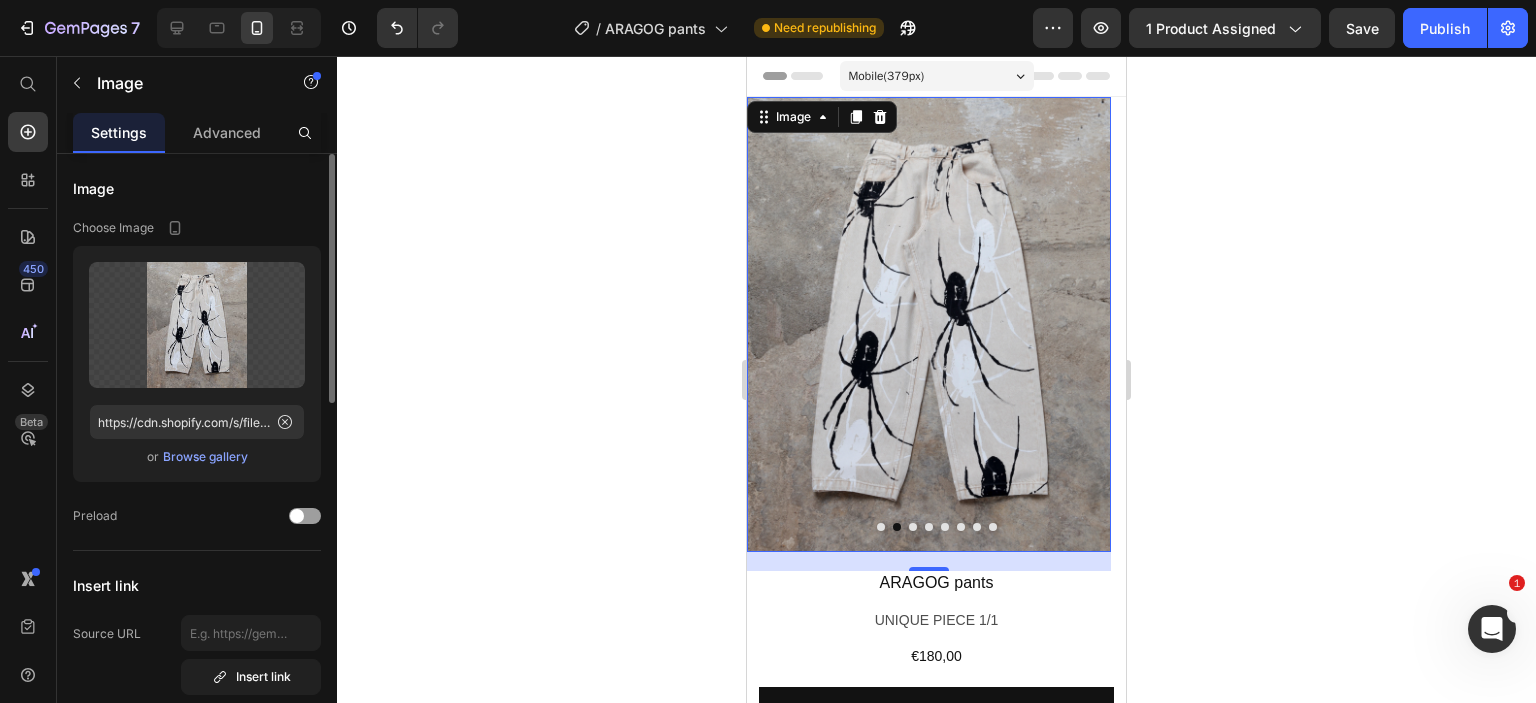 click on "Browse gallery" at bounding box center (205, 457) 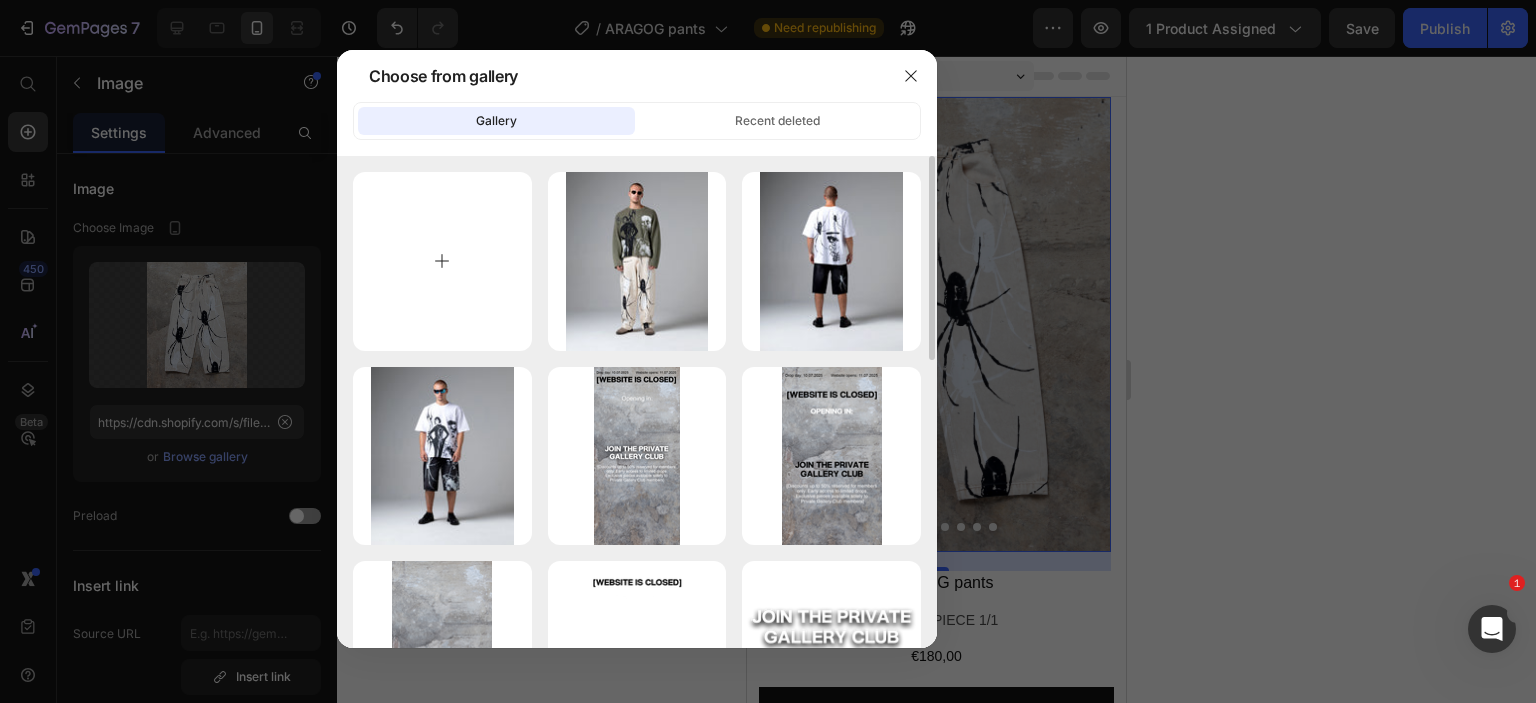 click at bounding box center [442, 261] 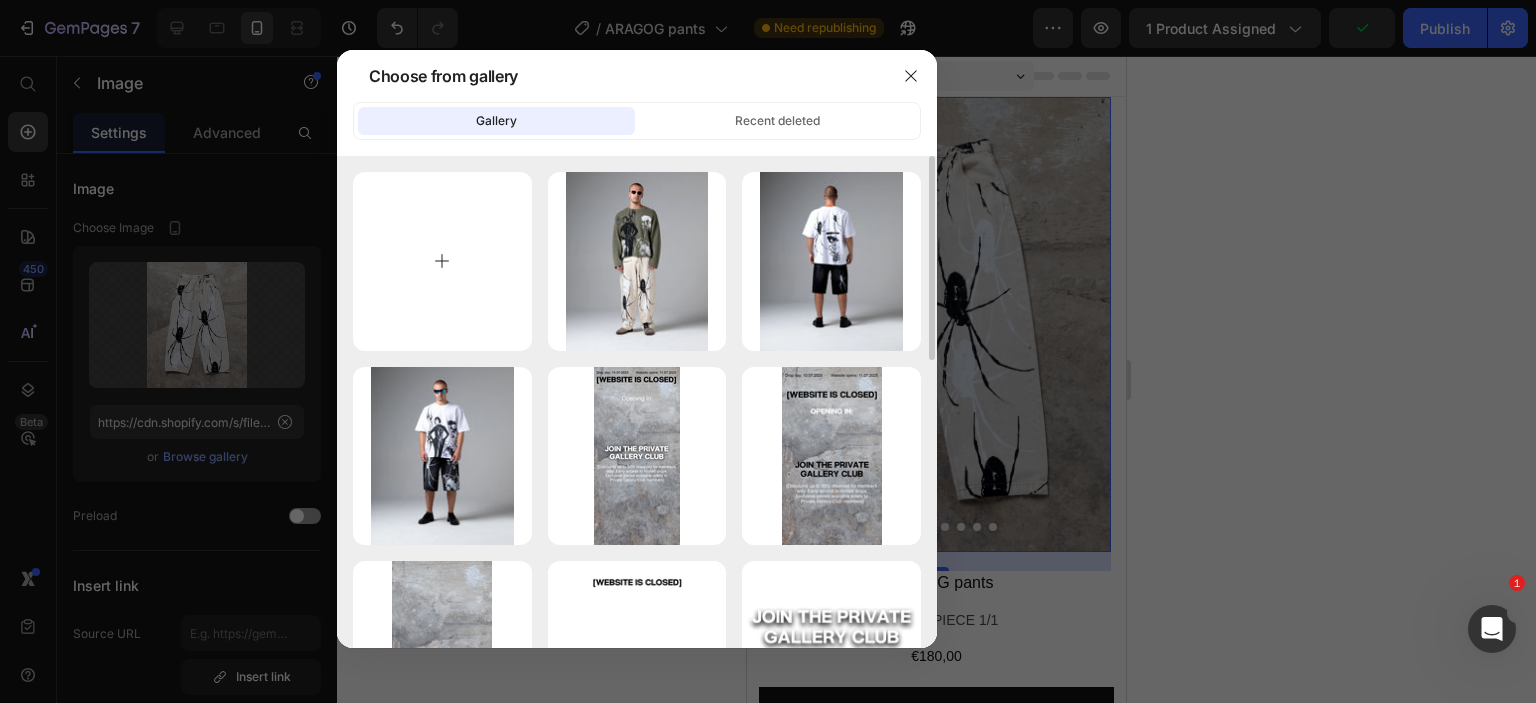 type on "C:\fakepath\VJJ.webp" 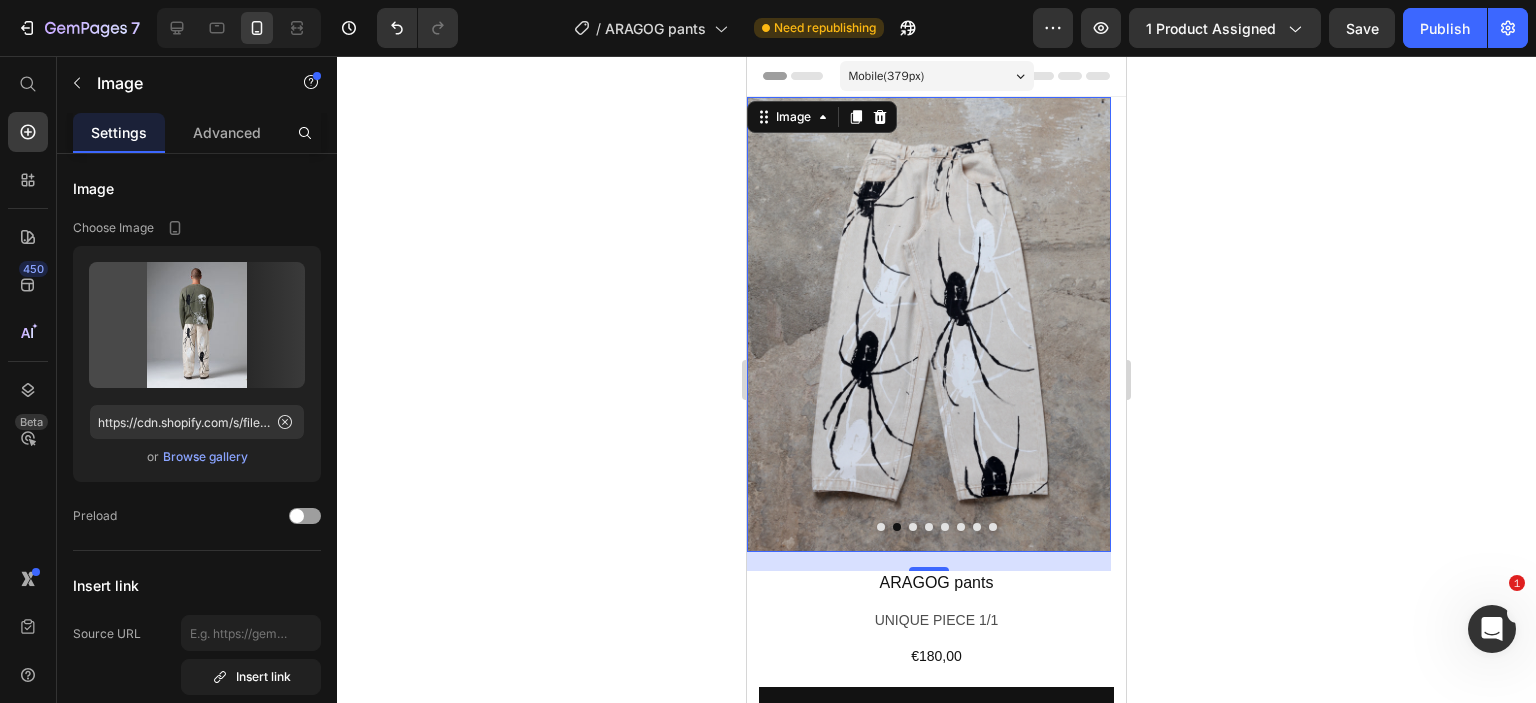 type on "https://cdn.shopify.com/s/files/1/0726/2853/5635/files/gempages_561664639159501666-4330a830-869b-42b9-875e-cd738aacb800.webp" 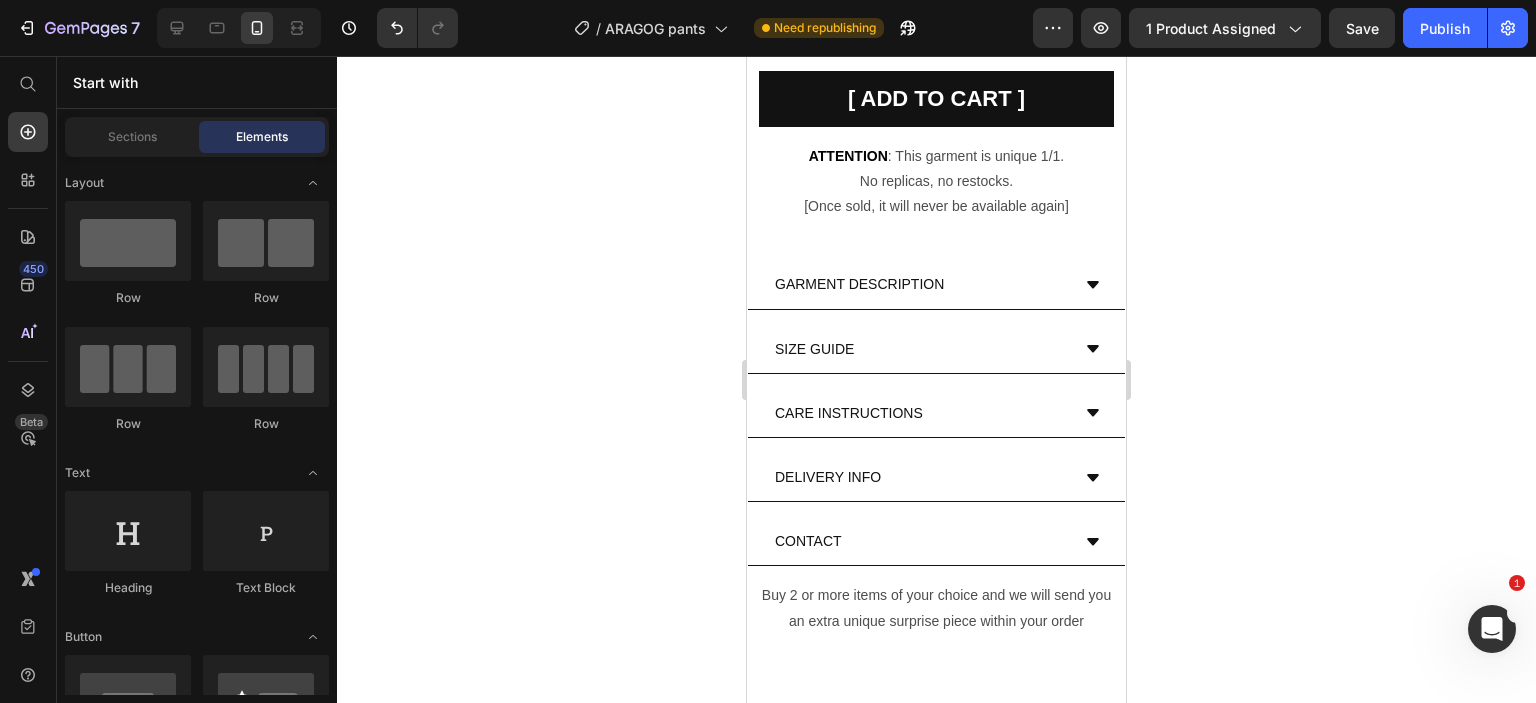 scroll, scrollTop: 624, scrollLeft: 0, axis: vertical 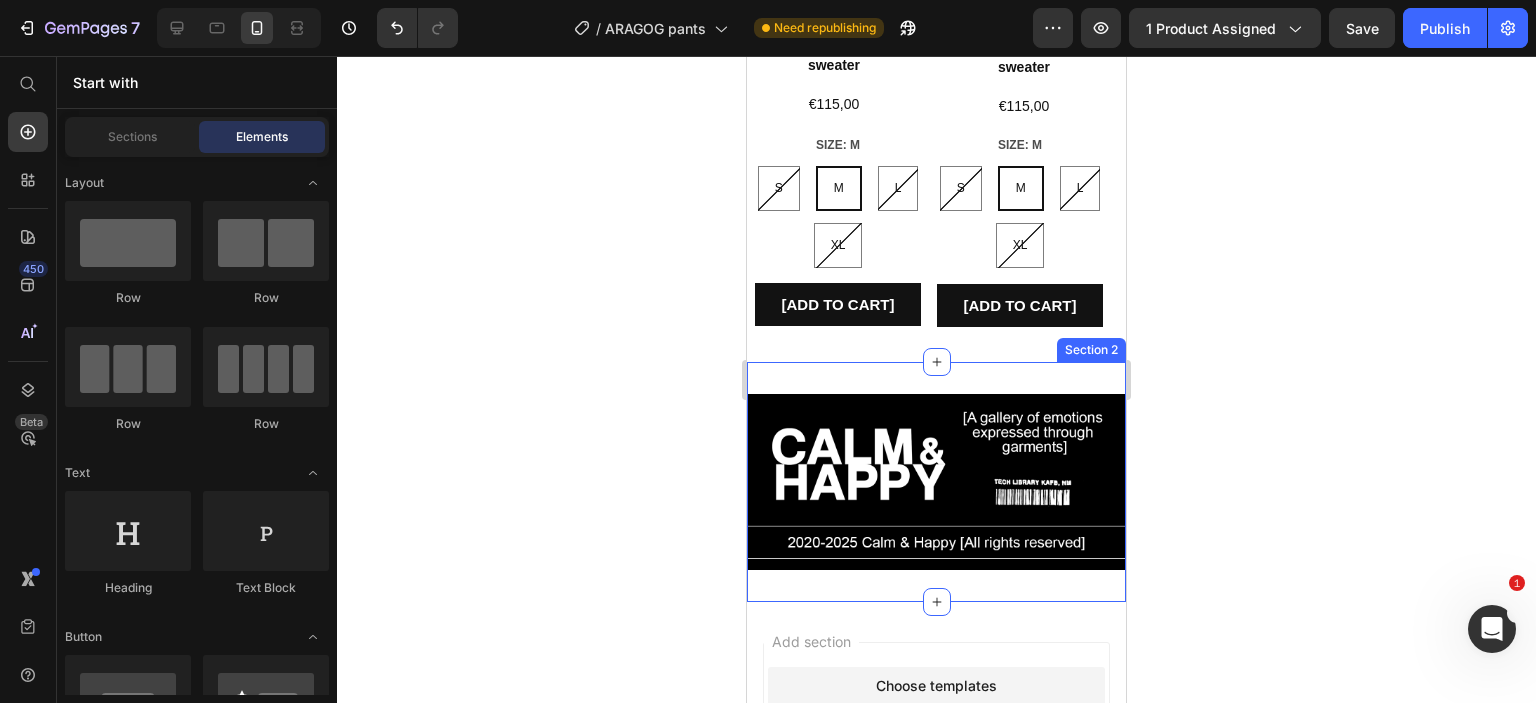 click on "Image Section 2" at bounding box center [936, 481] 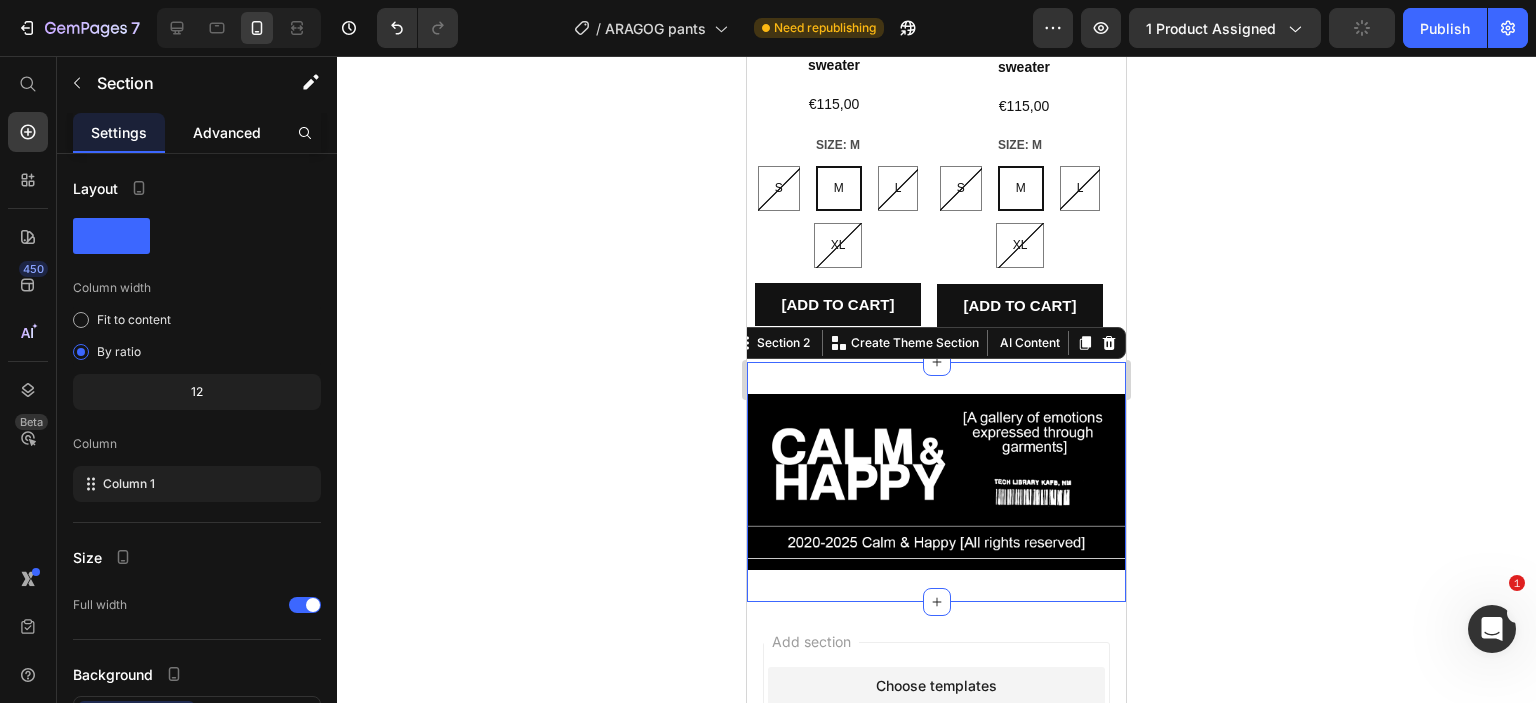 click on "Advanced" at bounding box center (227, 132) 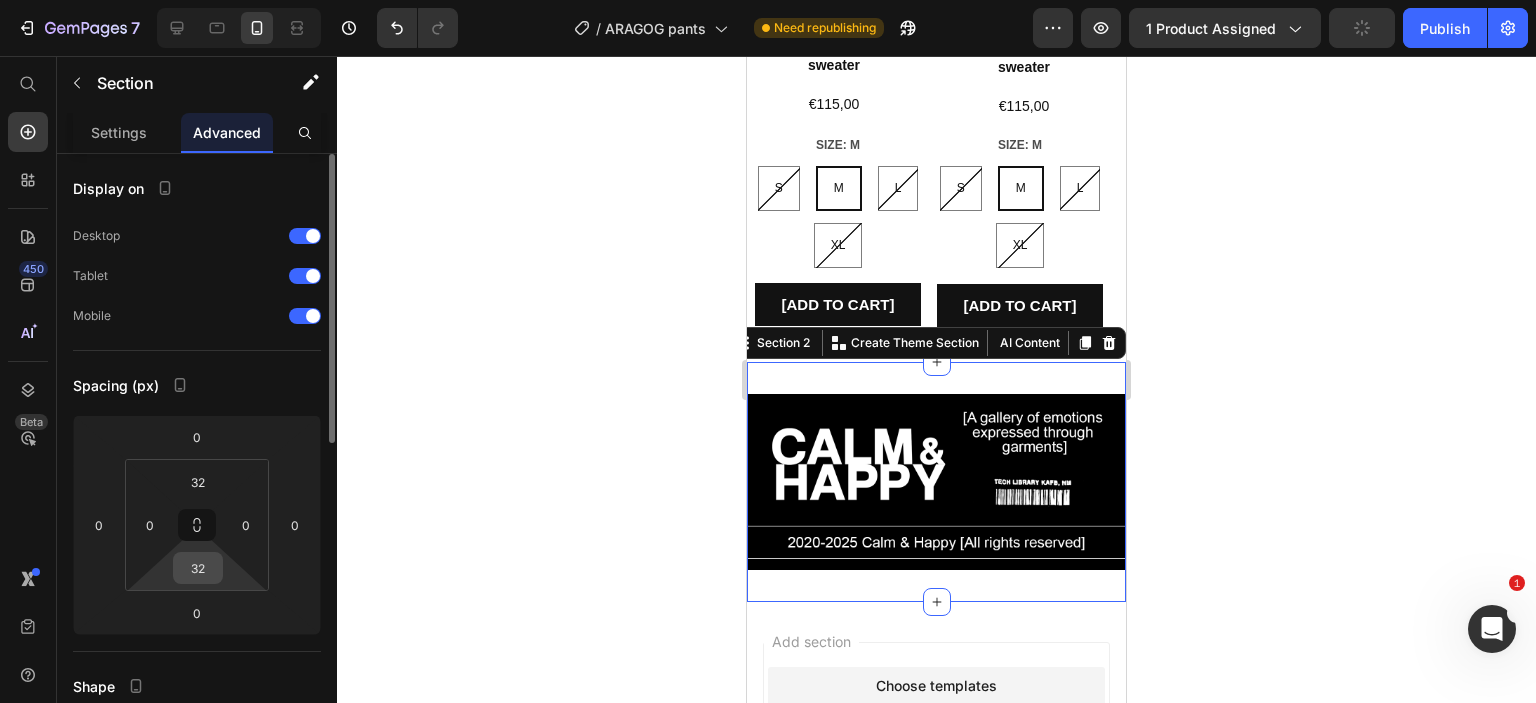 click on "32" at bounding box center [198, 568] 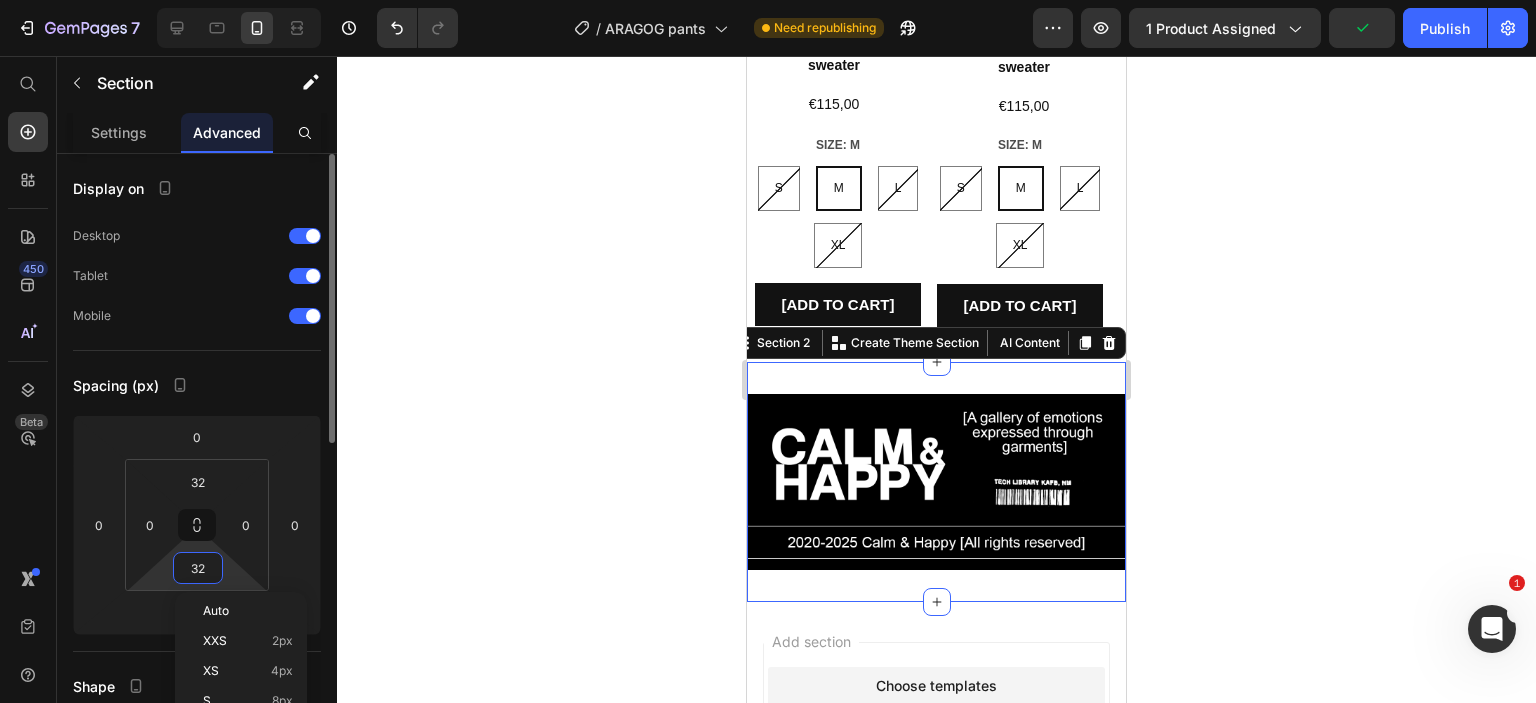 type on "0" 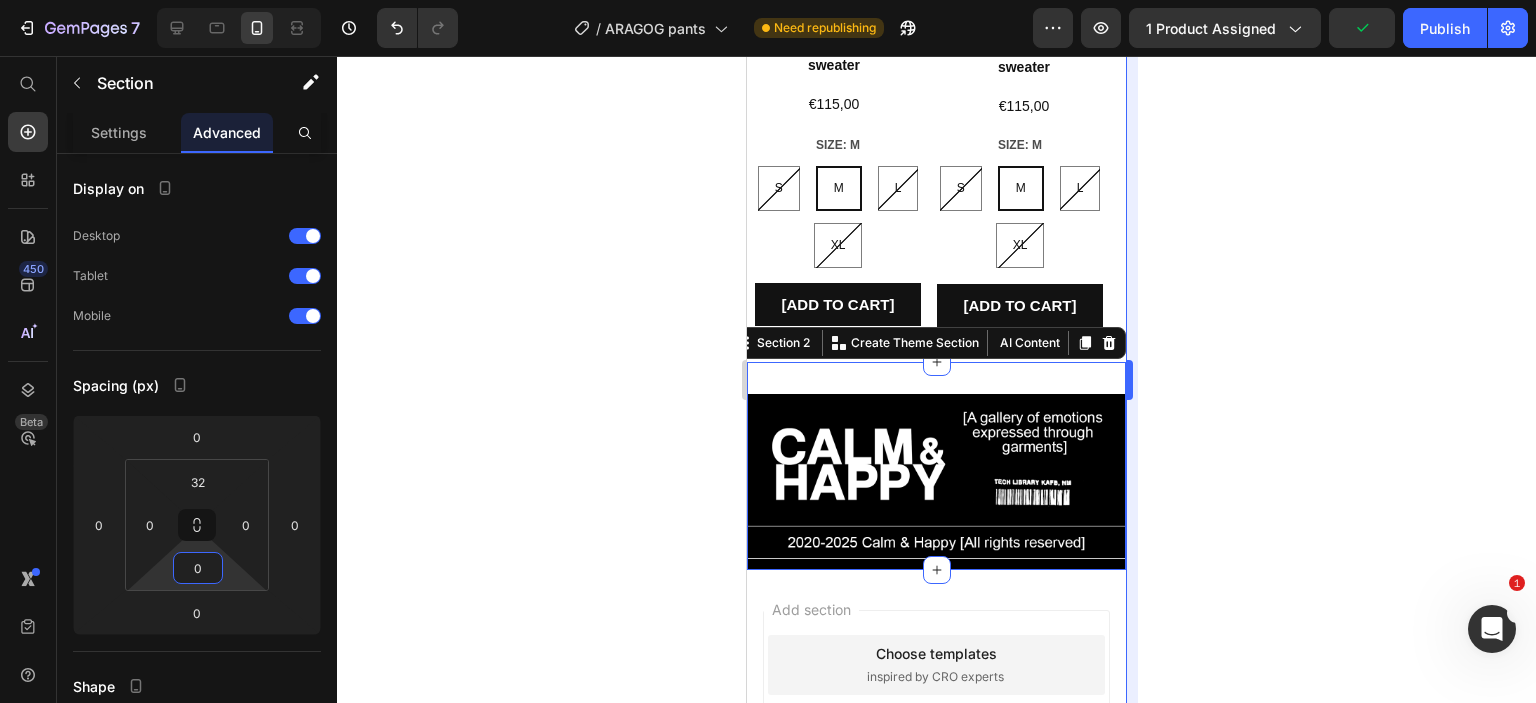 click 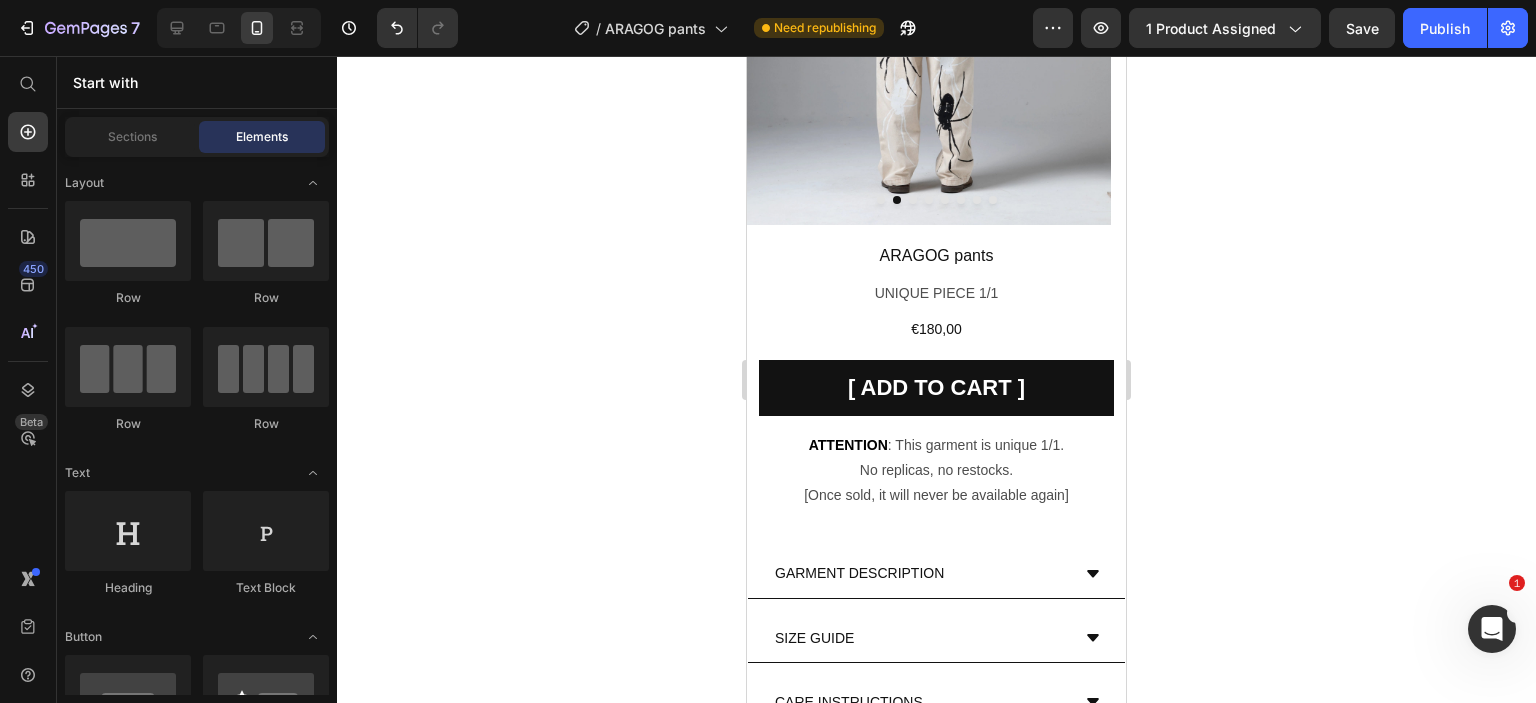 scroll, scrollTop: 596, scrollLeft: 0, axis: vertical 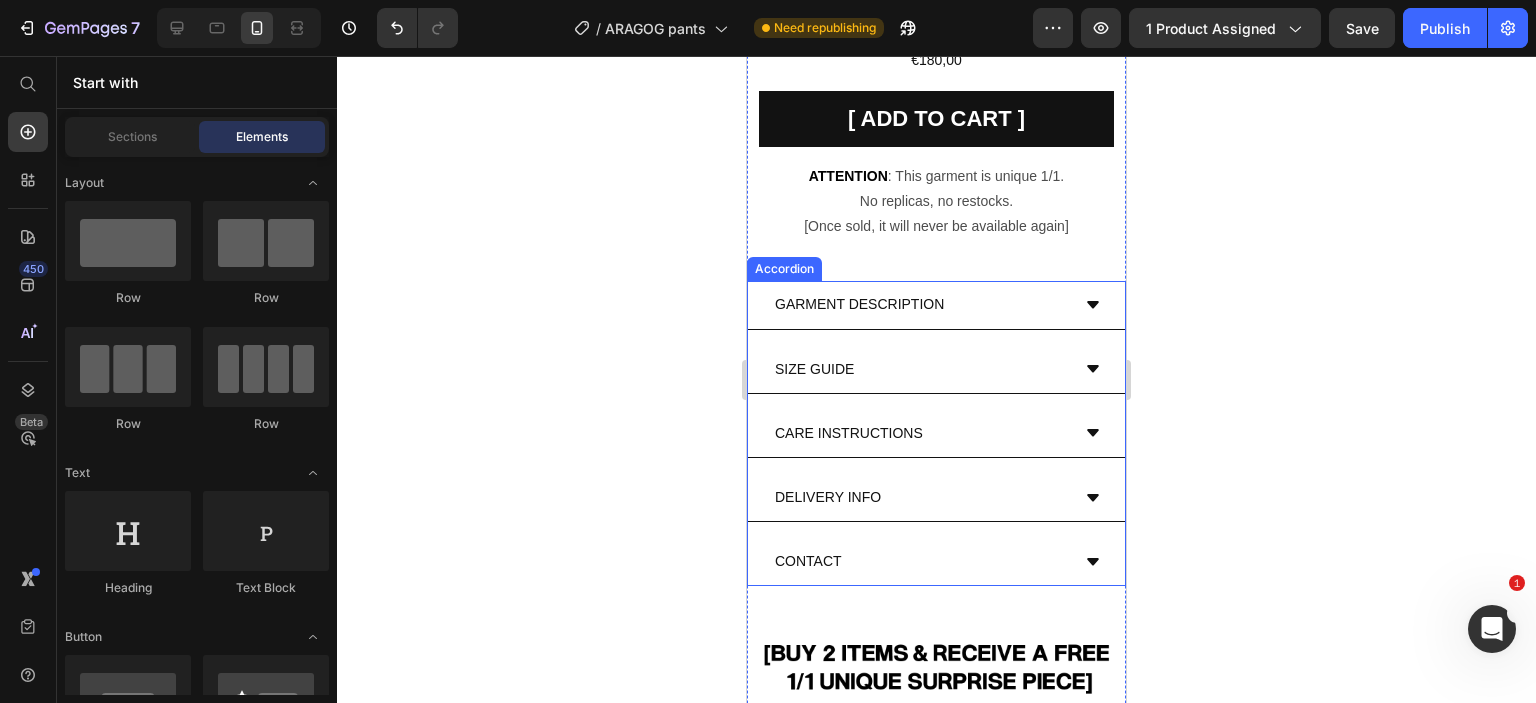 click on "GARMENT DESCRIPTION" at bounding box center [920, 304] 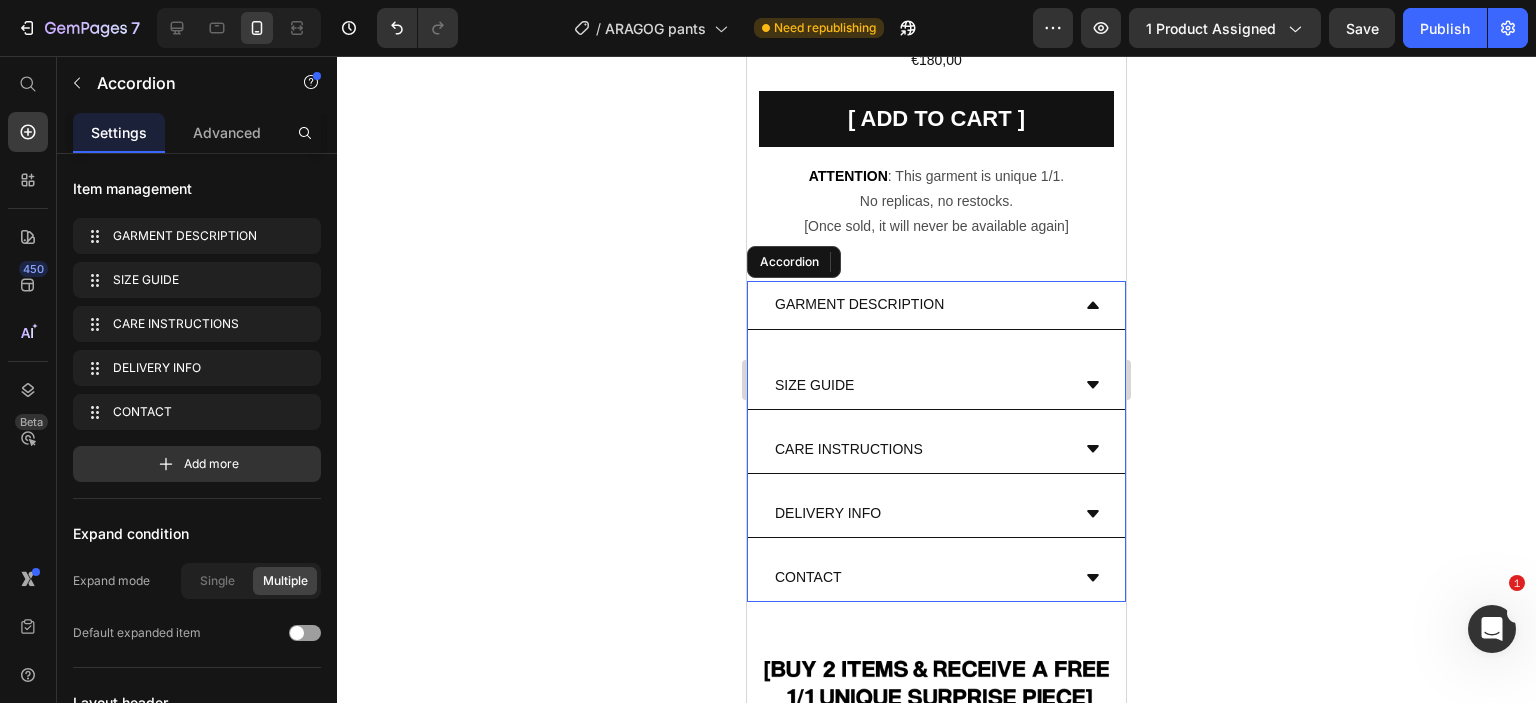 click on "GARMENT DESCRIPTION" at bounding box center [920, 304] 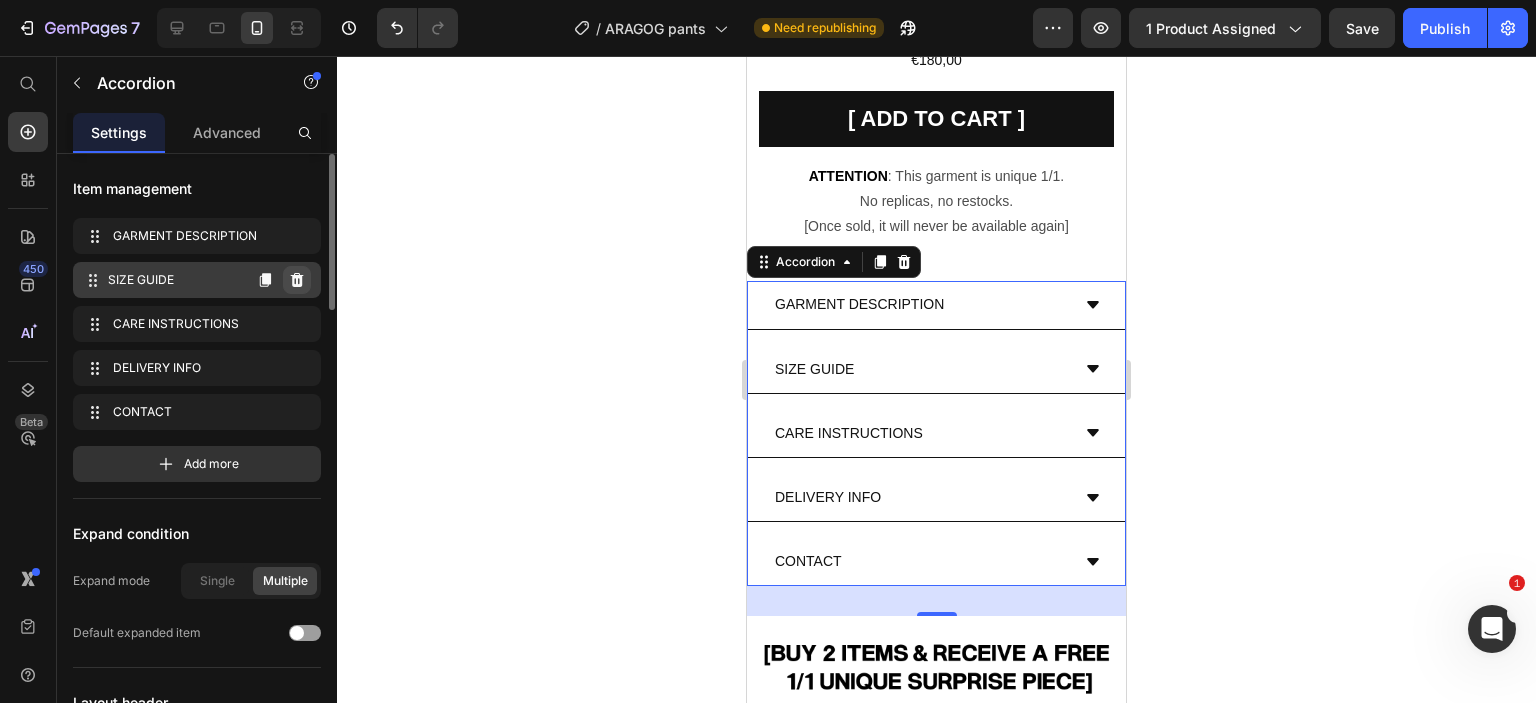 click 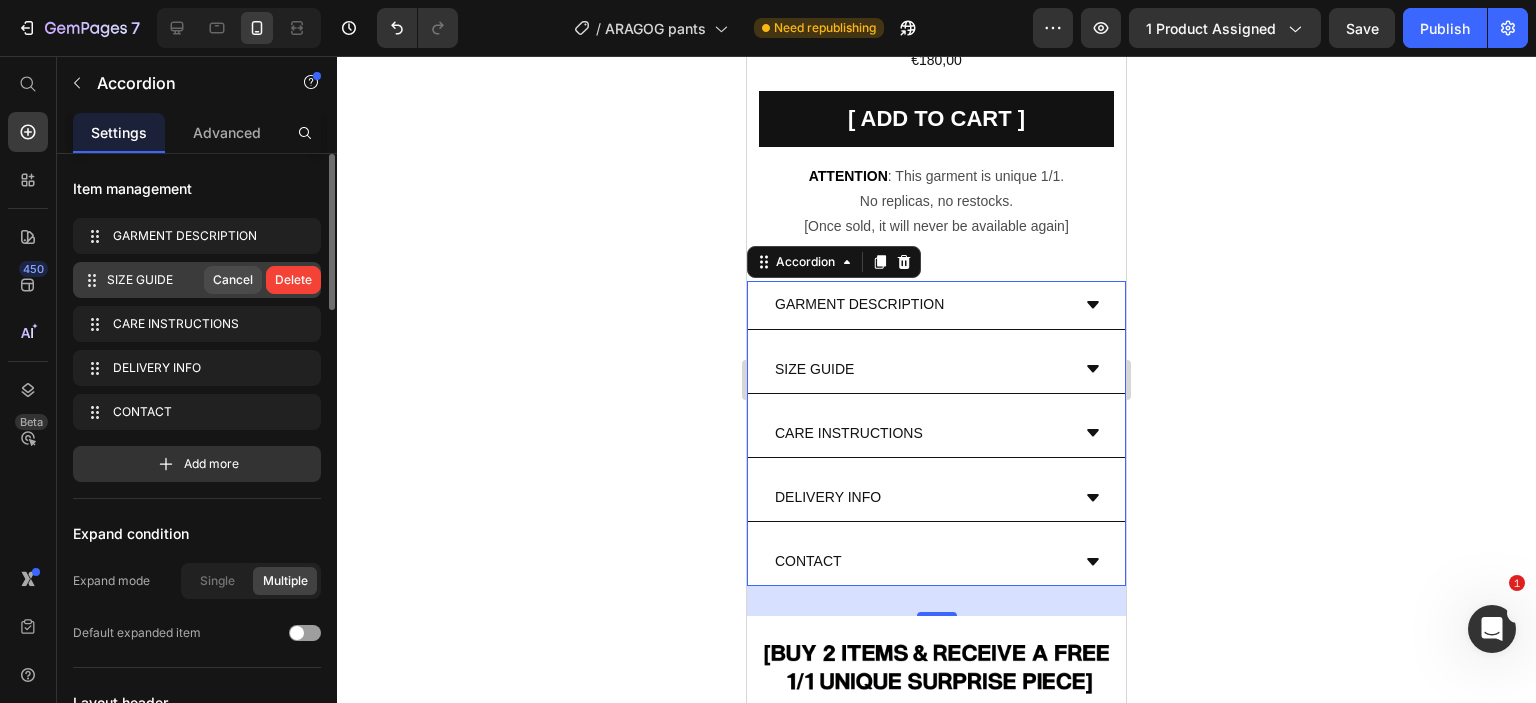 click on "Cancel" at bounding box center [233, 280] 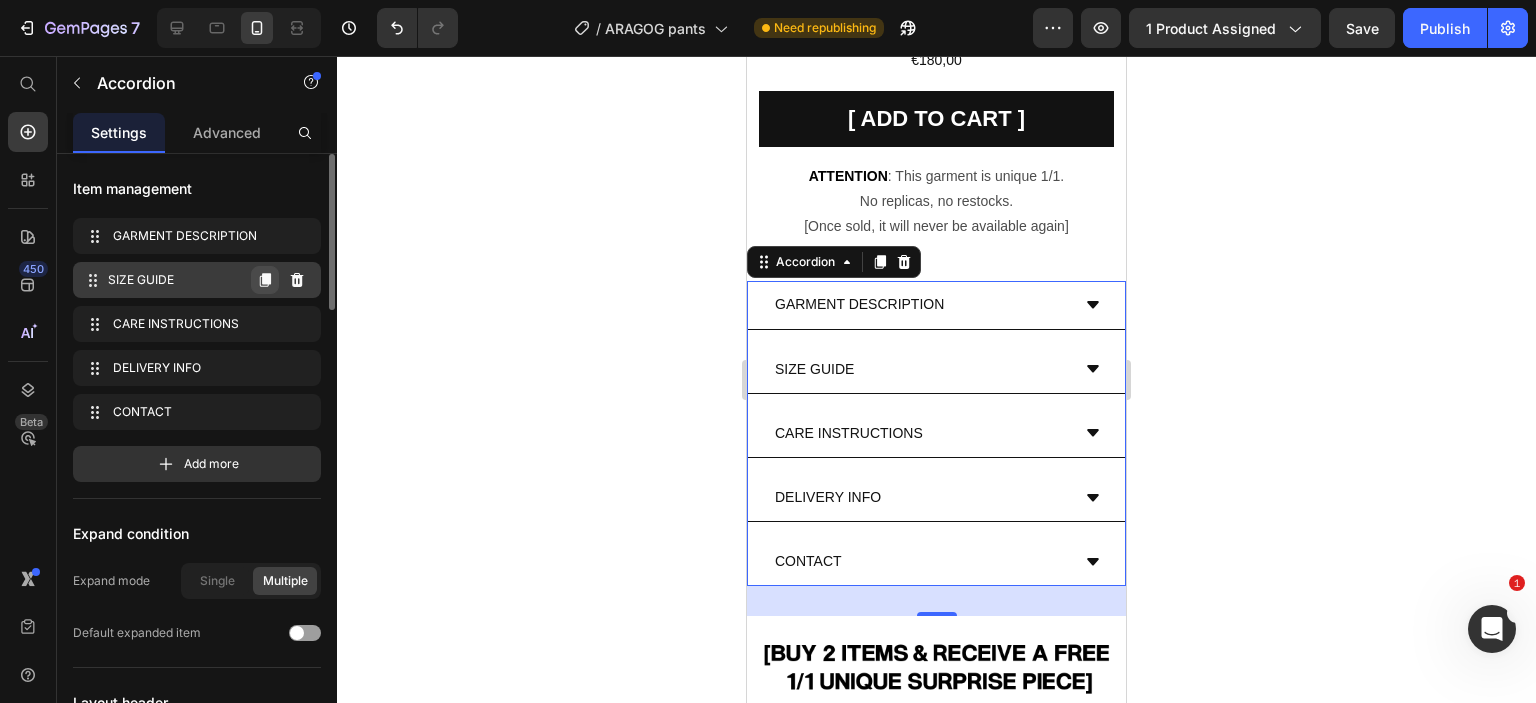 click 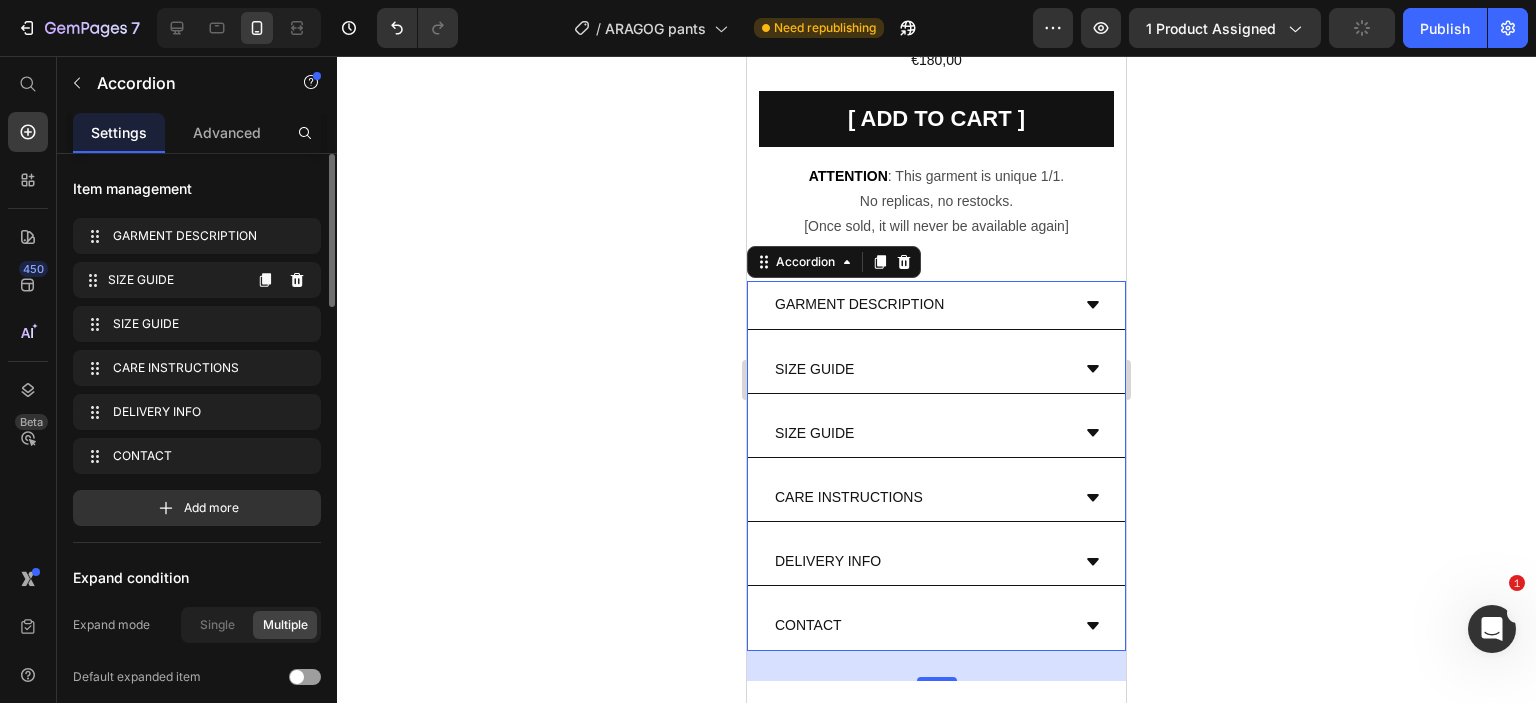 click on "SIZE GUIDE" at bounding box center (174, 280) 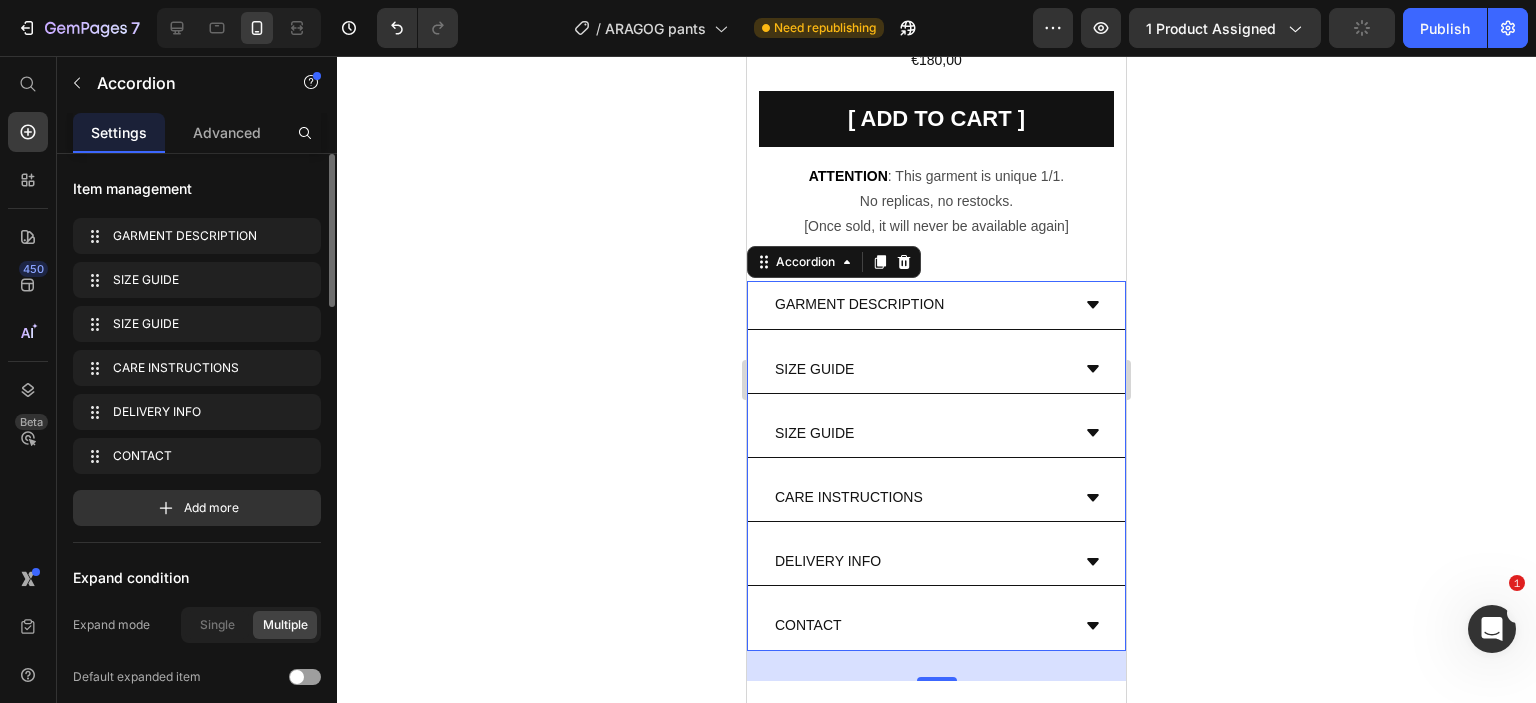 click on "SIZE GUIDE" at bounding box center [814, 369] 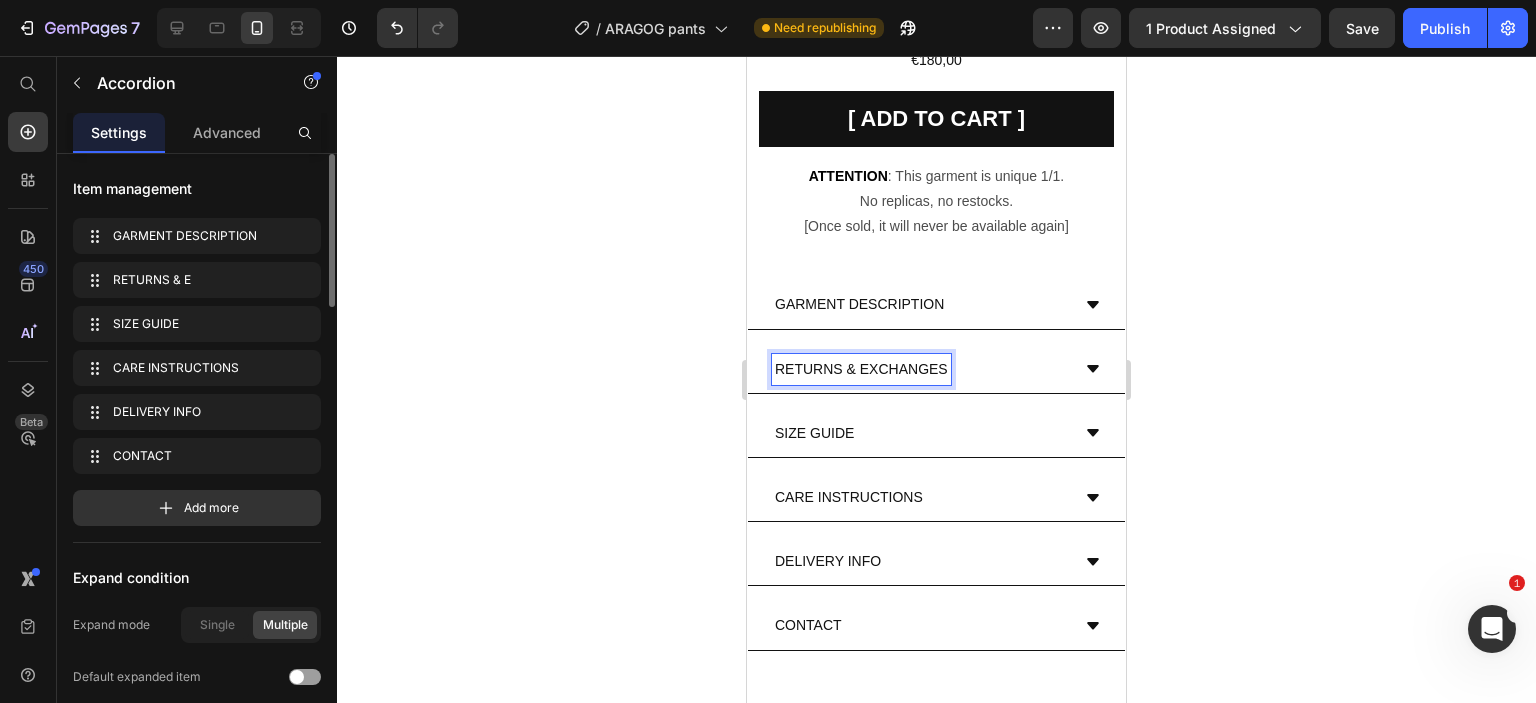 click on "RETURNS & EXCHANGES" at bounding box center [936, 370] 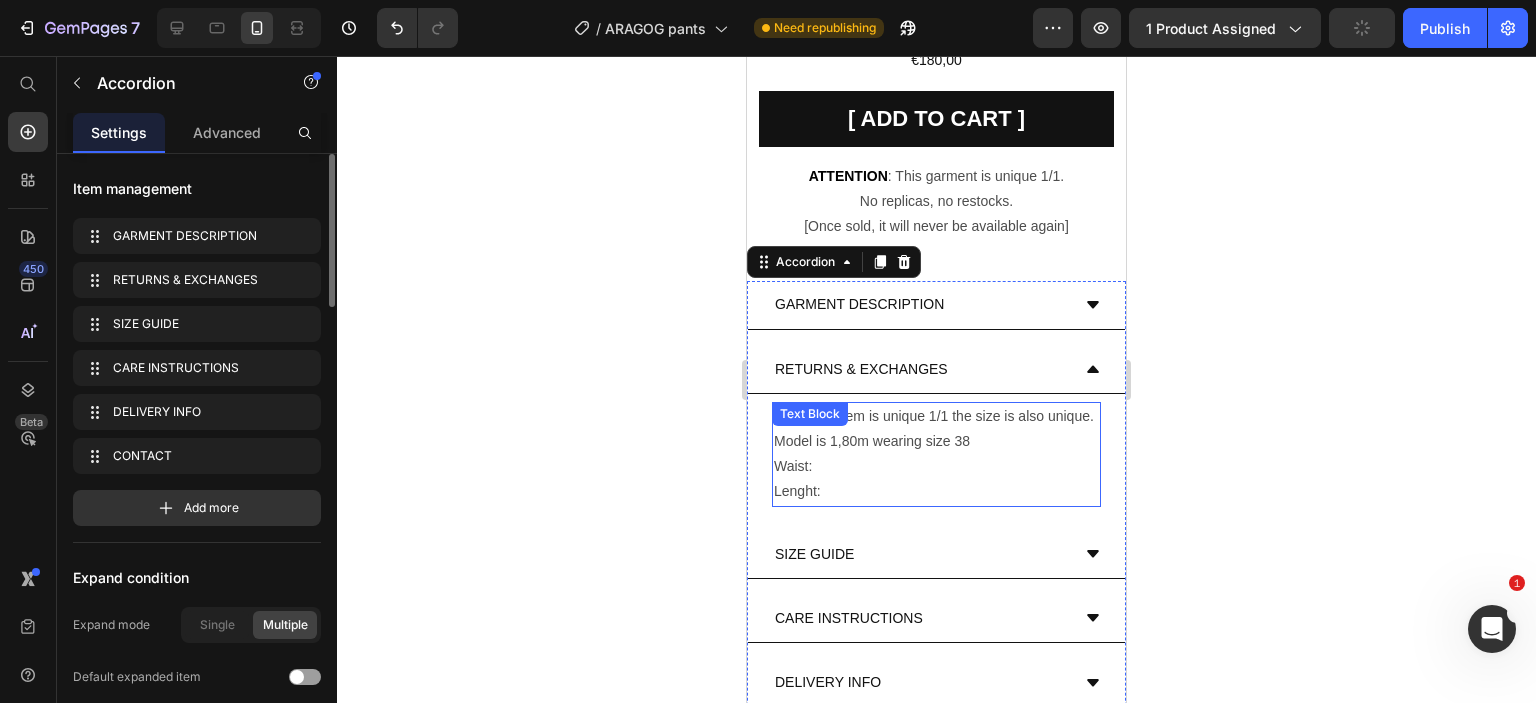 click on "Lenght:" at bounding box center (936, 491) 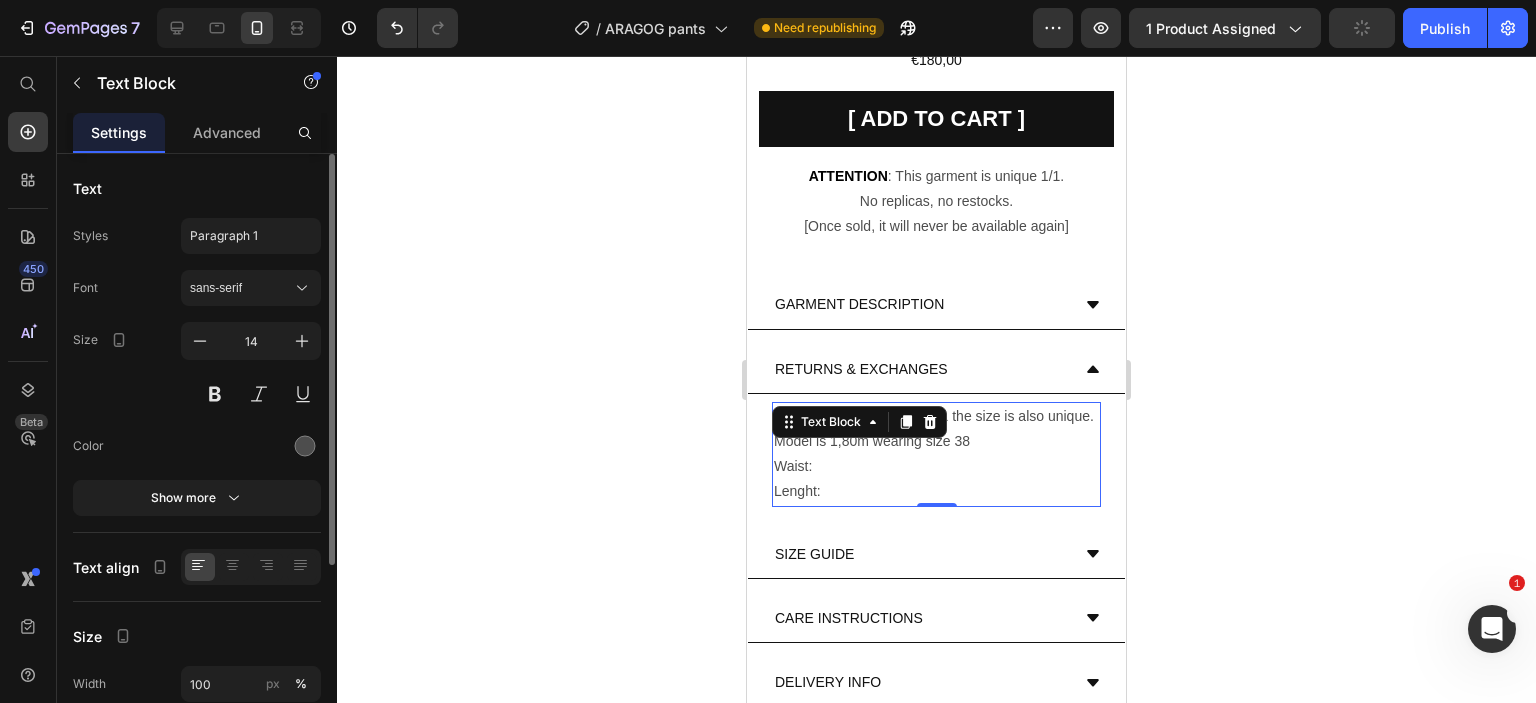 click on "Lenght:" at bounding box center [936, 491] 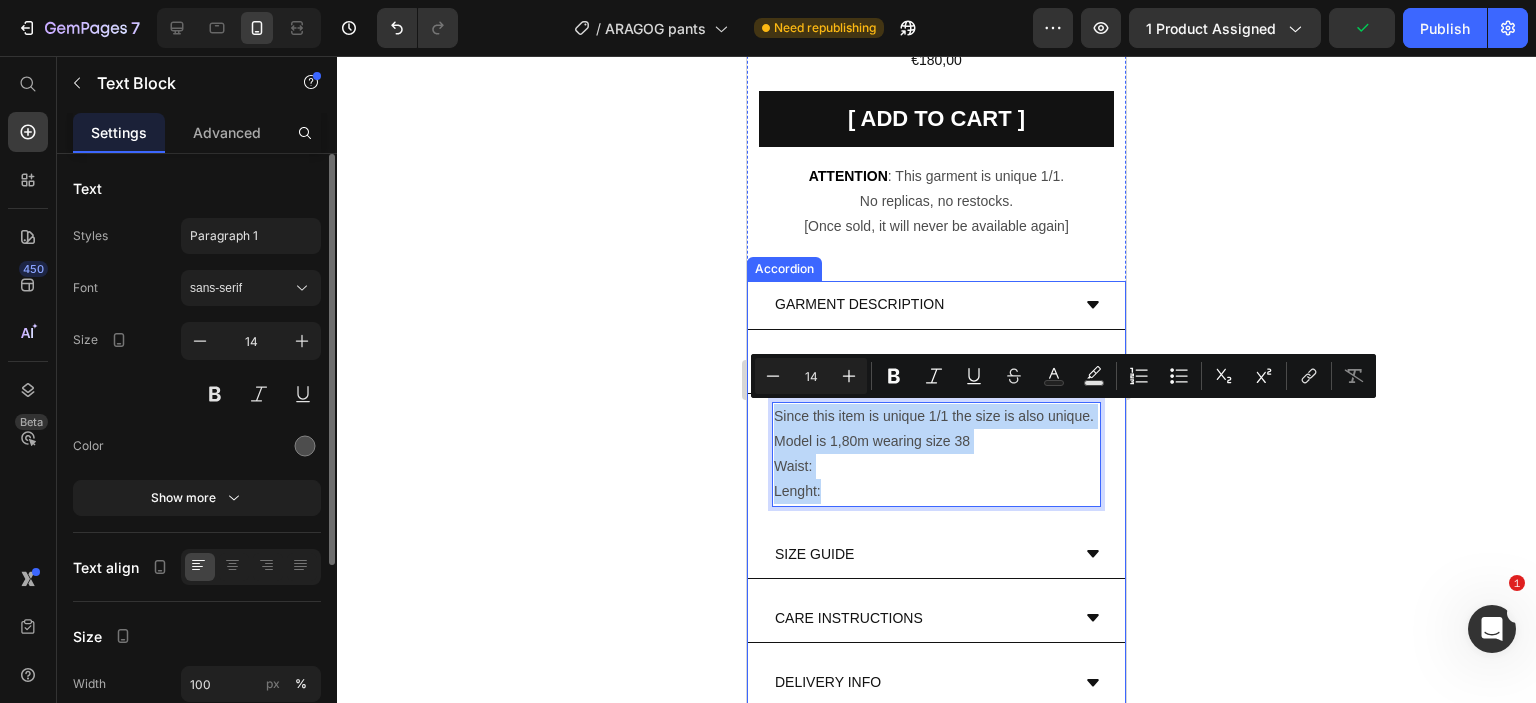 drag, startPoint x: 772, startPoint y: 414, endPoint x: 770, endPoint y: 403, distance: 11.18034 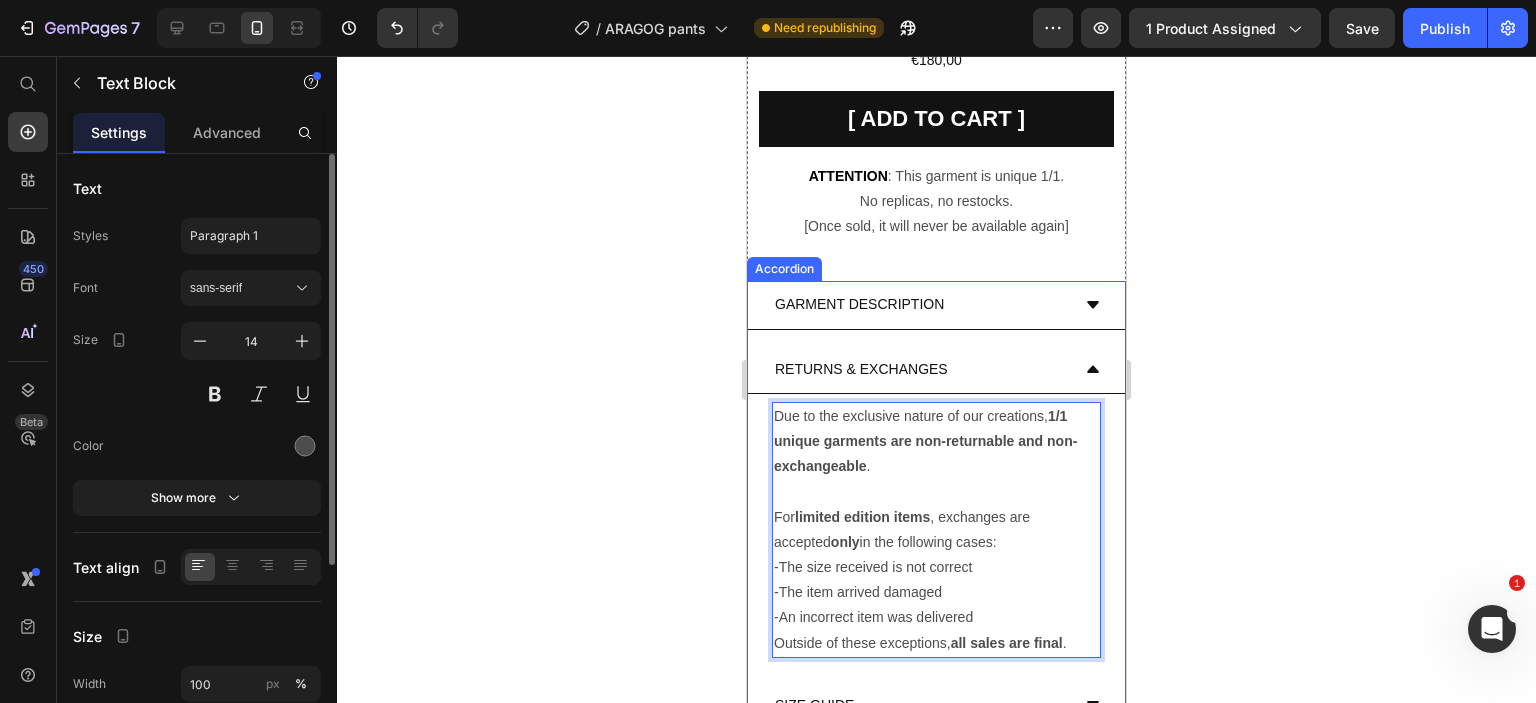 click 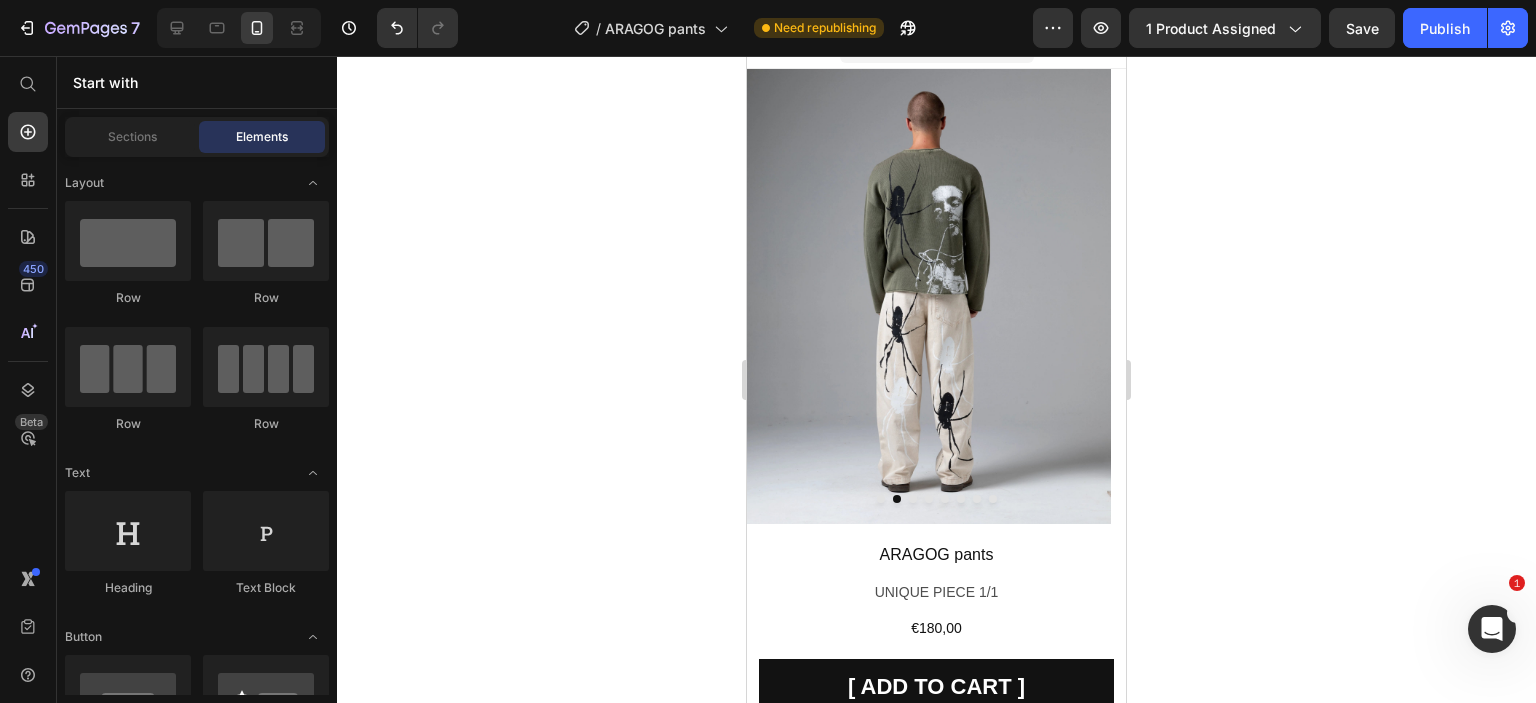 scroll, scrollTop: 0, scrollLeft: 0, axis: both 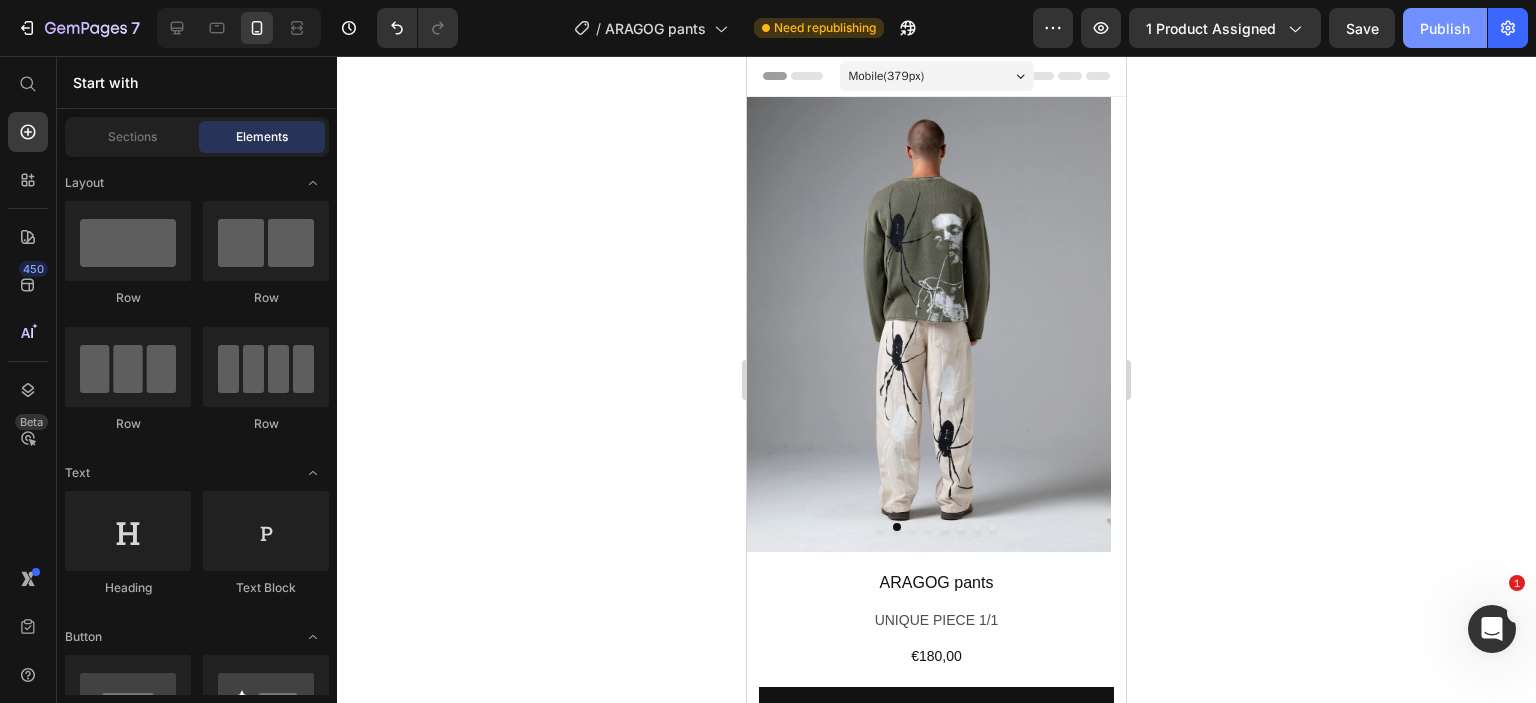 click on "Publish" 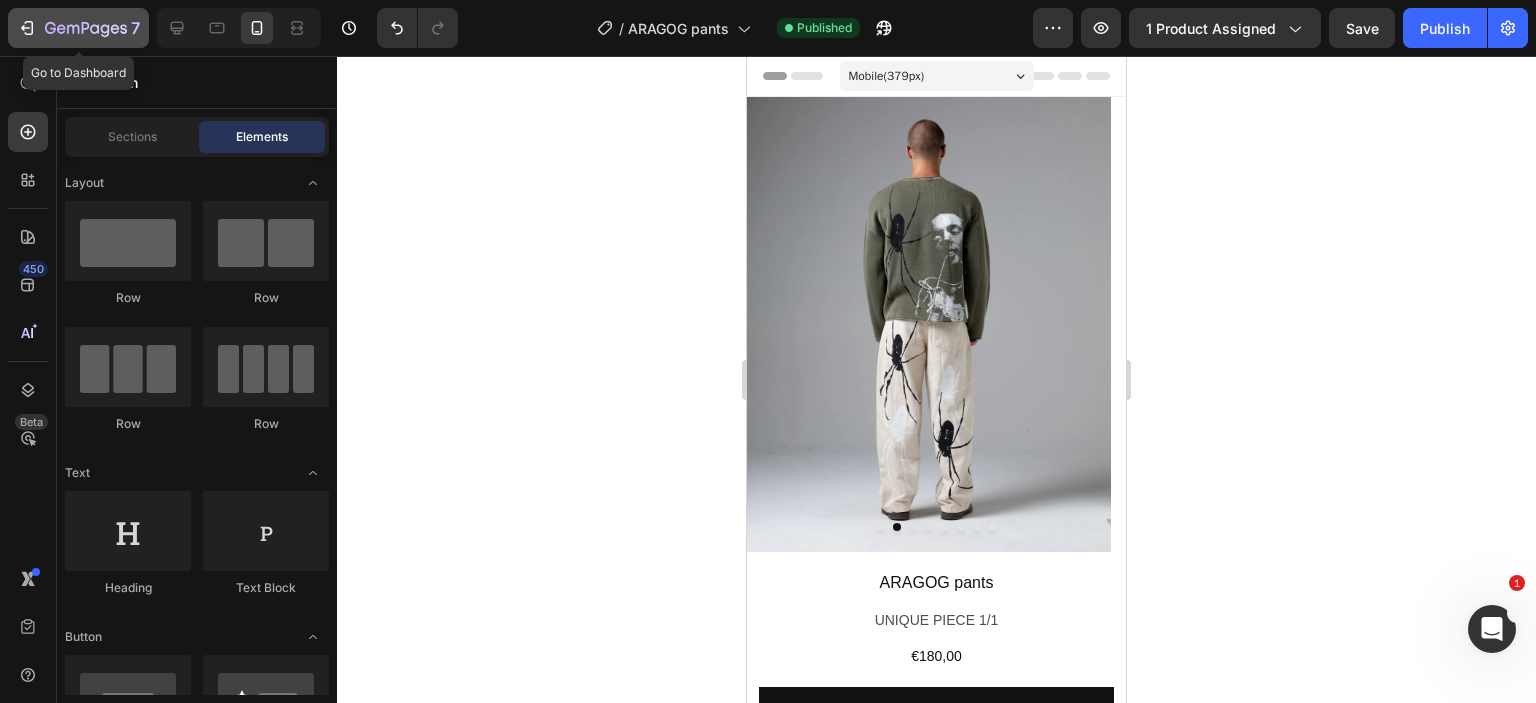 click on "7" 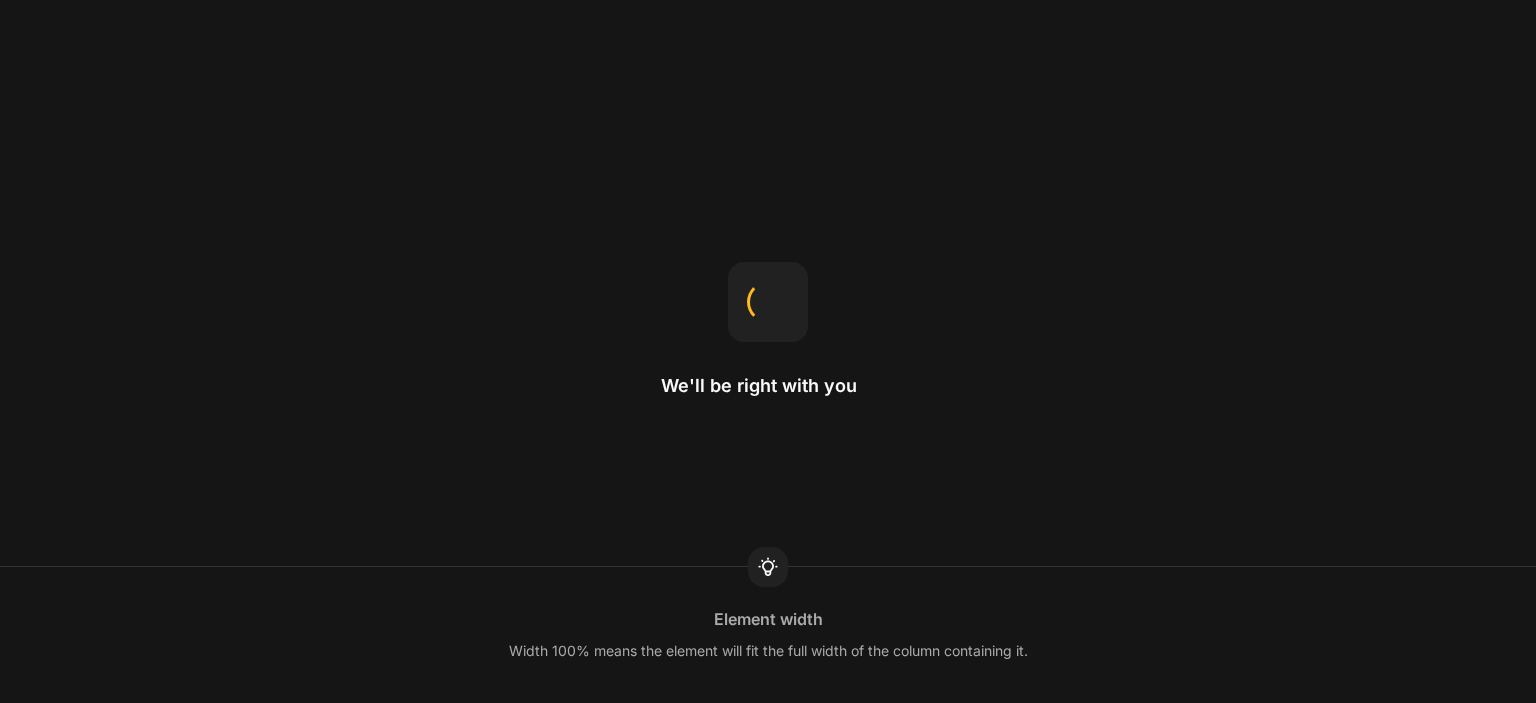 scroll, scrollTop: 0, scrollLeft: 0, axis: both 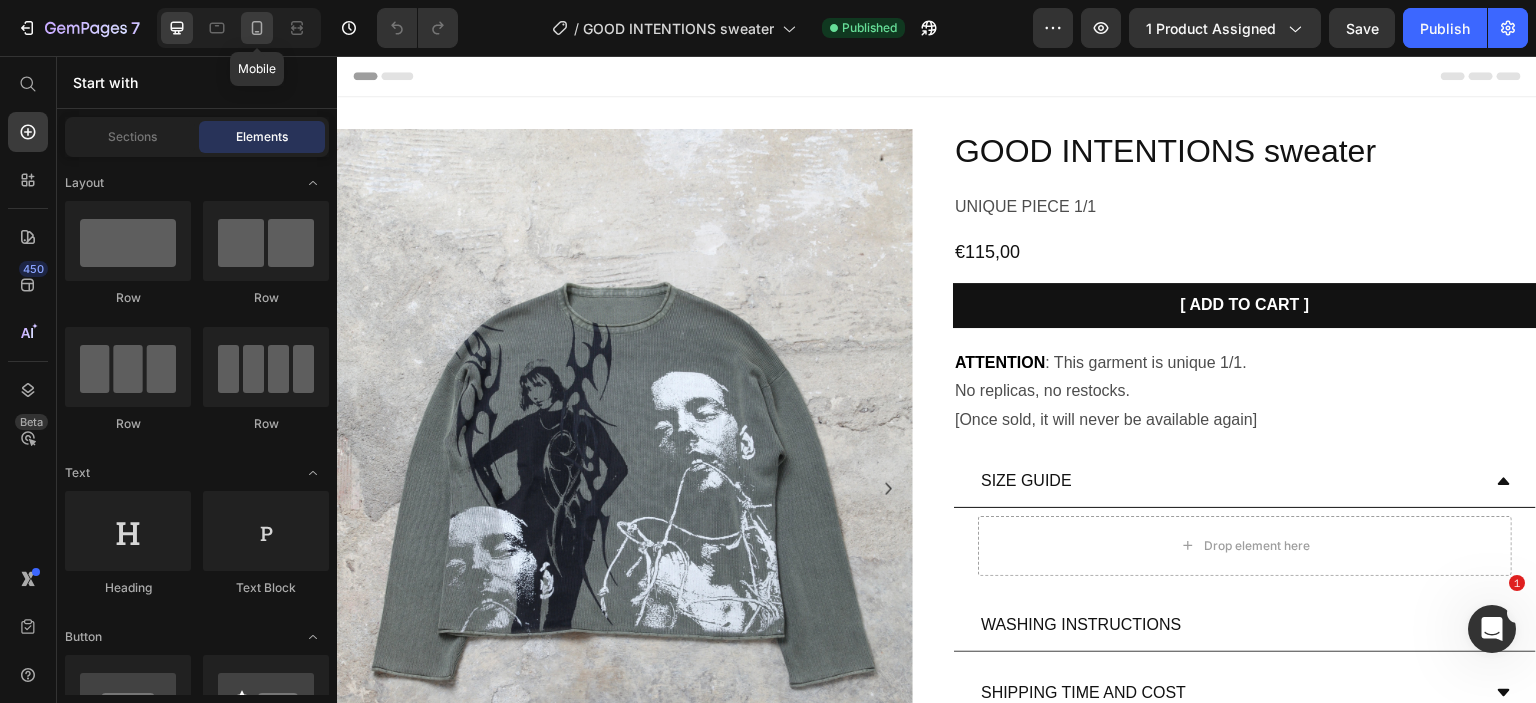 click 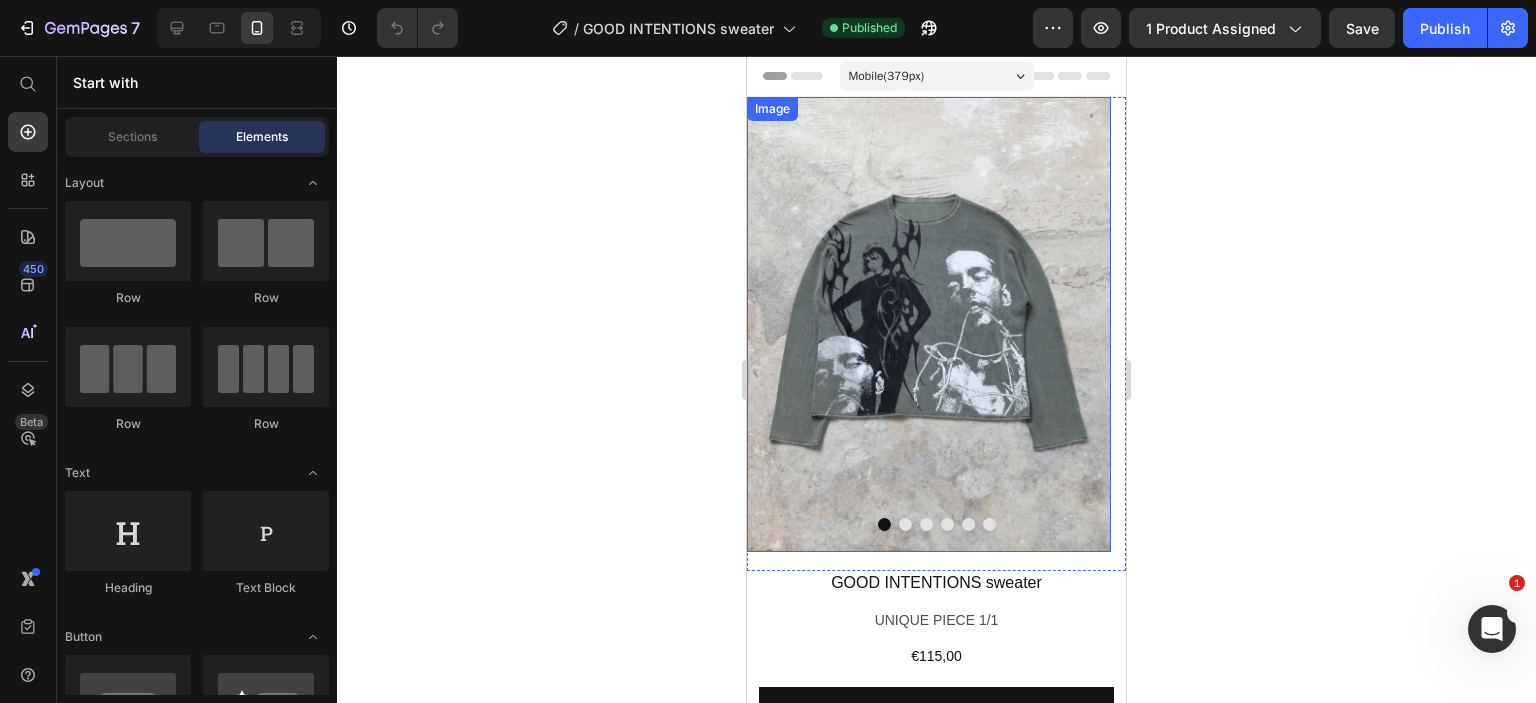 click at bounding box center (929, 324) 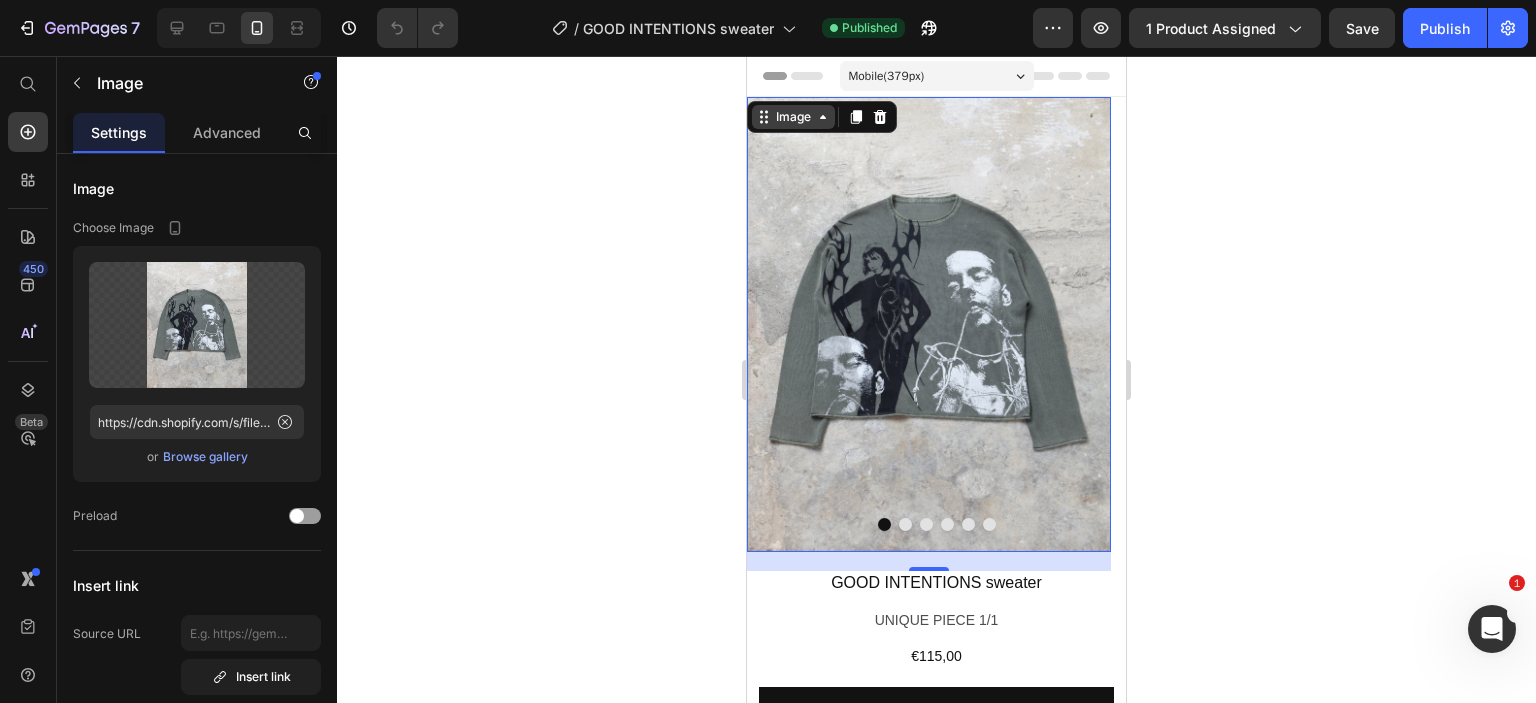 click on "Image" at bounding box center [793, 117] 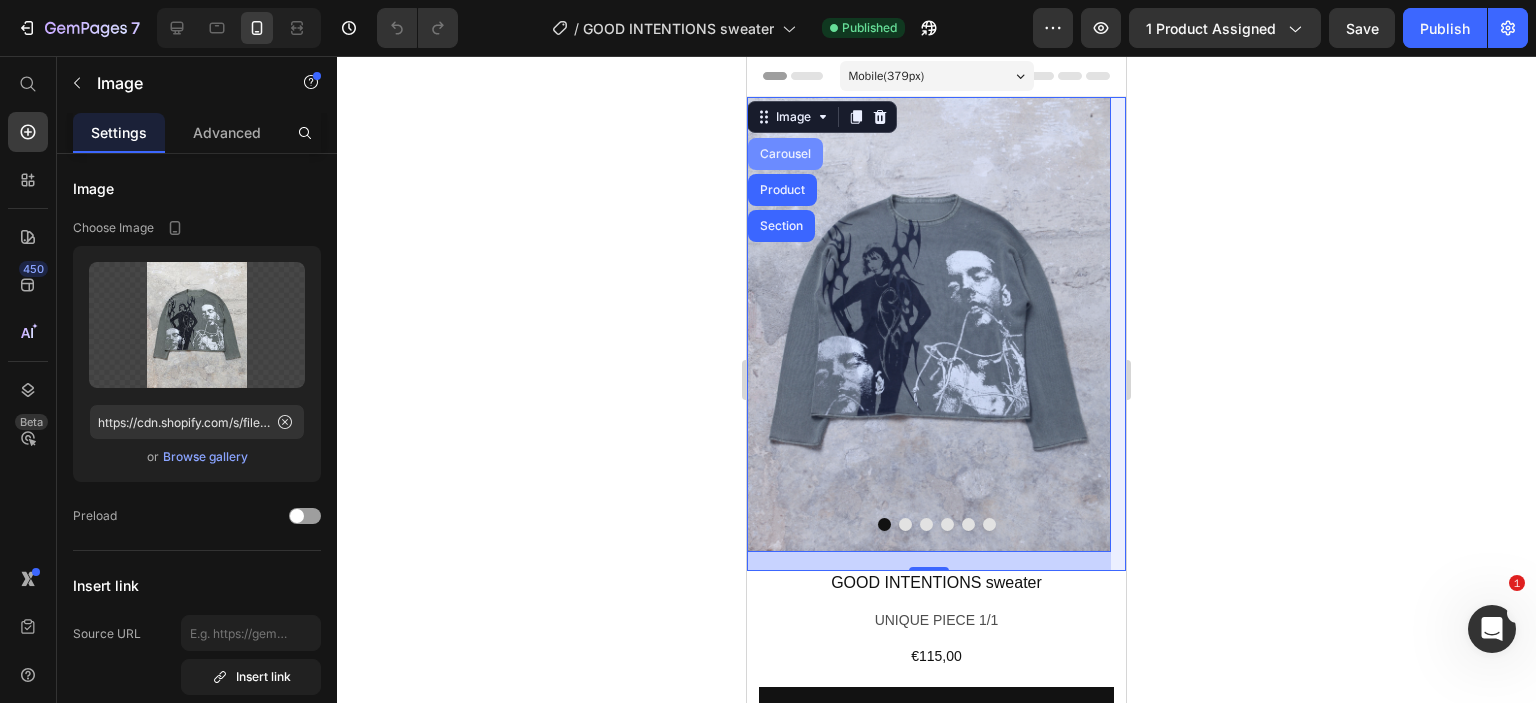click on "Carousel" at bounding box center (785, 154) 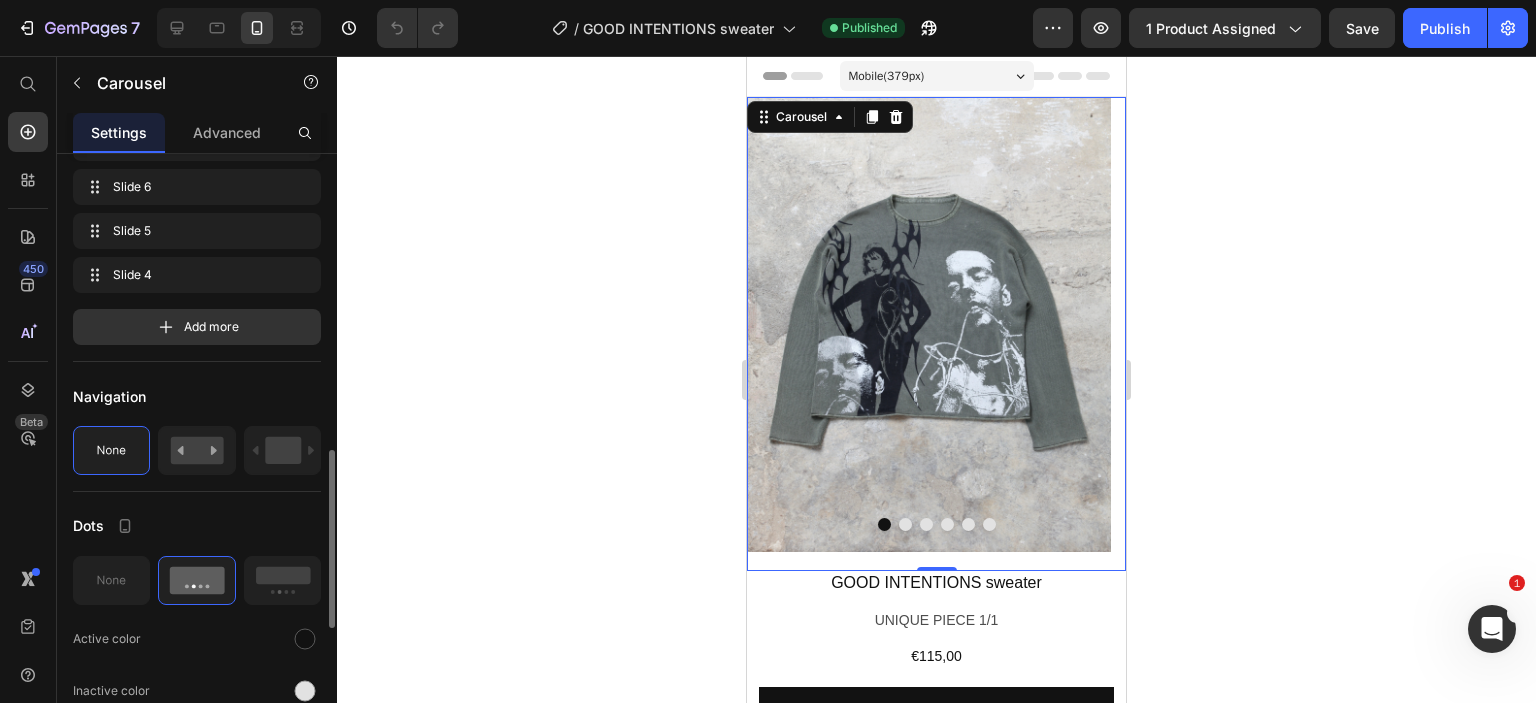 scroll, scrollTop: 519, scrollLeft: 0, axis: vertical 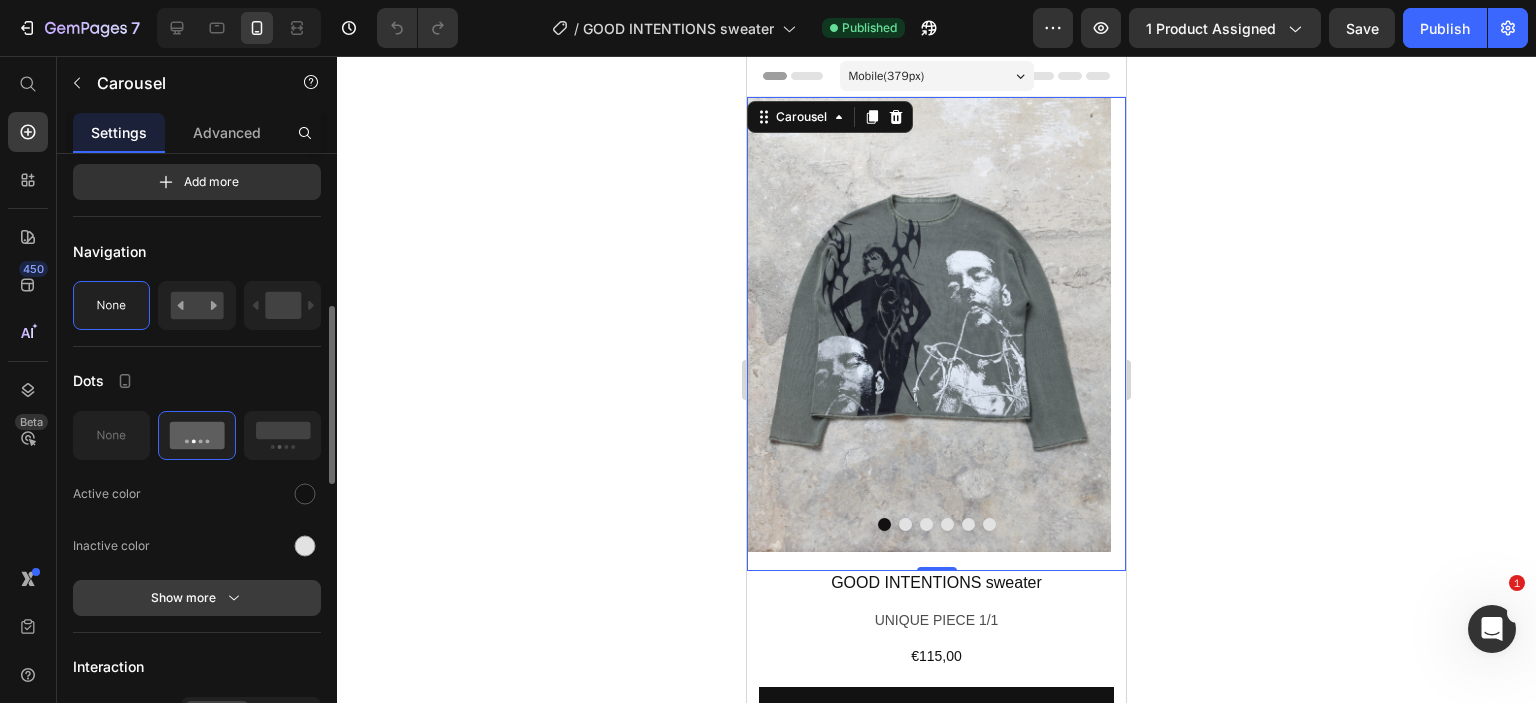 click 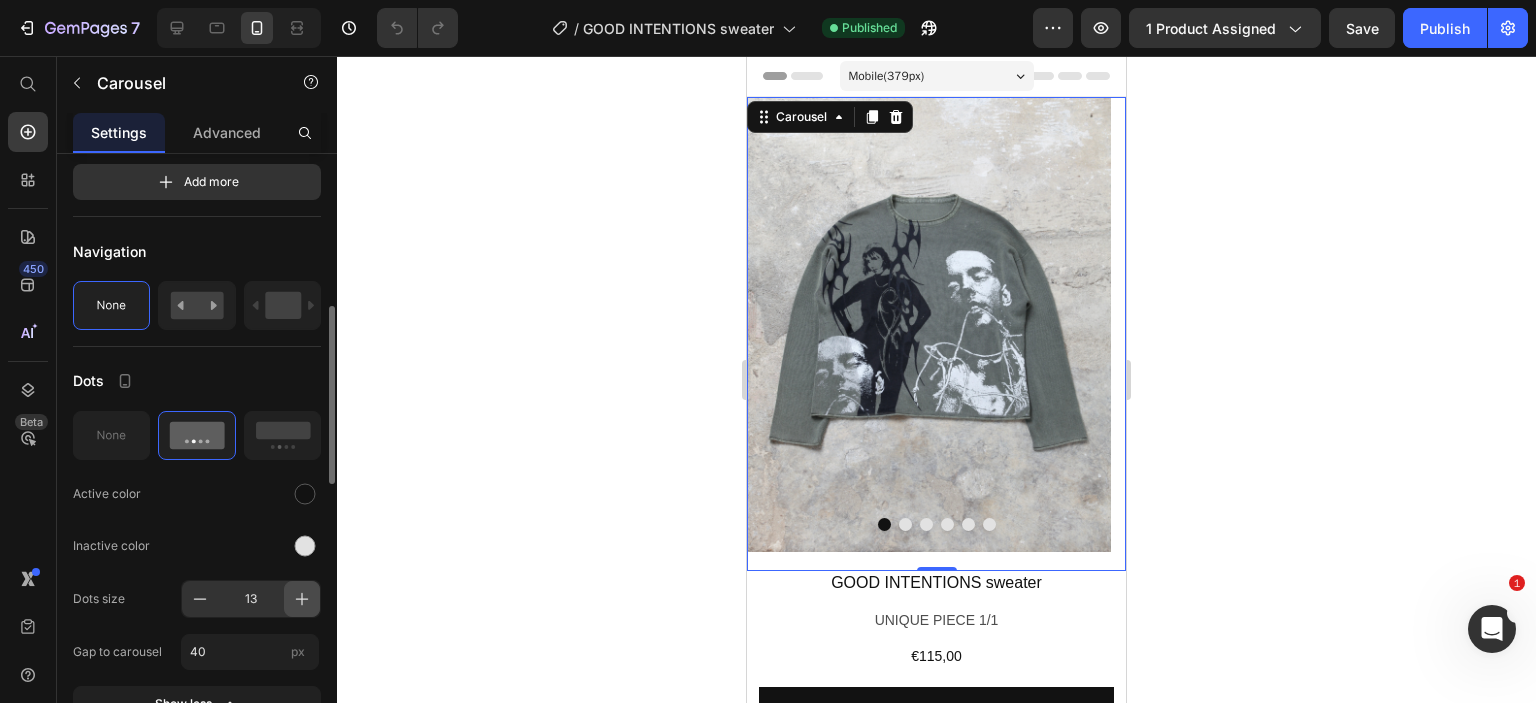 click 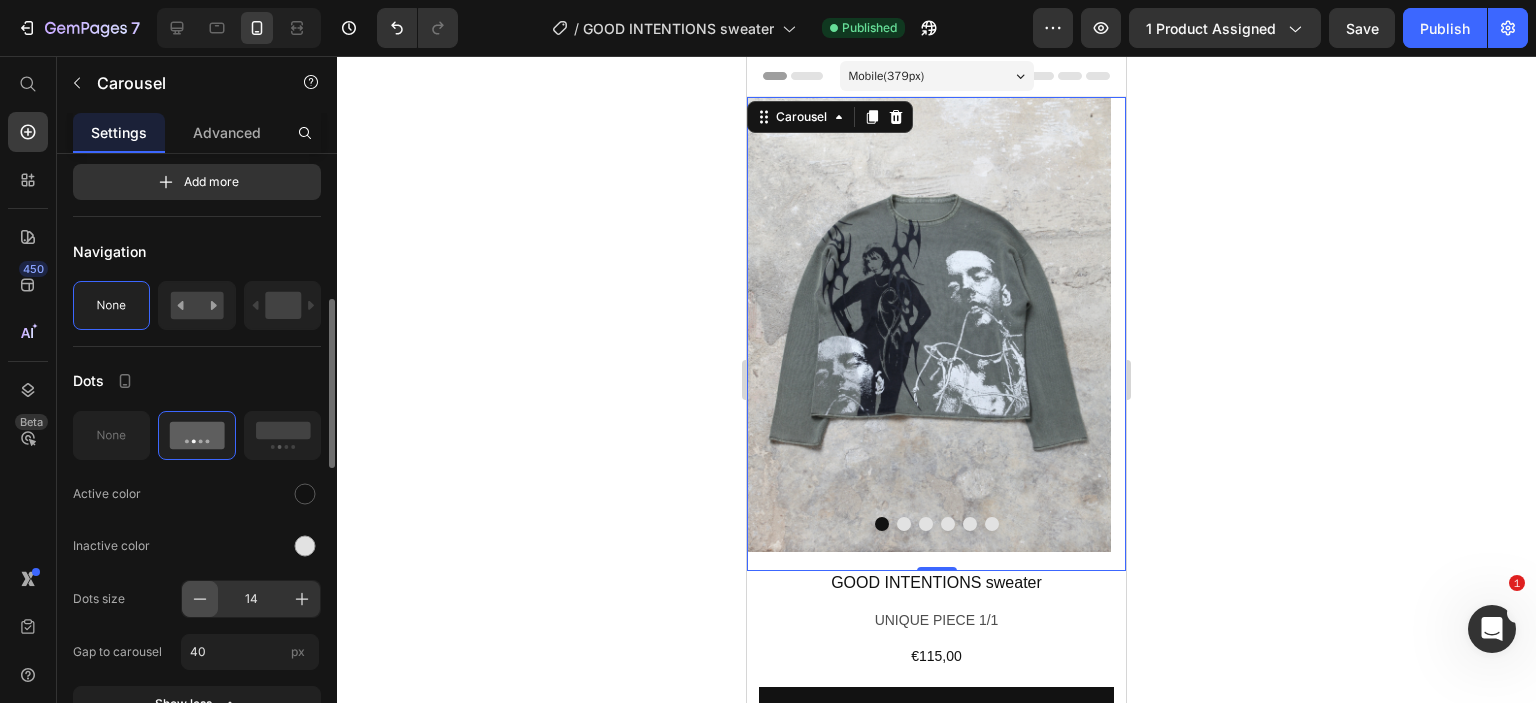 click 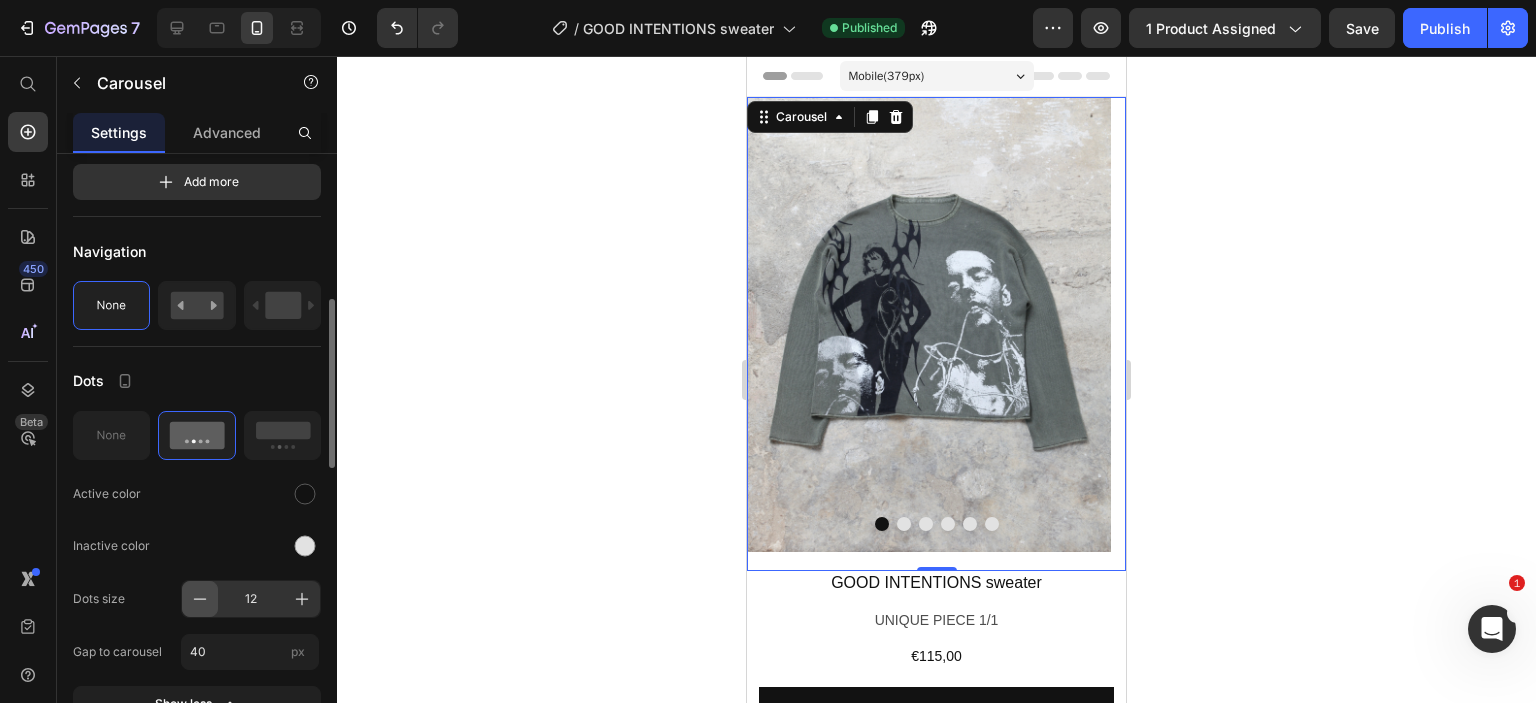 click 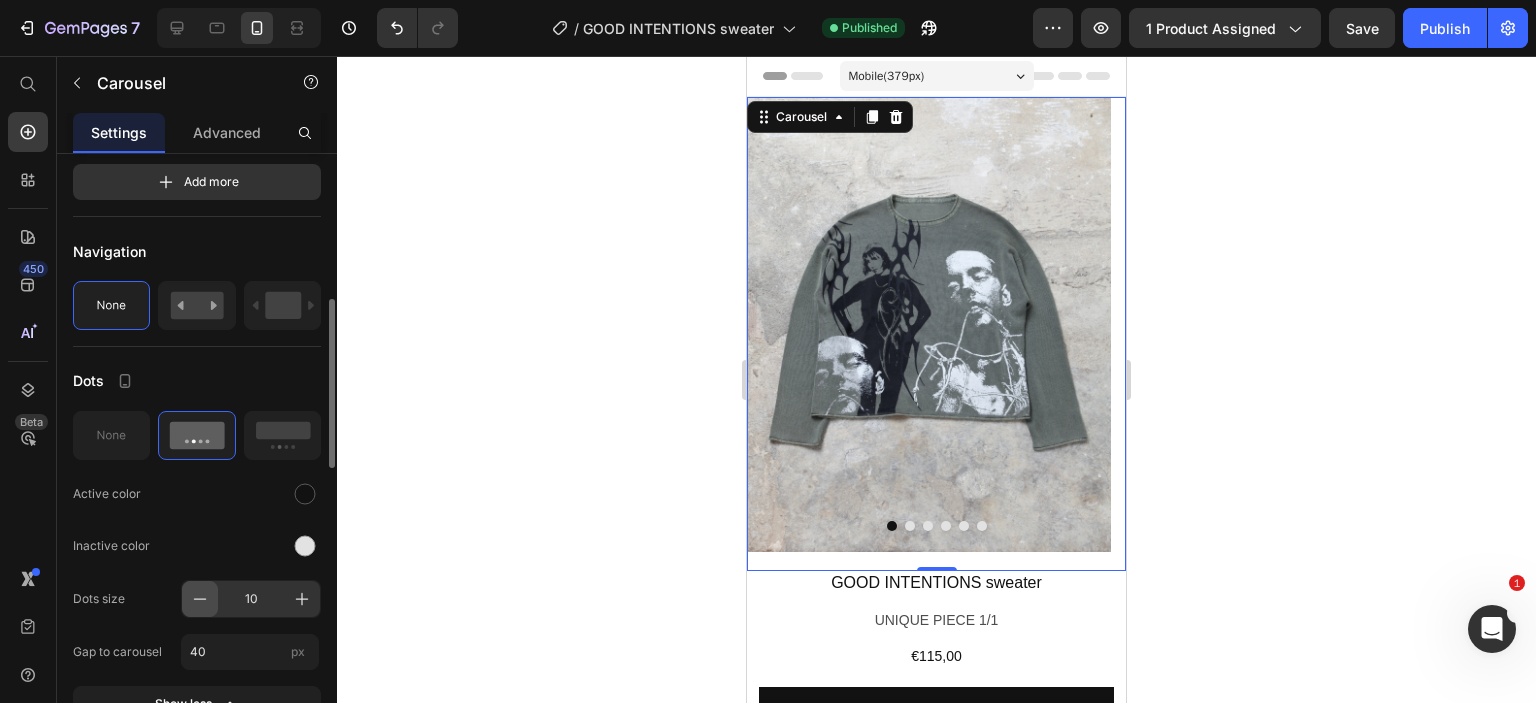 click 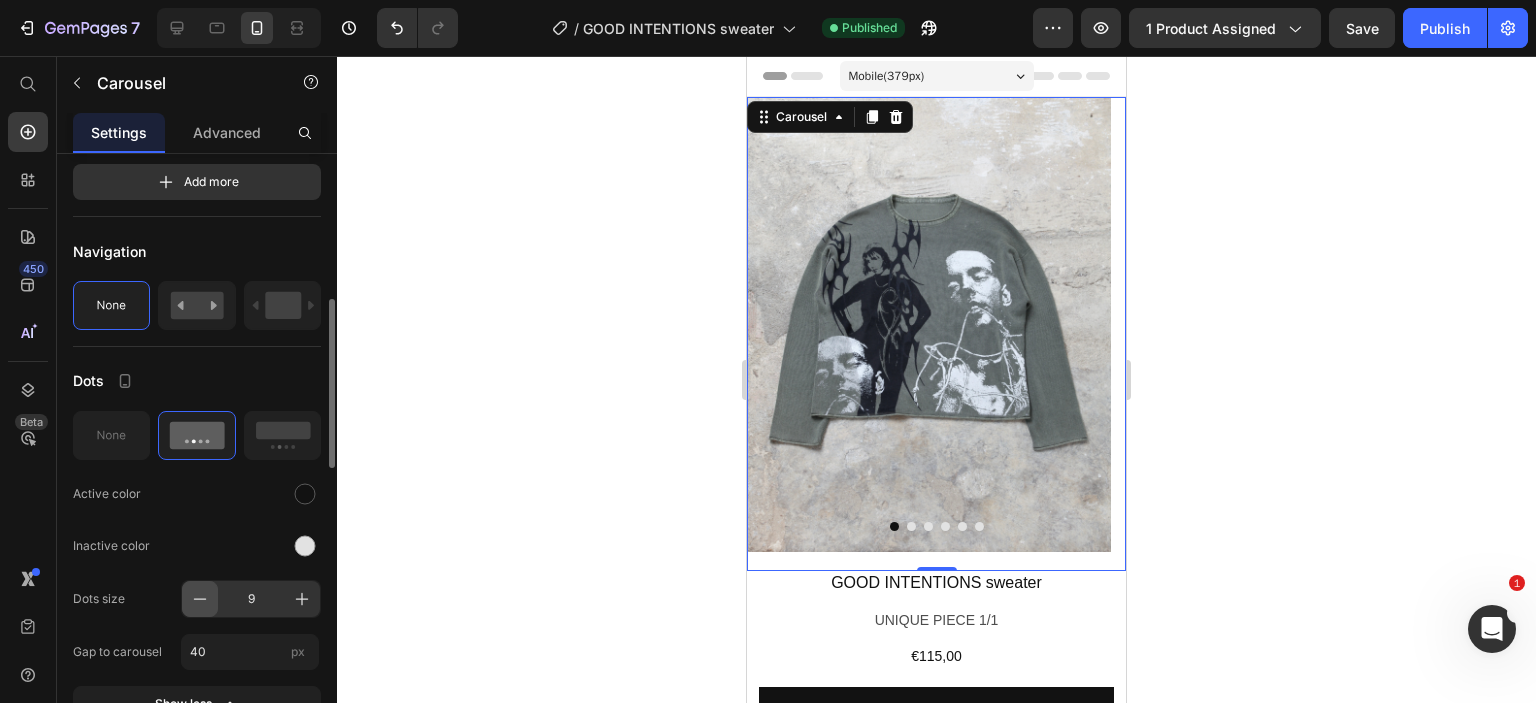 click 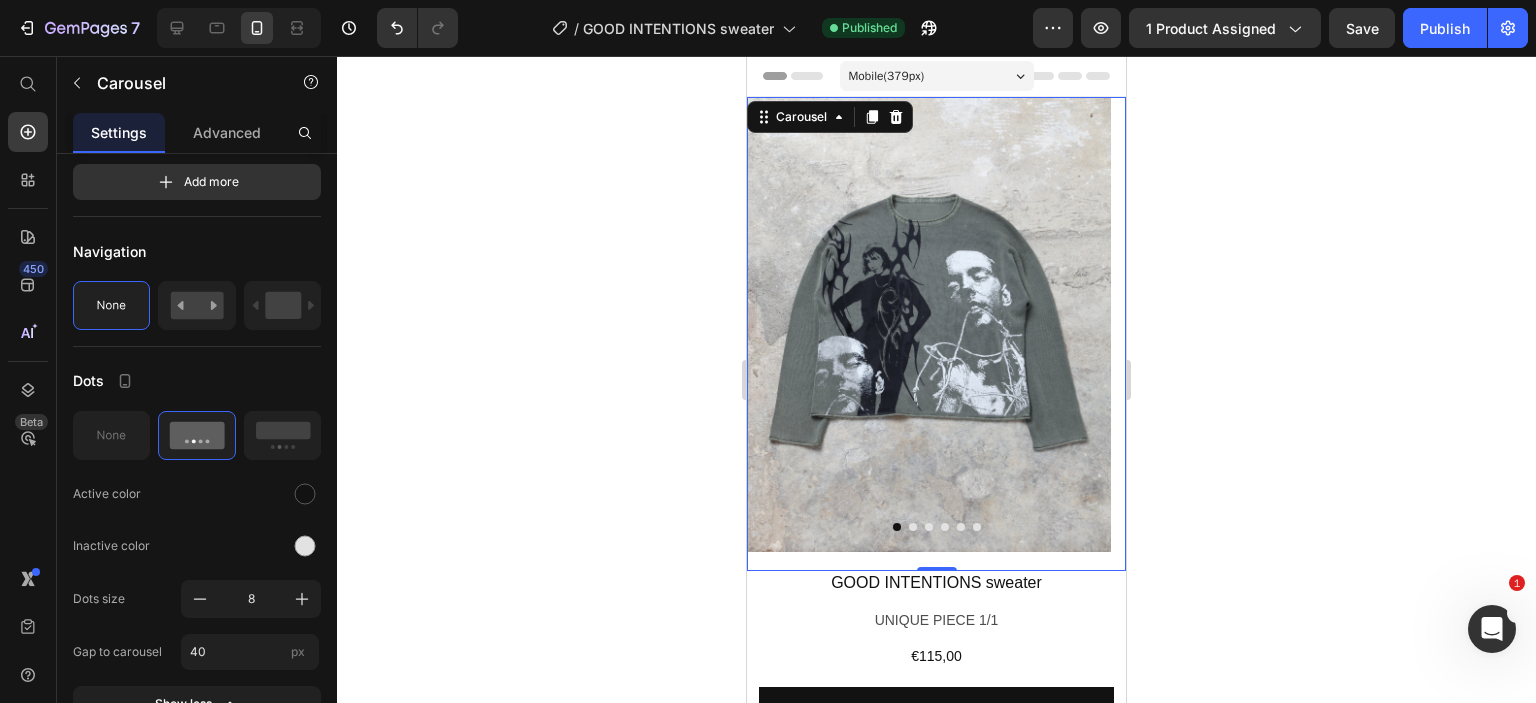 scroll, scrollTop: 0, scrollLeft: 0, axis: both 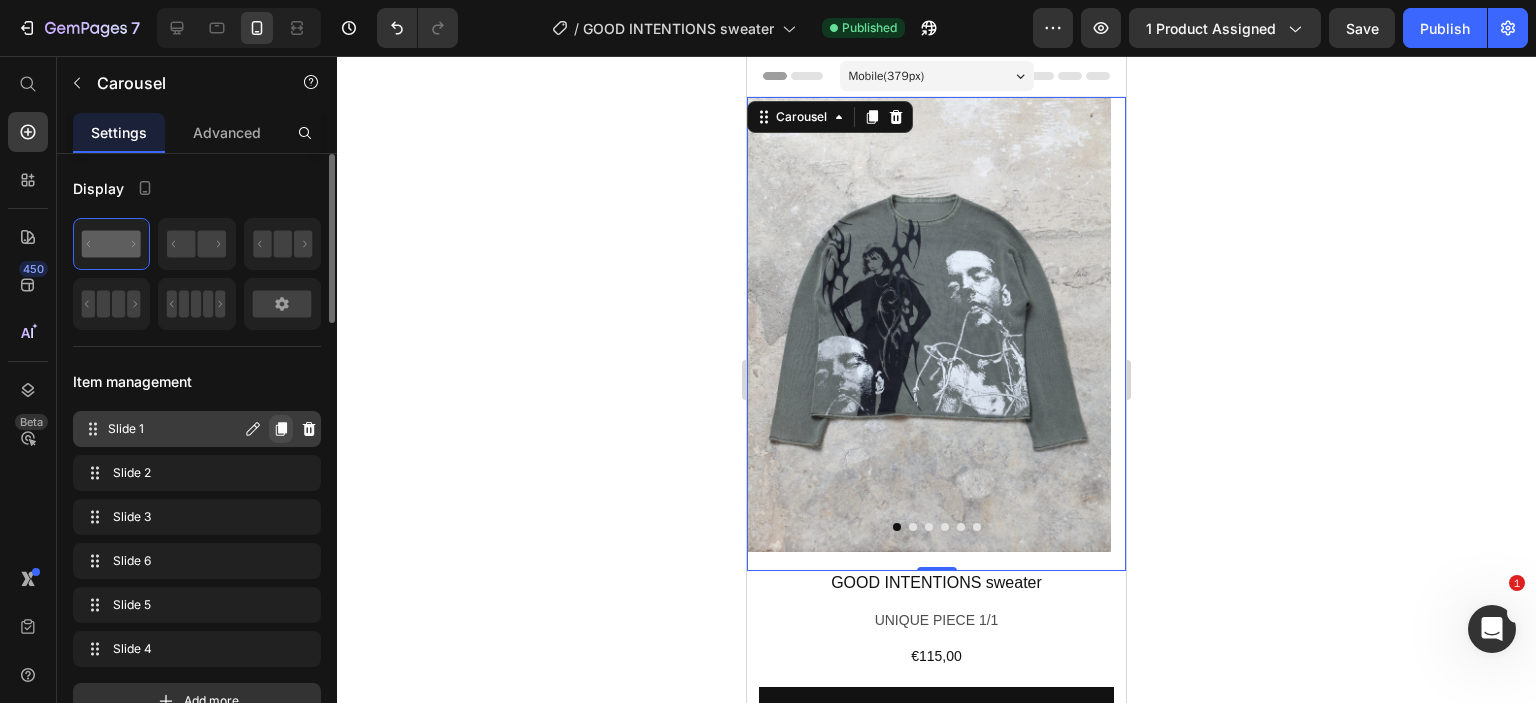 click 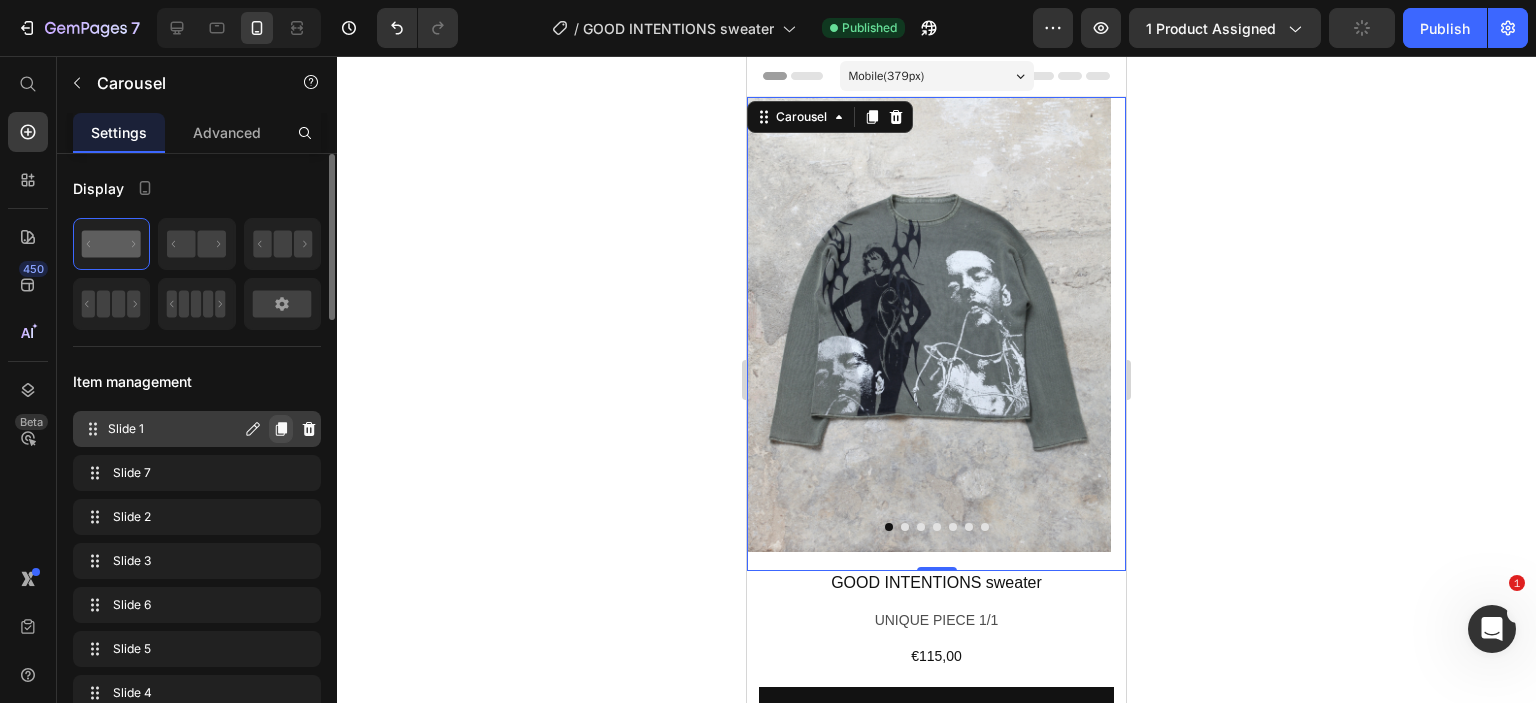 click 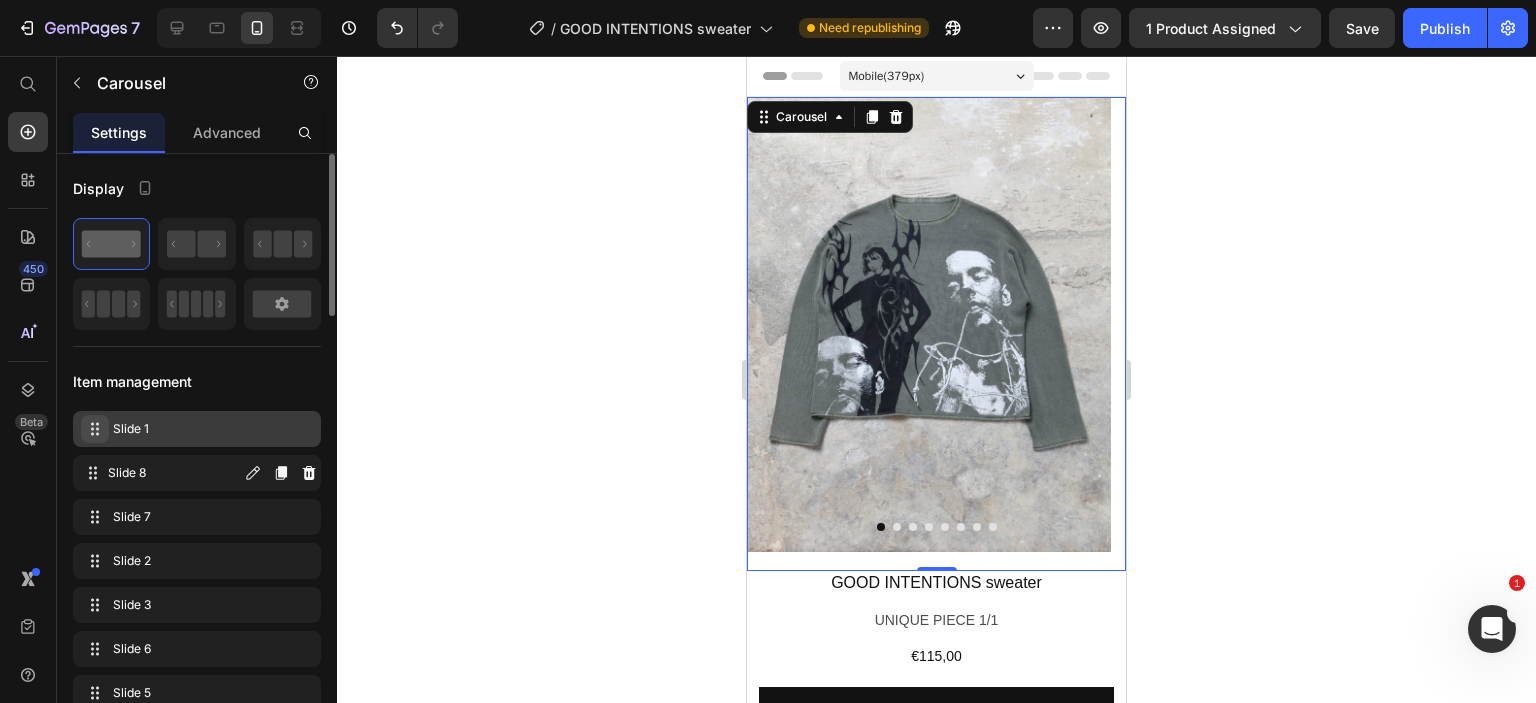 type 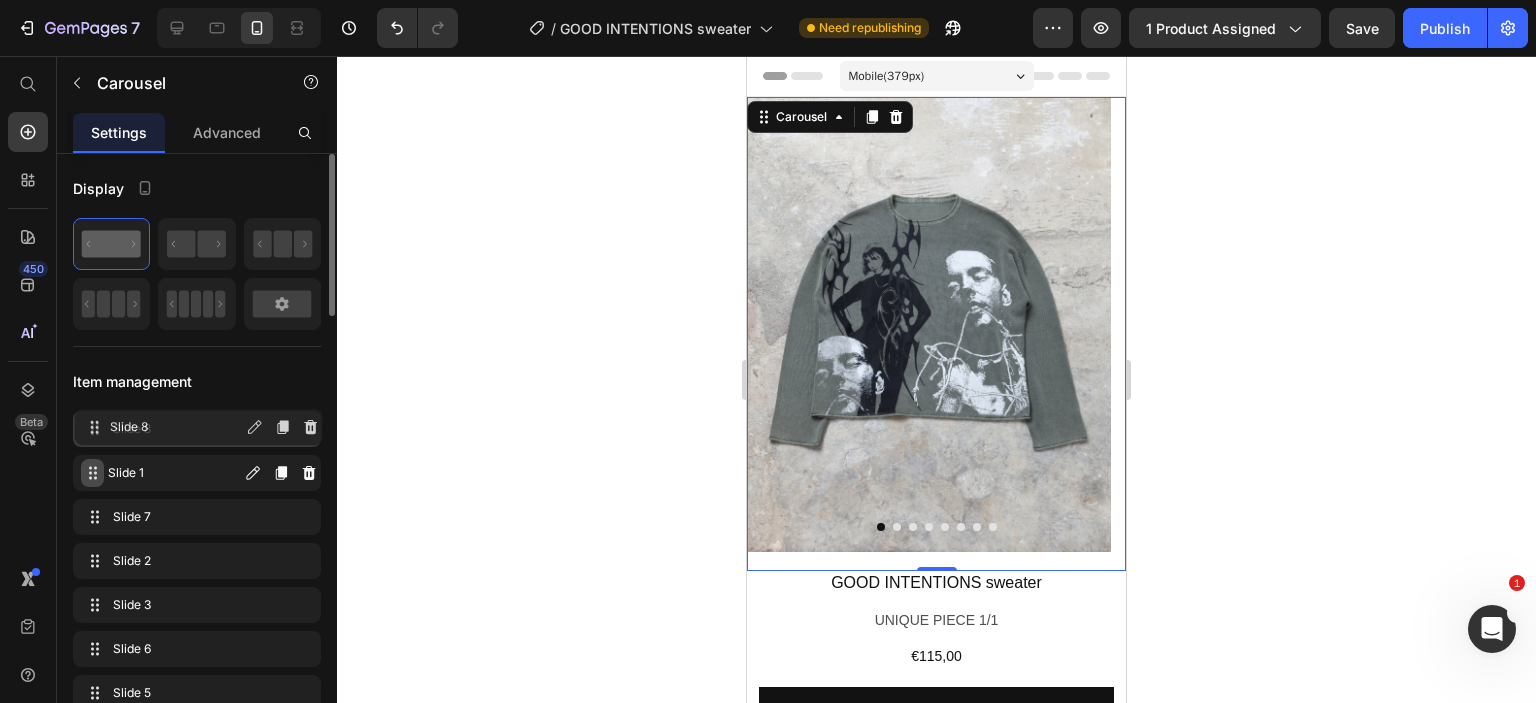 drag, startPoint x: 82, startPoint y: 471, endPoint x: 84, endPoint y: 426, distance: 45.044422 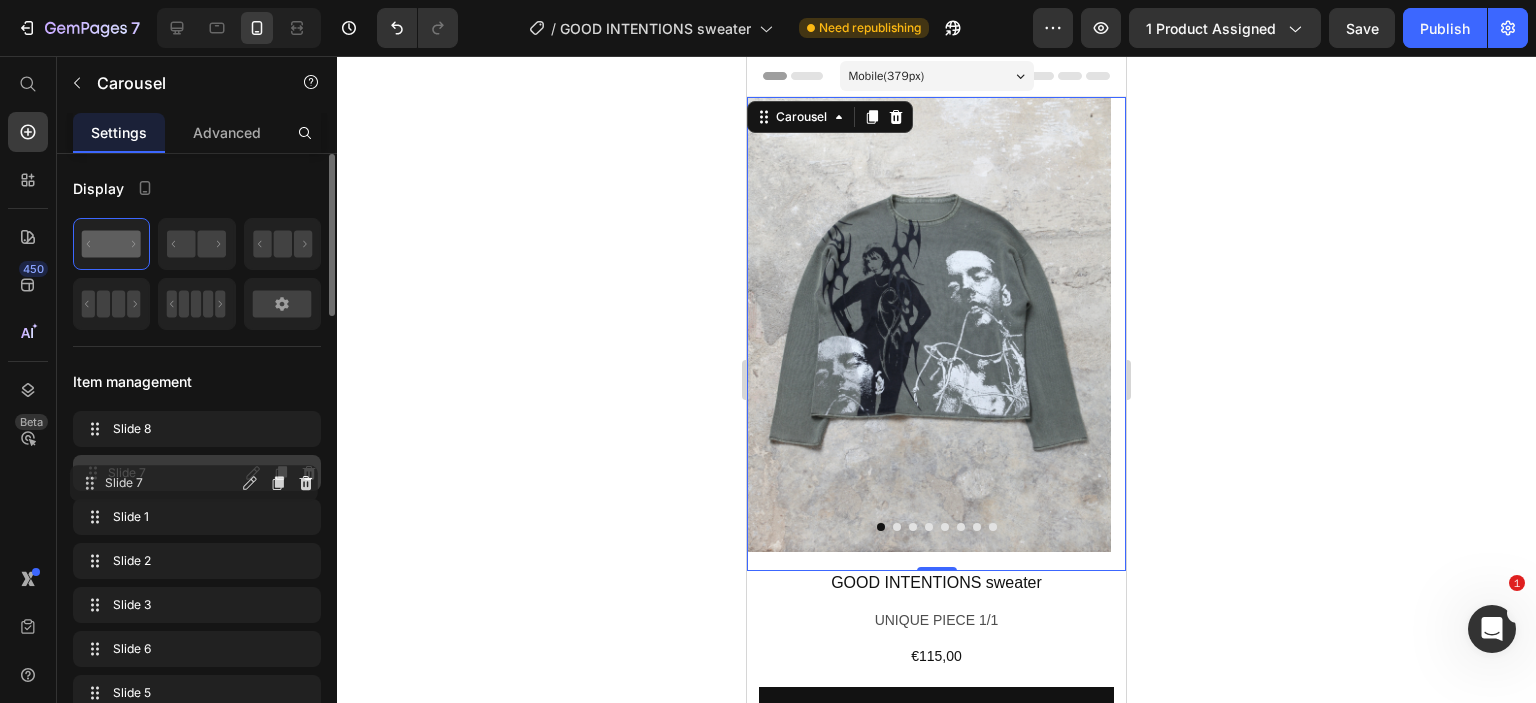 drag, startPoint x: 95, startPoint y: 516, endPoint x: 92, endPoint y: 485, distance: 31.144823 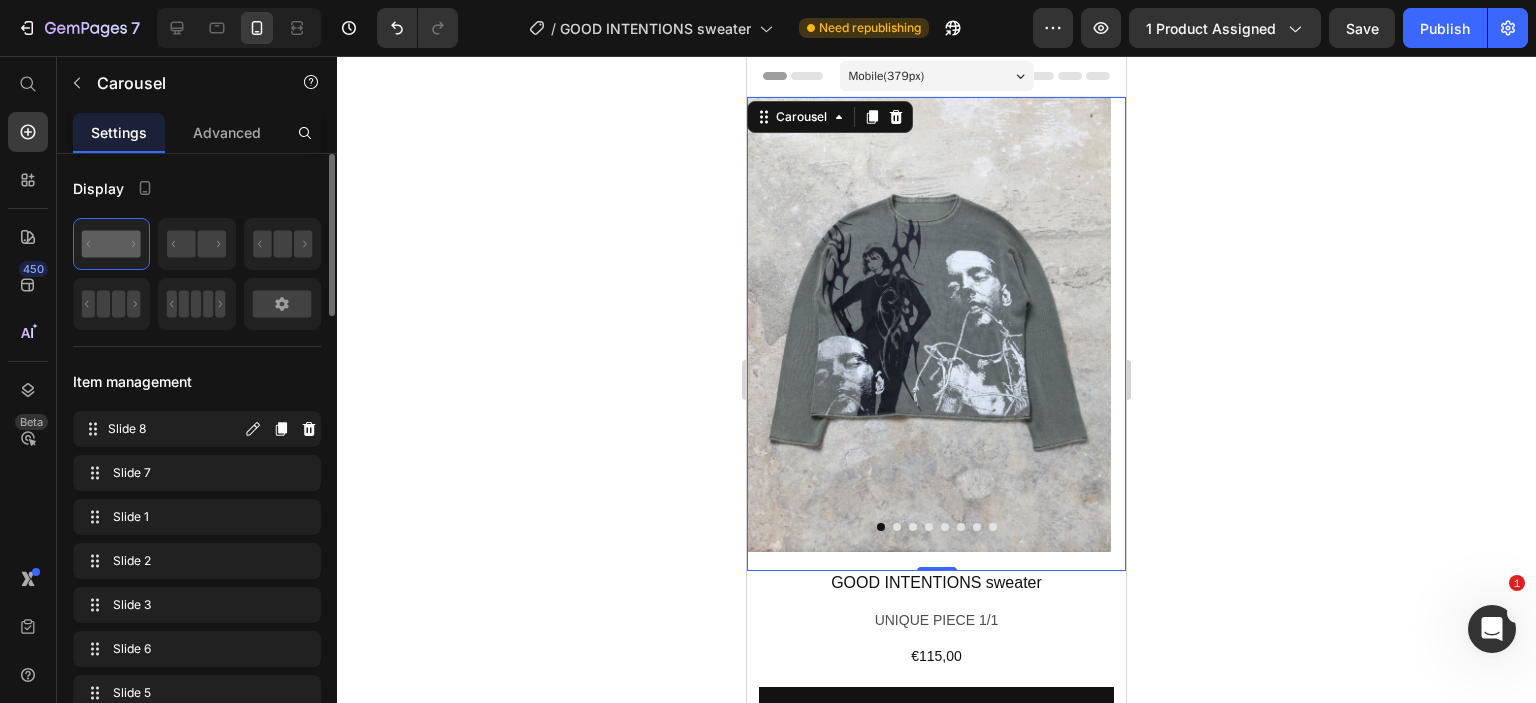 click on "Slide 8" at bounding box center (174, 429) 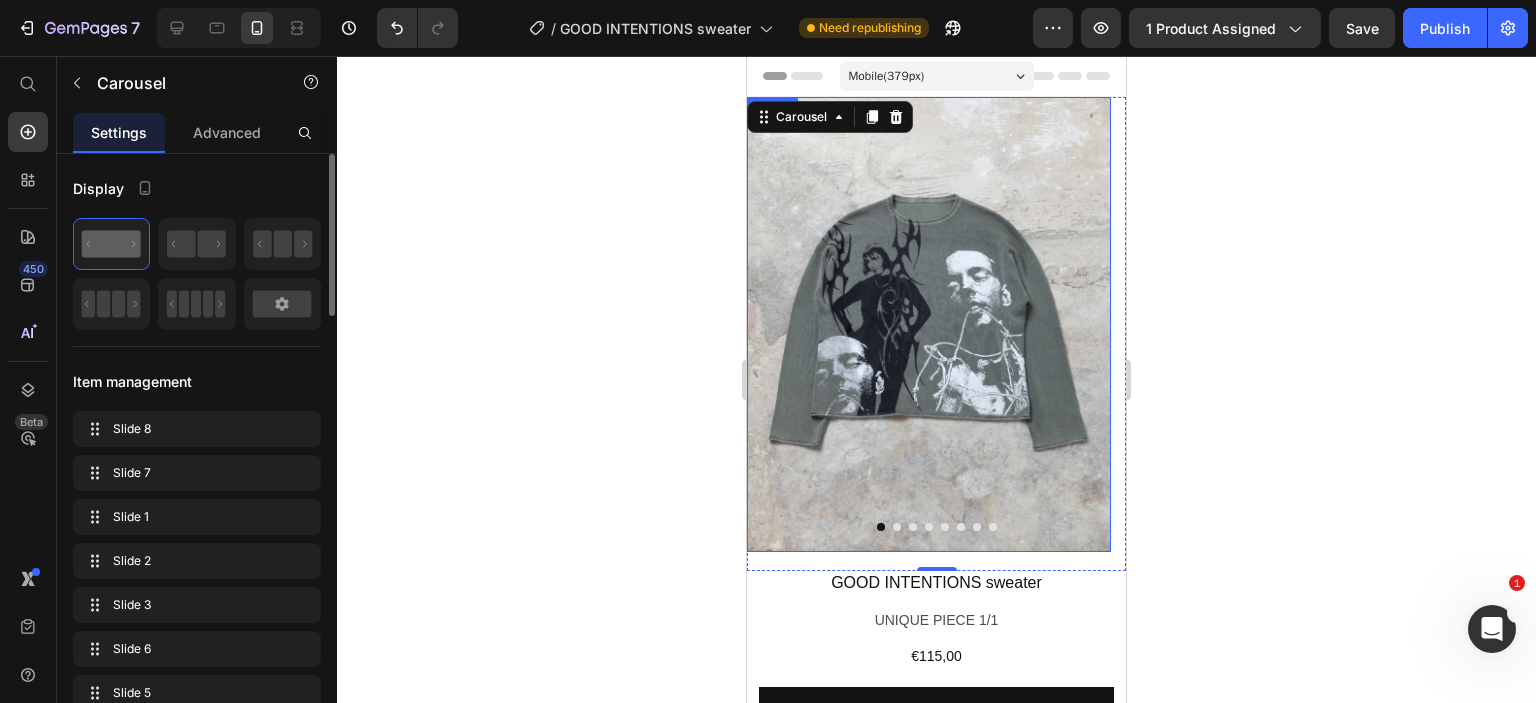 click at bounding box center [929, 324] 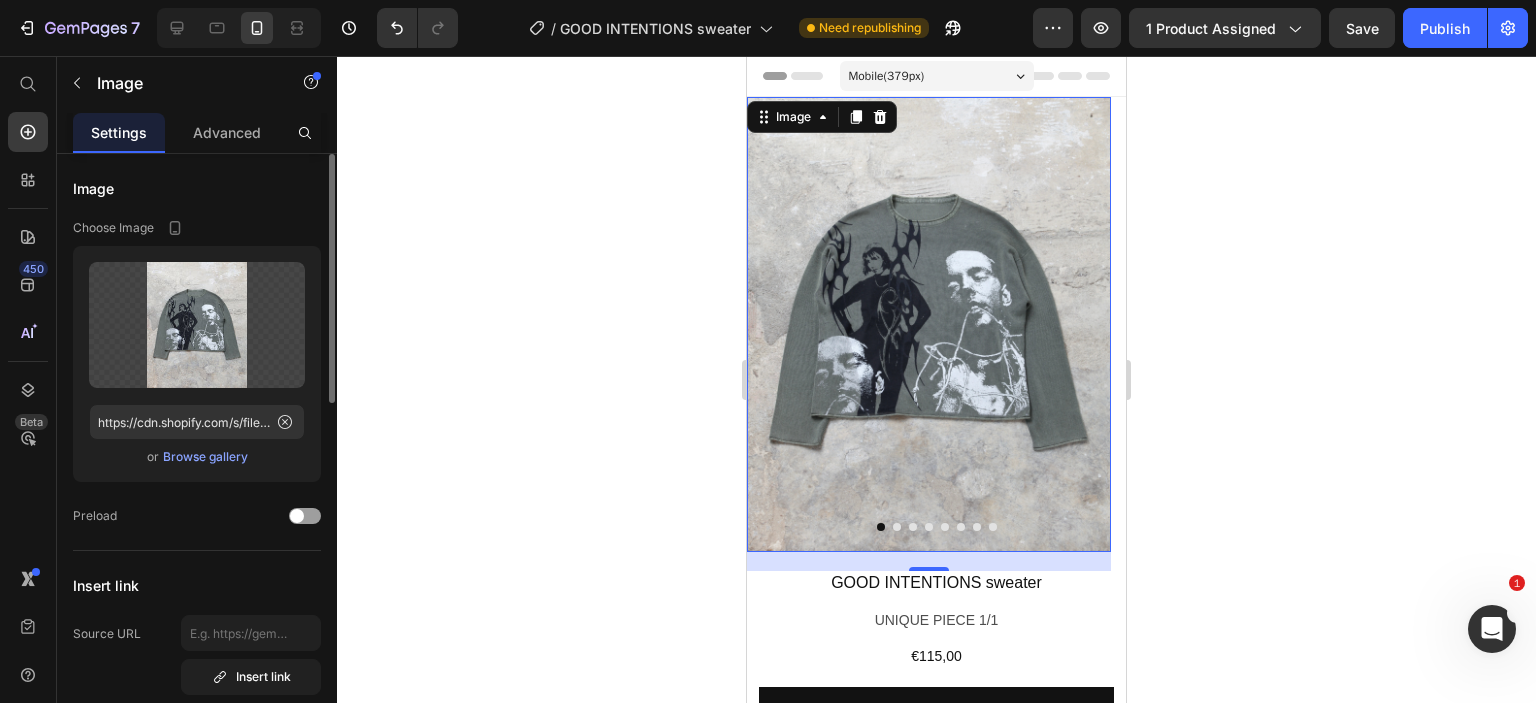 click on "Browse gallery" at bounding box center (205, 457) 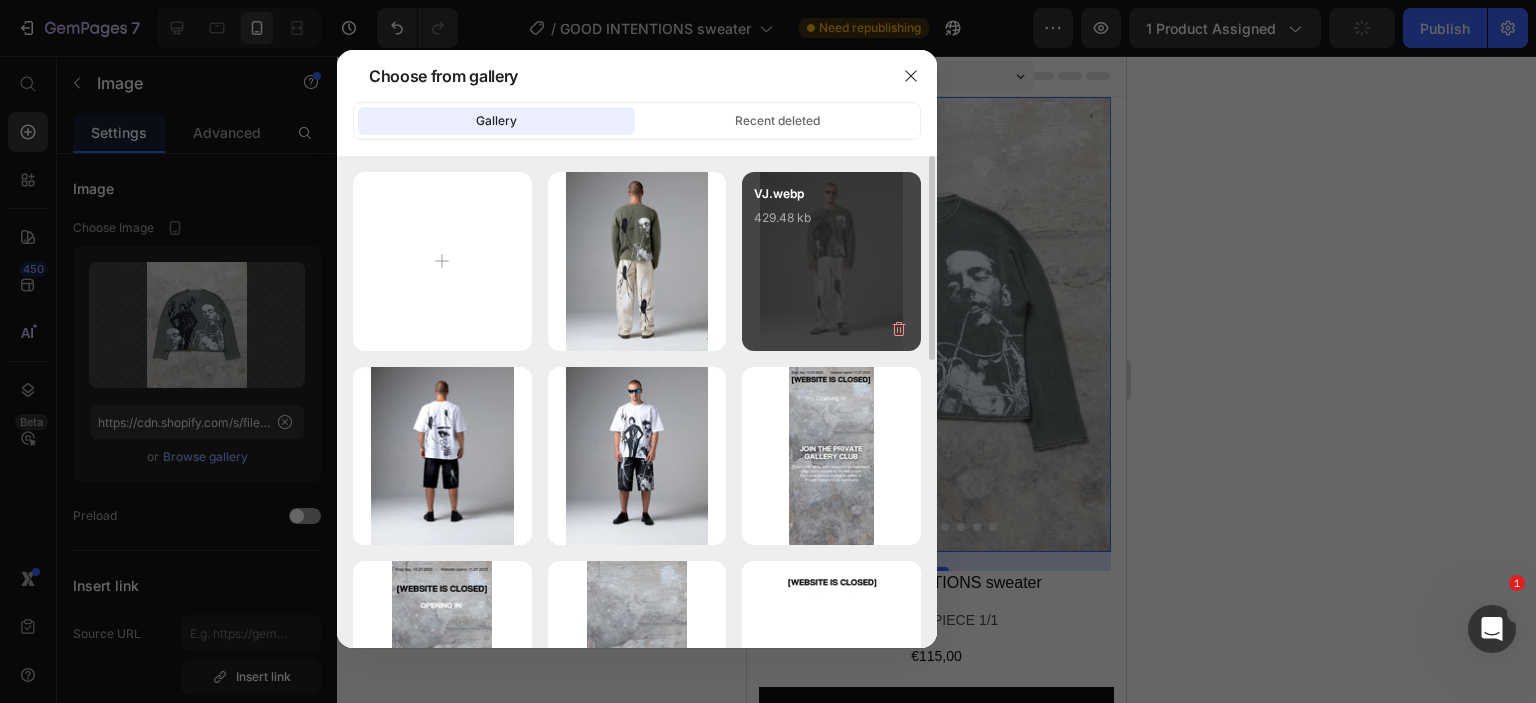 click on "VJ.webp 429.48 kb" at bounding box center [831, 224] 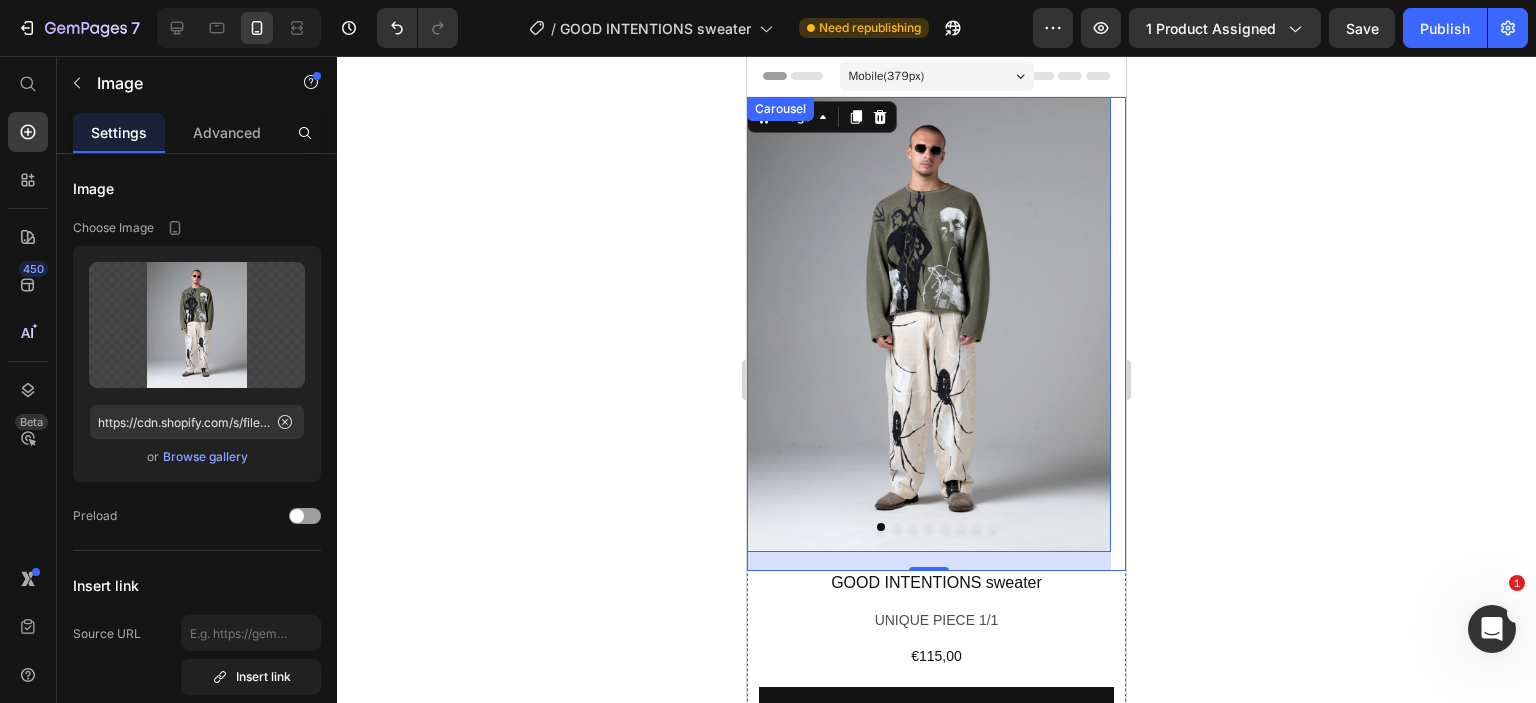 click at bounding box center (897, 527) 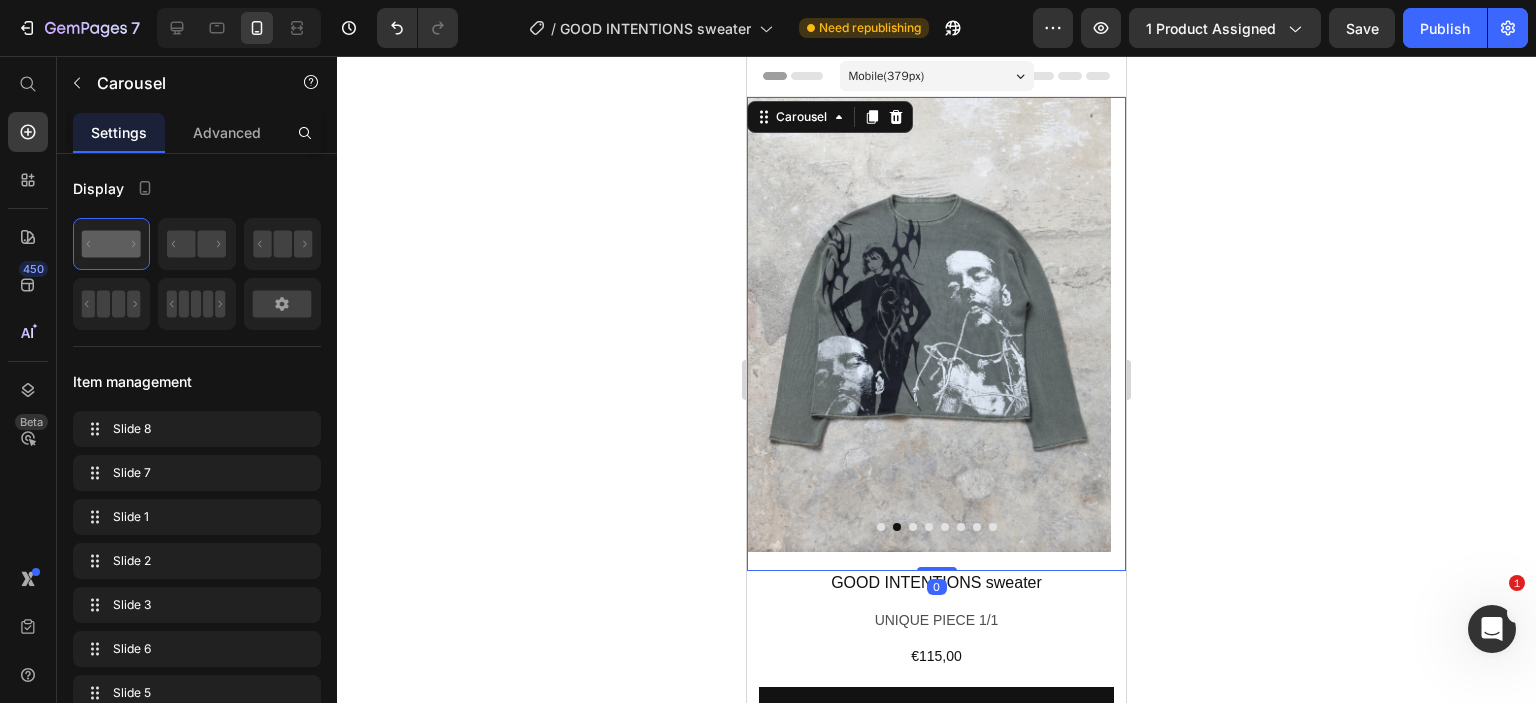 click at bounding box center [929, 324] 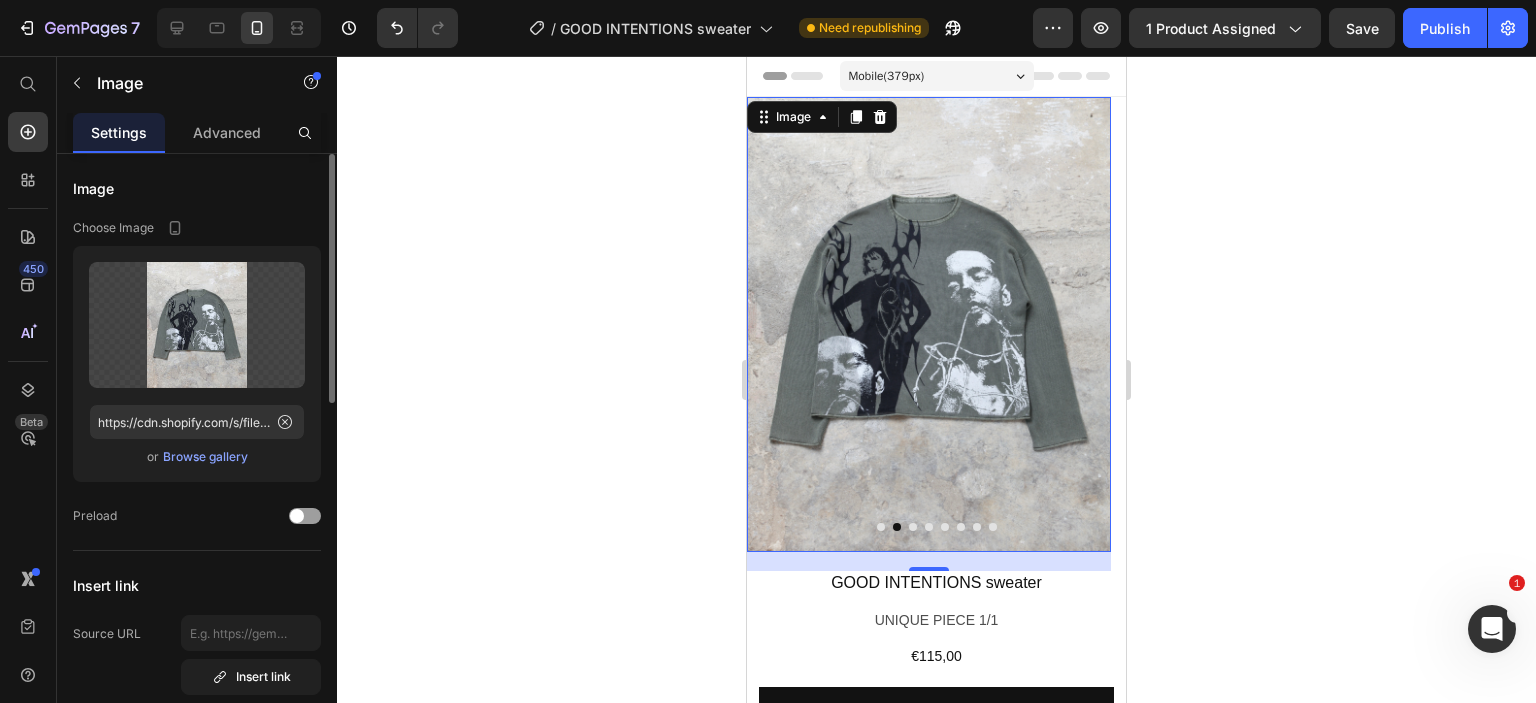 click on "Browse gallery" at bounding box center [205, 457] 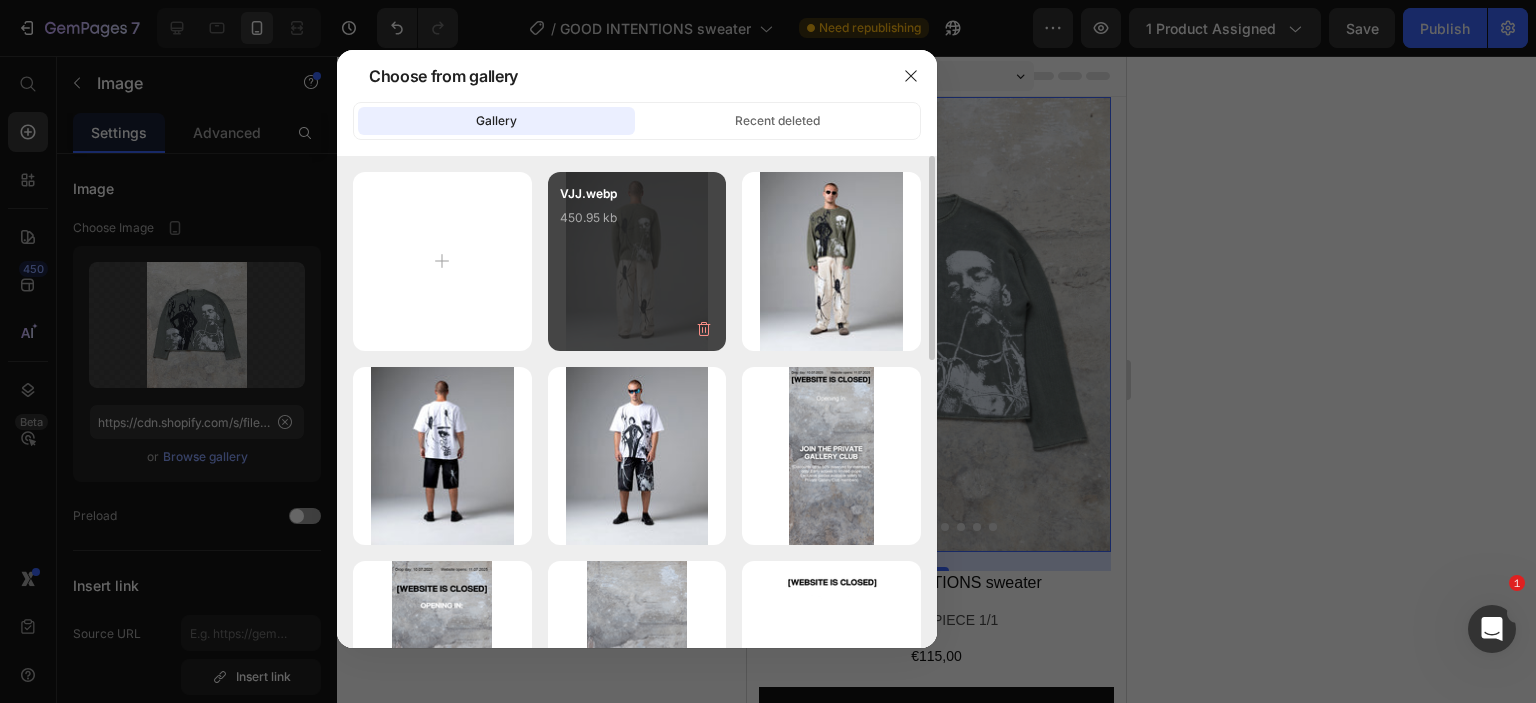 click on "VJJ.webp 450.95 kb" at bounding box center (637, 224) 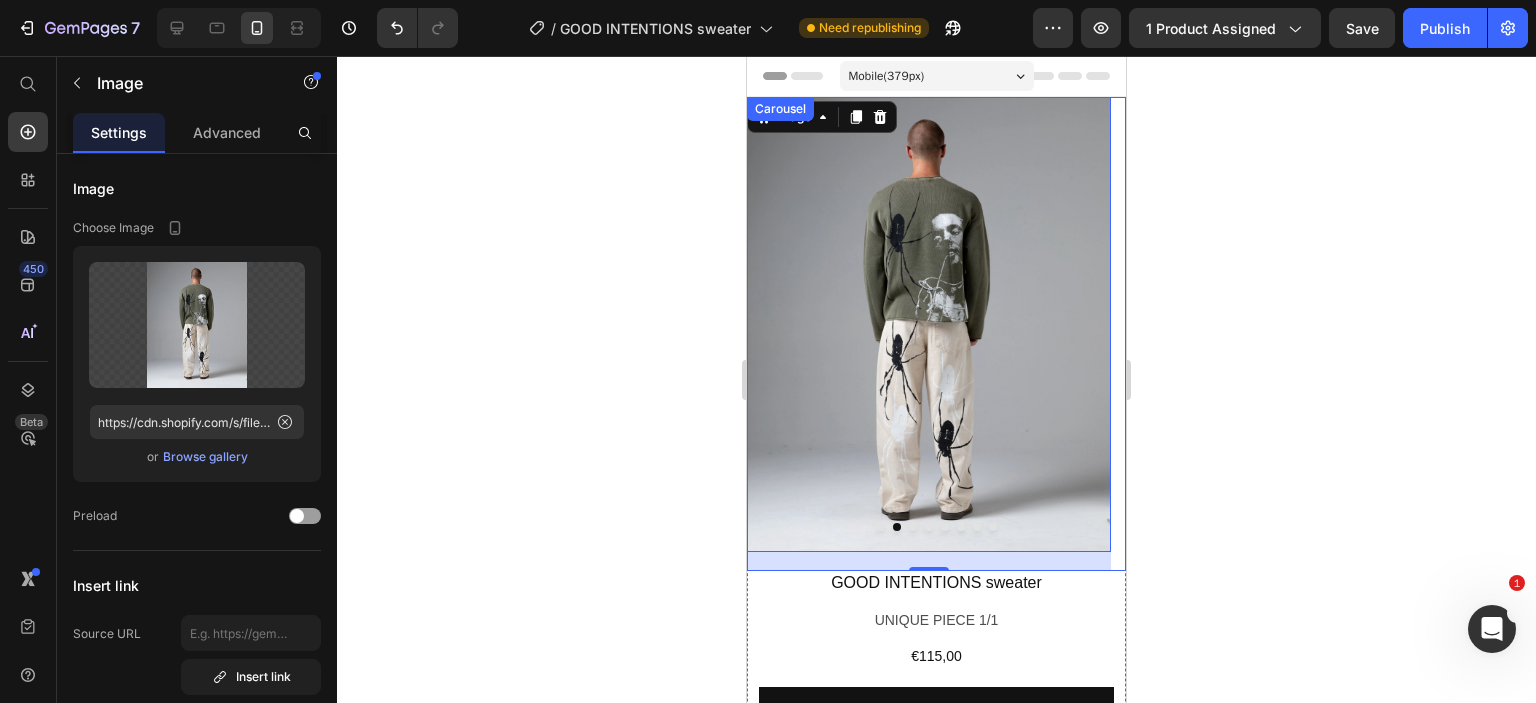 click at bounding box center (881, 527) 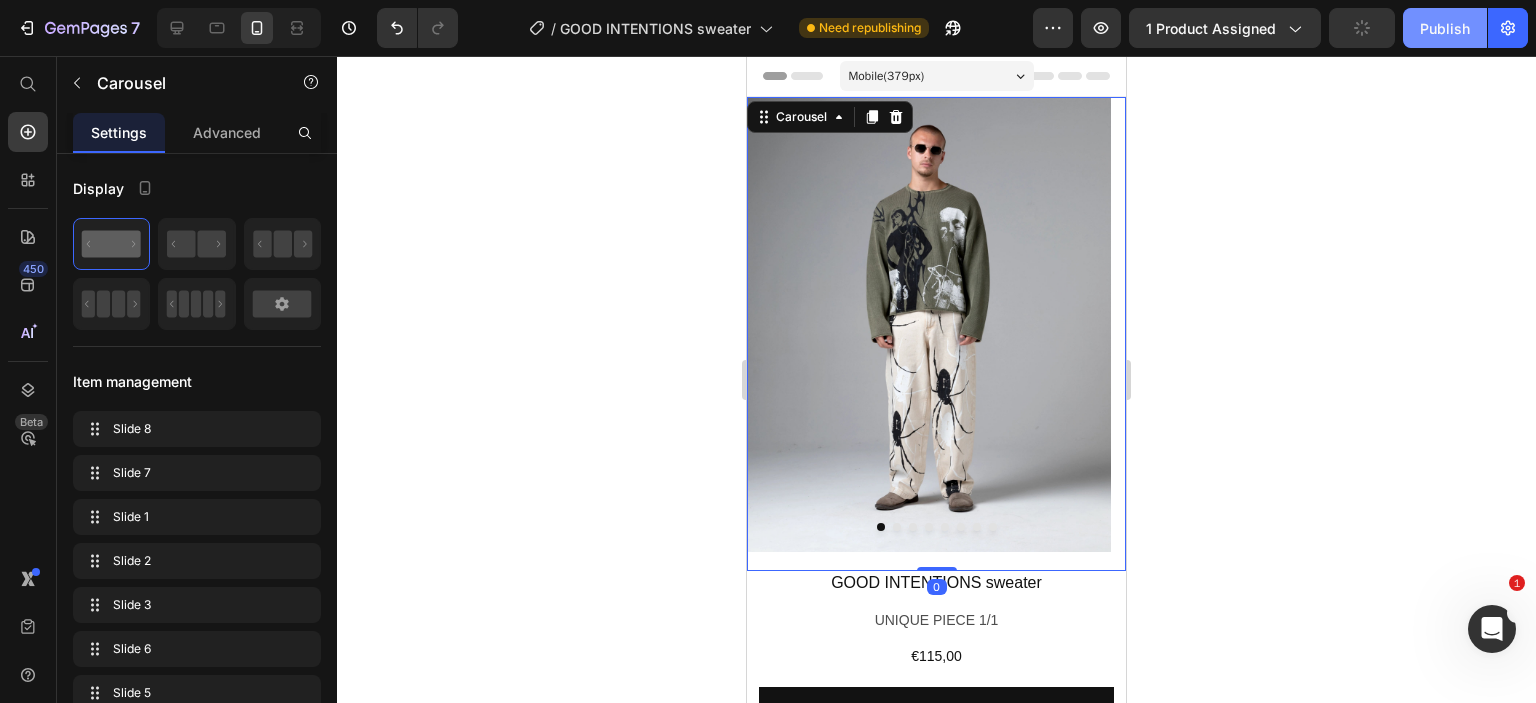 click on "Publish" at bounding box center (1445, 28) 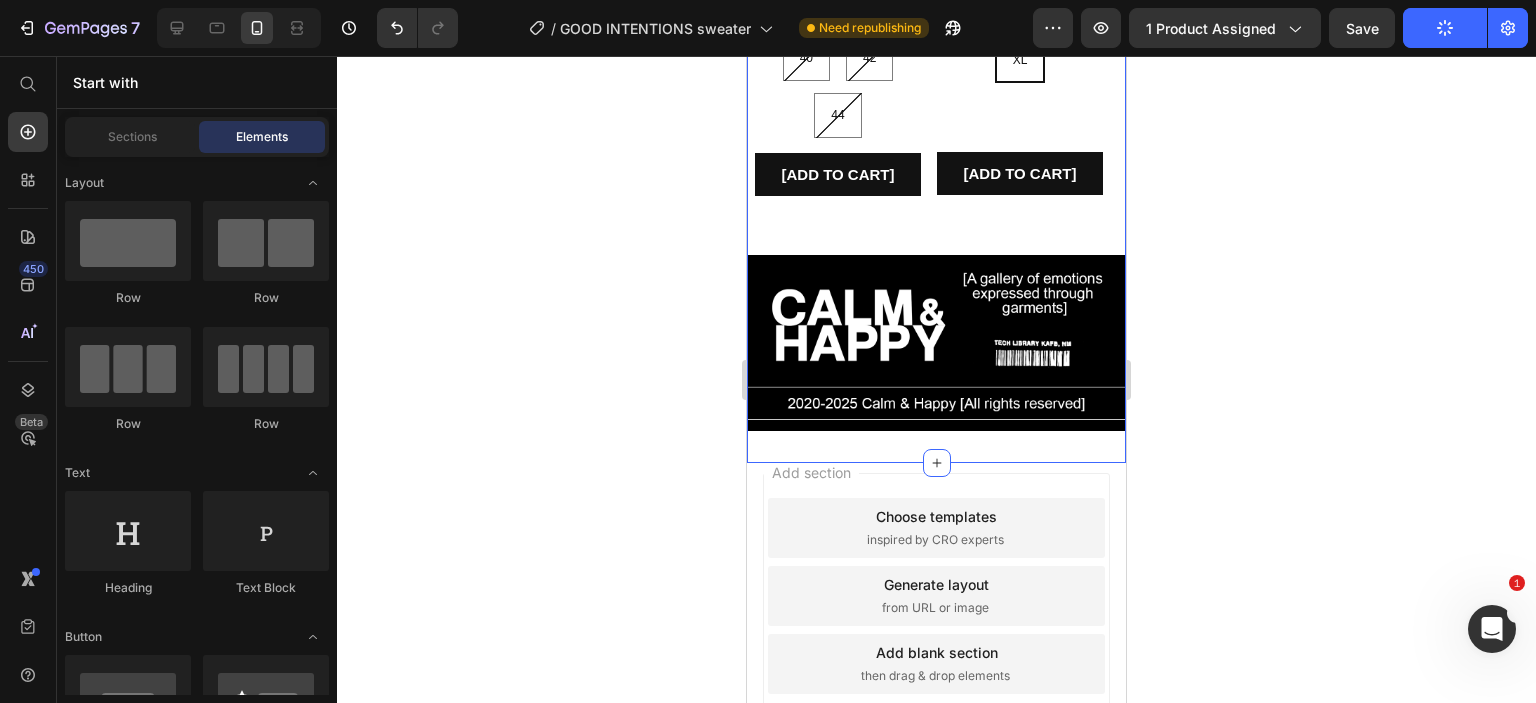 scroll, scrollTop: 2356, scrollLeft: 0, axis: vertical 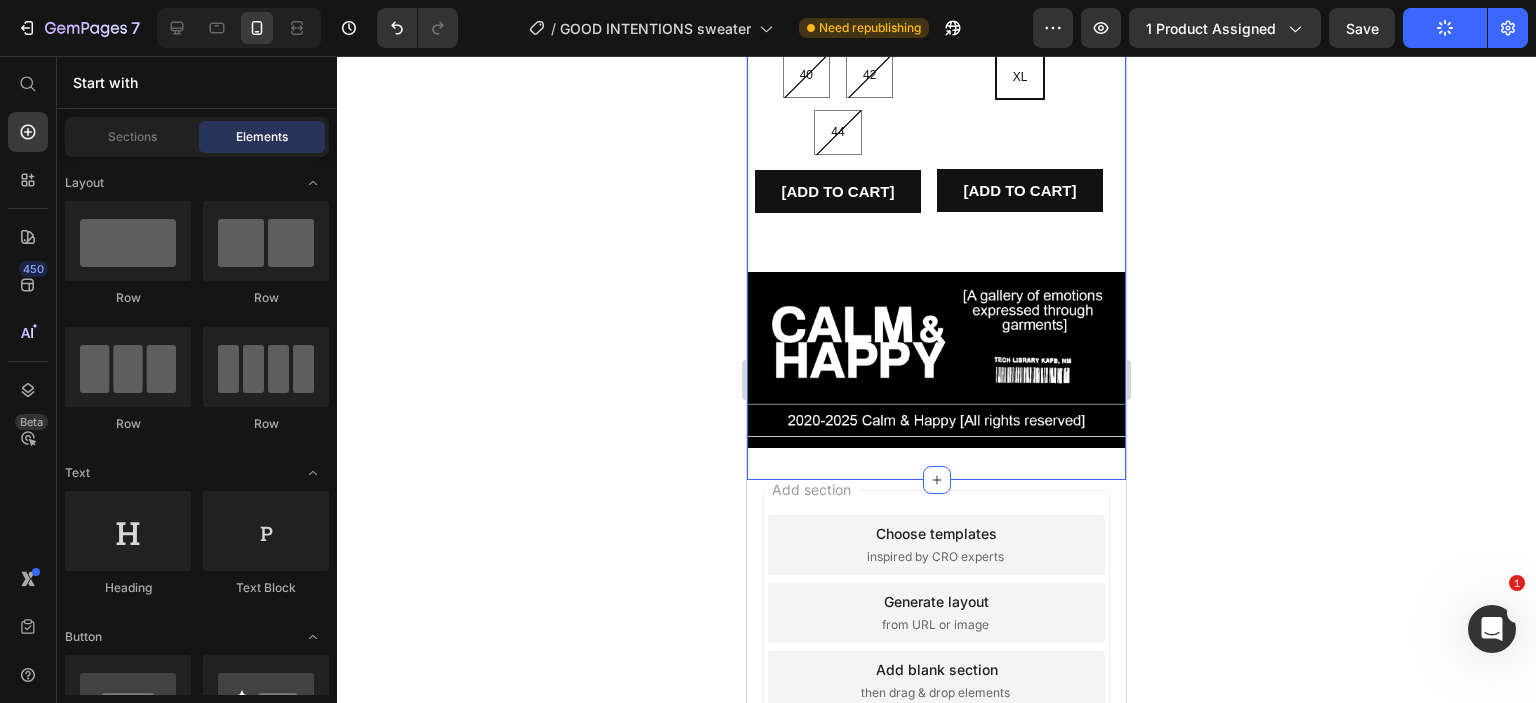 click on "Image Image Image Image Image Image Image Image Carousel GOOD INTENTIONS sweater Product Title UNIQUE PIECE 1/1 Text Block €115,00 Product Price [ ADD TO CART ] Add to Cart ATTENTION : This garment is unique 1/1. No replicas, no restocks.  [Once sold, it will never be available again] Text Block
SIZE GUIDE
WASHING INSTRUCTIONS
SHIPPING TIME AND COST
PRODUCT DESCRIPTION
CONTACT  Accordion Product
GARMENT DETAILS
SIZE GUIDE
CARE INSTRUCTIONS
DELIVERY INFO
CONTACT  Accordion Image Buy 2 or more items of your choice and we will send you an extra unique surprise piece within your order Text Block Product Images" at bounding box center [936, -890] 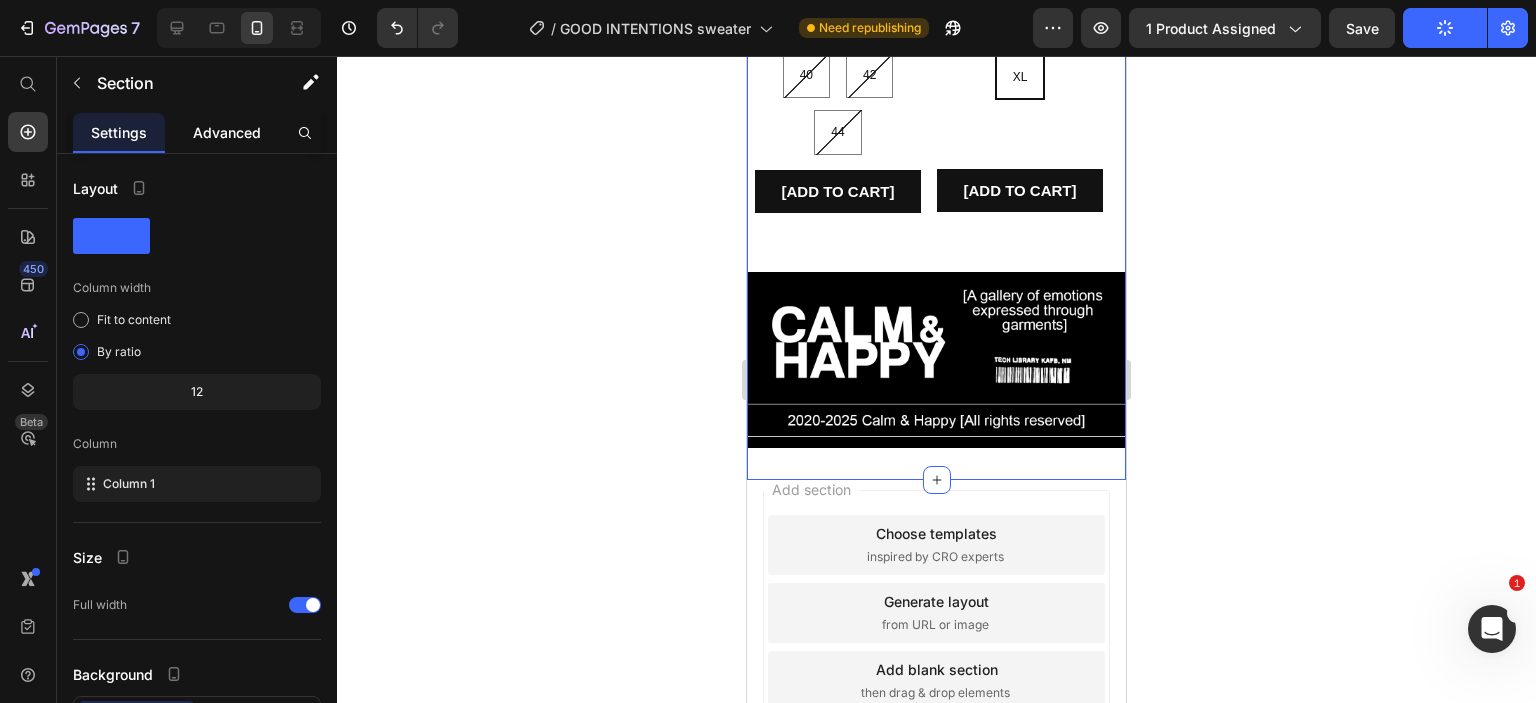 click on "Advanced" 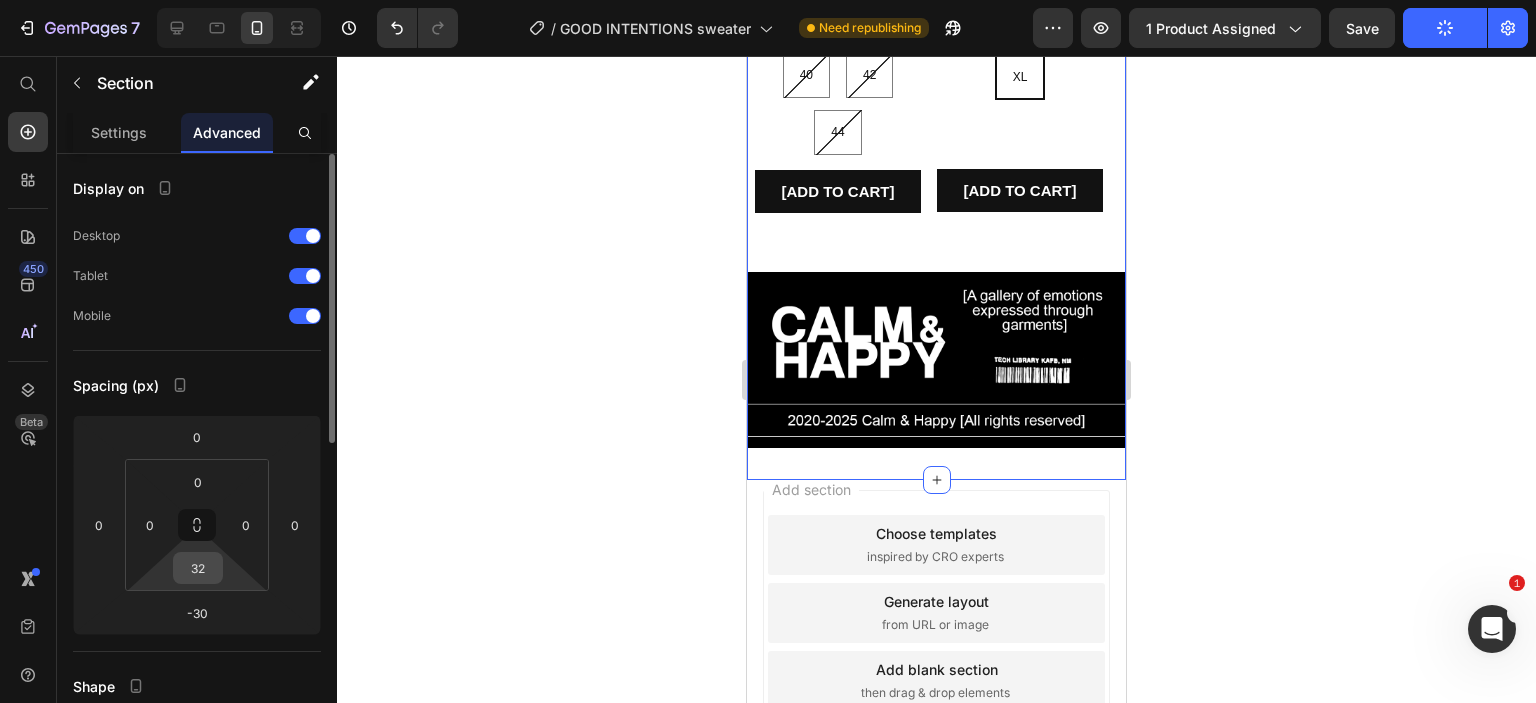 click on "32" at bounding box center [198, 568] 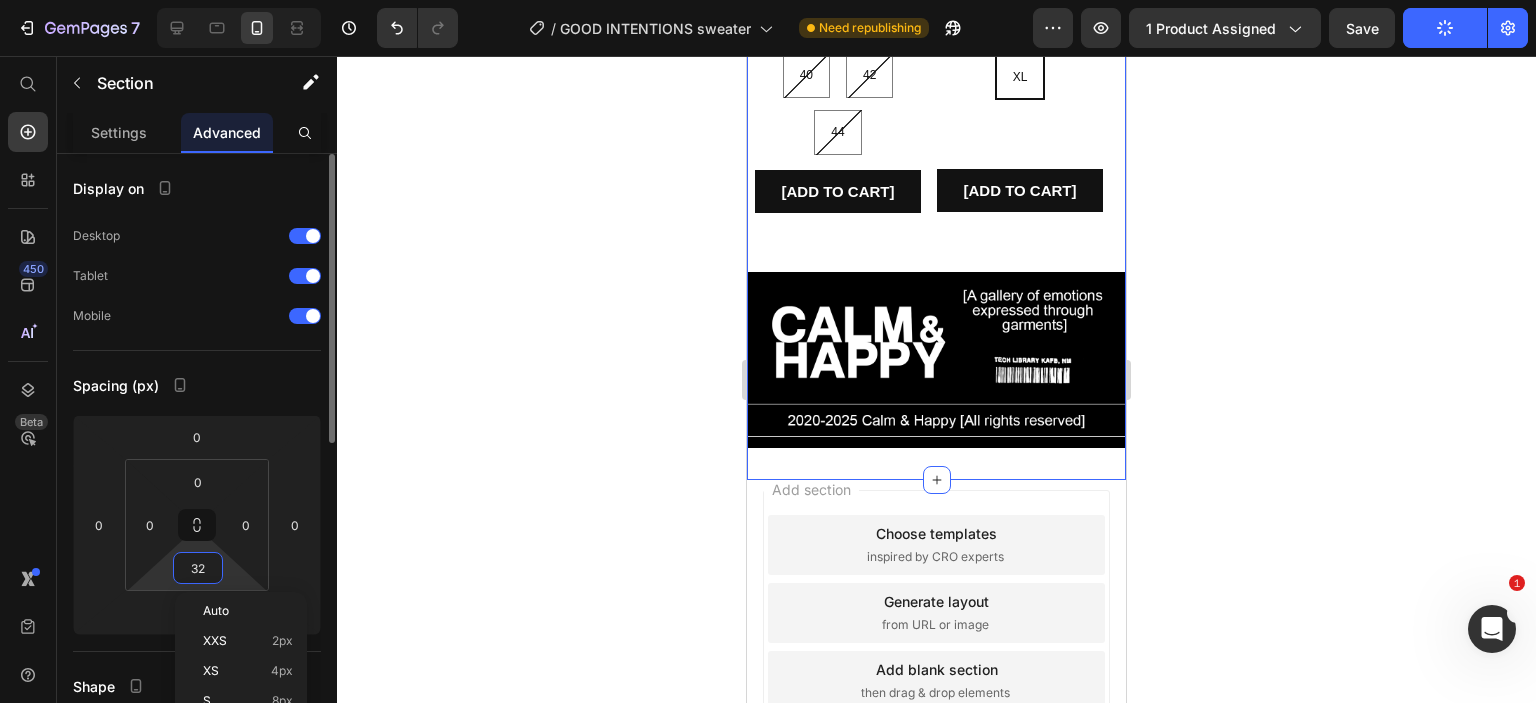 type on "0" 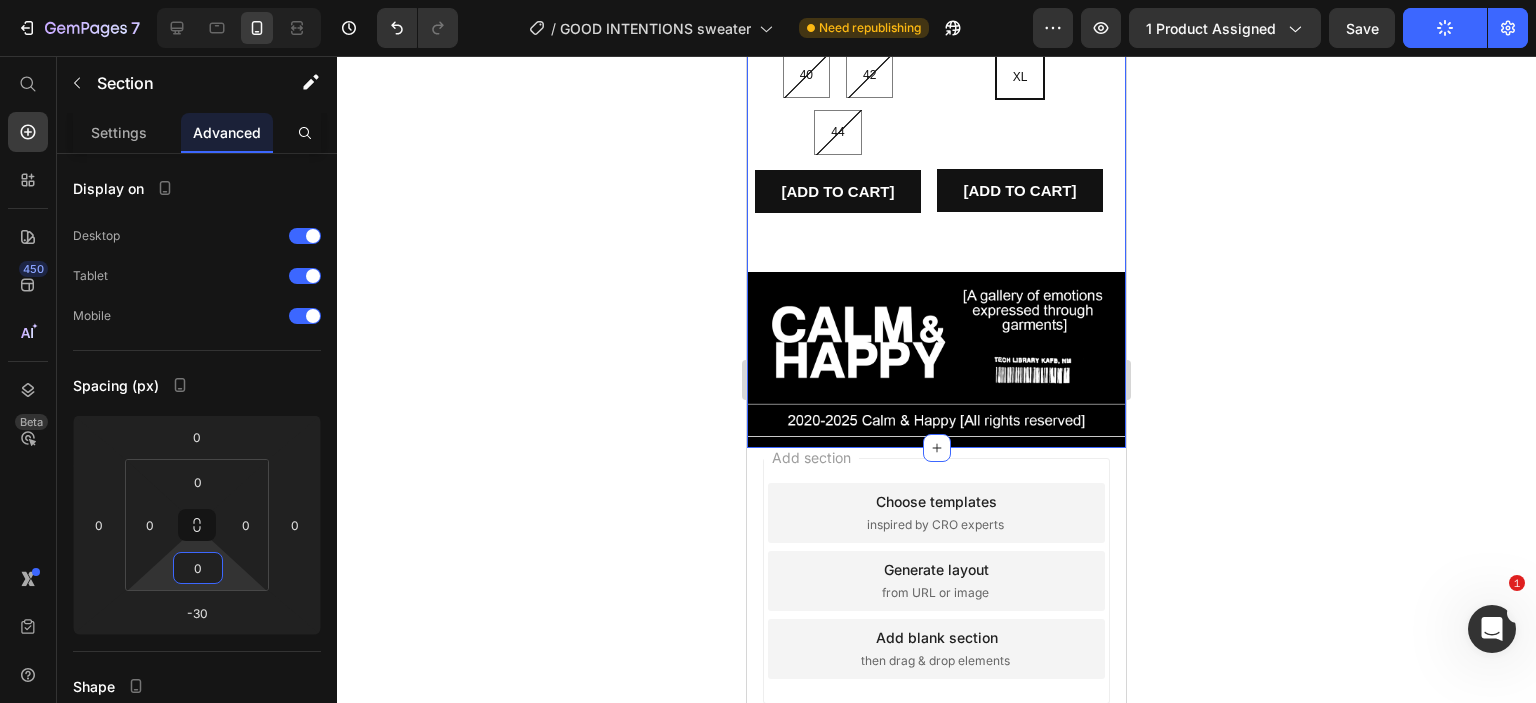 click 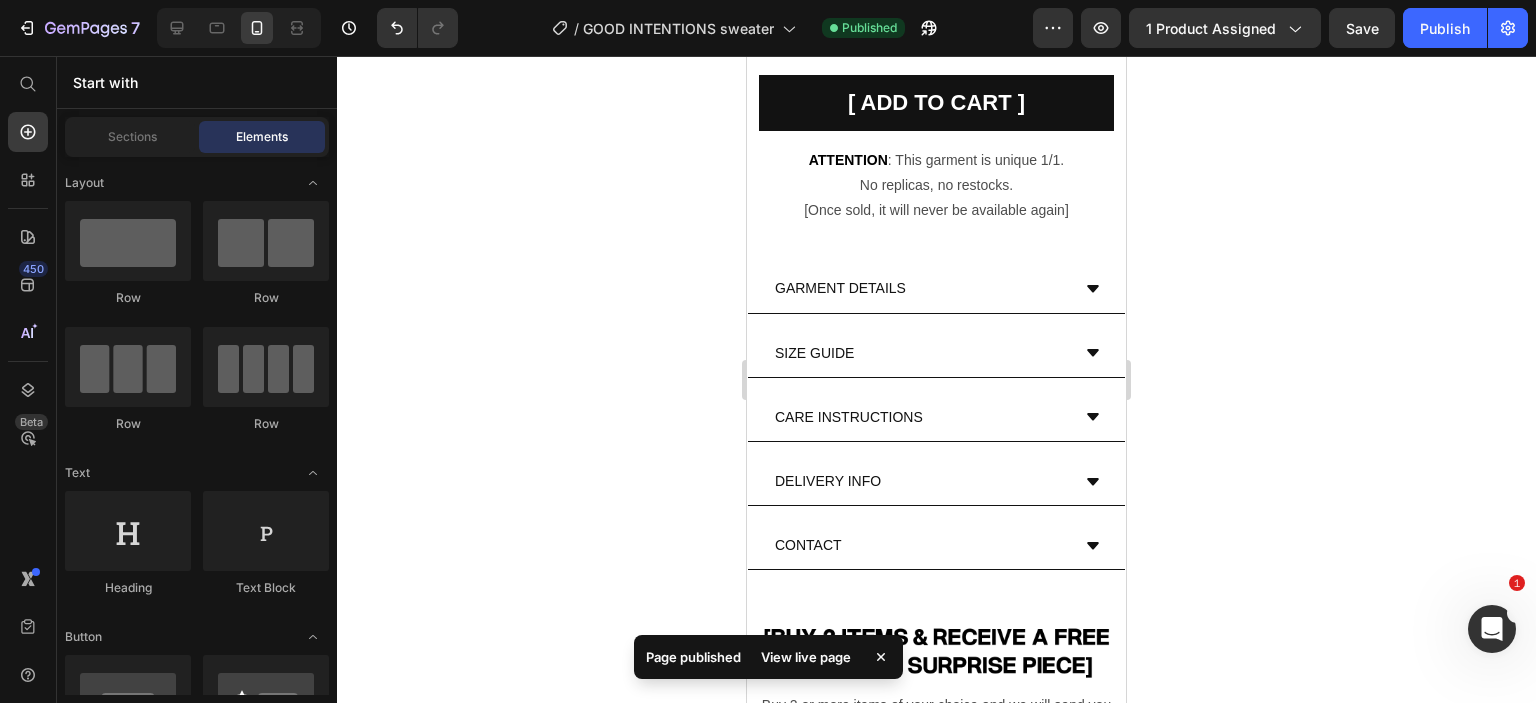 scroll, scrollTop: 616, scrollLeft: 0, axis: vertical 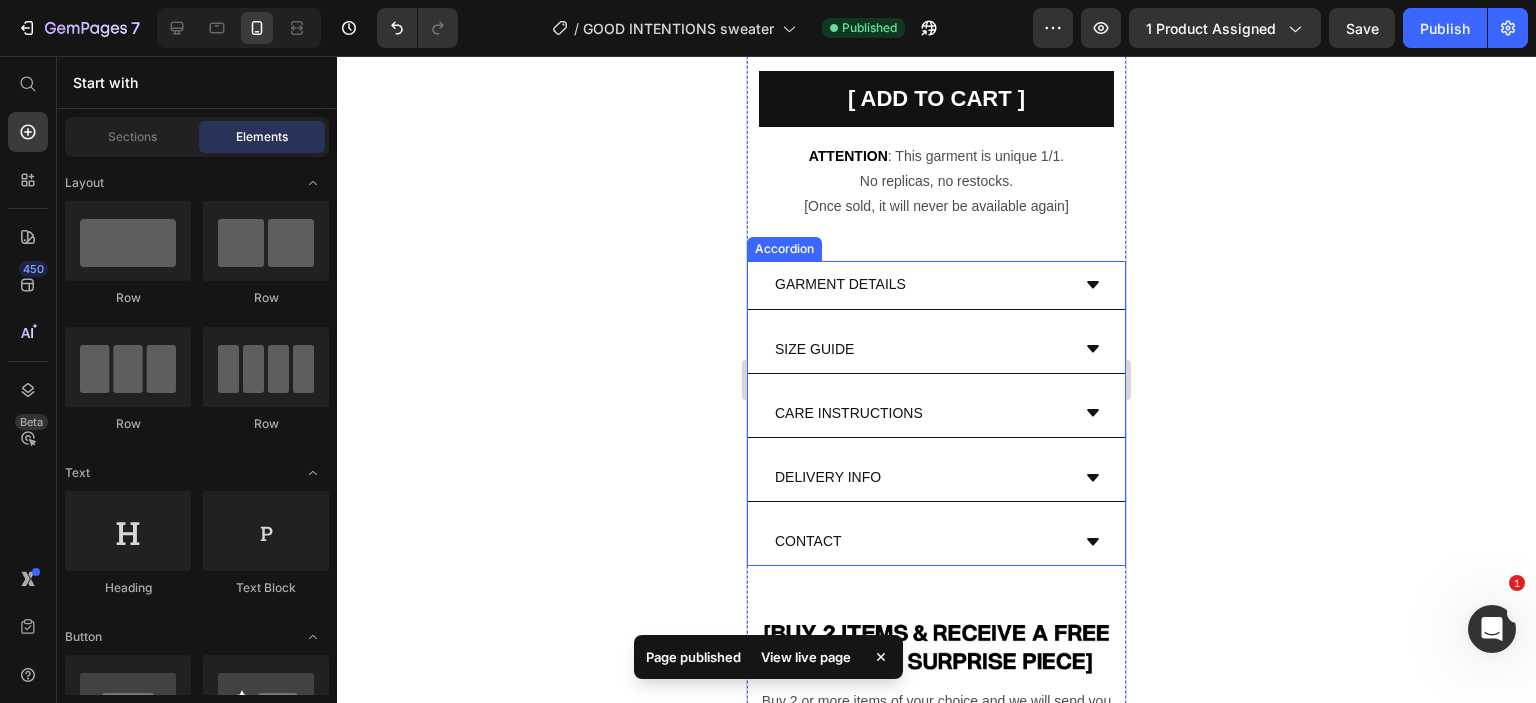 click on "GARMENT DETAILS" at bounding box center (920, 284) 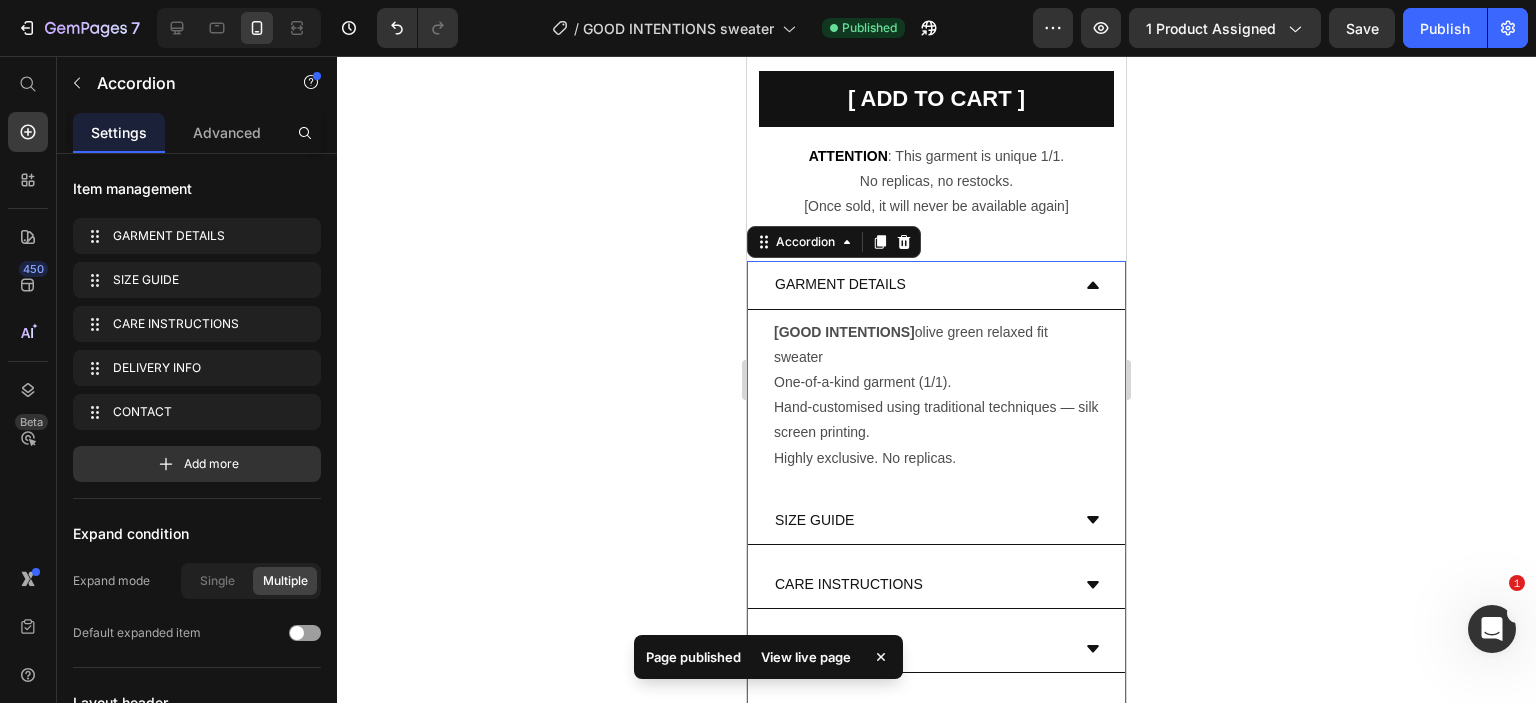 click on "GARMENT DETAILS" at bounding box center [920, 284] 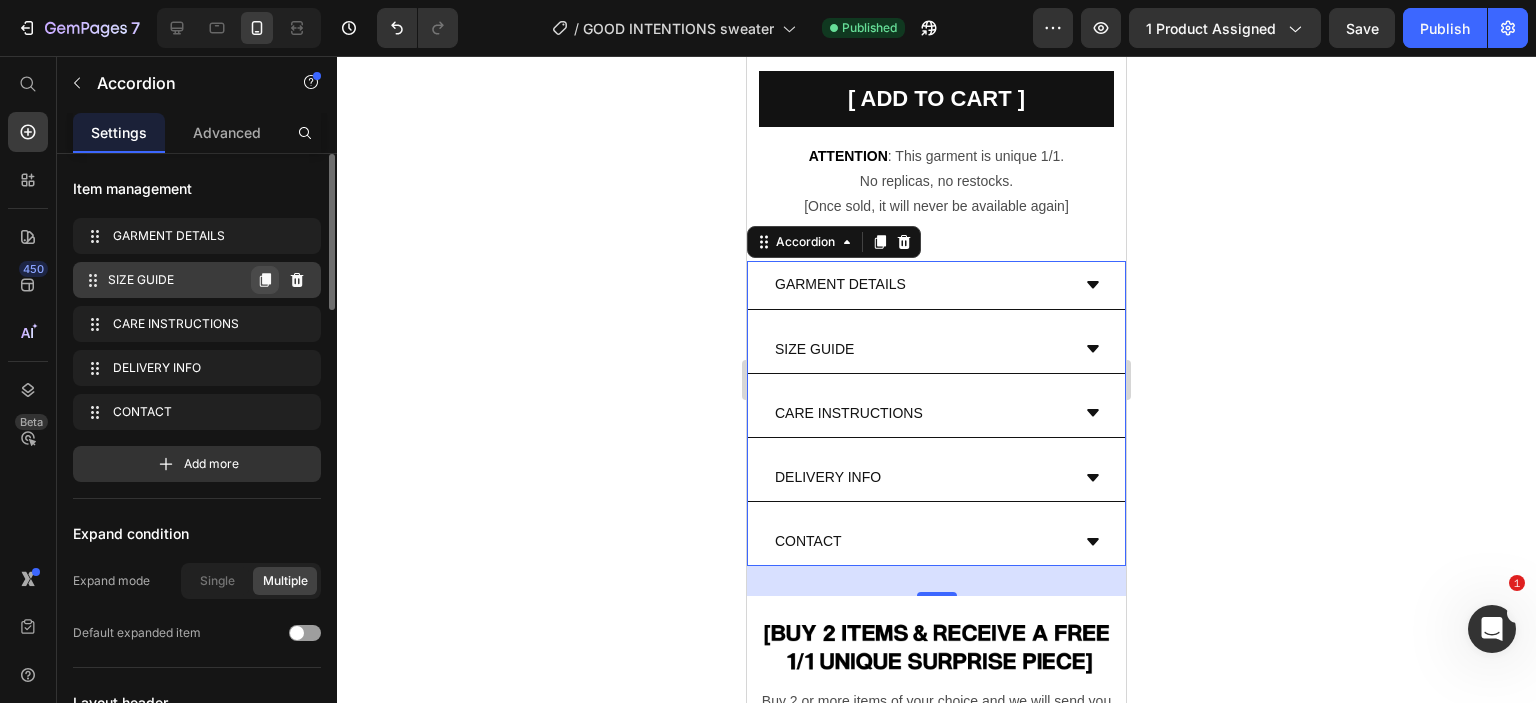click 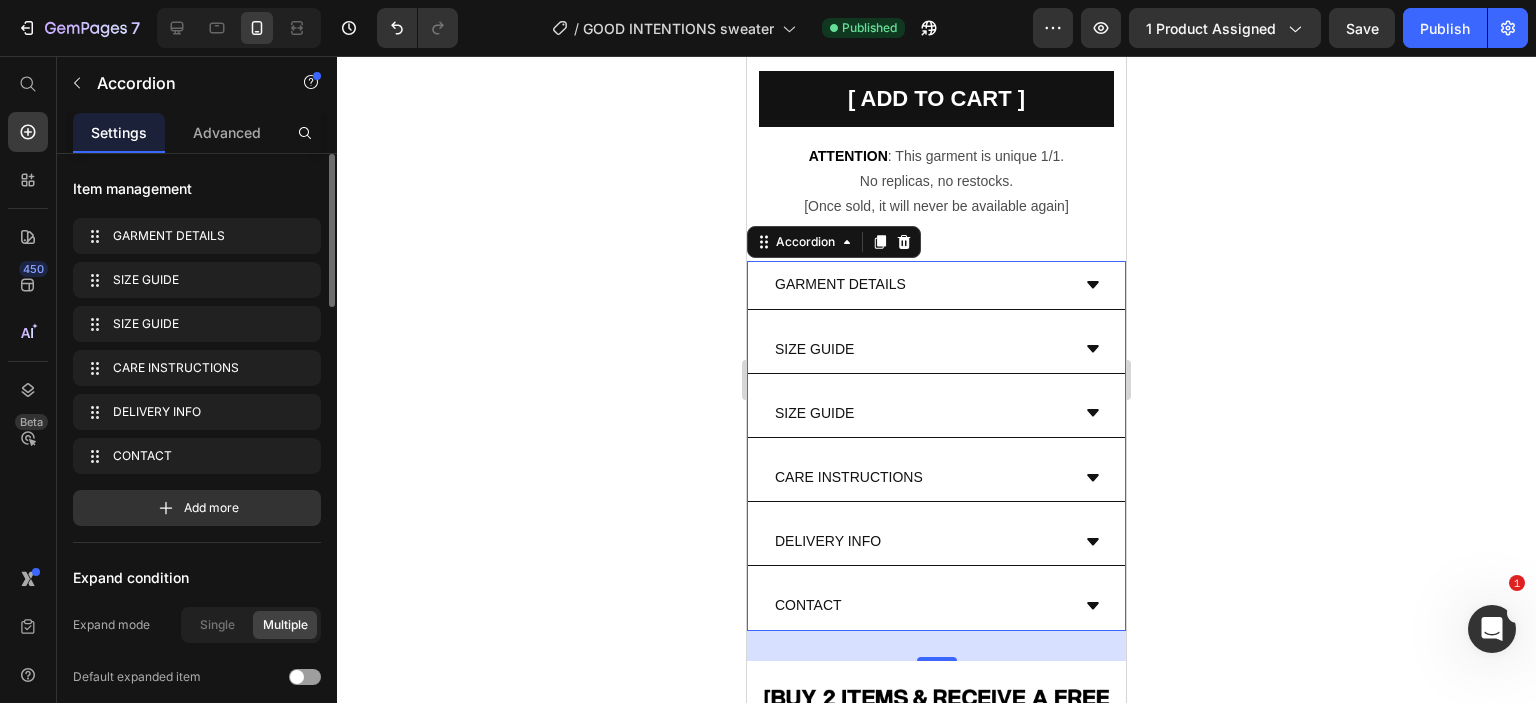 click on "SIZE GUIDE" at bounding box center [814, 349] 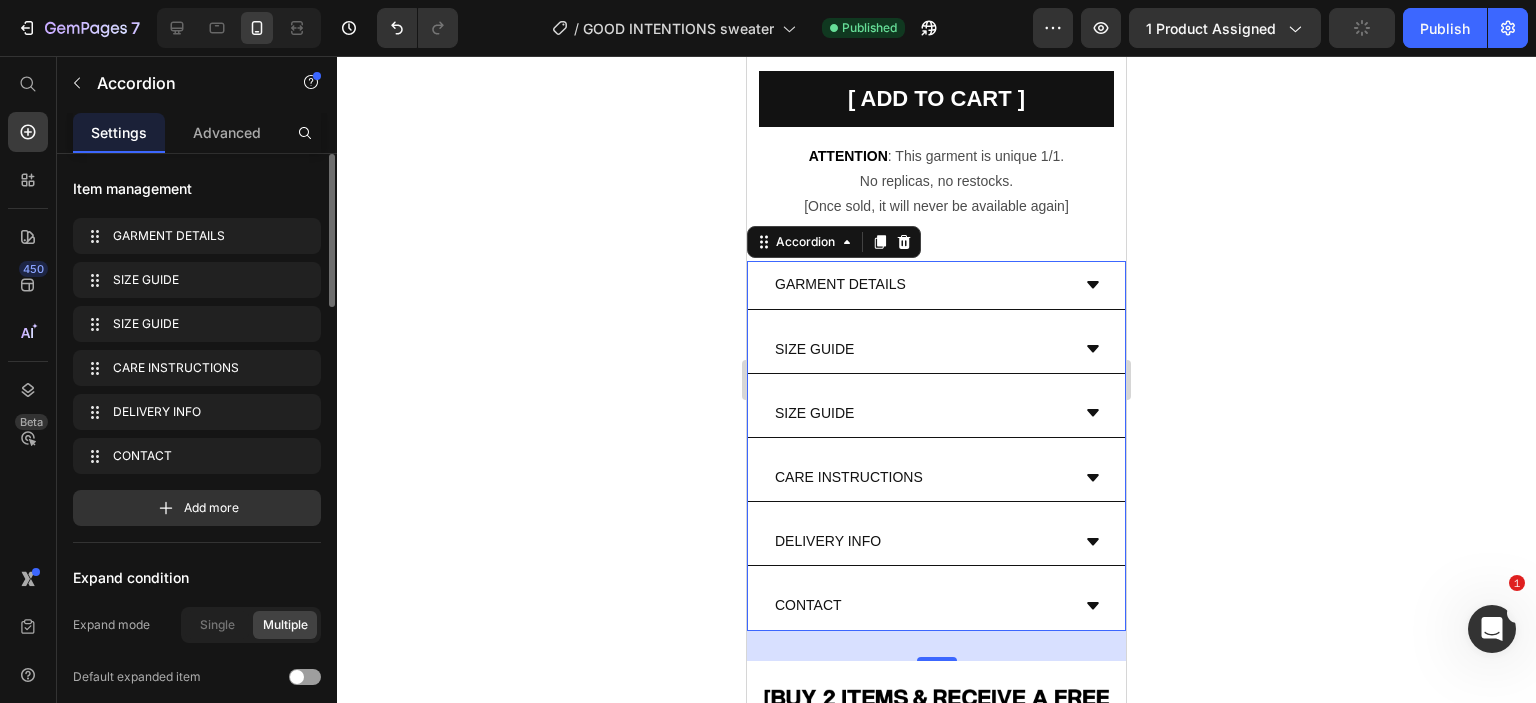 click on "SIZE GUIDE" at bounding box center (814, 349) 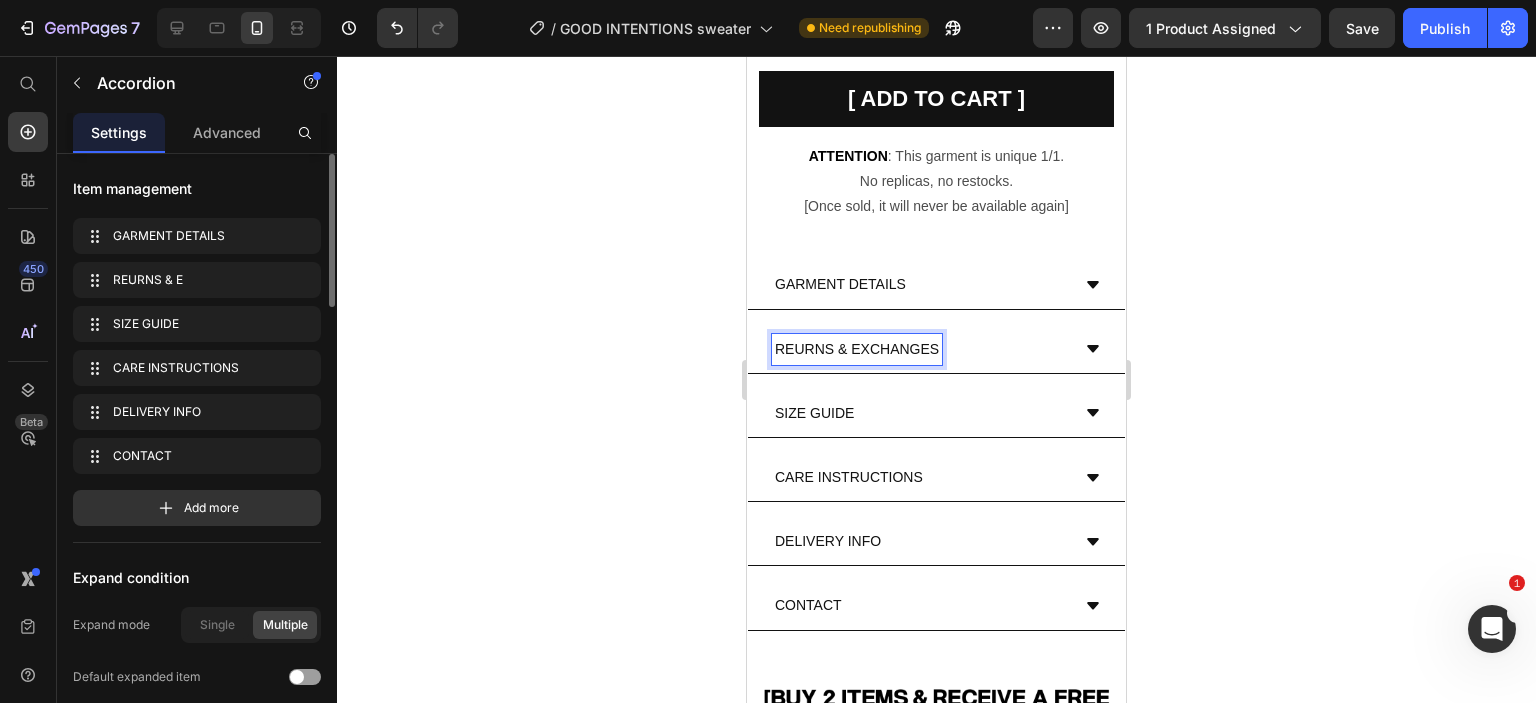 click on "REURNS & EXCHANGES" at bounding box center (936, 350) 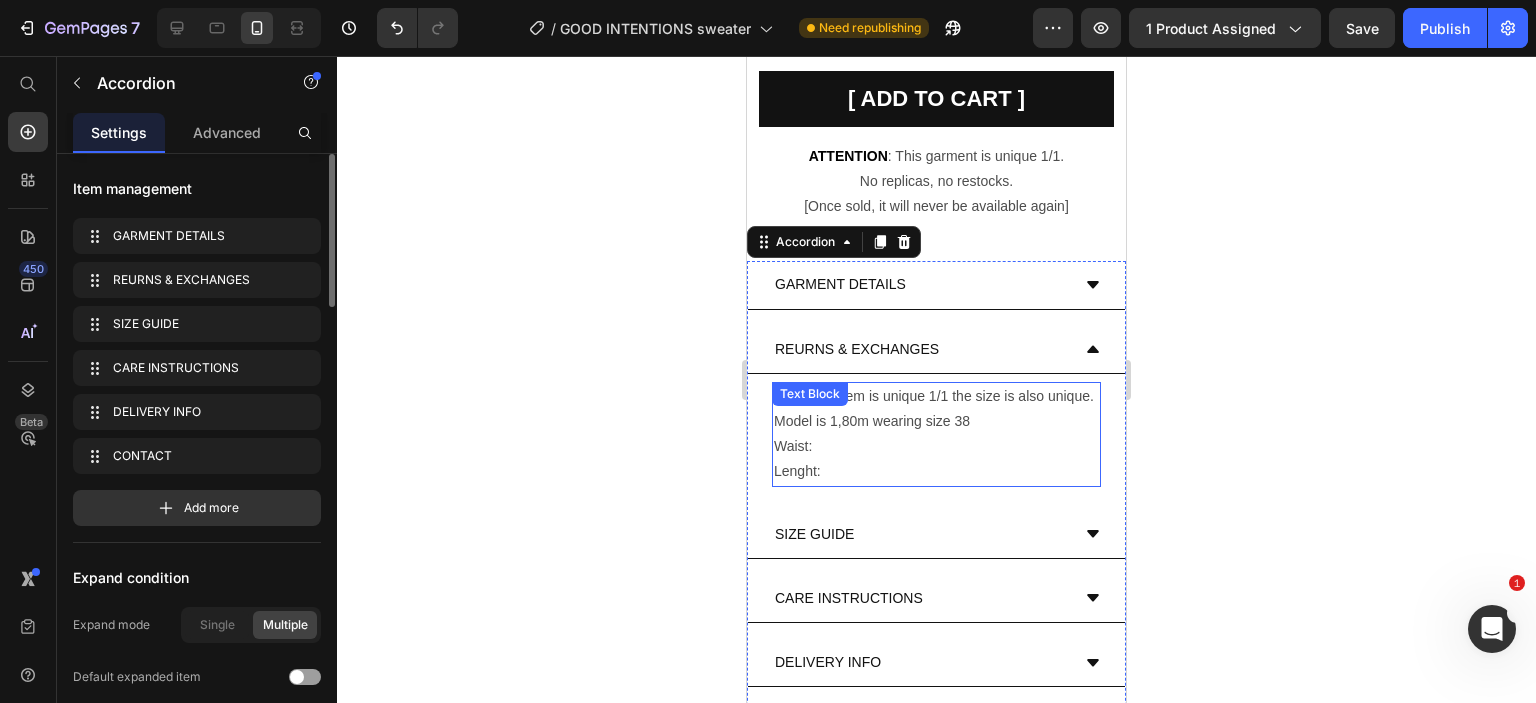 click on "Waist:" at bounding box center (936, 446) 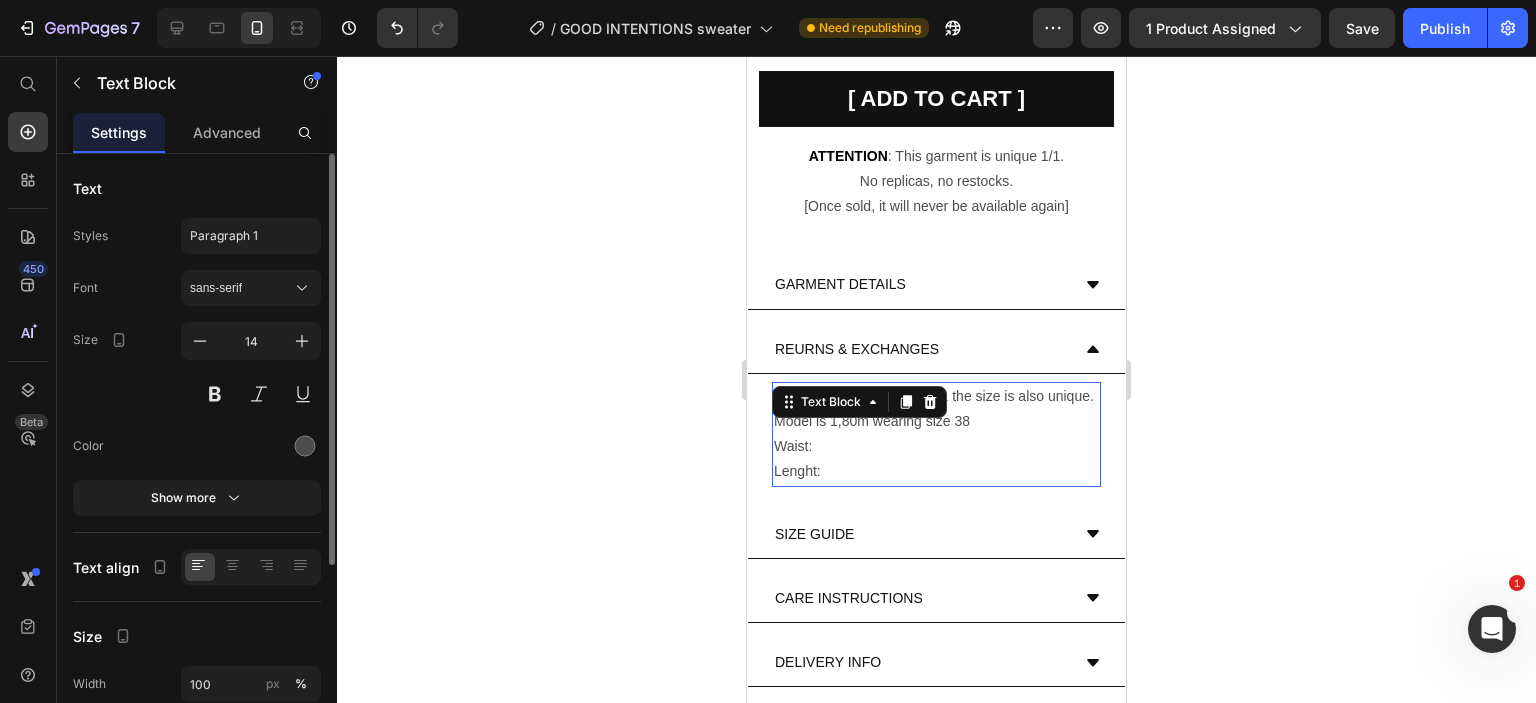 click on "Lenght:" at bounding box center (936, 471) 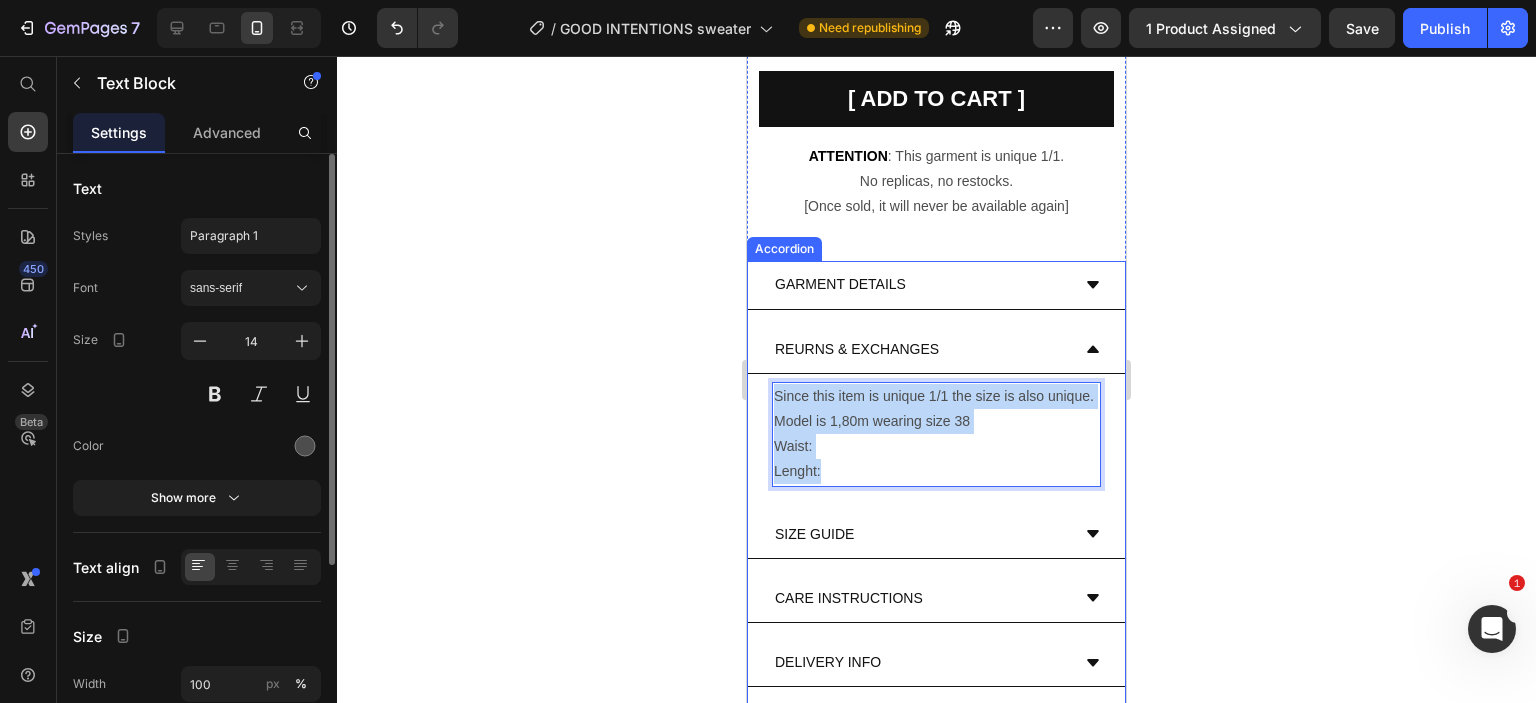 drag, startPoint x: 828, startPoint y: 491, endPoint x: 760, endPoint y: 366, distance: 142.29898 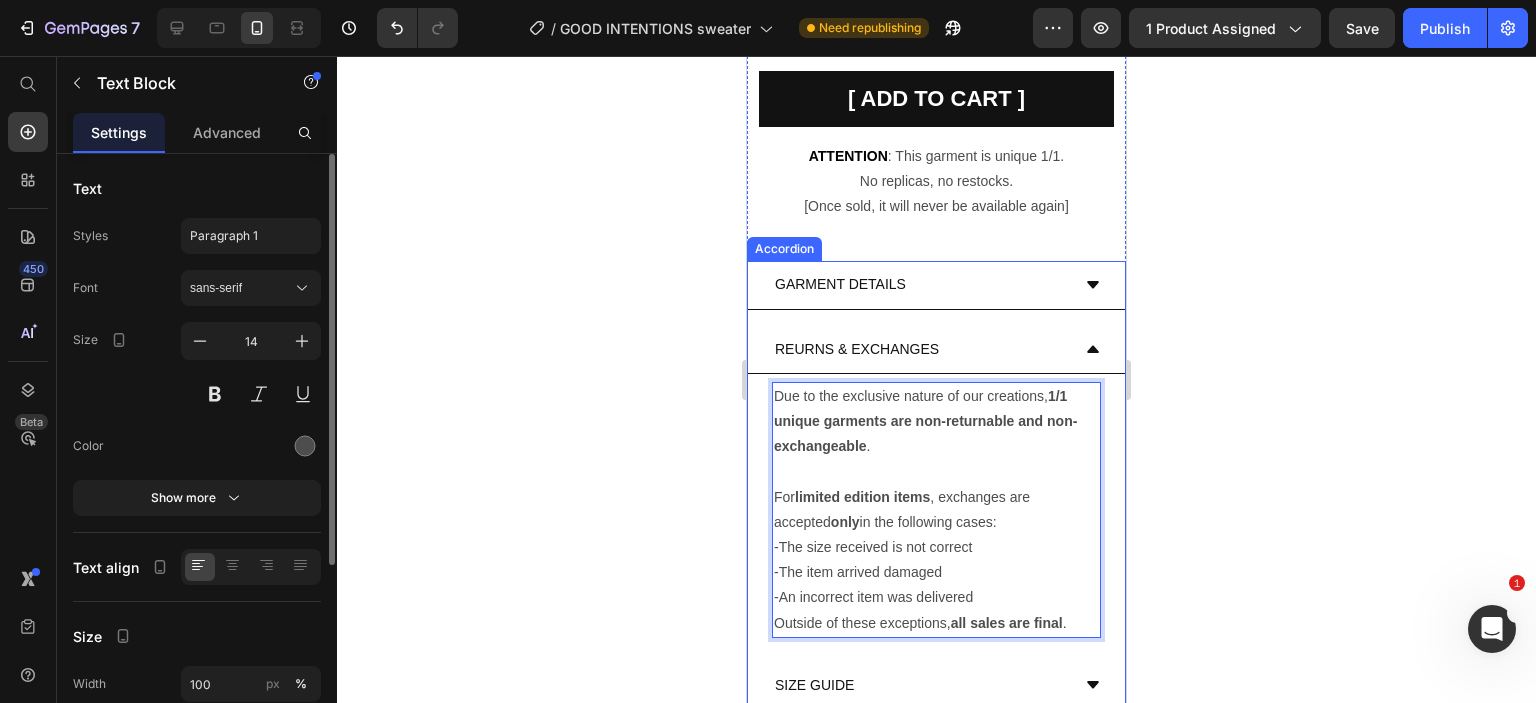 click 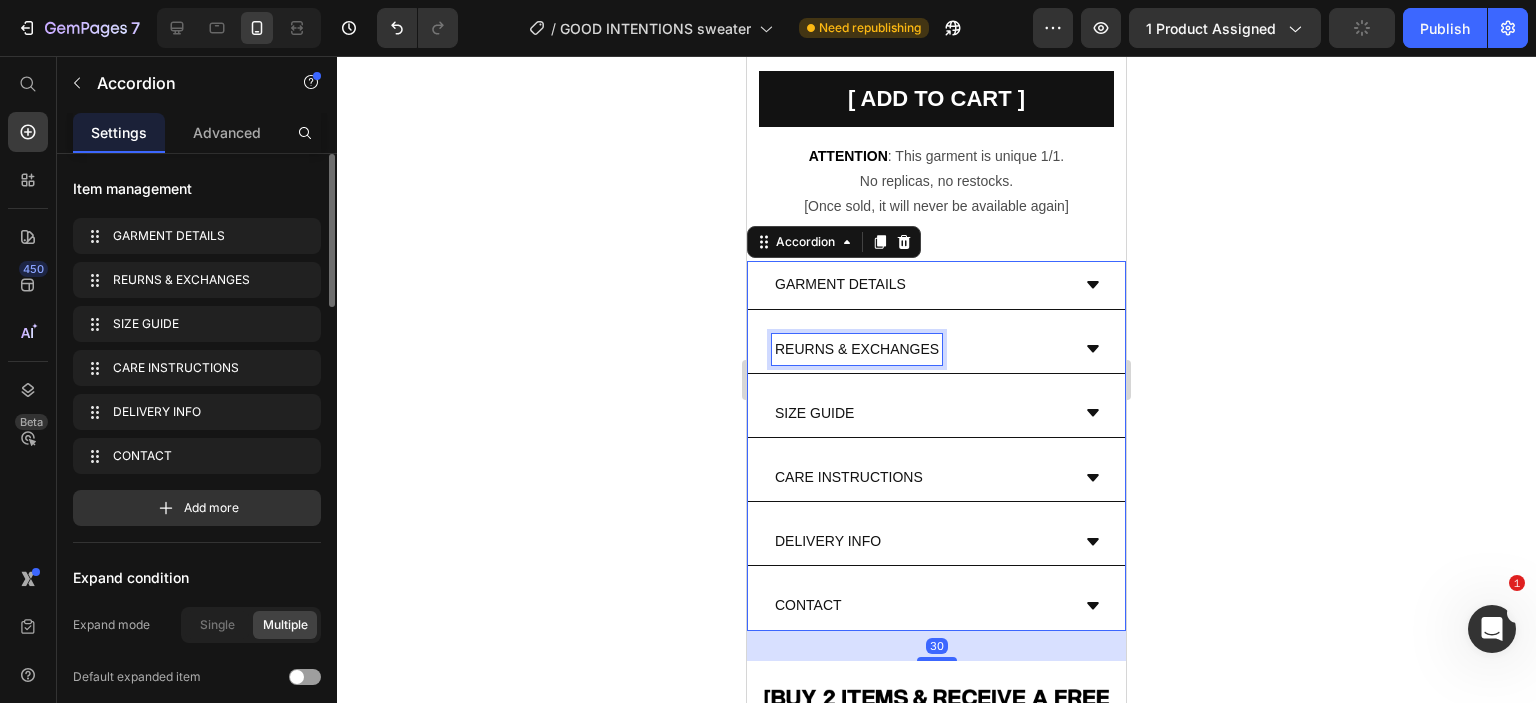 click on "REURNS & EXCHANGES" at bounding box center (857, 349) 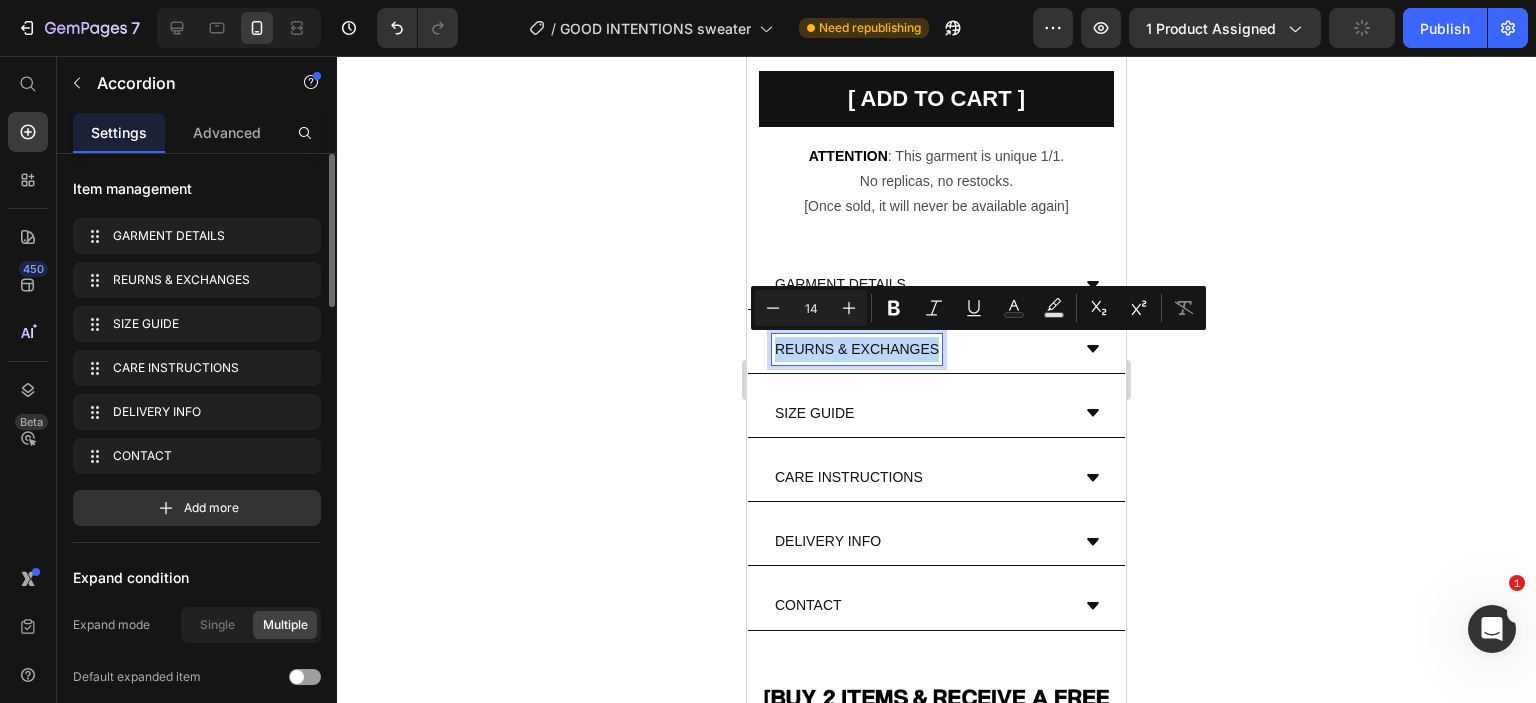 click on "REURNS & EXCHANGES" at bounding box center [857, 349] 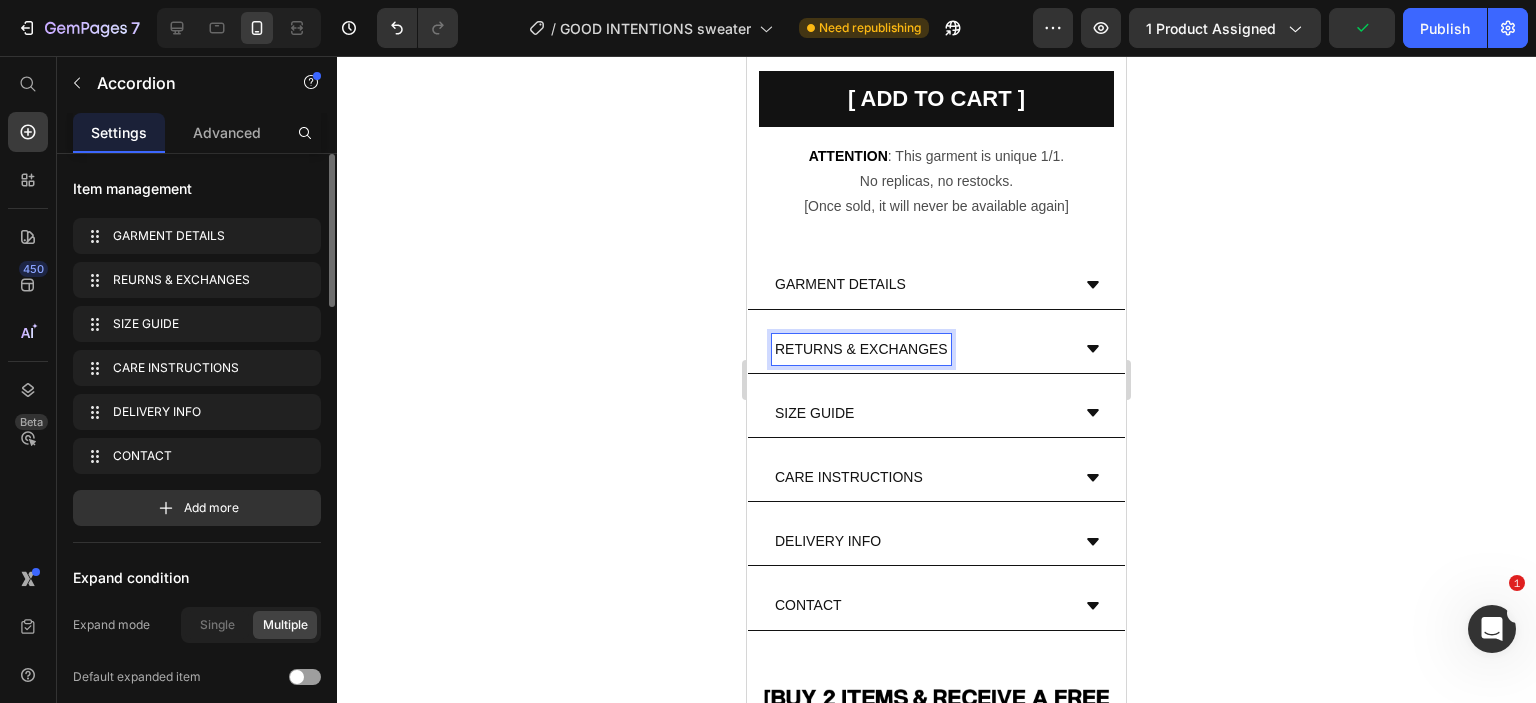 click 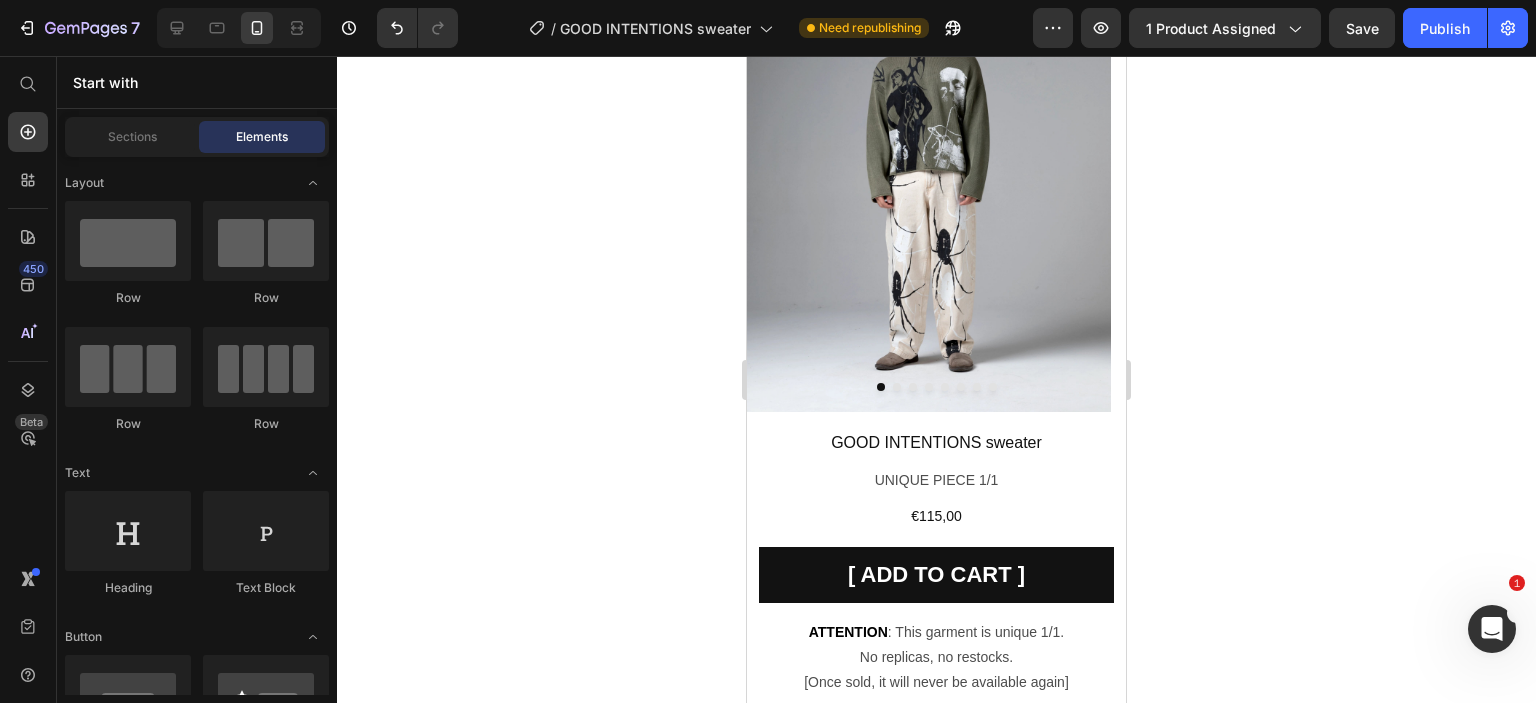 scroll, scrollTop: 0, scrollLeft: 0, axis: both 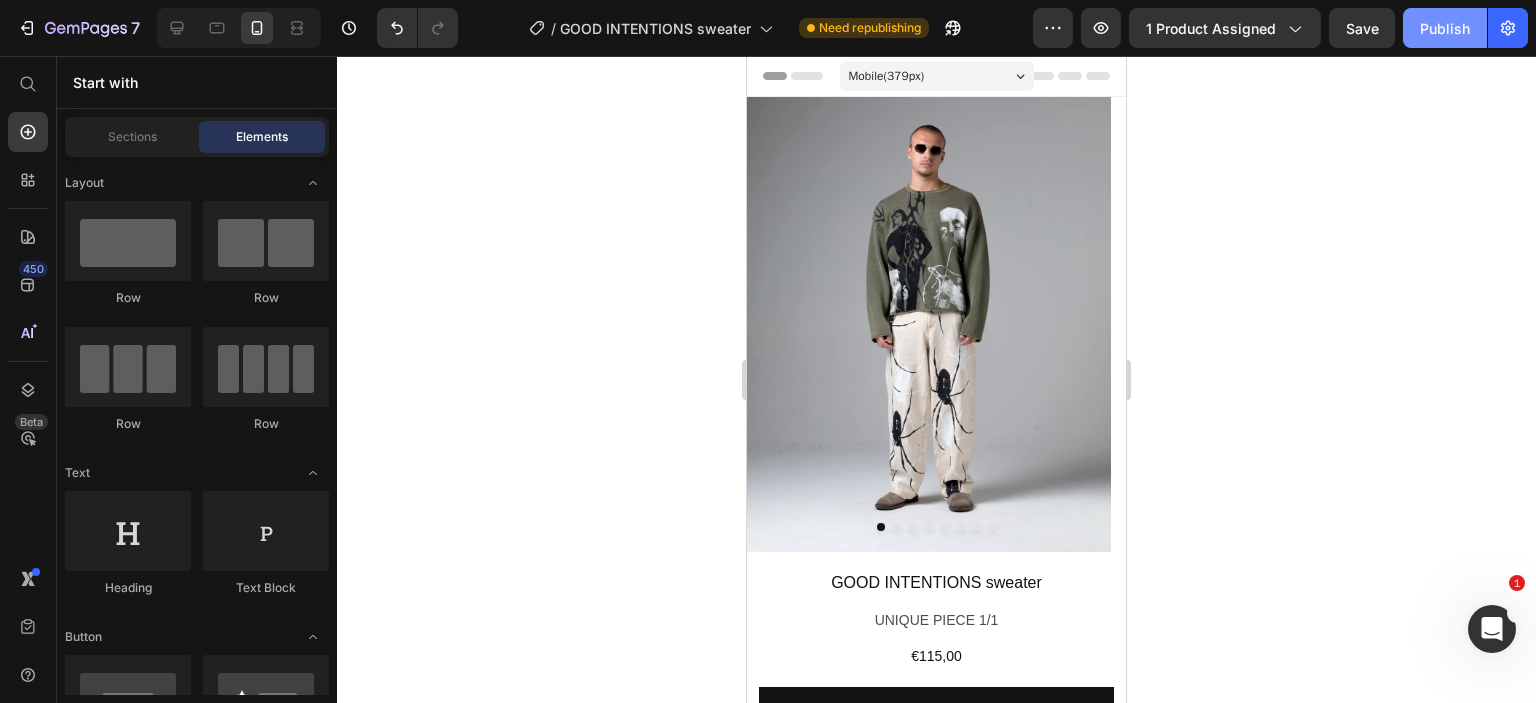 click on "Publish" 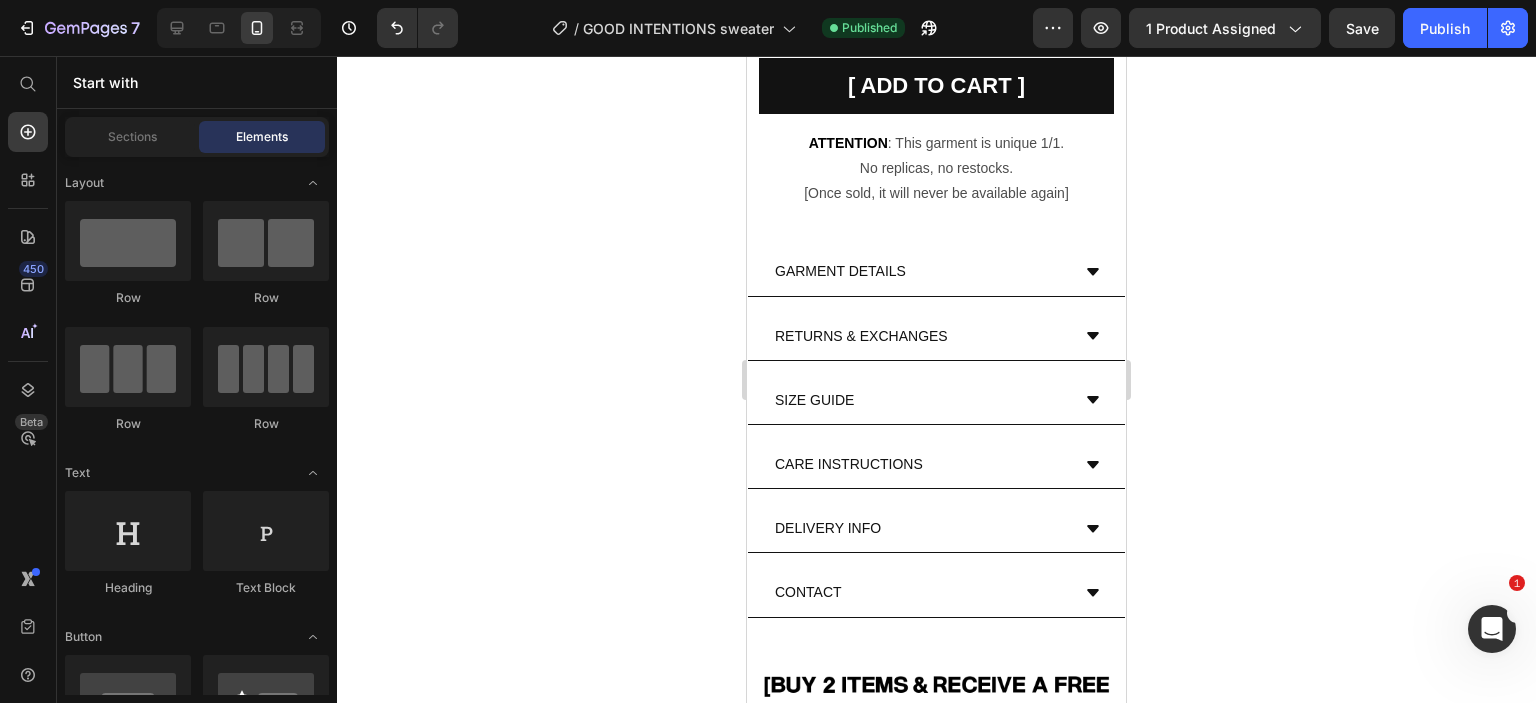scroll, scrollTop: 0, scrollLeft: 0, axis: both 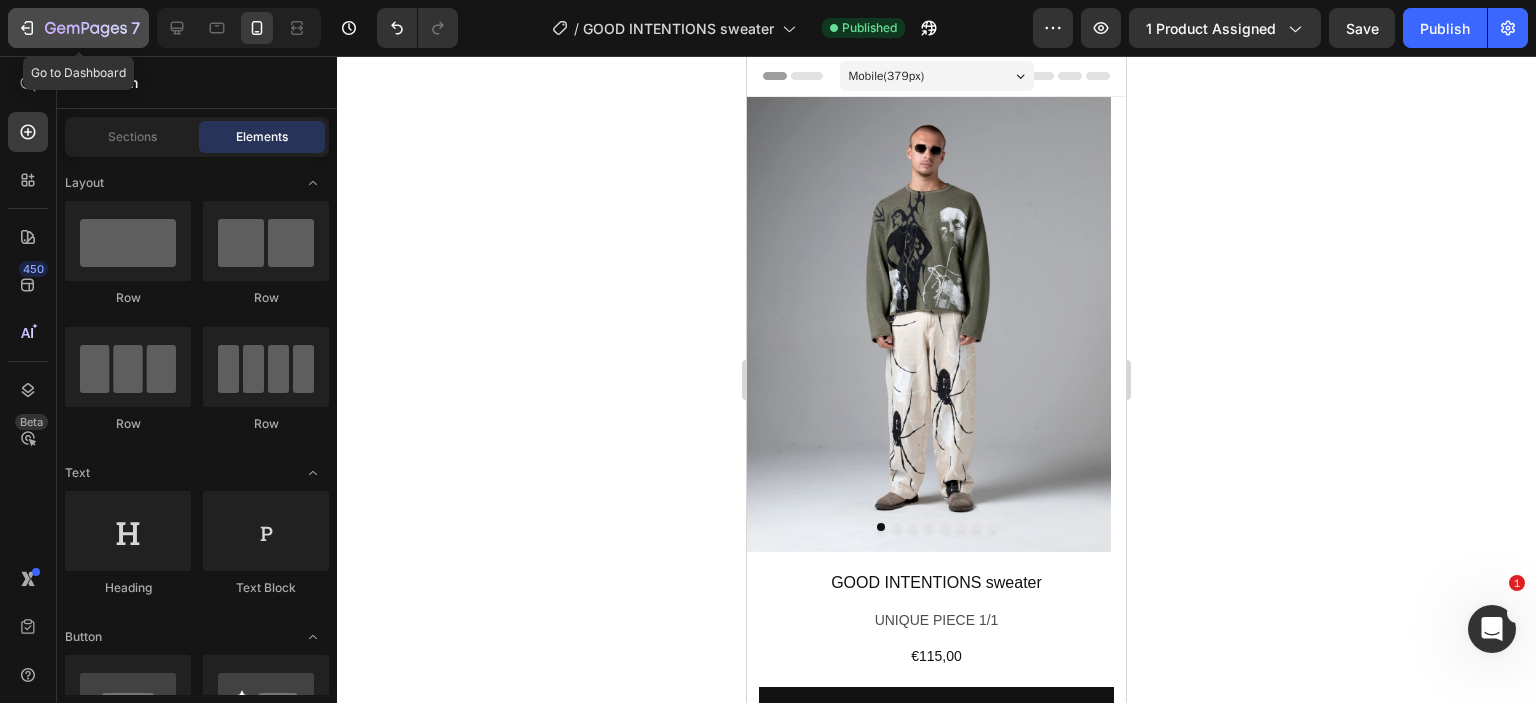 click 